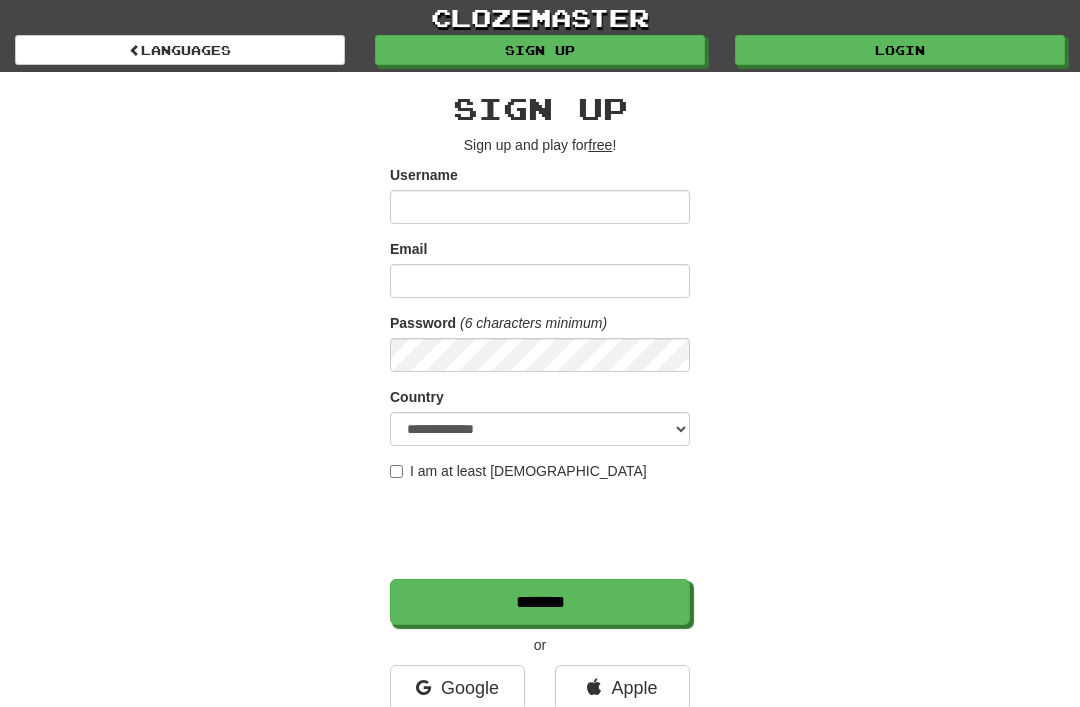 click on "Login" at bounding box center (900, 50) 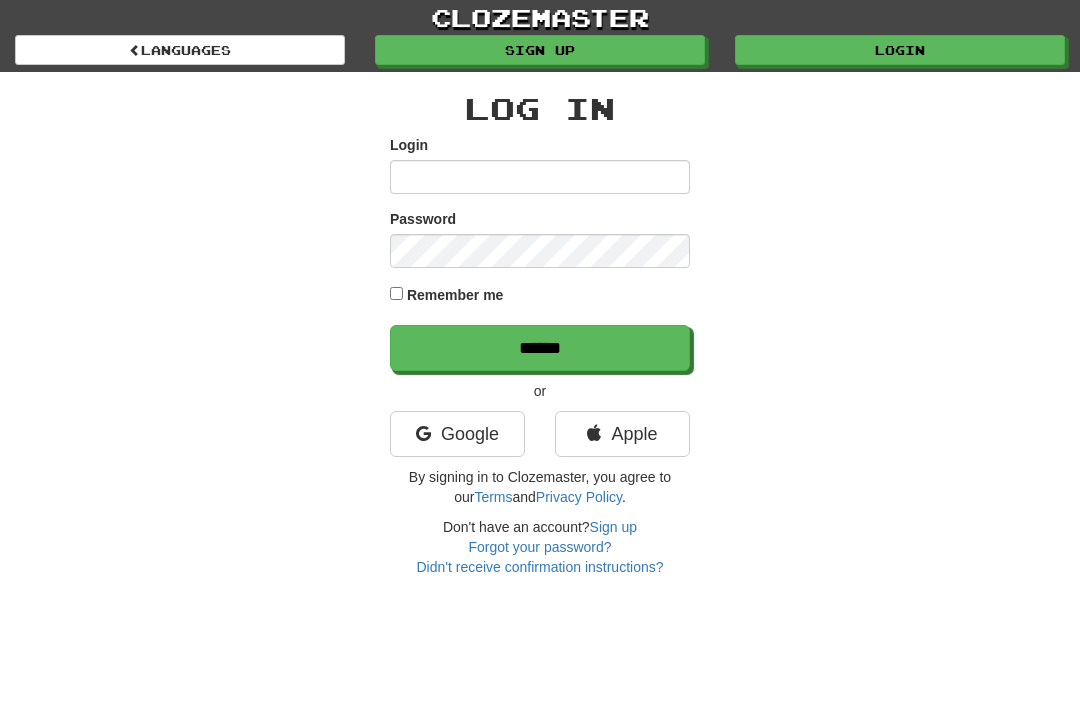 scroll, scrollTop: 0, scrollLeft: 0, axis: both 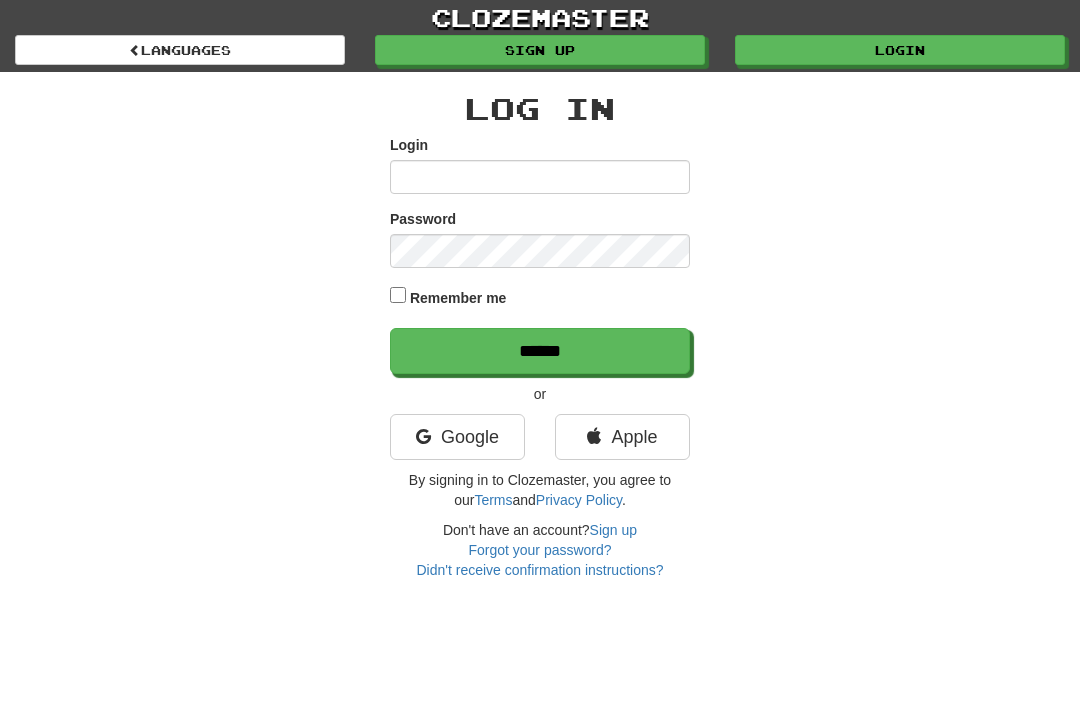 click on "Login" at bounding box center [540, 177] 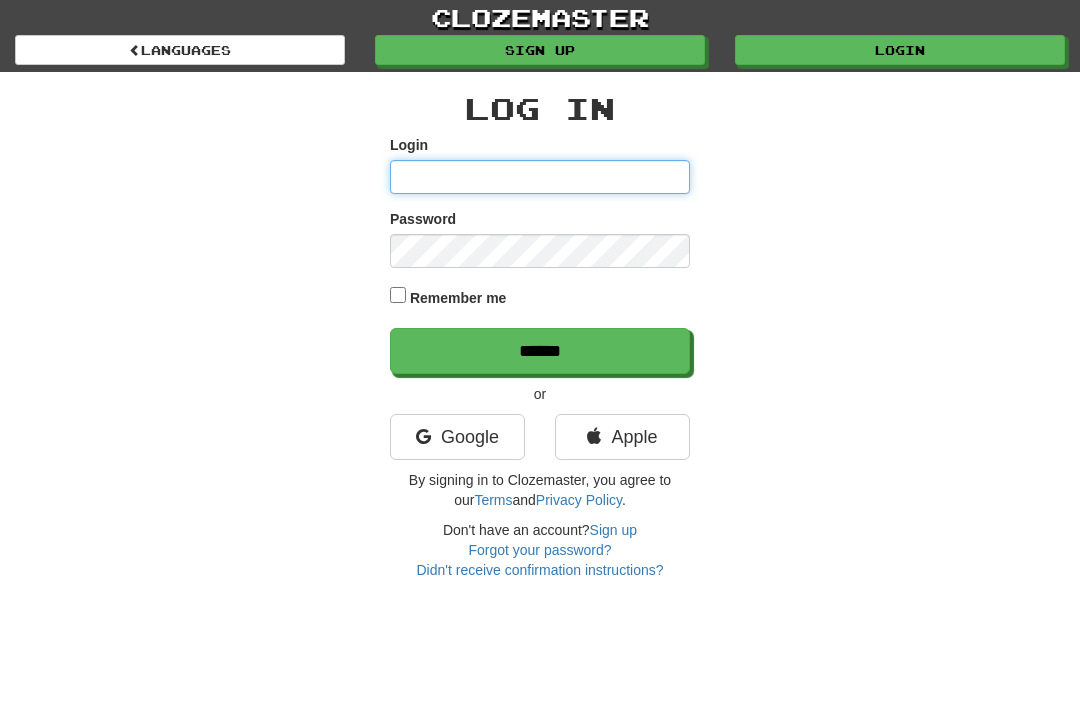 type on "********" 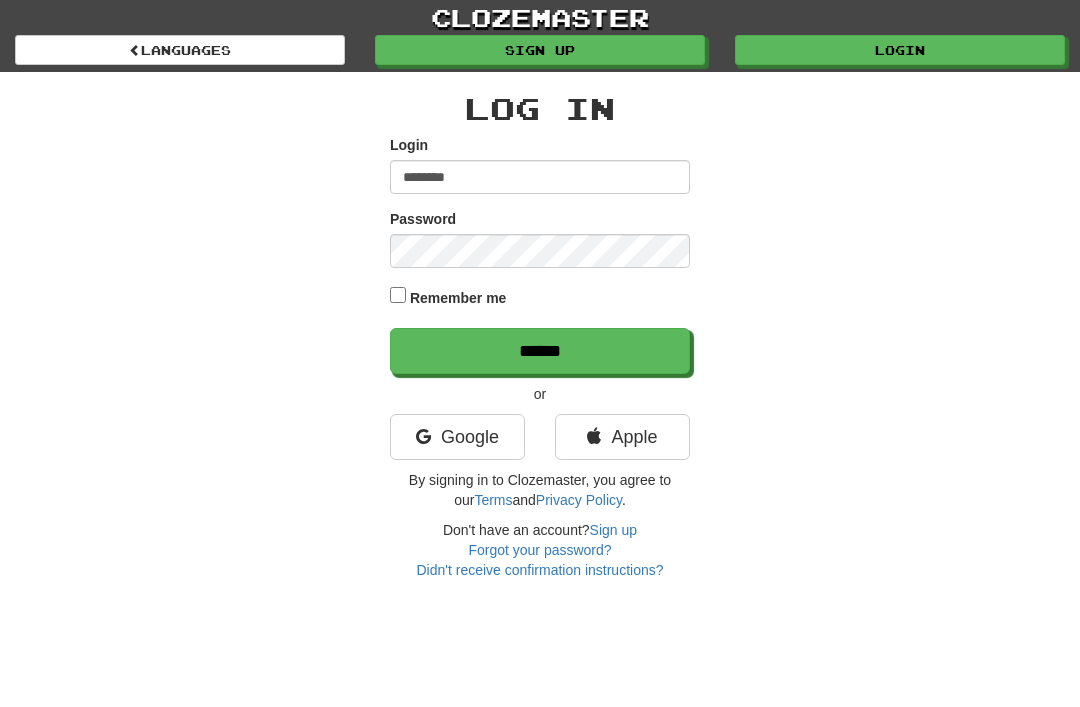 click on "******" at bounding box center (540, 351) 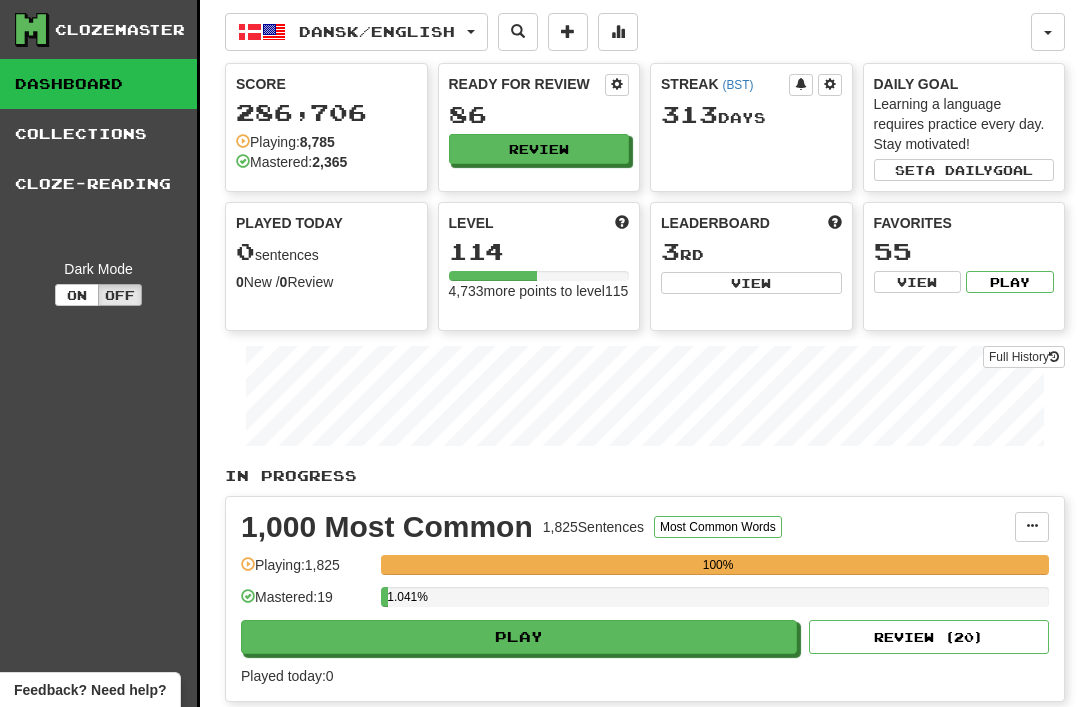 scroll, scrollTop: 0, scrollLeft: 0, axis: both 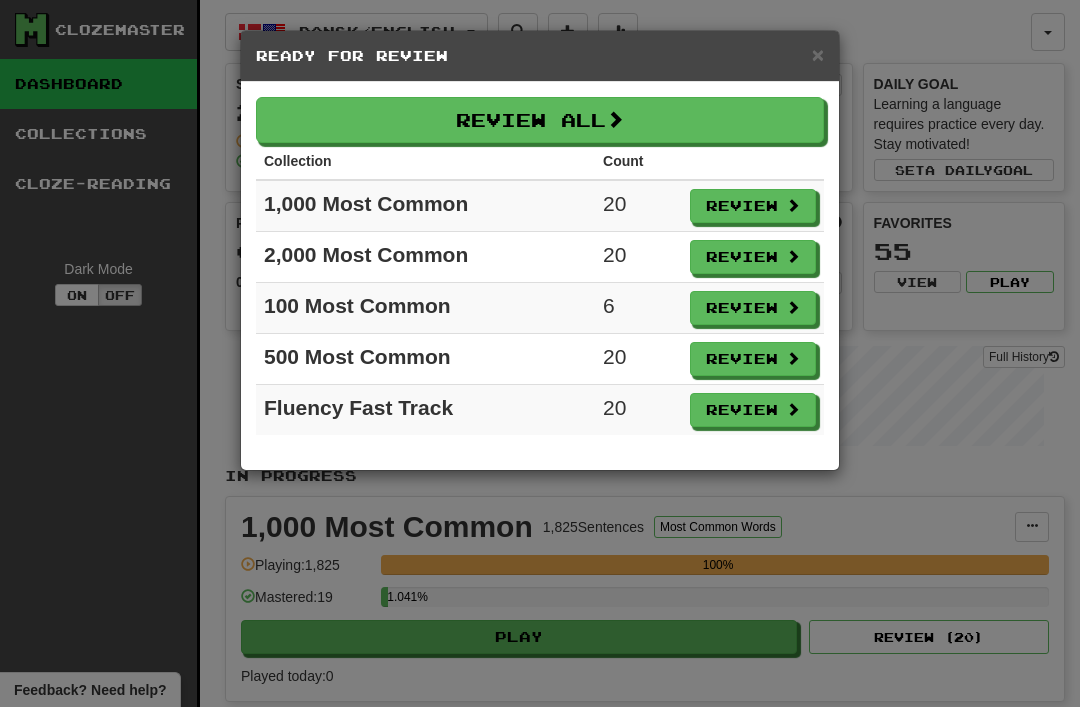 click on "Review" at bounding box center (753, 308) 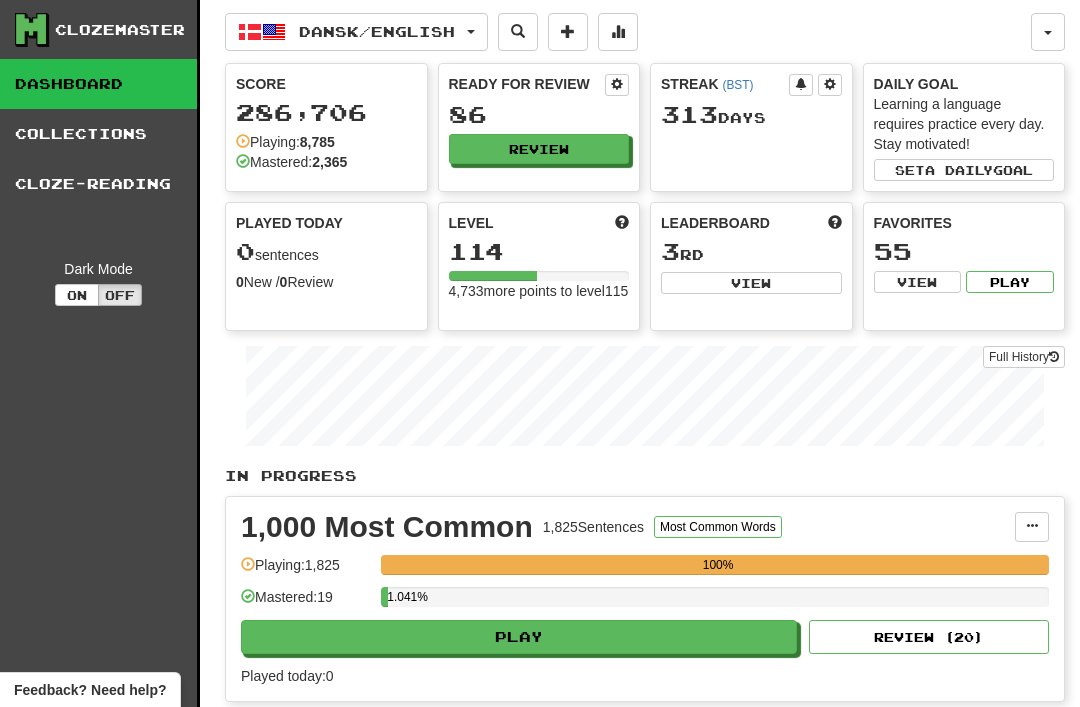 select on "**" 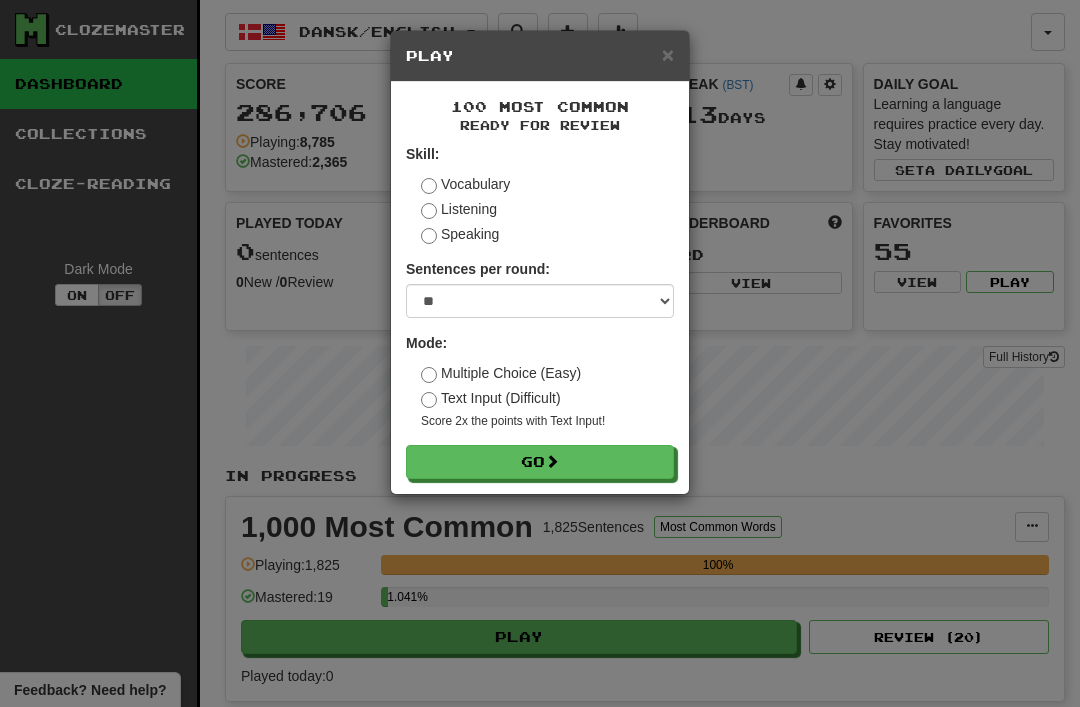 click on "Go" at bounding box center [540, 462] 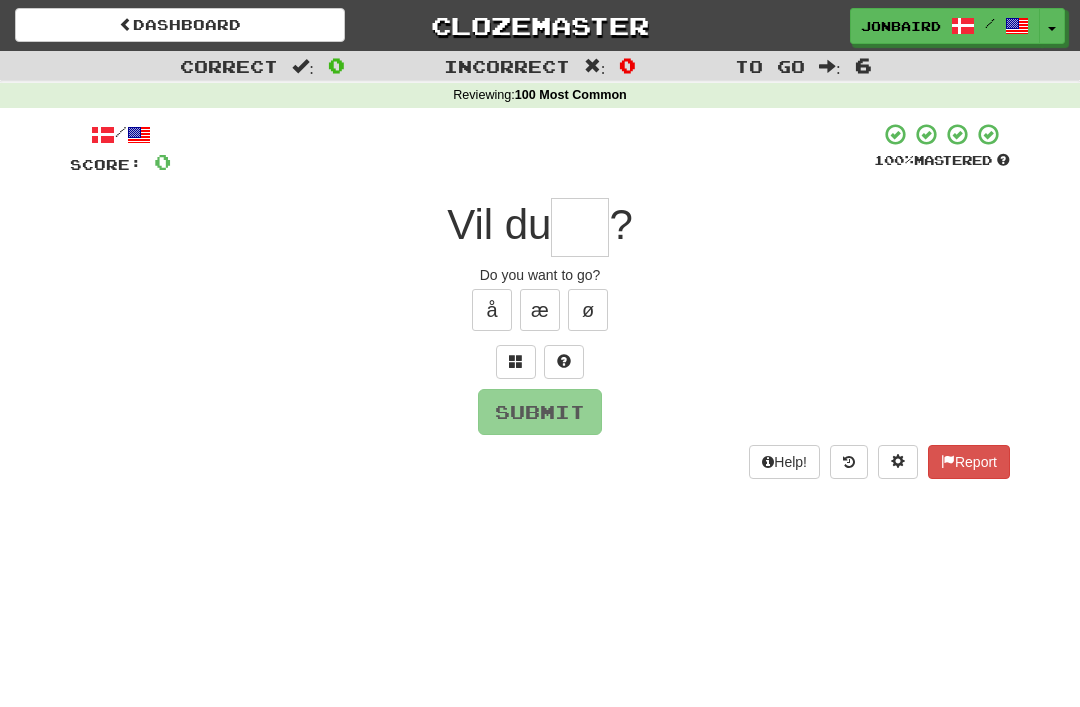 scroll, scrollTop: 0, scrollLeft: 0, axis: both 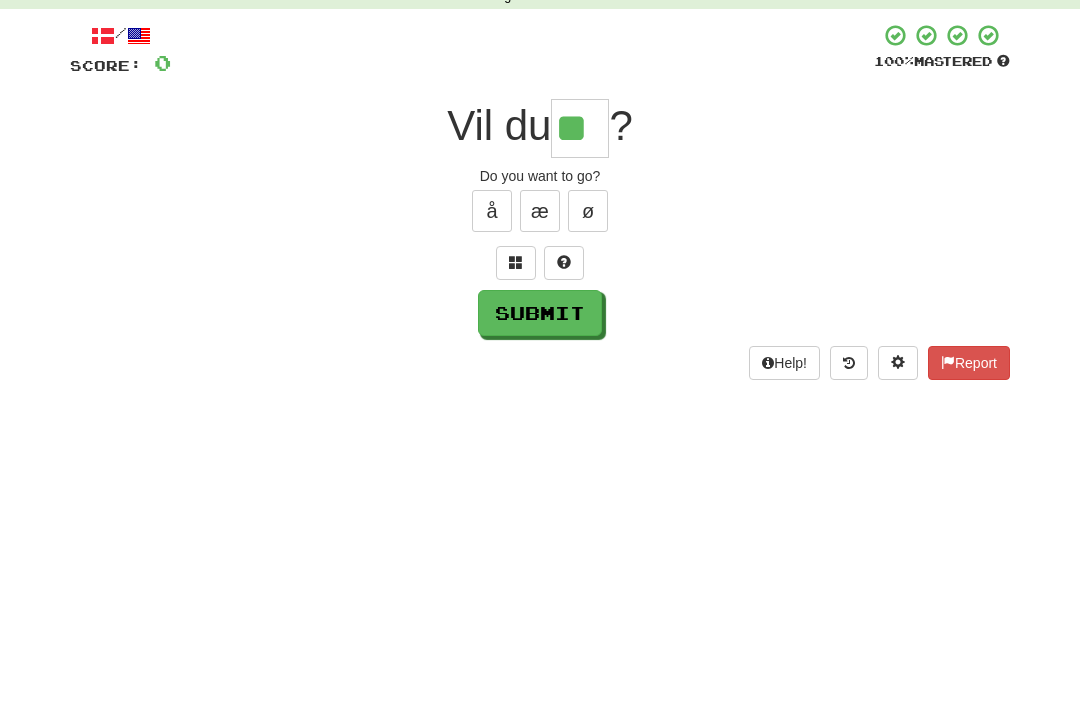 type on "**" 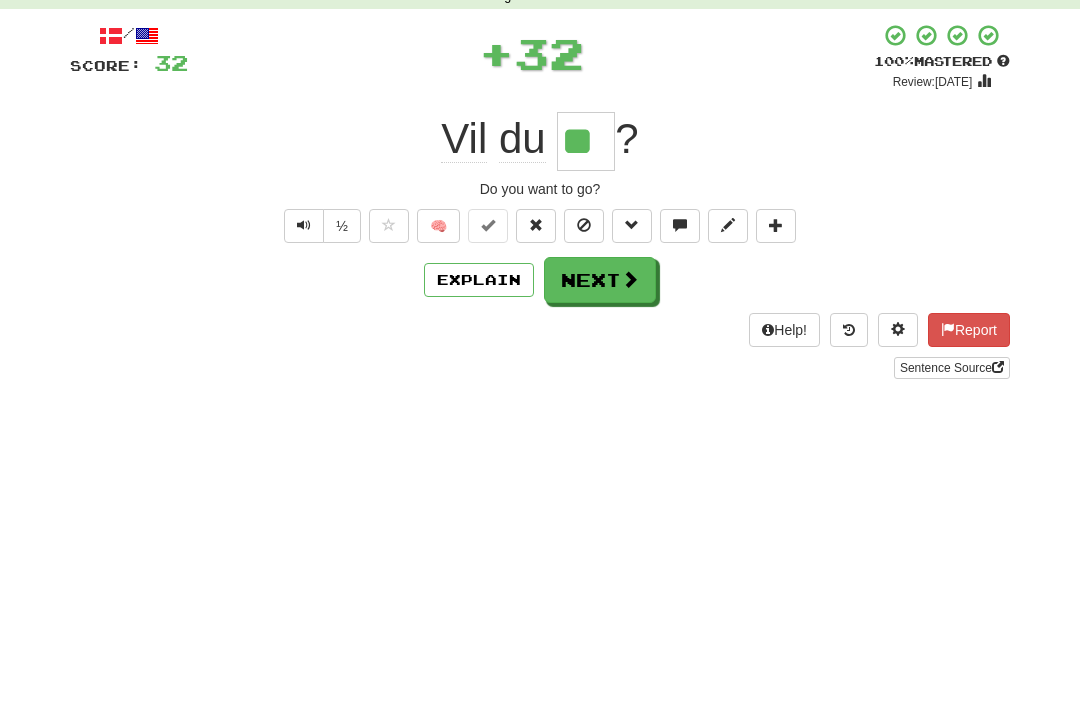 scroll, scrollTop: 99, scrollLeft: 0, axis: vertical 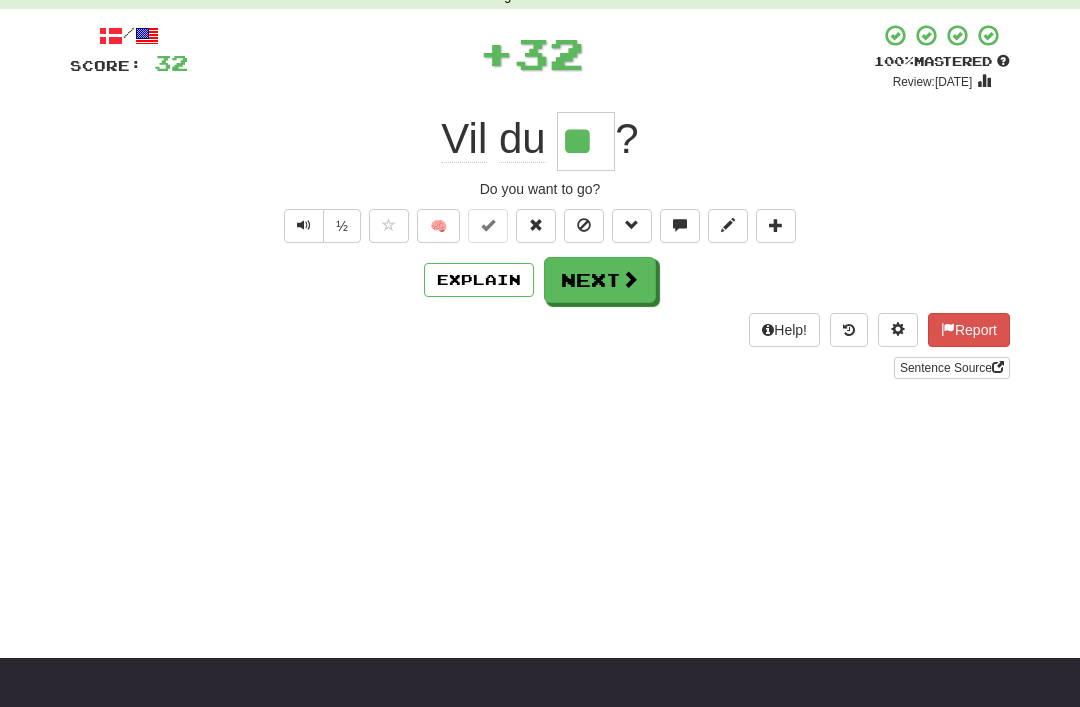 click on "Next" at bounding box center [600, 280] 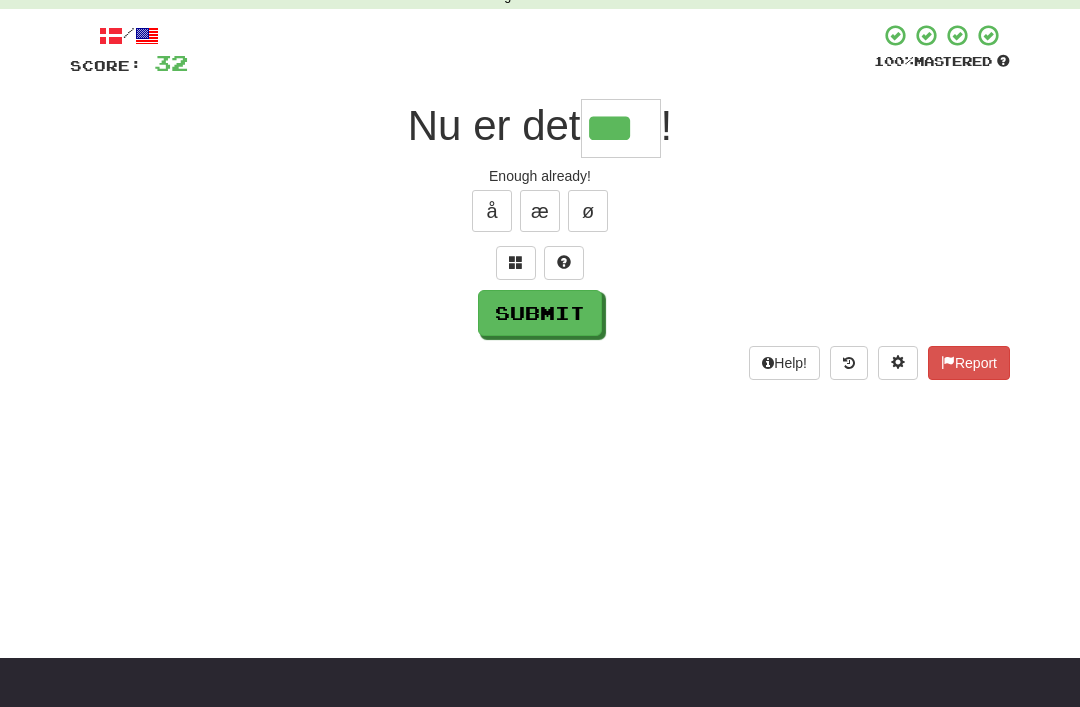 type on "***" 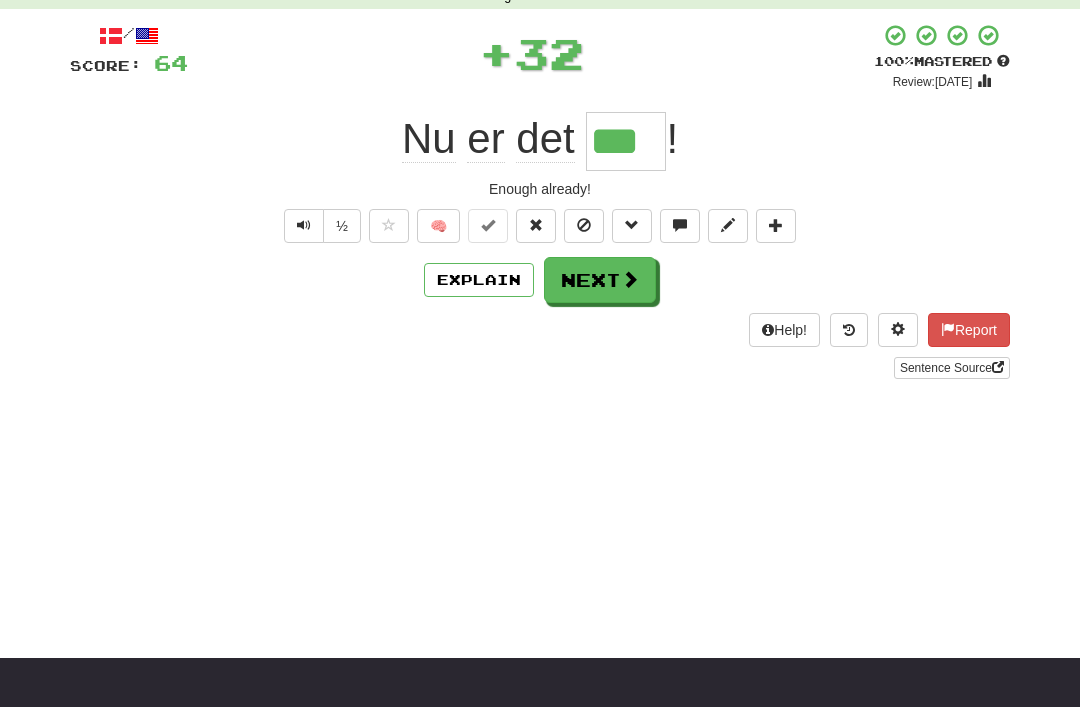 click on "Next" at bounding box center [600, 280] 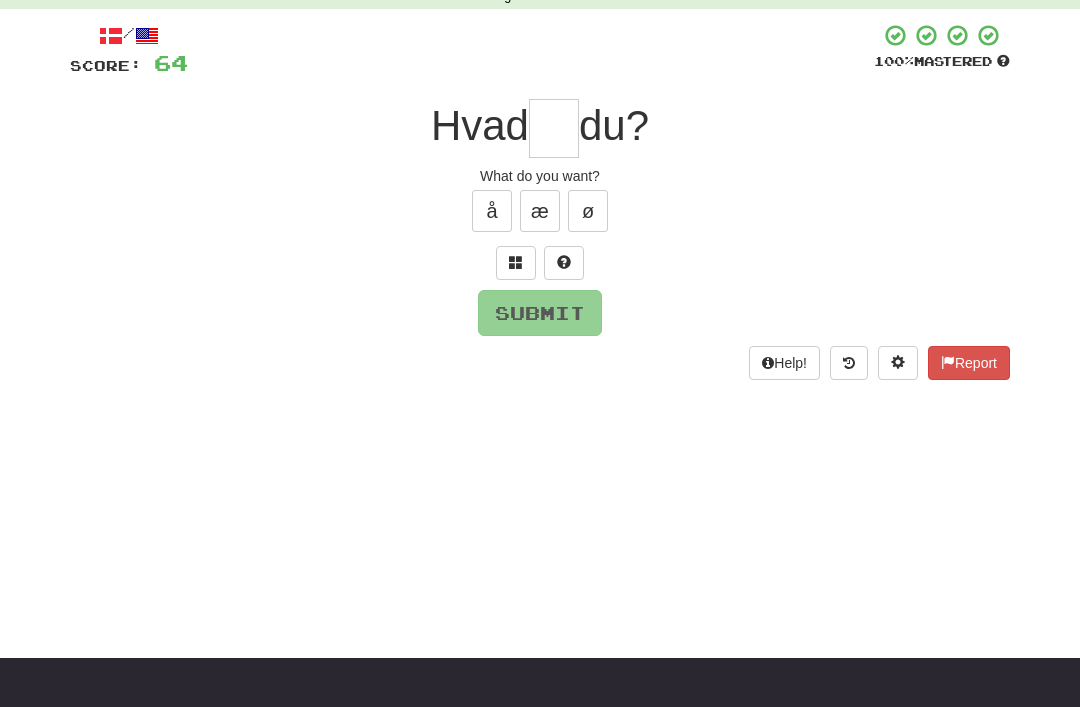 type on "*" 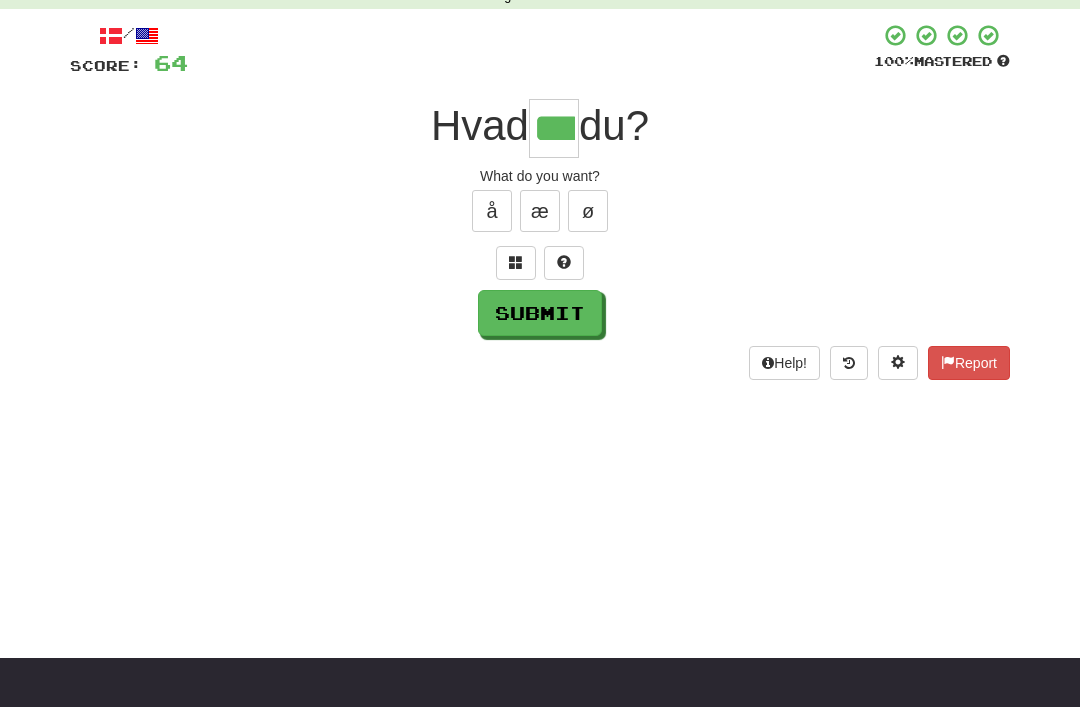 type on "***" 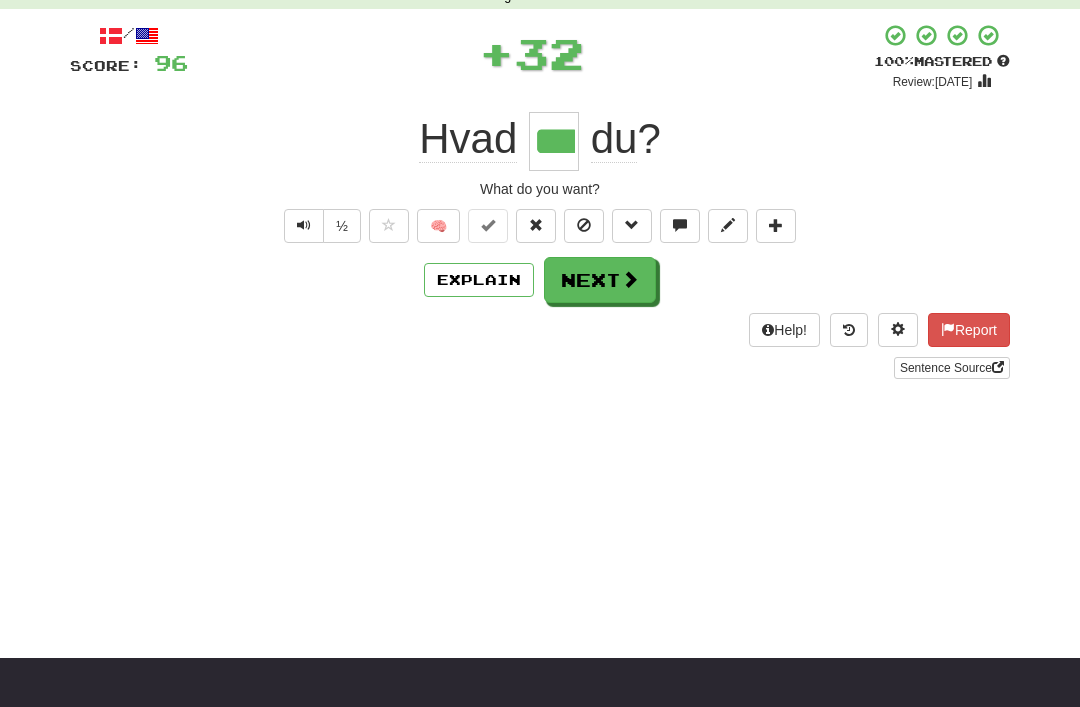 click on "Next" at bounding box center [600, 280] 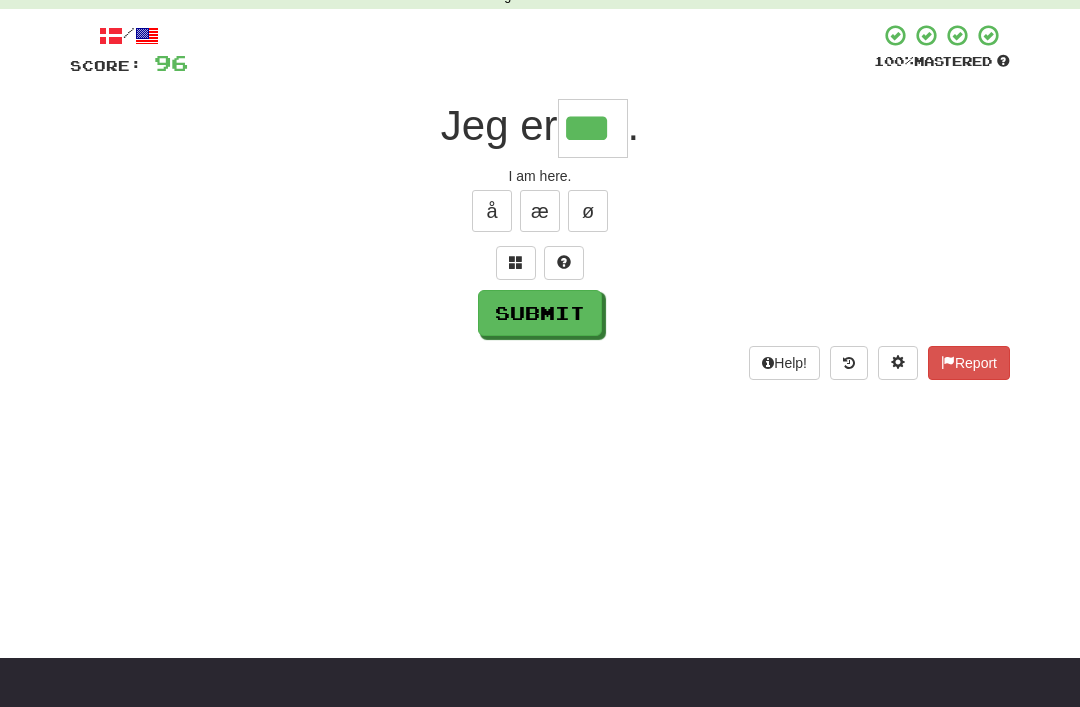 type on "***" 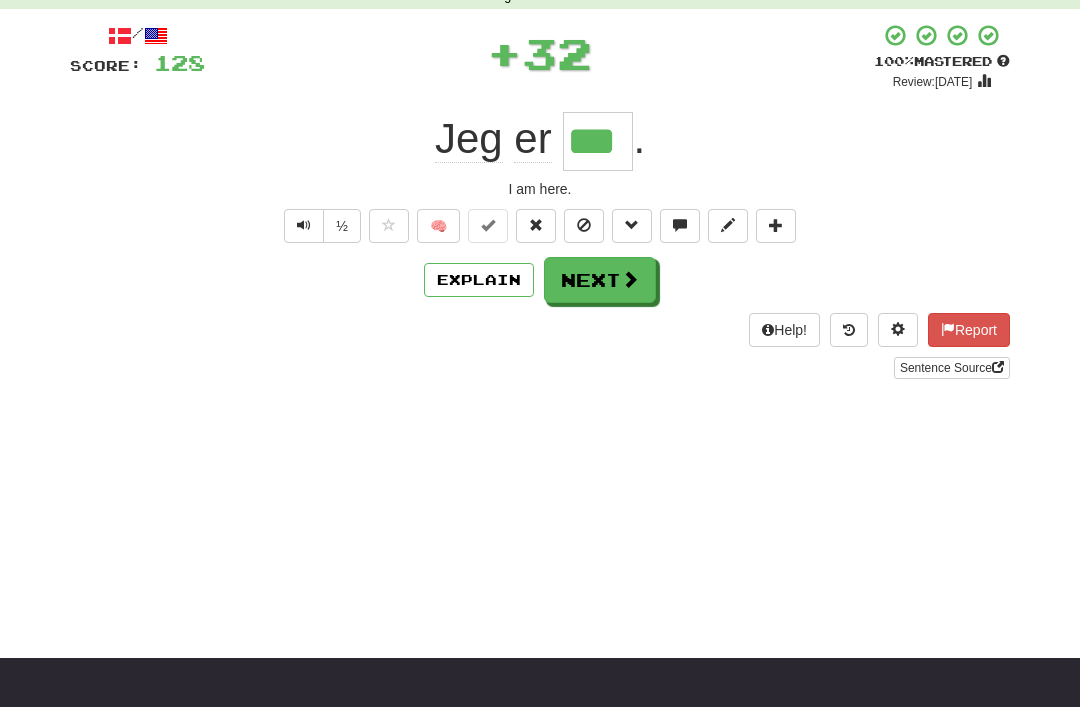 click at bounding box center (630, 279) 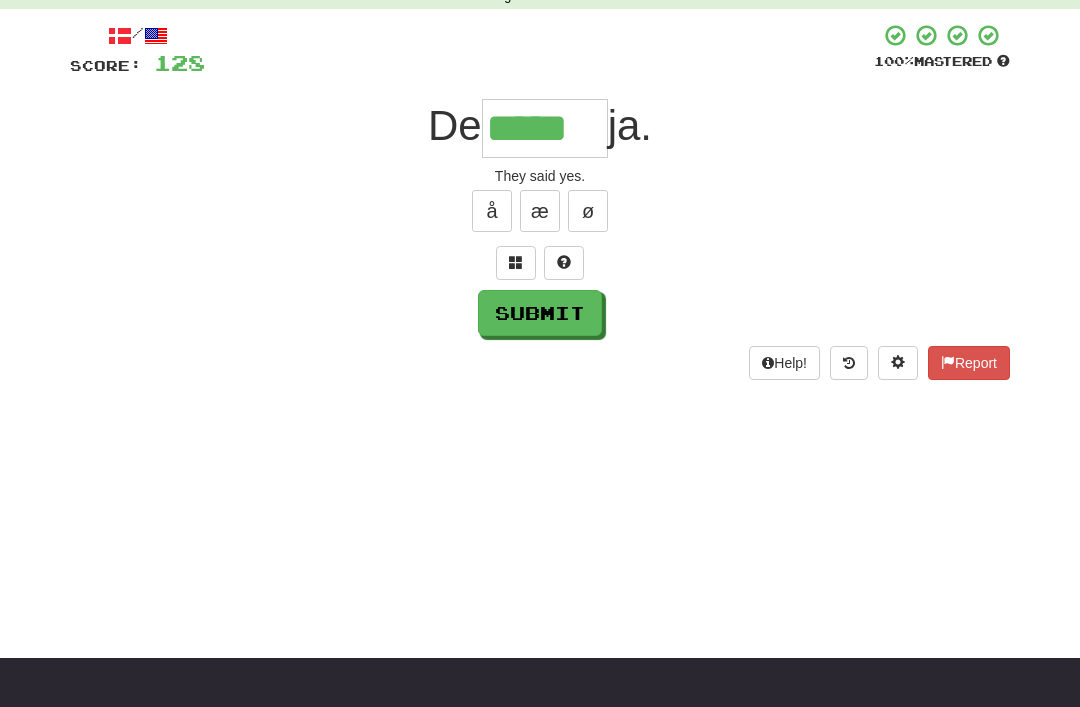 type on "*****" 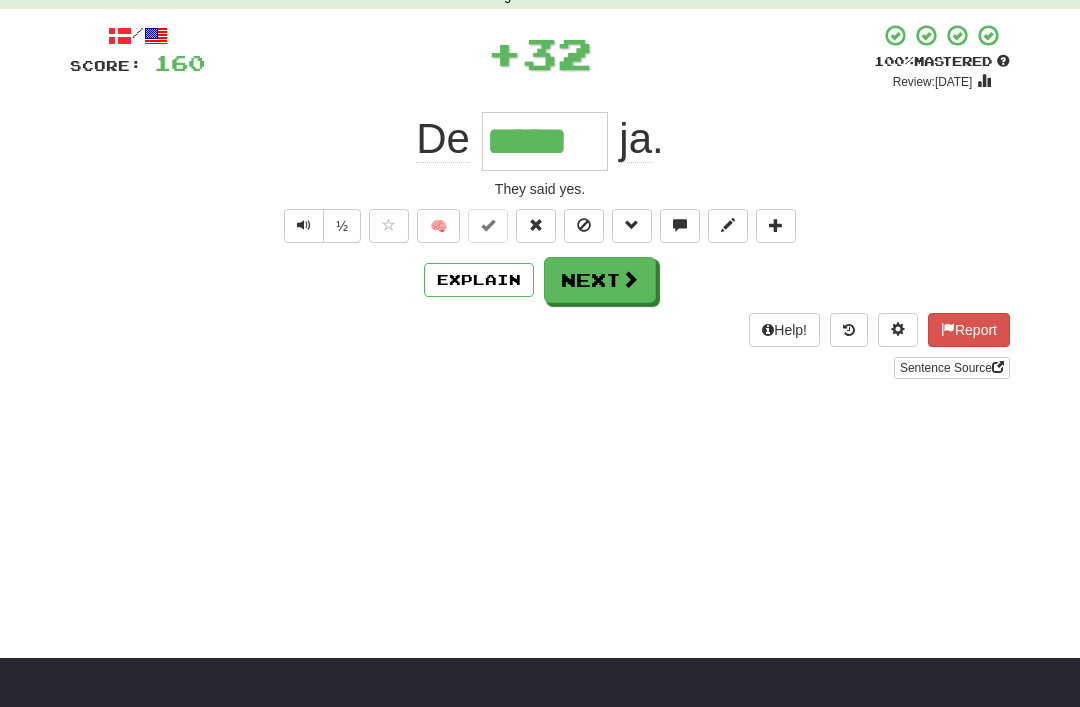 click on "Next" at bounding box center (600, 280) 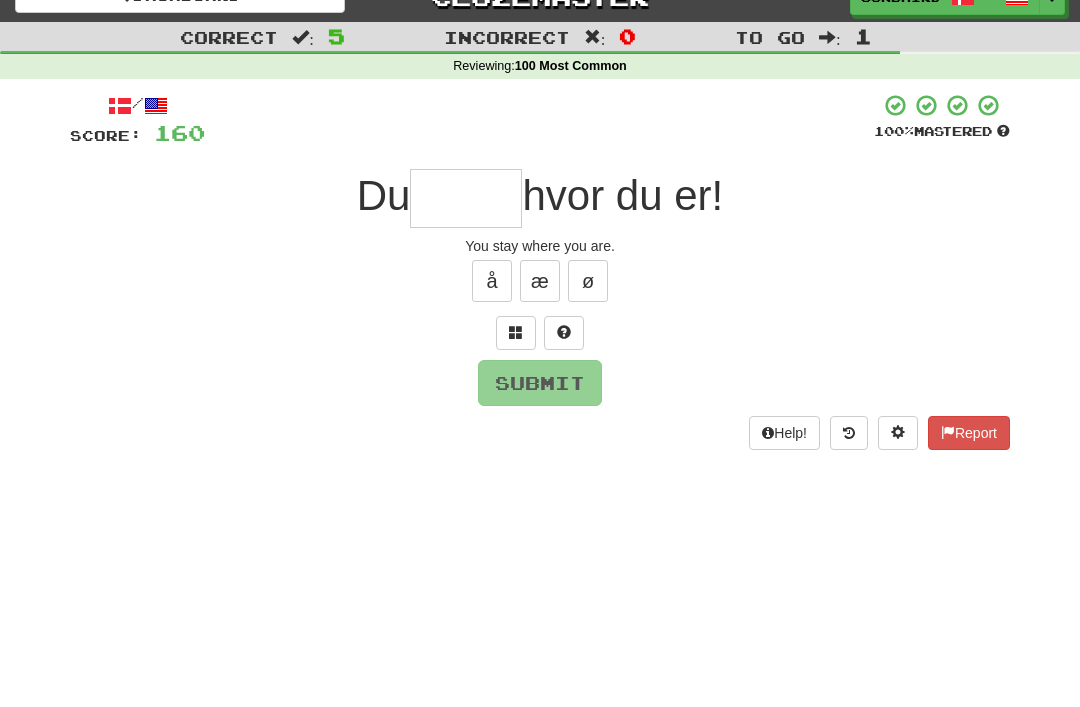scroll, scrollTop: 0, scrollLeft: 0, axis: both 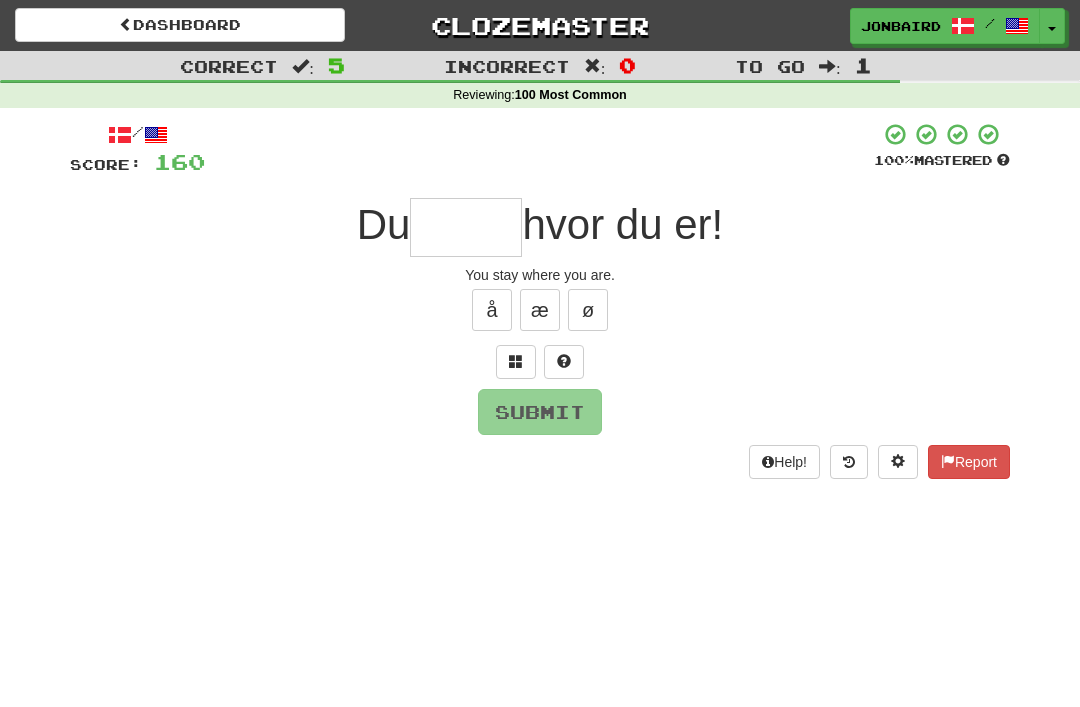click at bounding box center [466, 227] 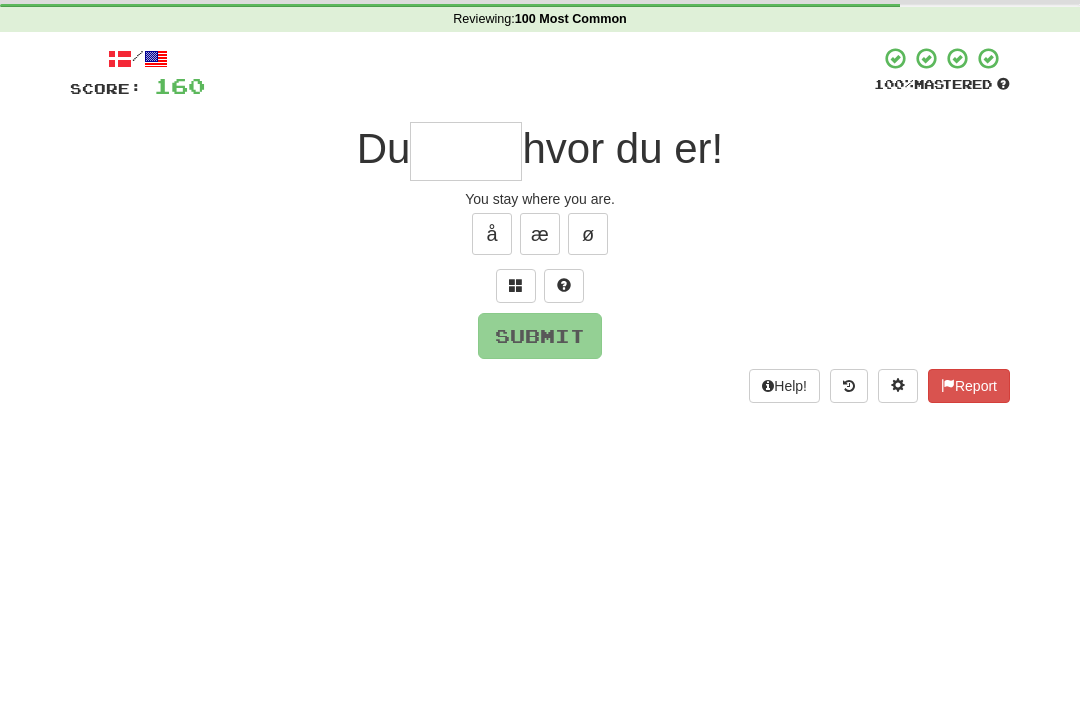 type on "*" 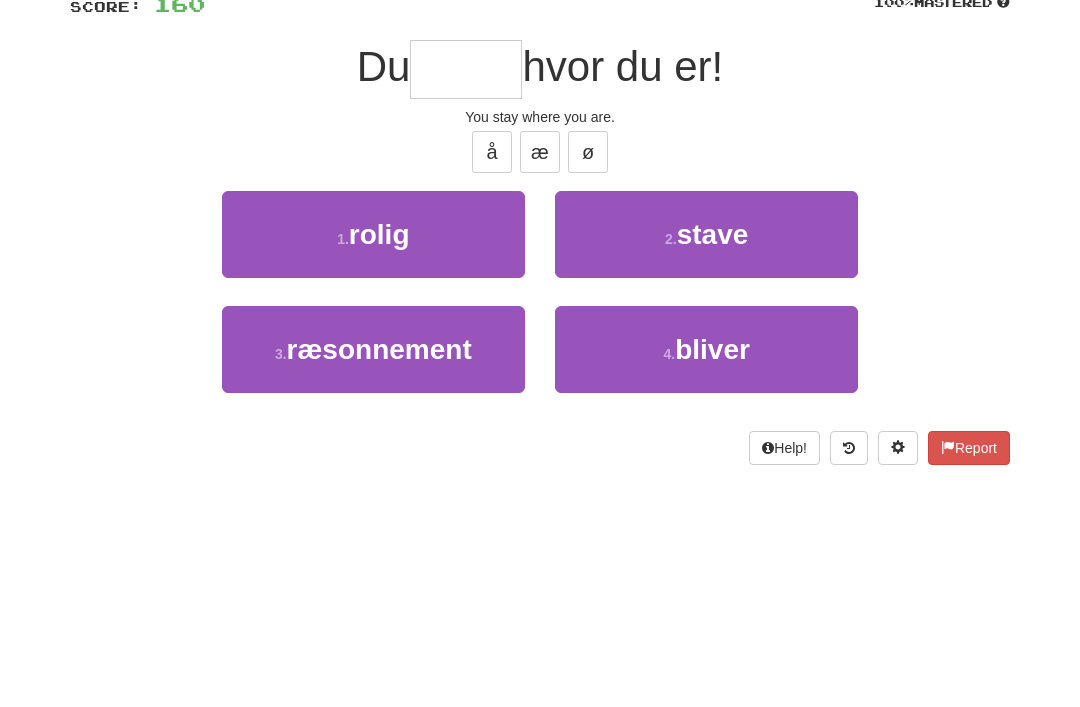 click on "bliver" at bounding box center [712, 507] 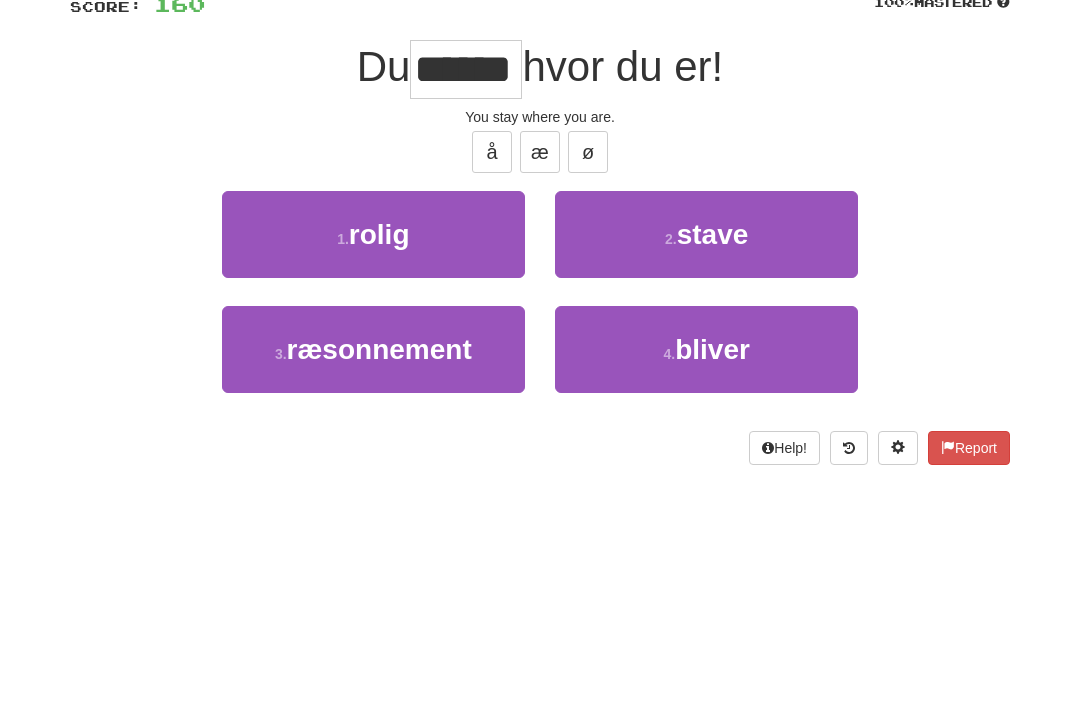 scroll, scrollTop: 158, scrollLeft: 0, axis: vertical 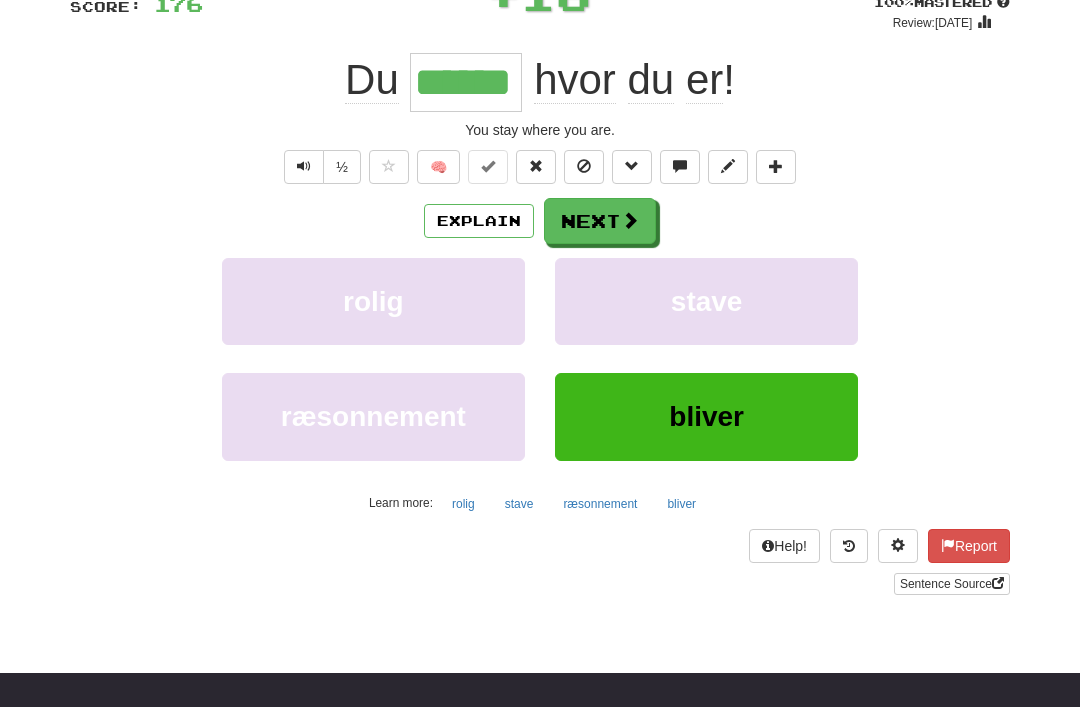 click on "Next" at bounding box center (600, 221) 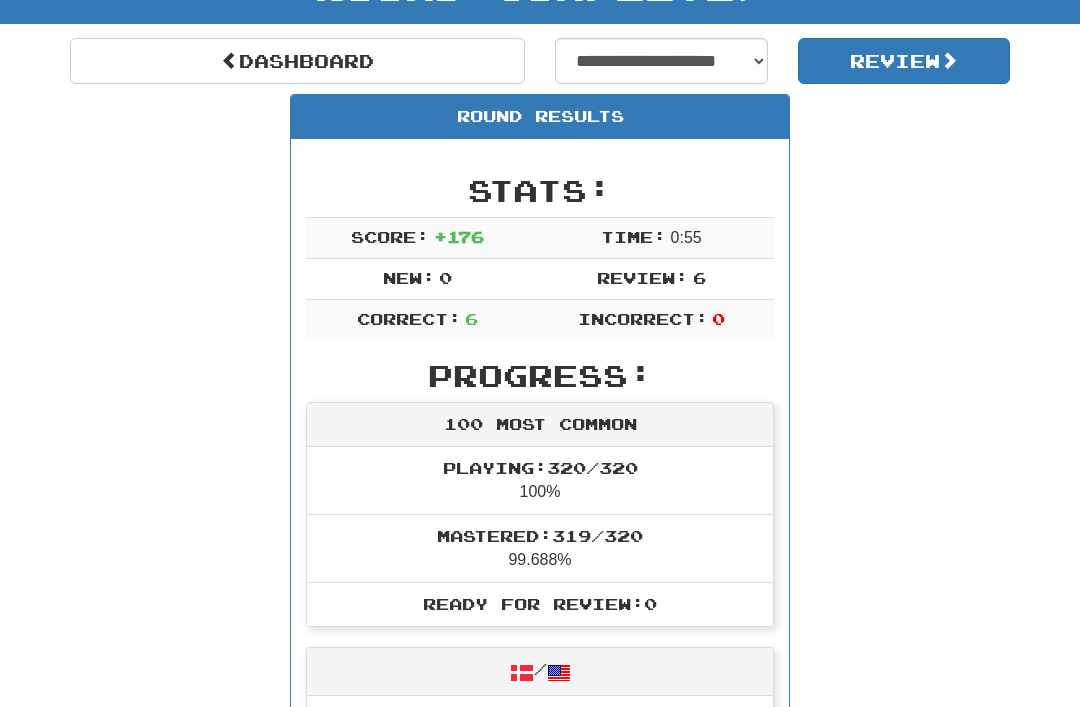 click on "Dashboard" at bounding box center [297, 61] 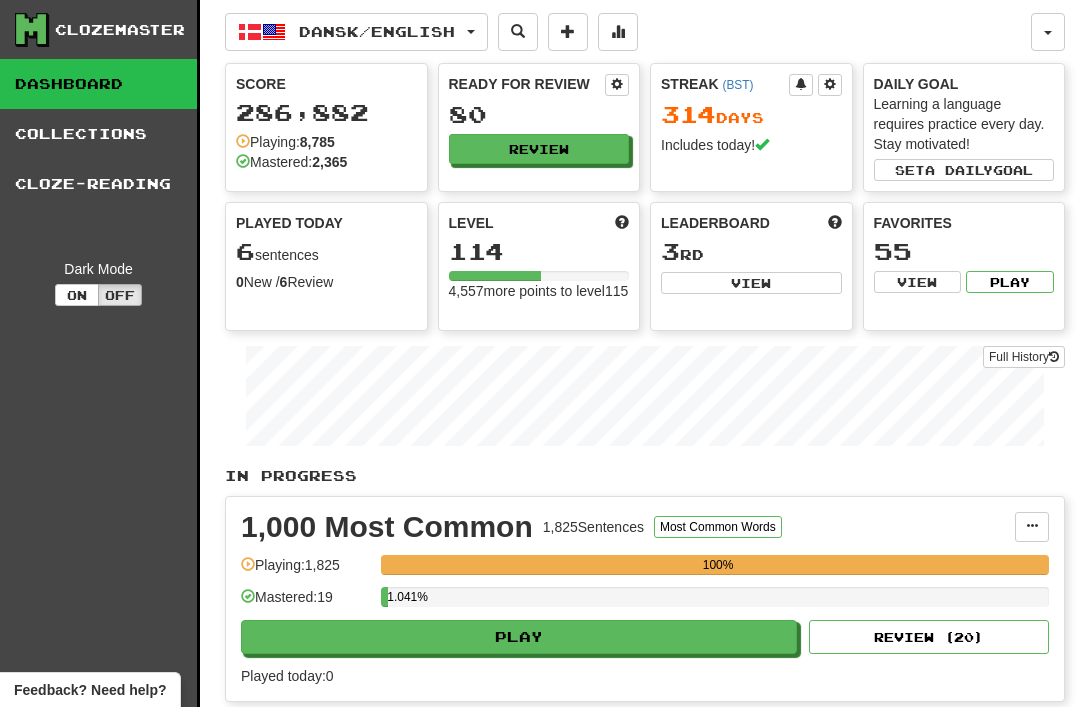 scroll, scrollTop: 0, scrollLeft: 0, axis: both 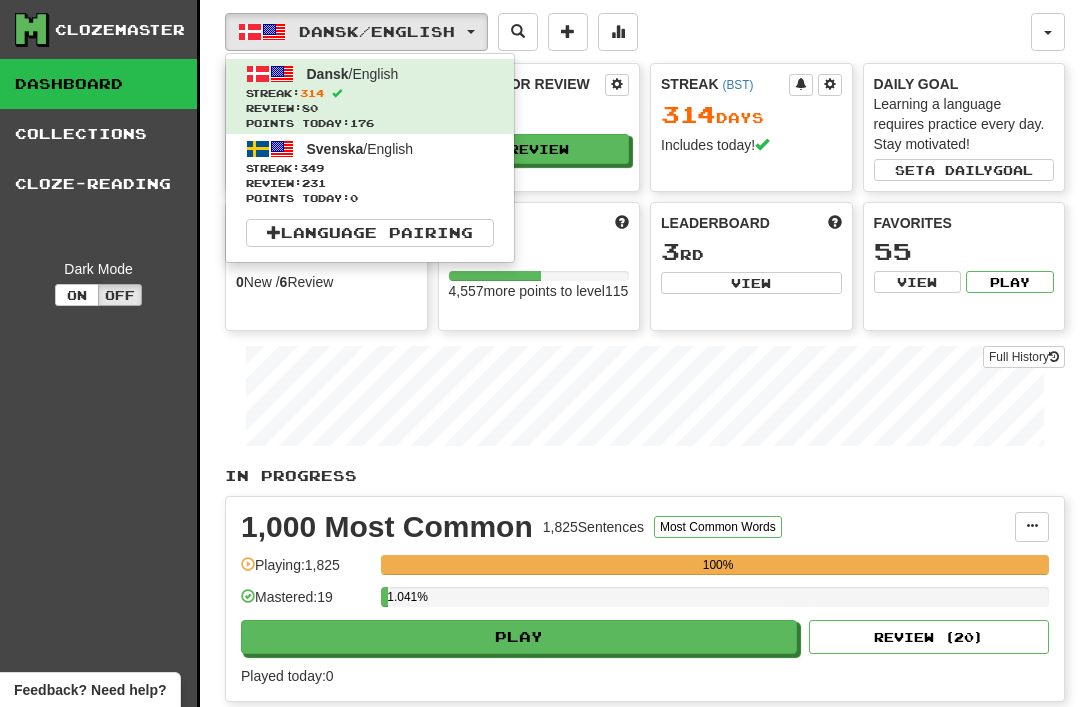 click on "Review:  231" at bounding box center (370, 183) 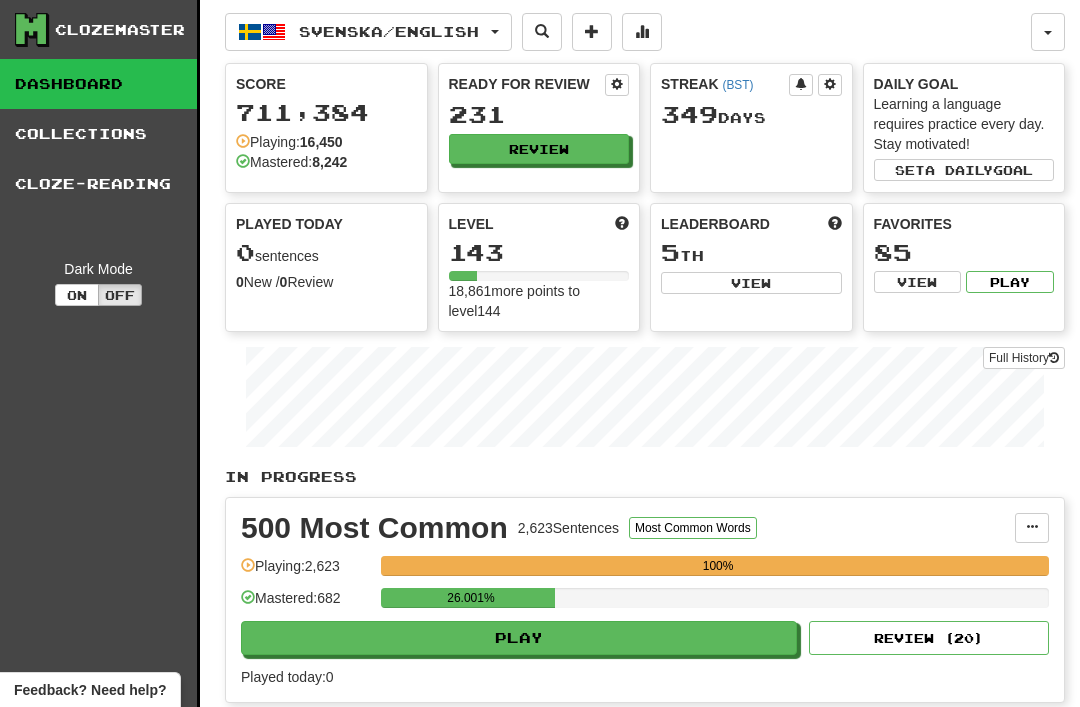 scroll, scrollTop: 0, scrollLeft: 0, axis: both 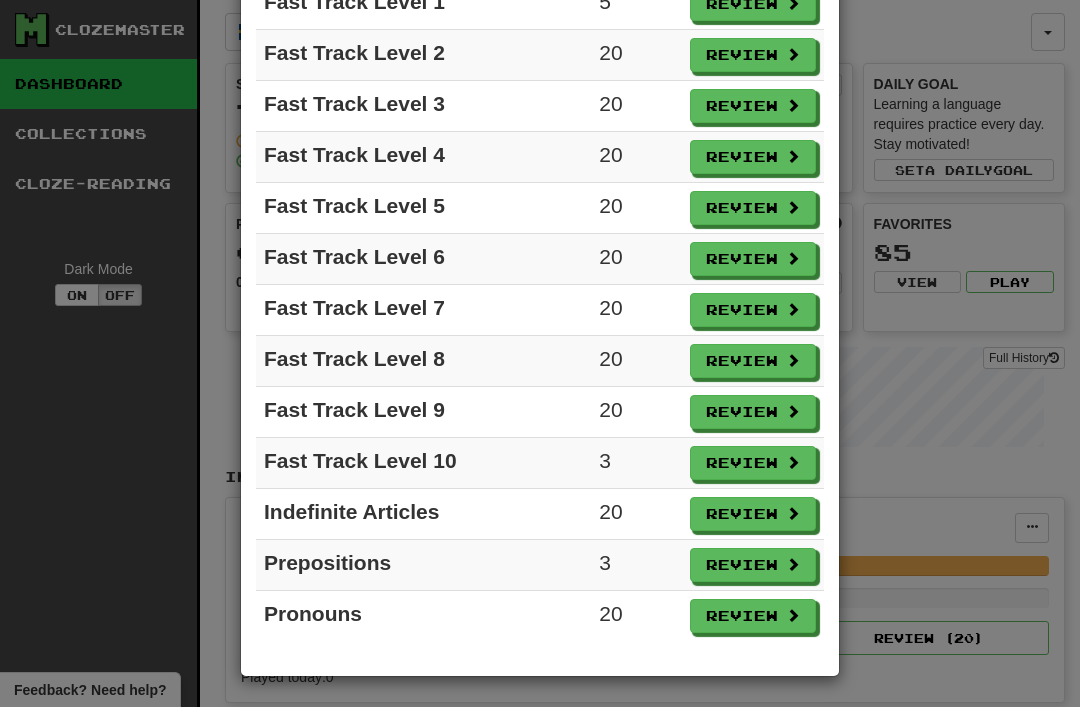 click on "Review" at bounding box center [753, 463] 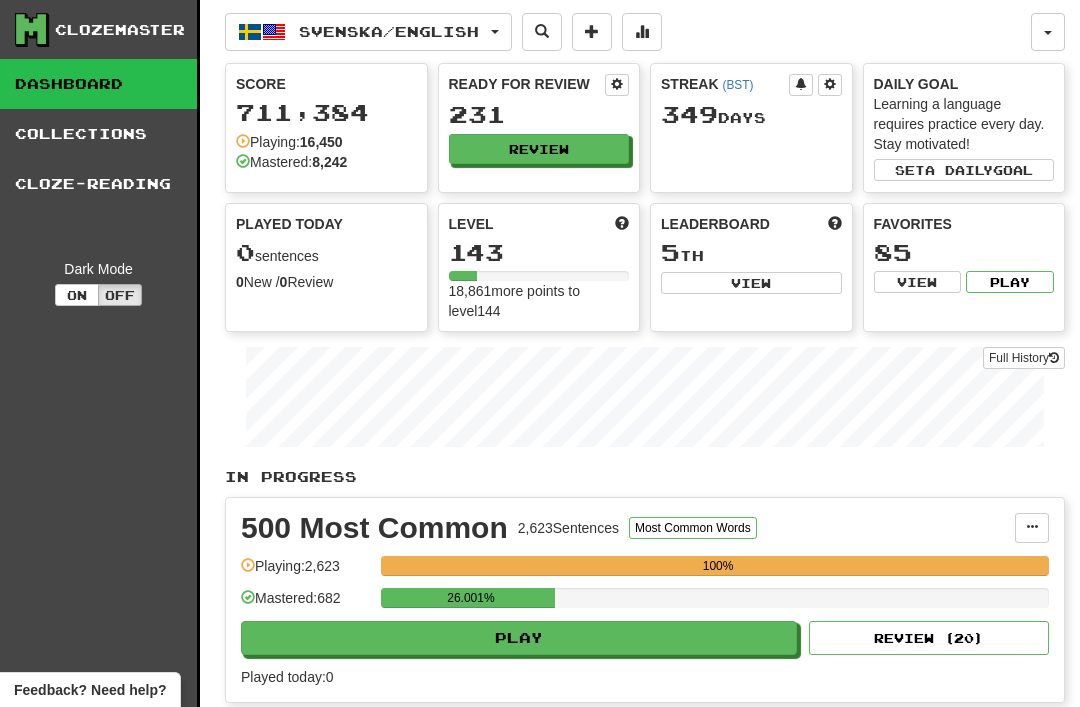 select on "**" 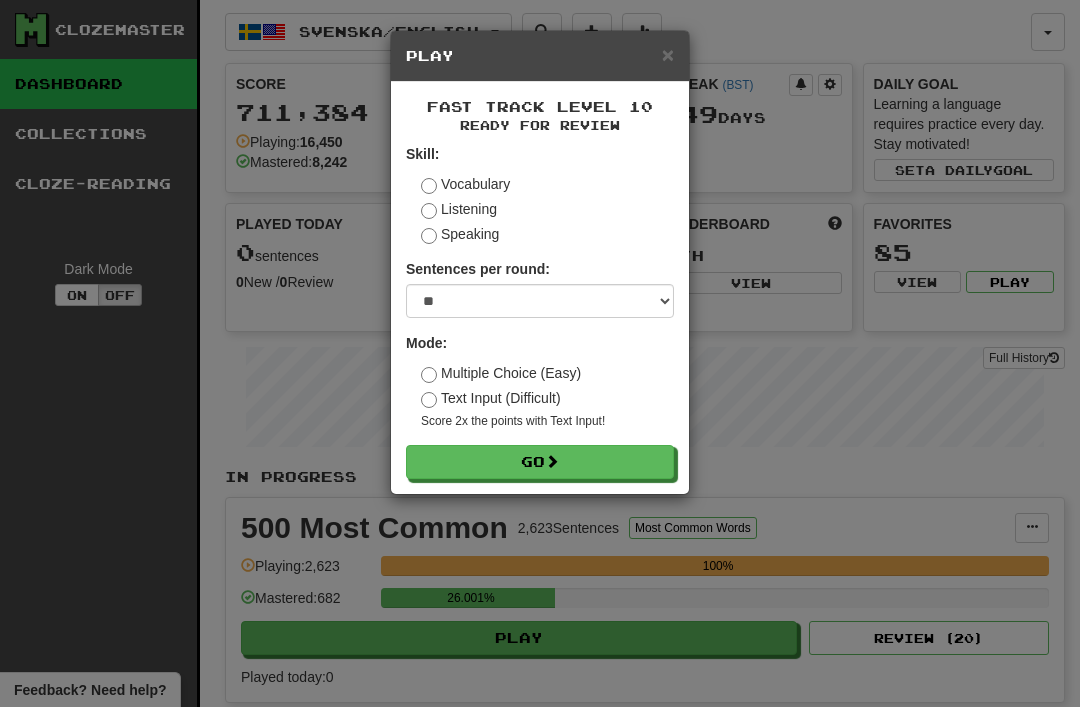 click at bounding box center (552, 461) 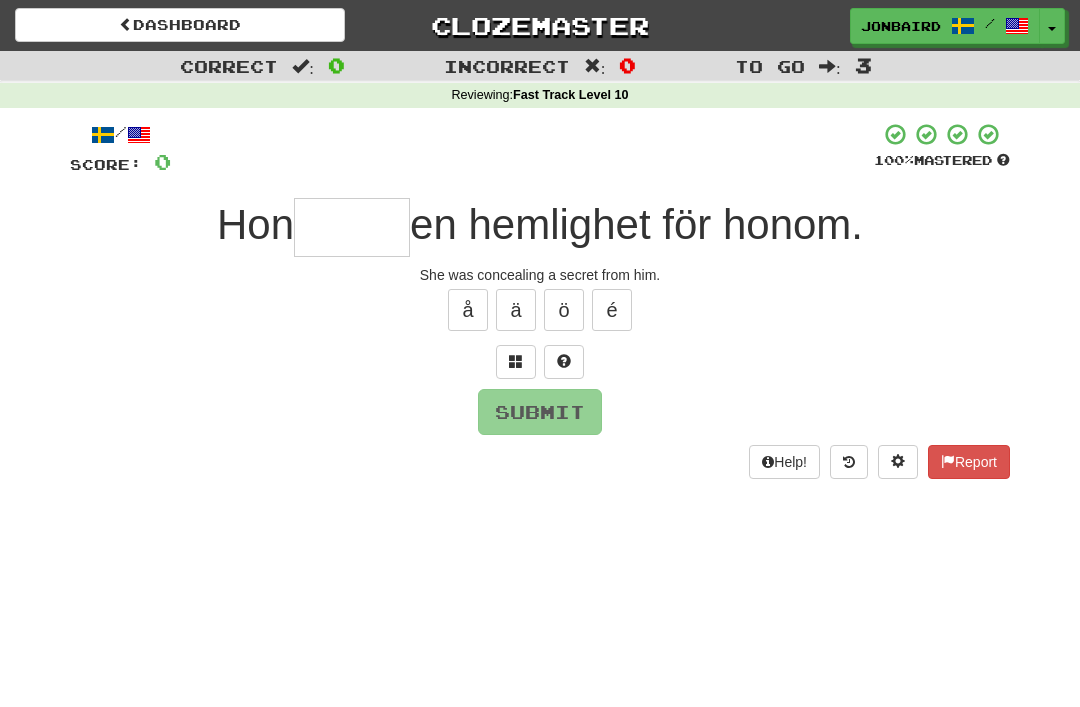scroll, scrollTop: 0, scrollLeft: 0, axis: both 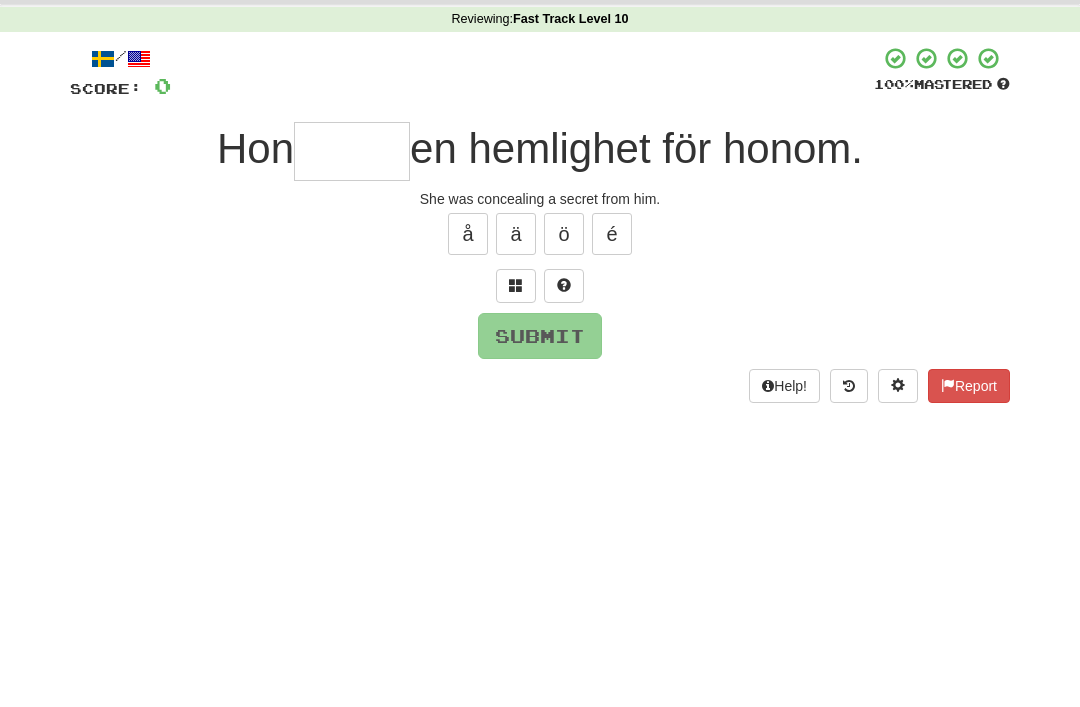 click at bounding box center (516, 361) 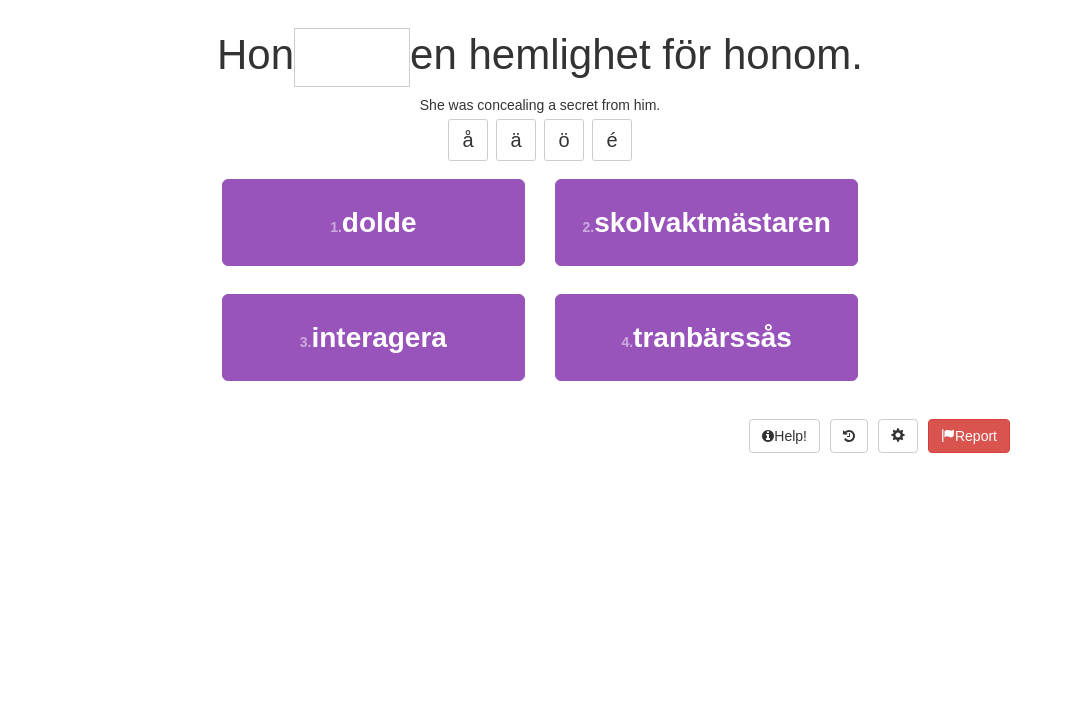 click on "1 .  dolde" at bounding box center (373, 392) 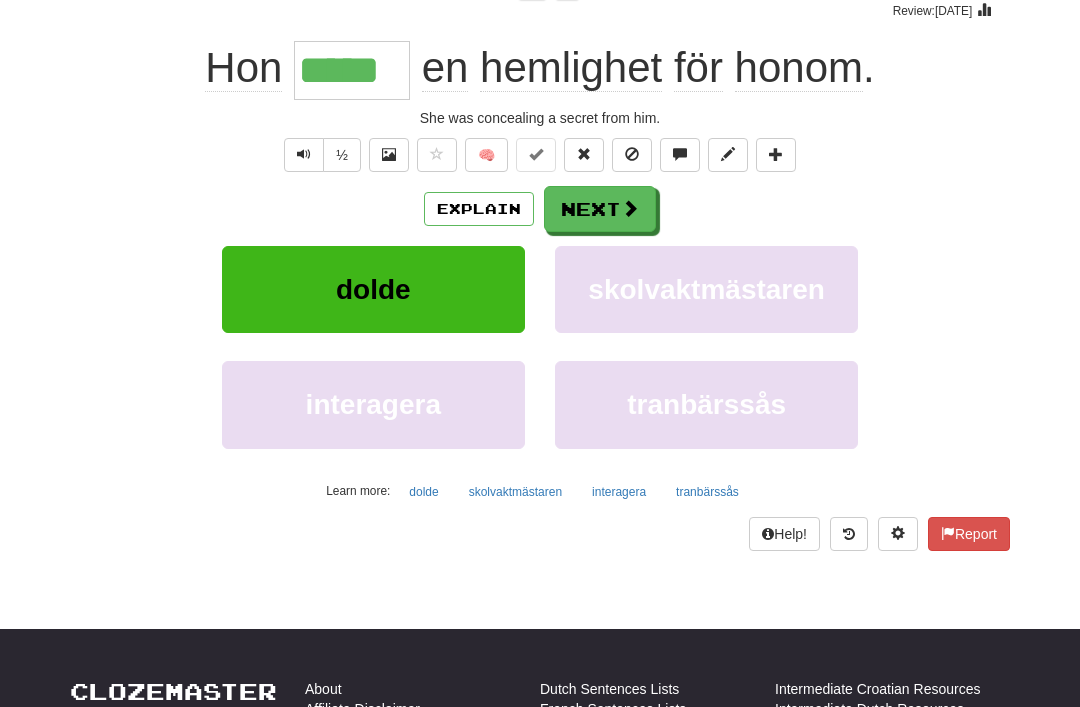 click on "Next" at bounding box center (600, 209) 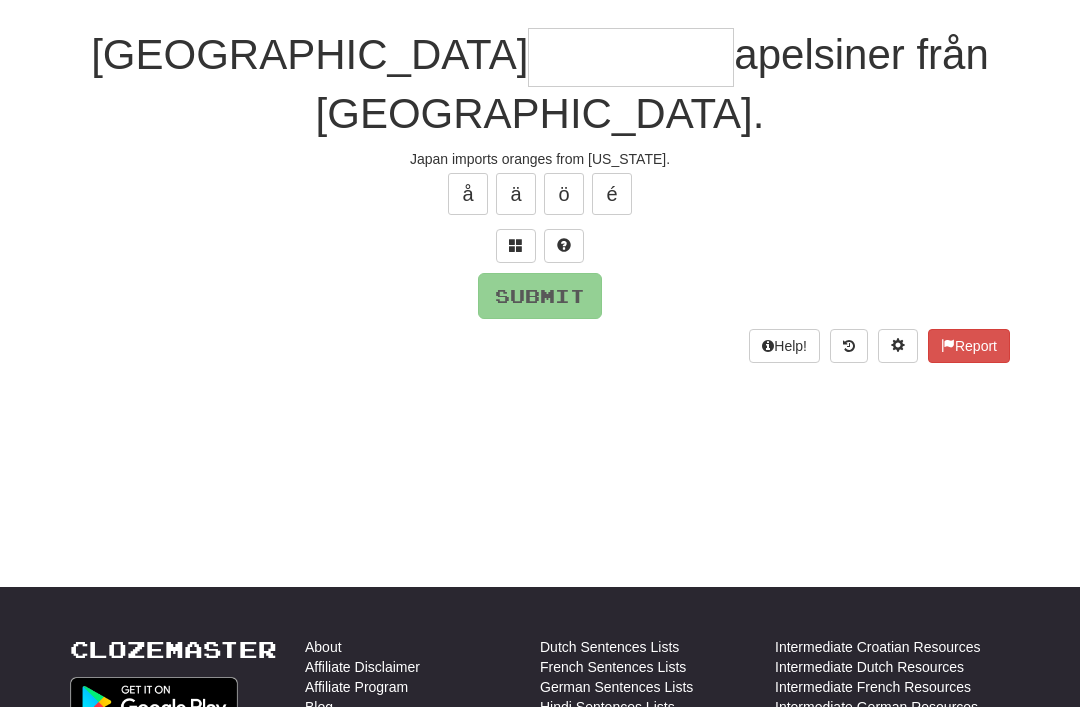 scroll, scrollTop: 169, scrollLeft: 0, axis: vertical 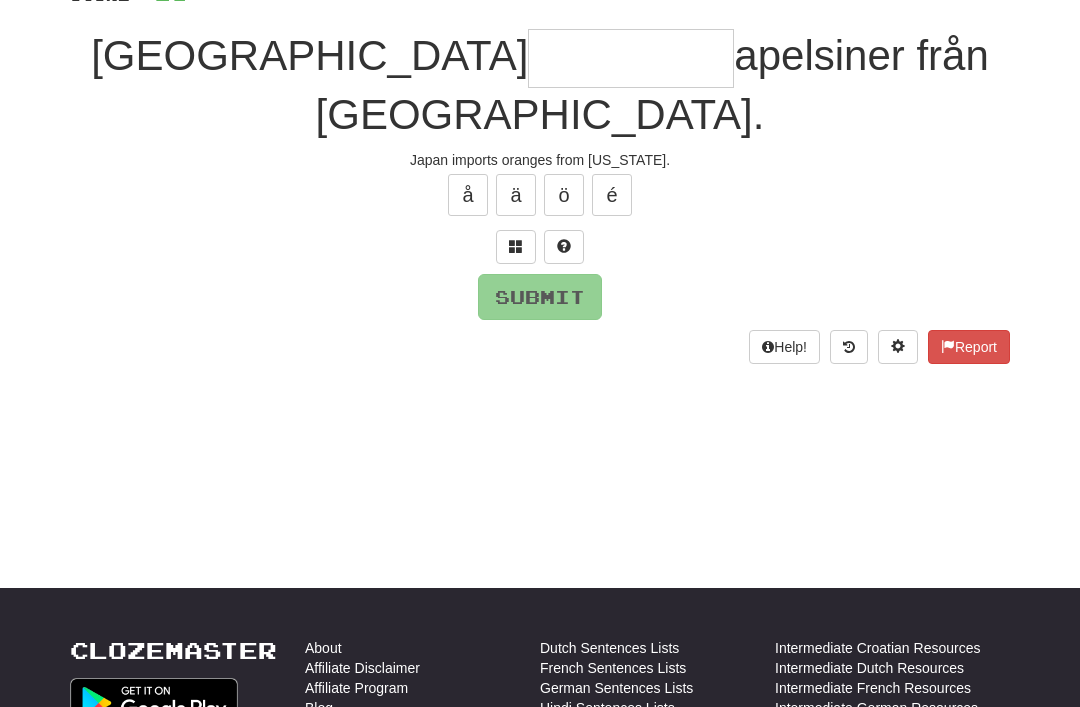 click at bounding box center [516, 246] 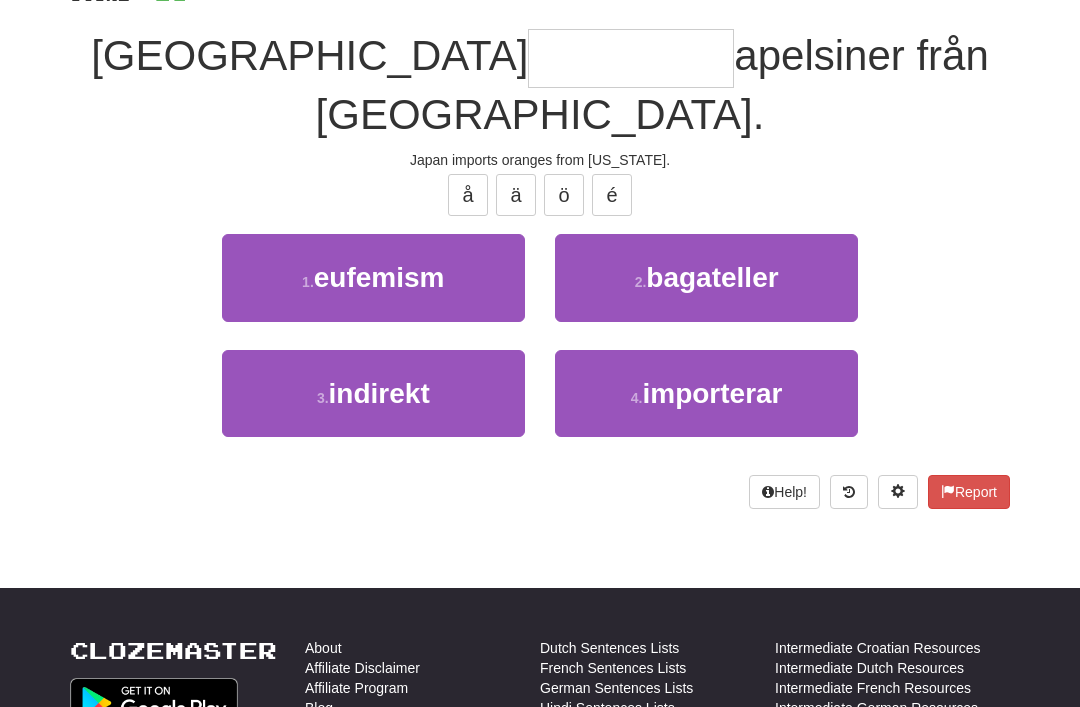 click on "importerar" at bounding box center (712, 393) 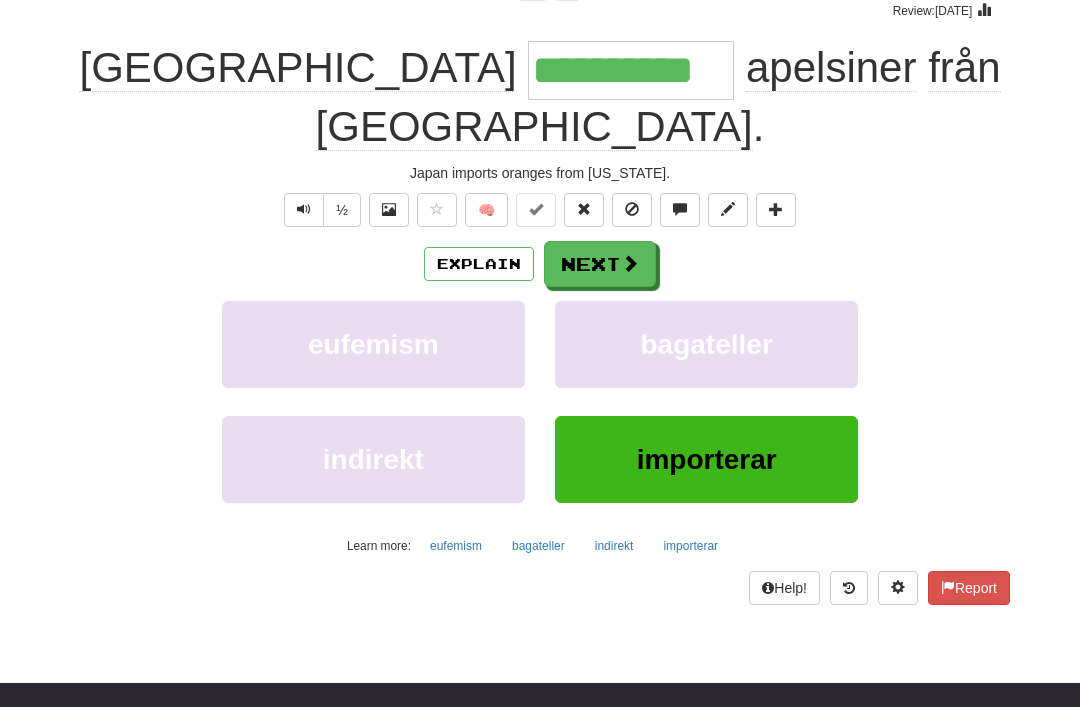 click at bounding box center (630, 263) 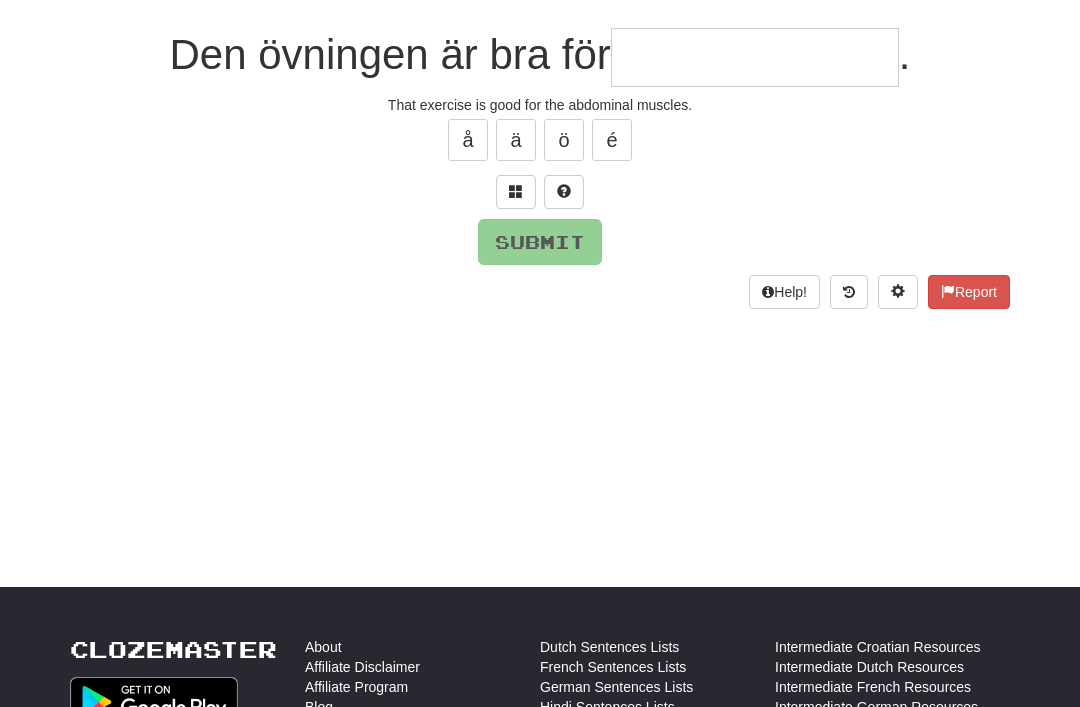 scroll, scrollTop: 169, scrollLeft: 0, axis: vertical 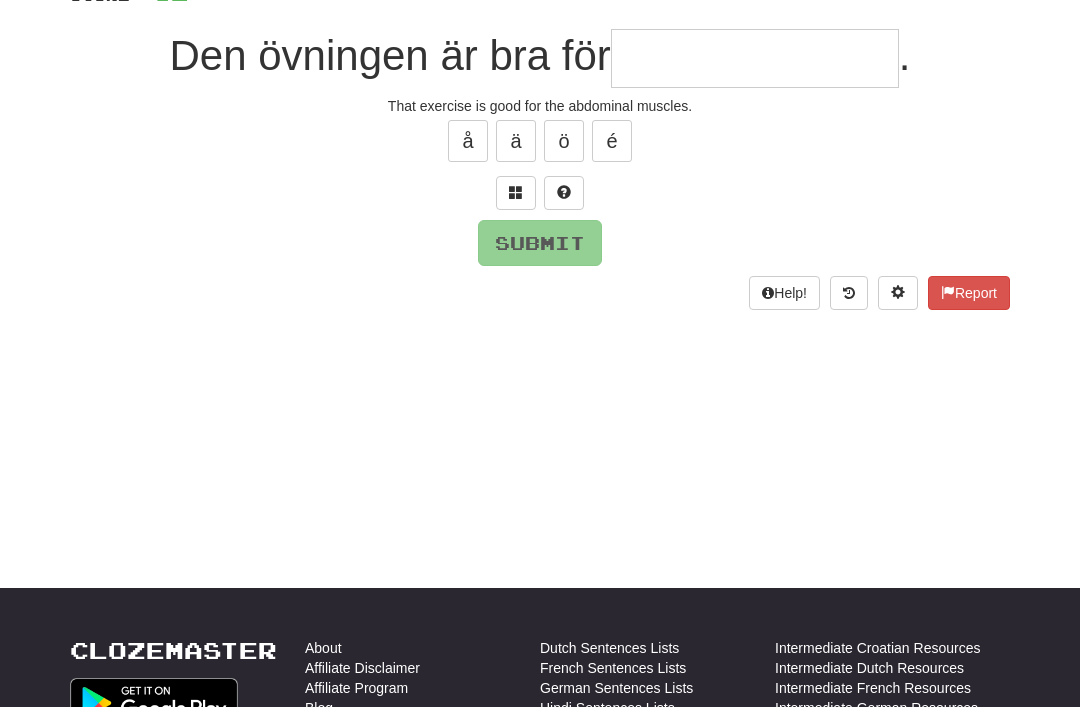 click at bounding box center (516, 193) 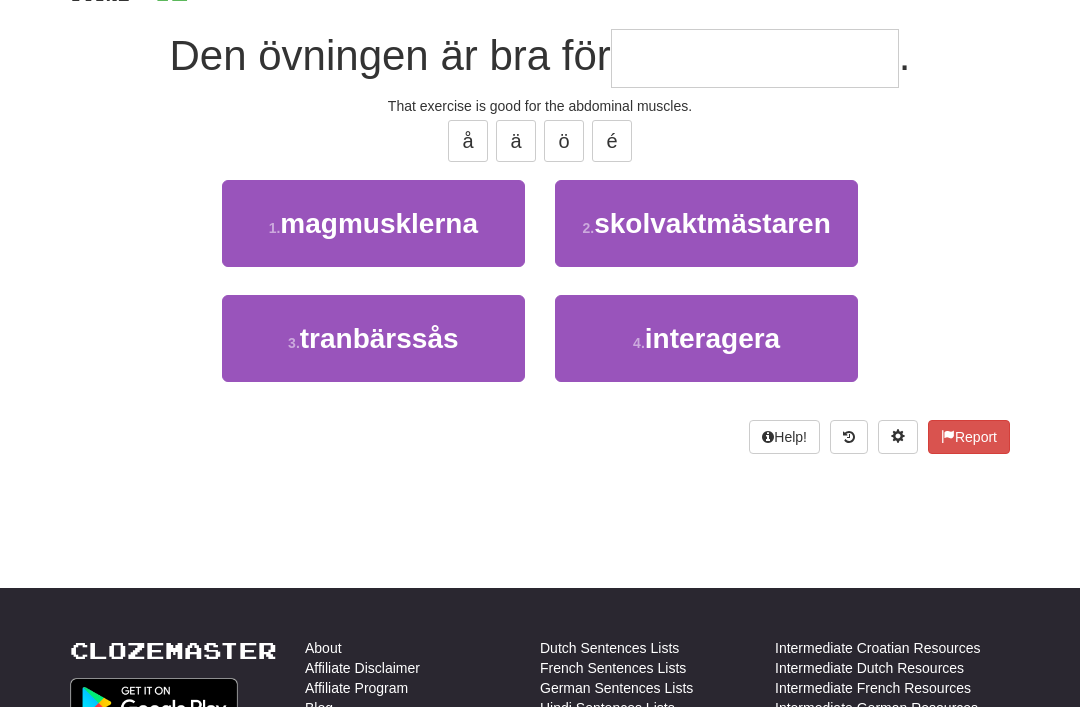 click on "magmusklerna" at bounding box center [379, 223] 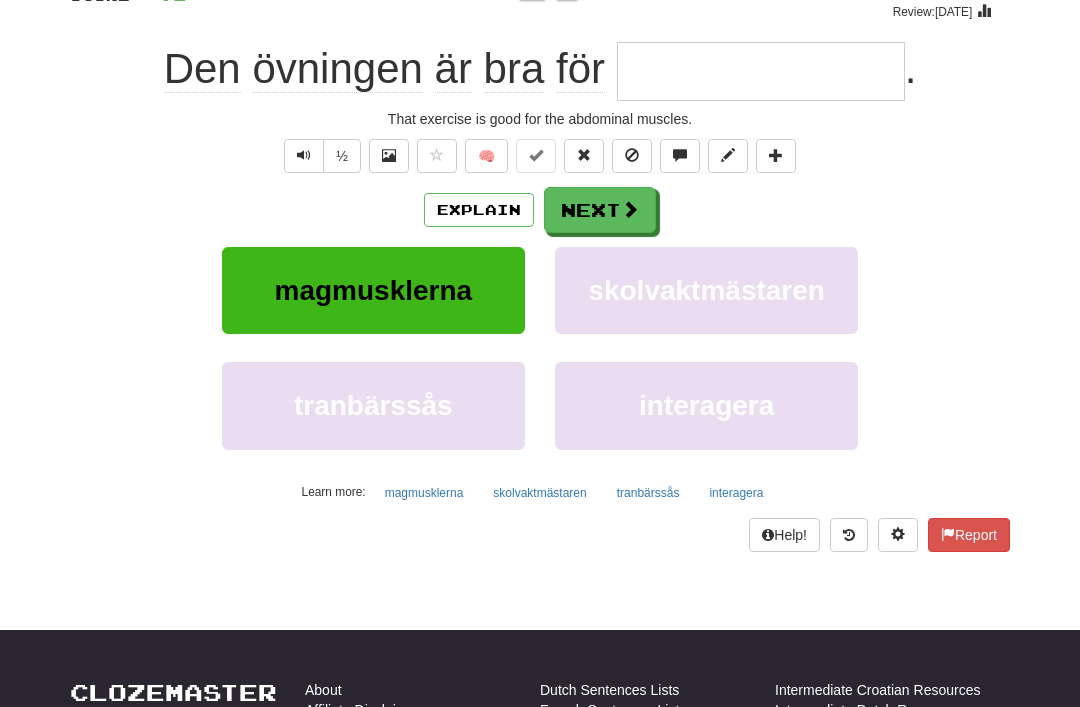 type on "**********" 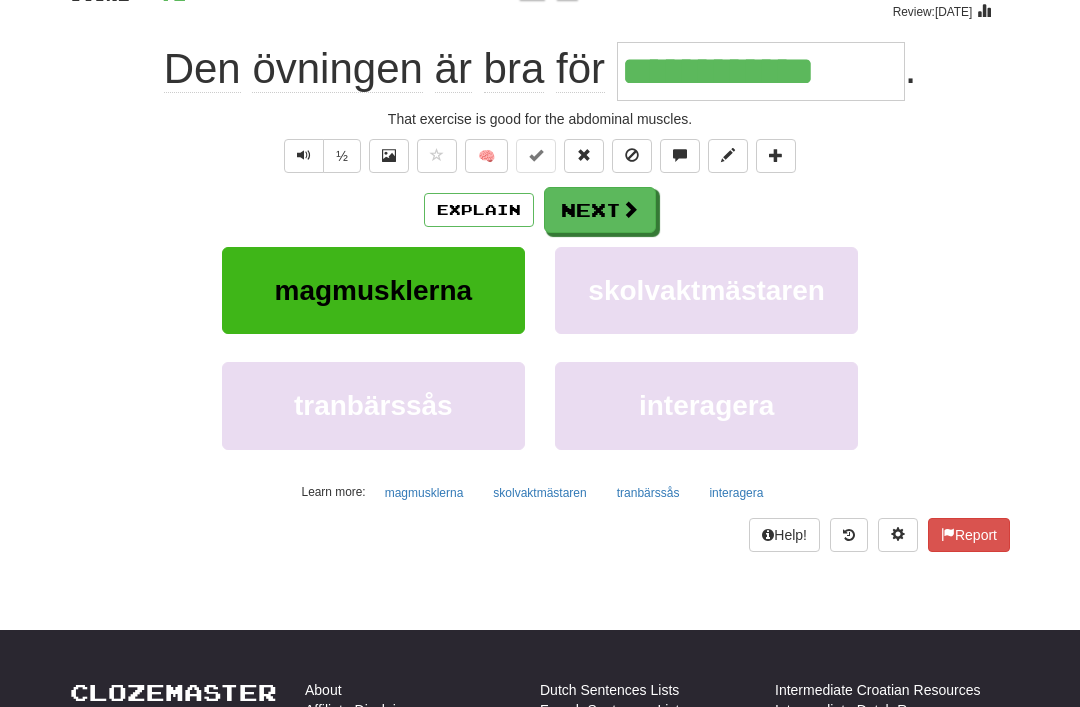 scroll, scrollTop: 170, scrollLeft: 0, axis: vertical 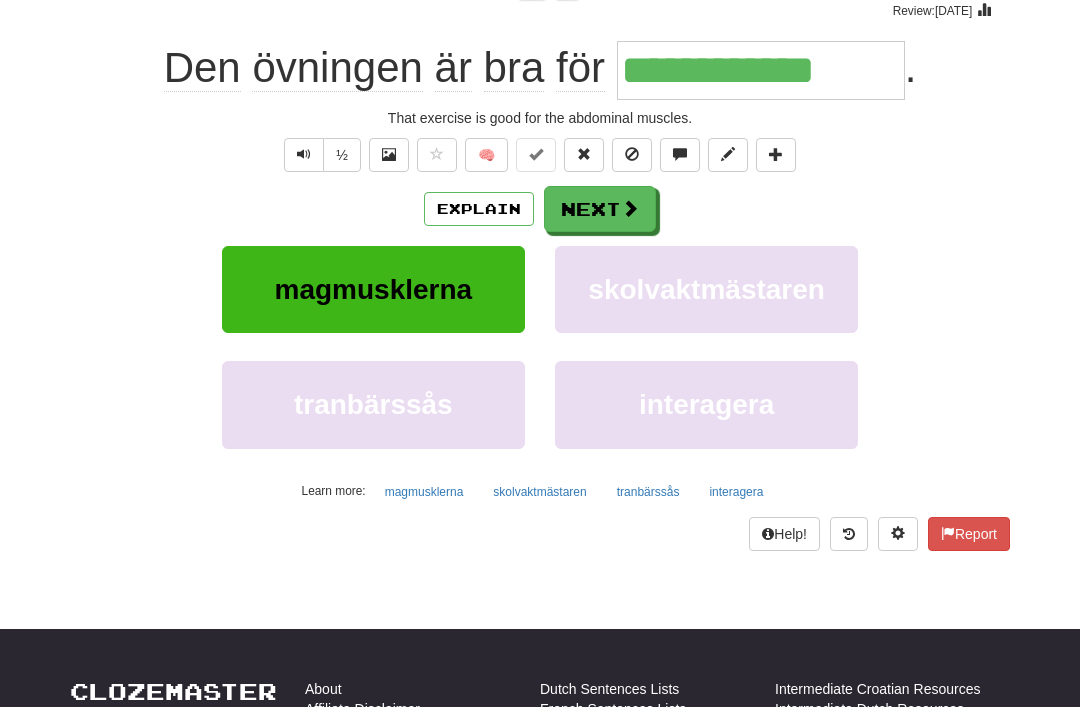 click on "Next" at bounding box center (600, 209) 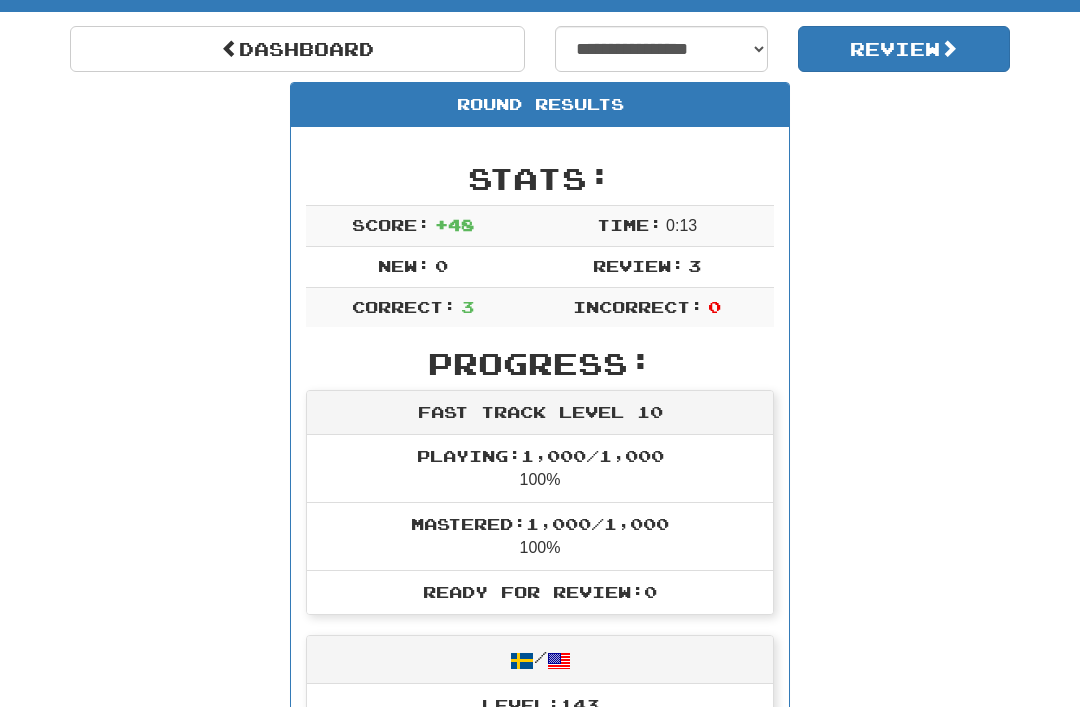 click on "Review" at bounding box center [904, 49] 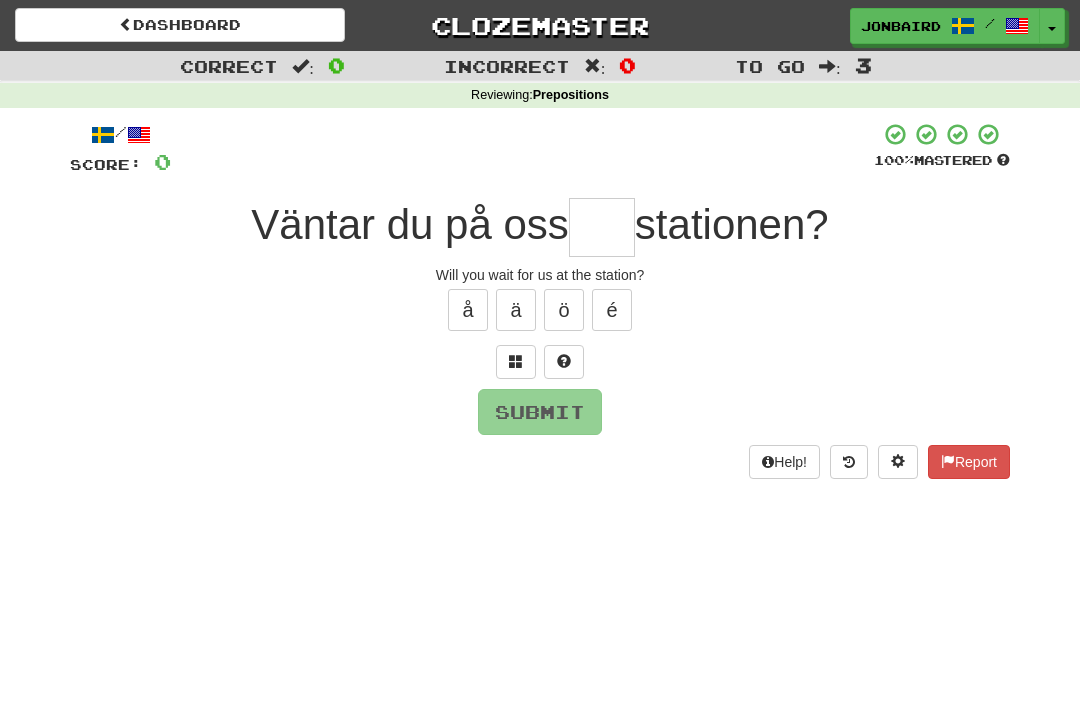 scroll, scrollTop: 0, scrollLeft: 0, axis: both 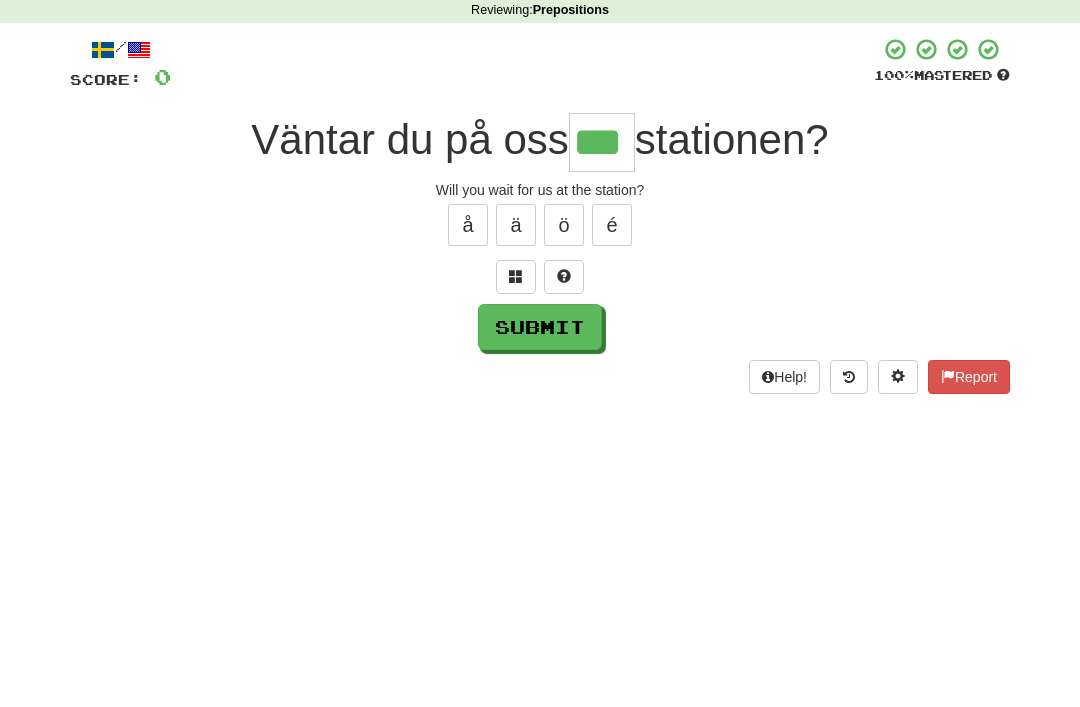 type on "***" 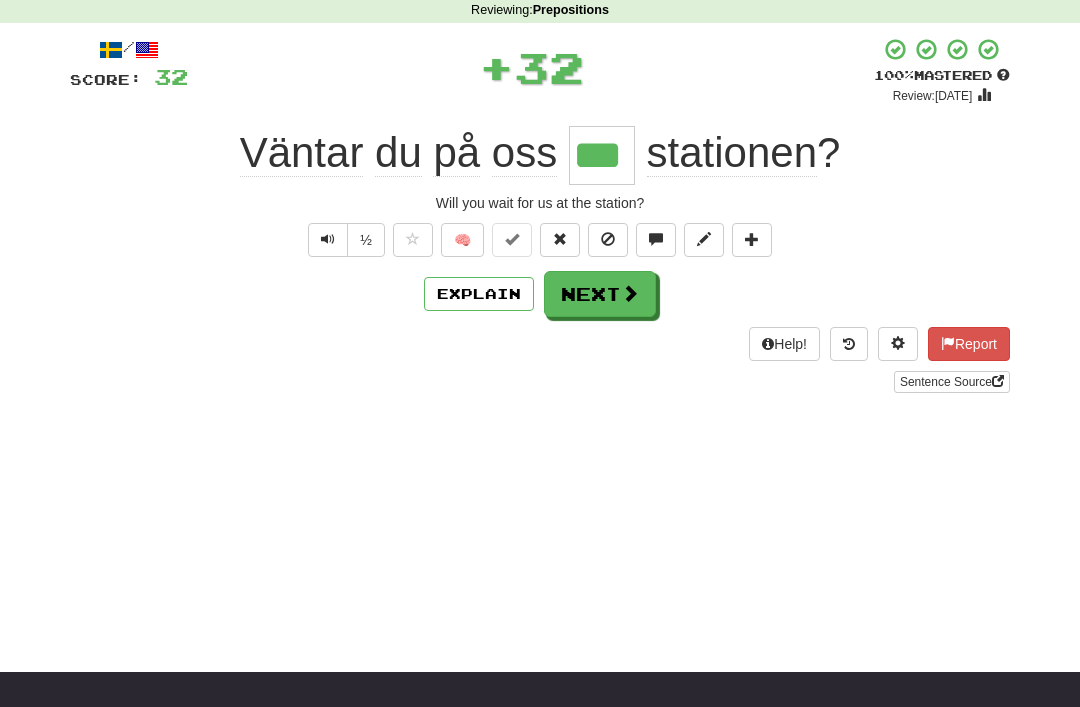 click on "Next" at bounding box center [600, 294] 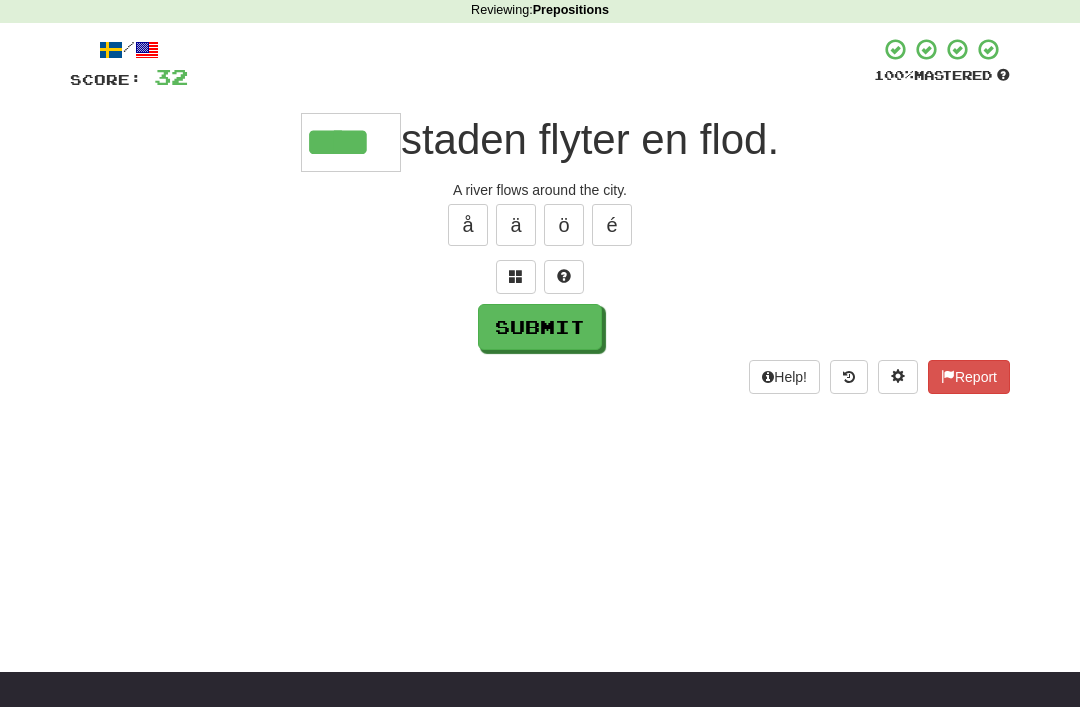 click on "Submit" at bounding box center (540, 327) 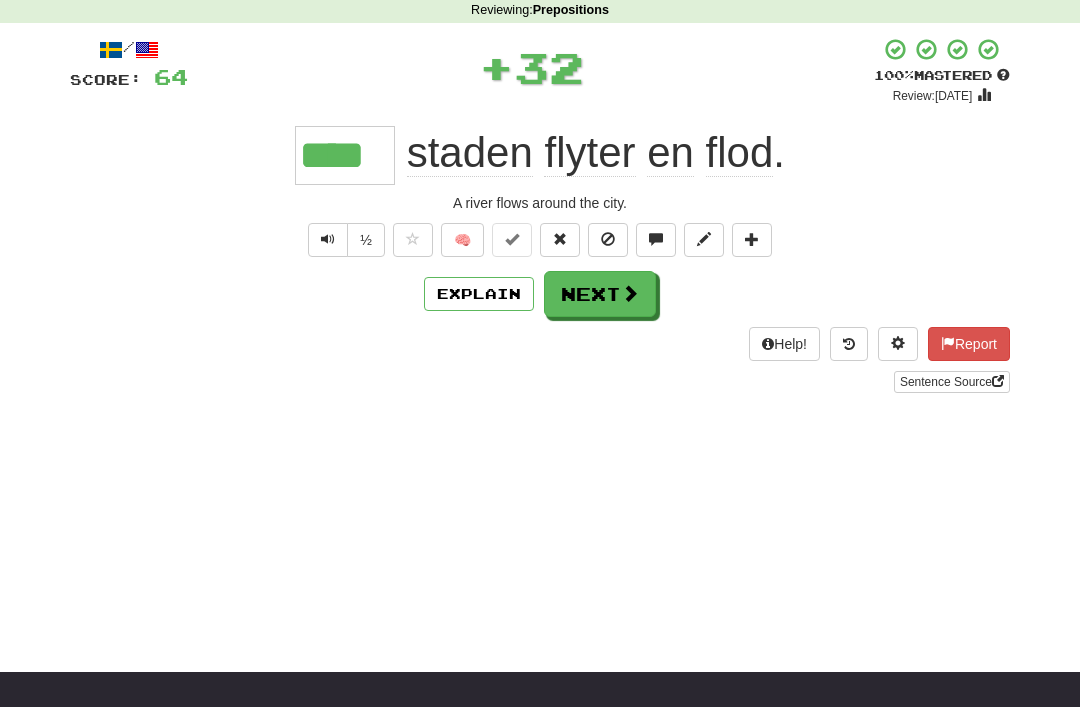 click on "Next" at bounding box center [600, 294] 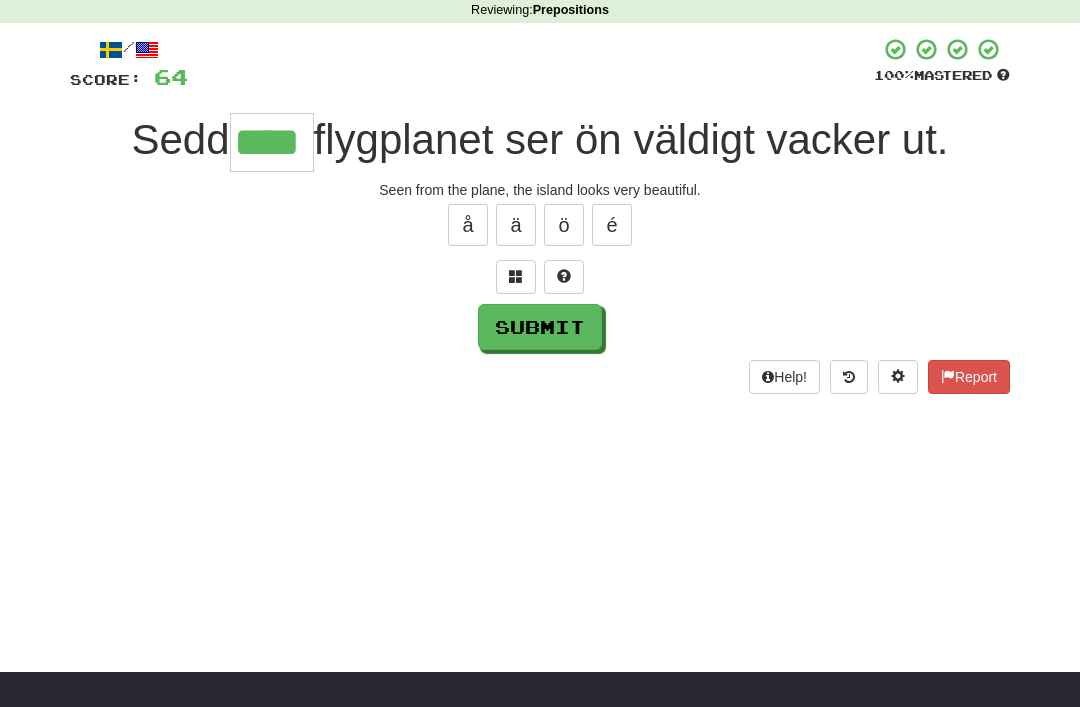 type on "****" 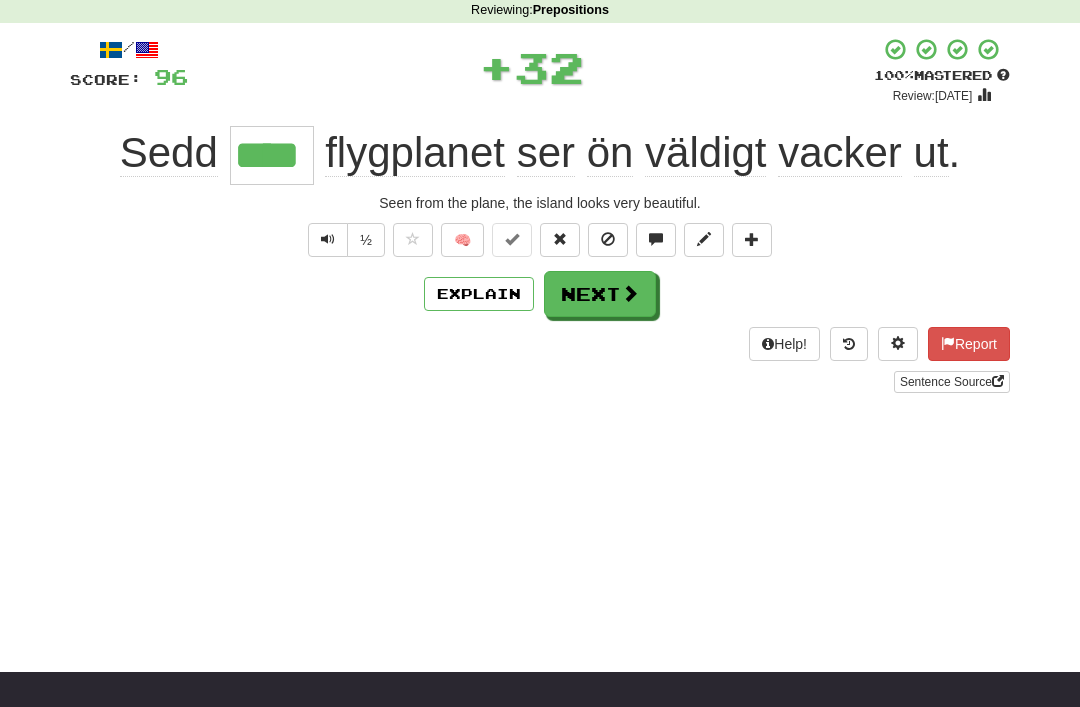 click on "Next" at bounding box center (600, 294) 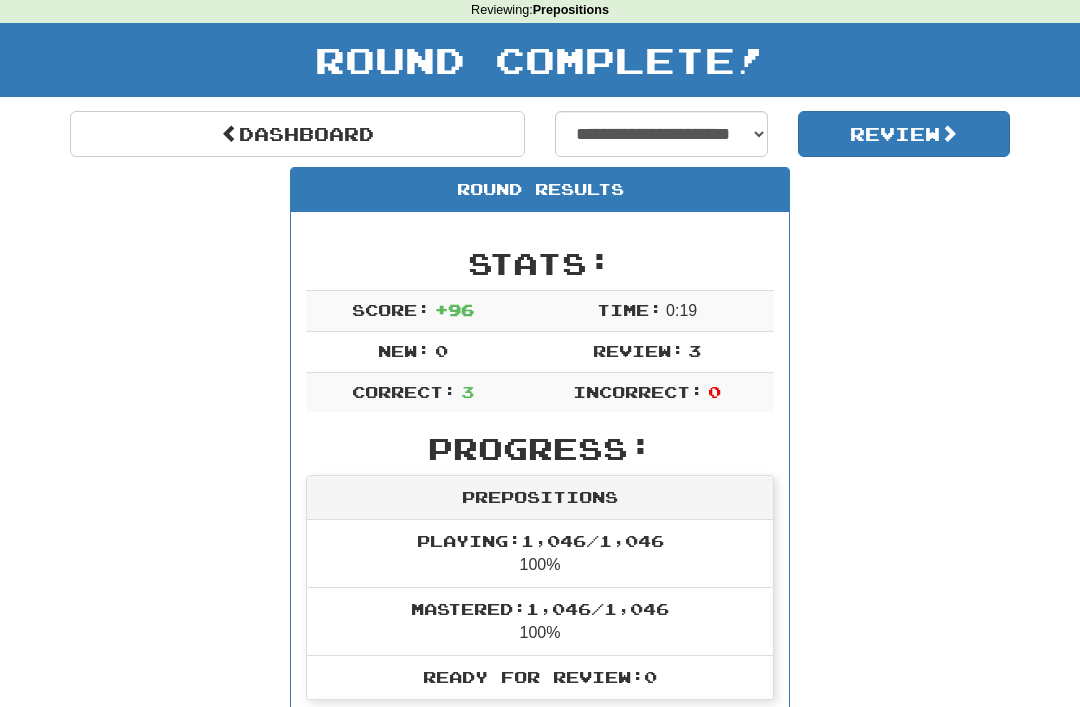 click on "Review" at bounding box center [904, 134] 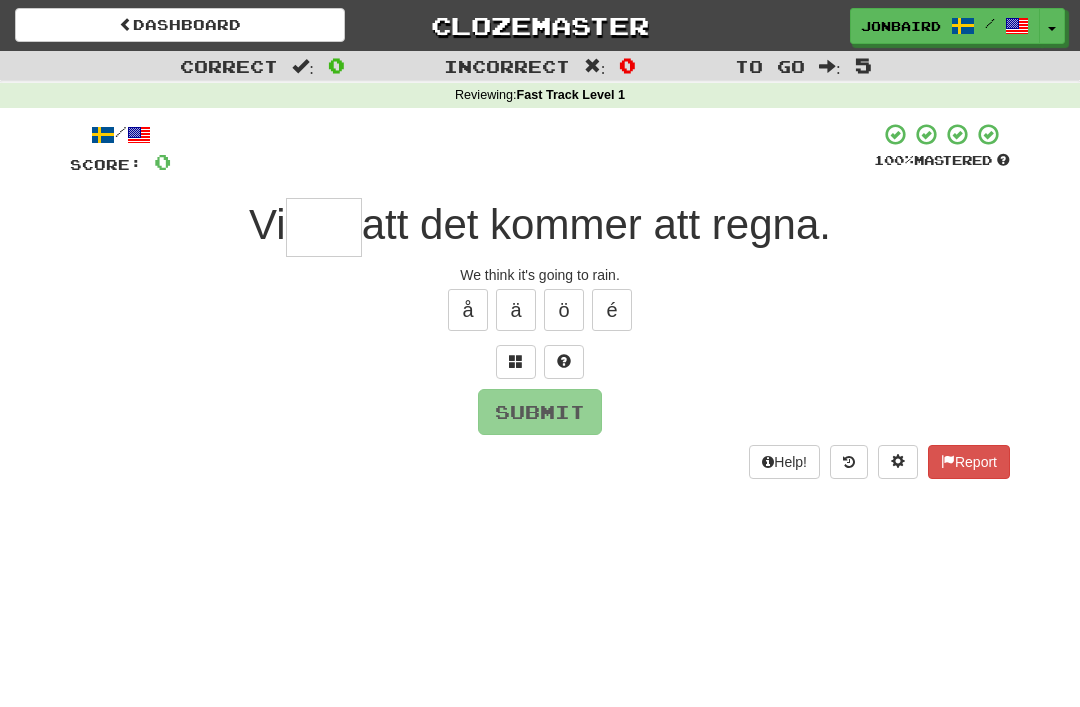 scroll, scrollTop: 0, scrollLeft: 0, axis: both 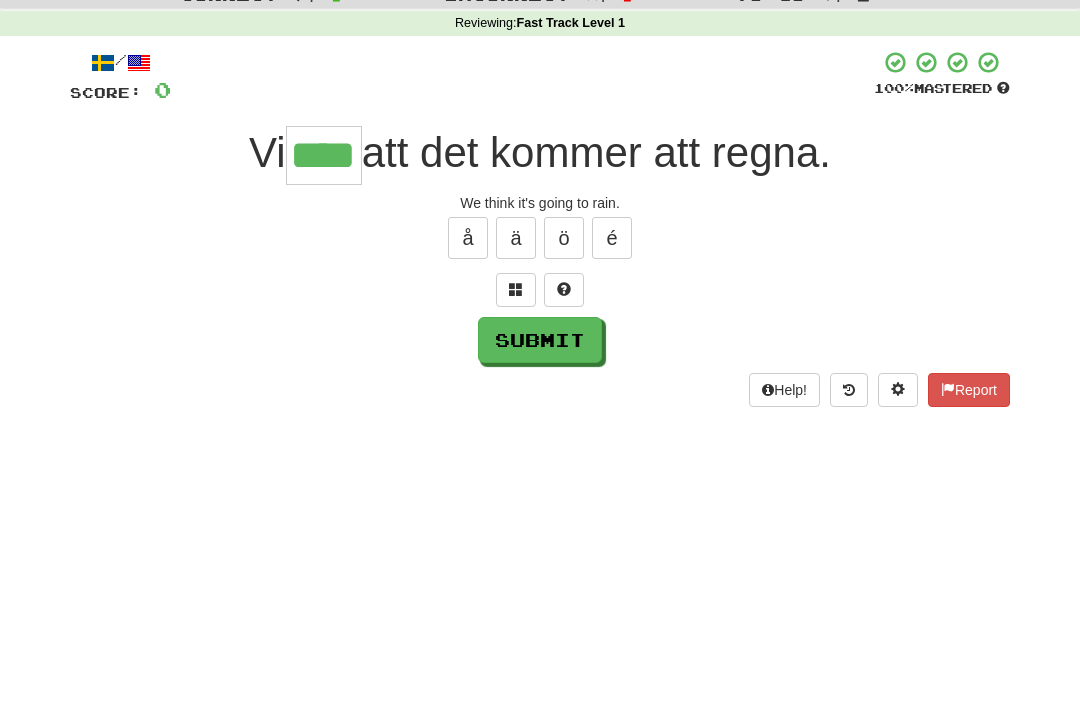 type on "****" 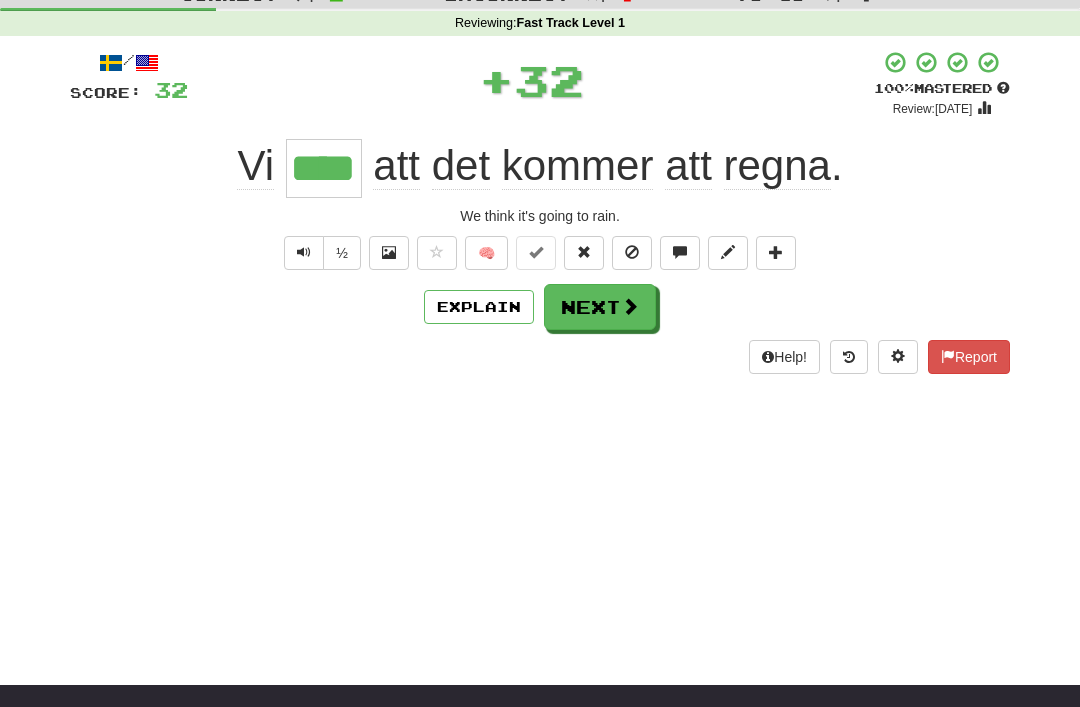 click on "Next" at bounding box center (600, 307) 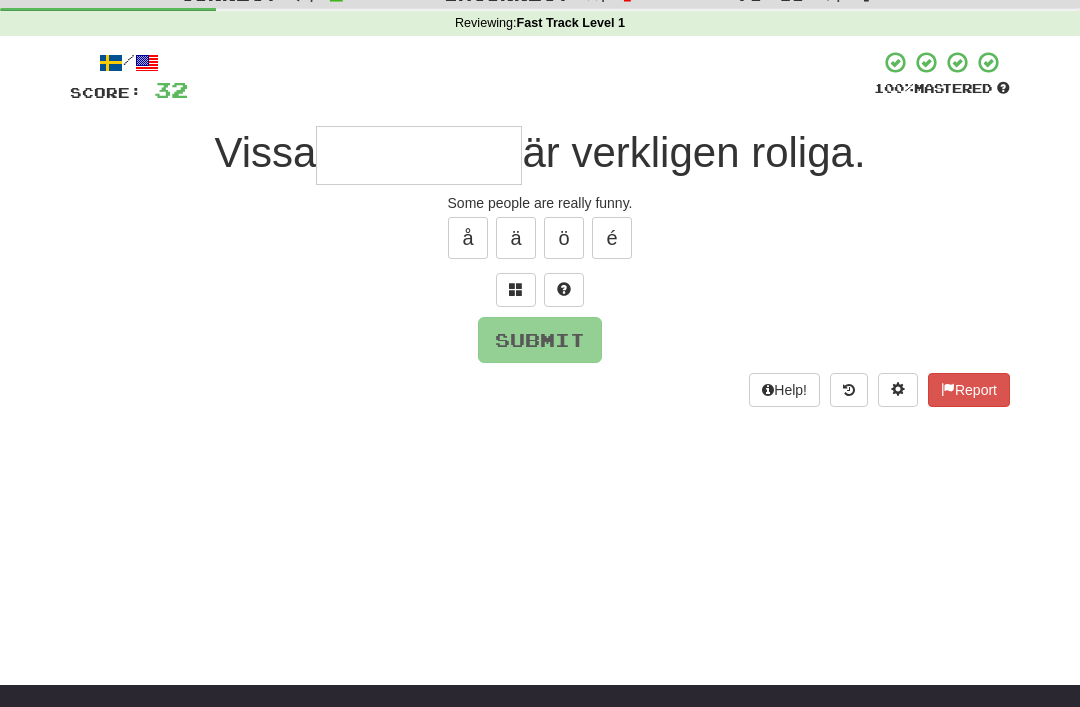 scroll, scrollTop: 71, scrollLeft: 0, axis: vertical 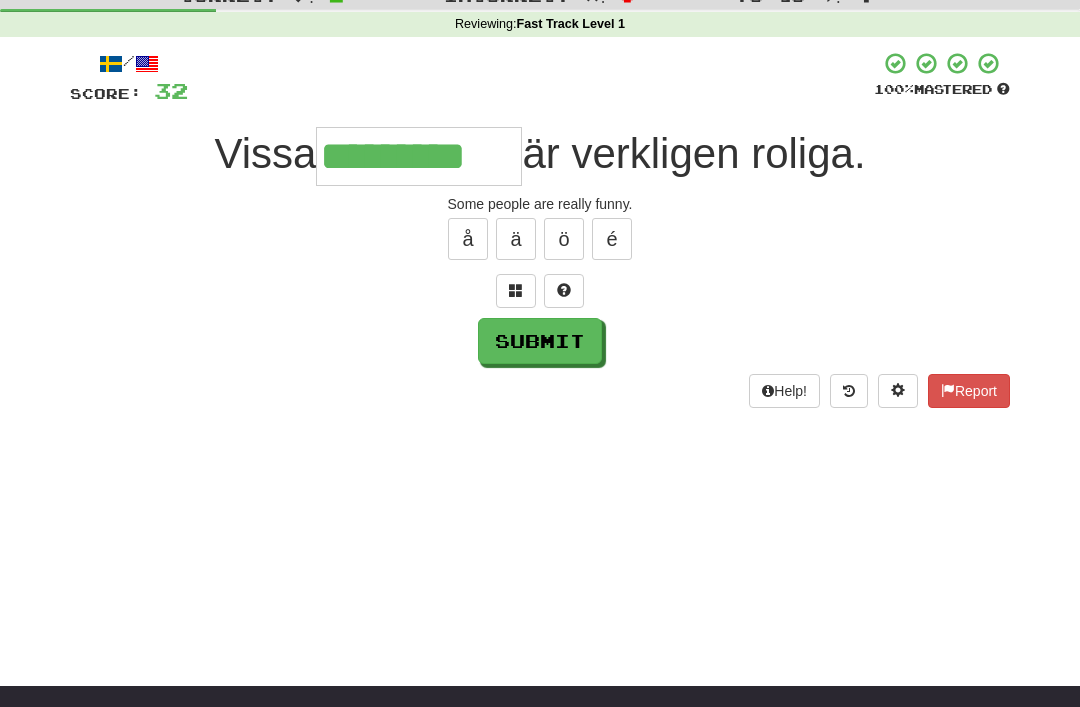 type on "*********" 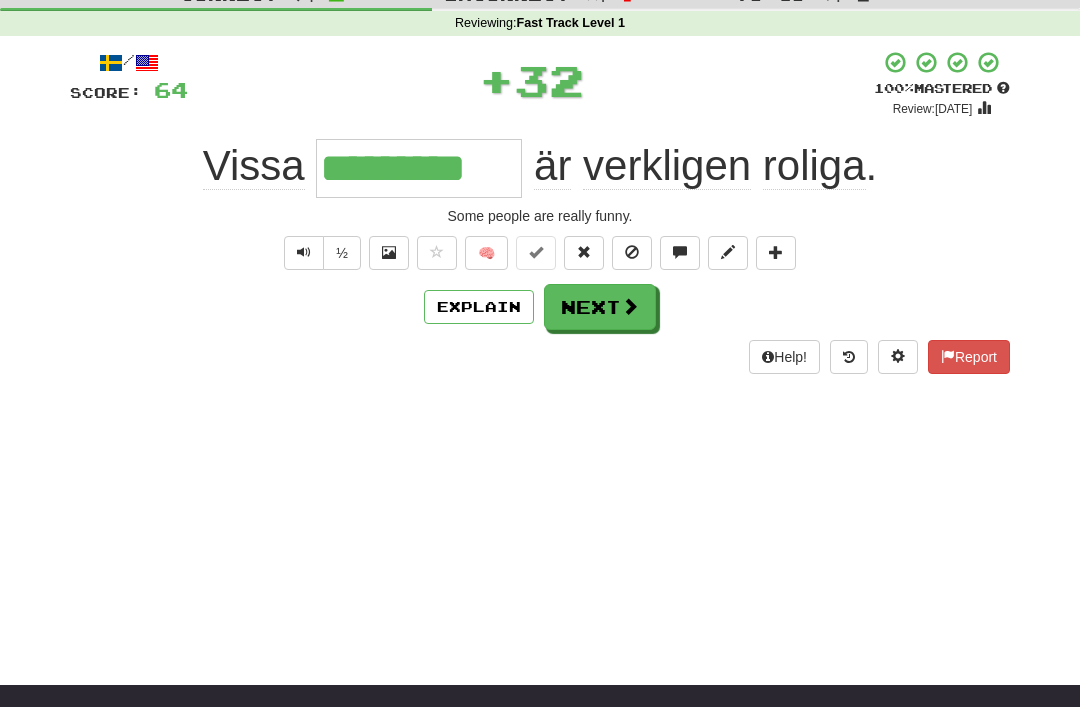 click on "Next" at bounding box center [600, 307] 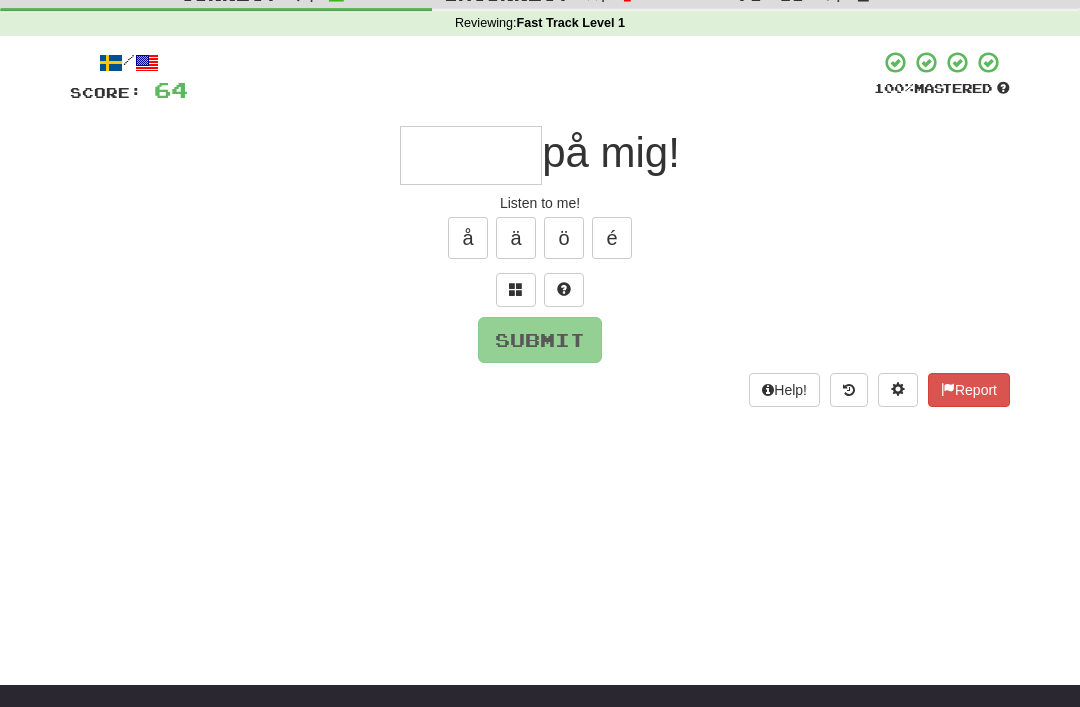 scroll, scrollTop: 71, scrollLeft: 0, axis: vertical 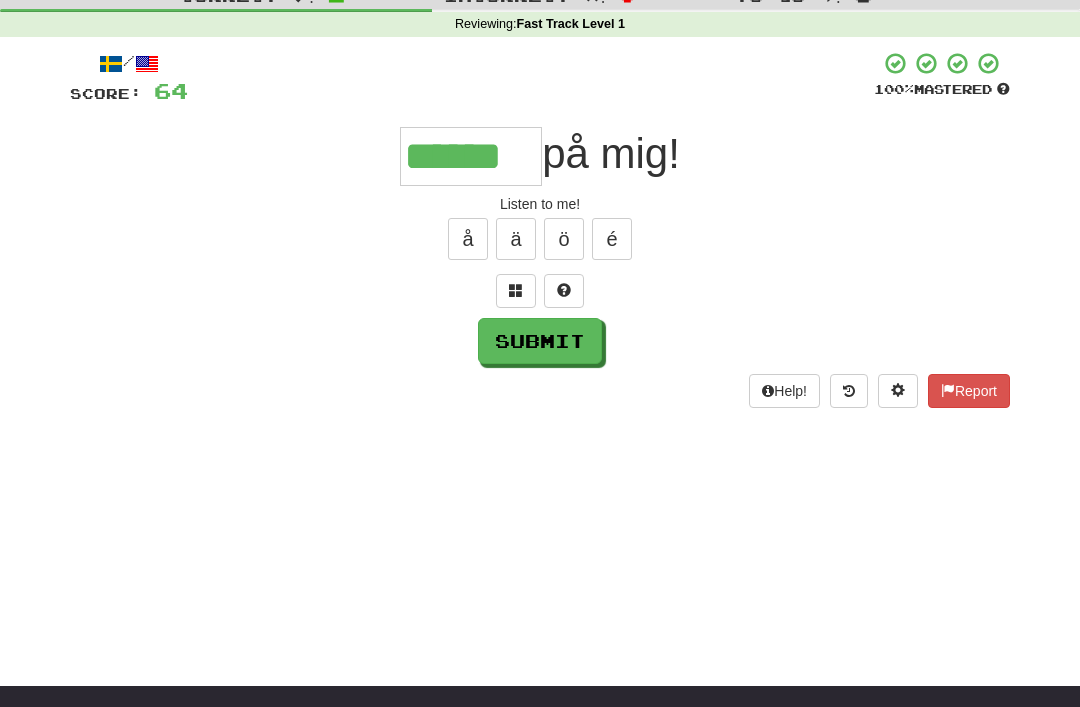 click on "Submit" at bounding box center [540, 341] 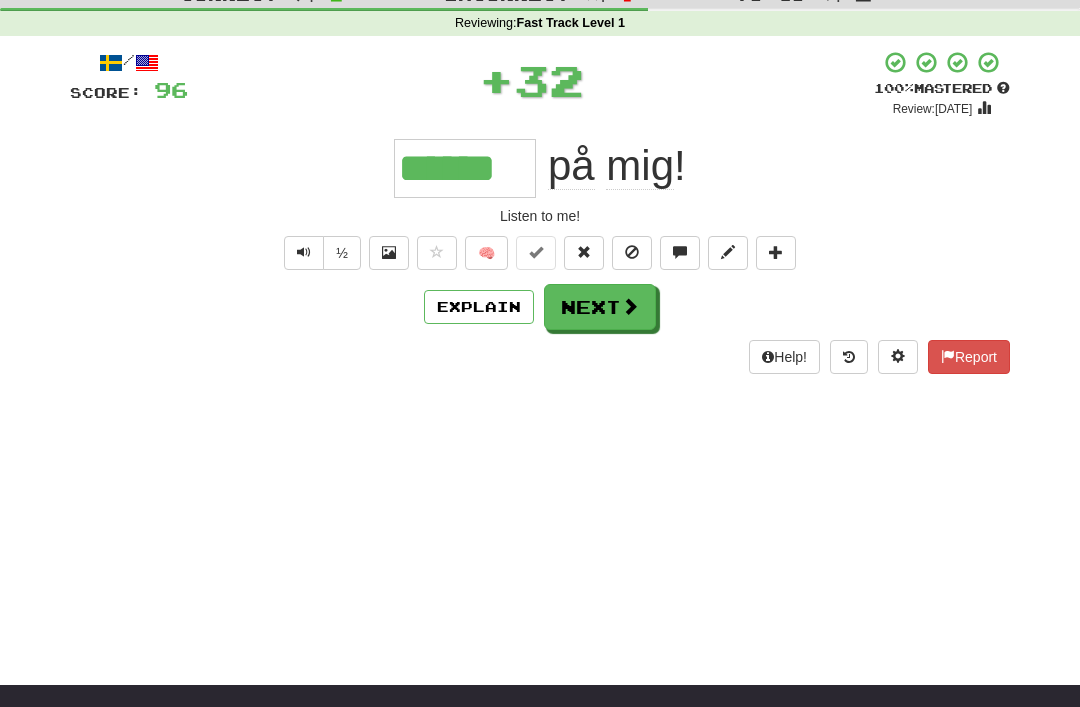 click on "Next" at bounding box center (600, 307) 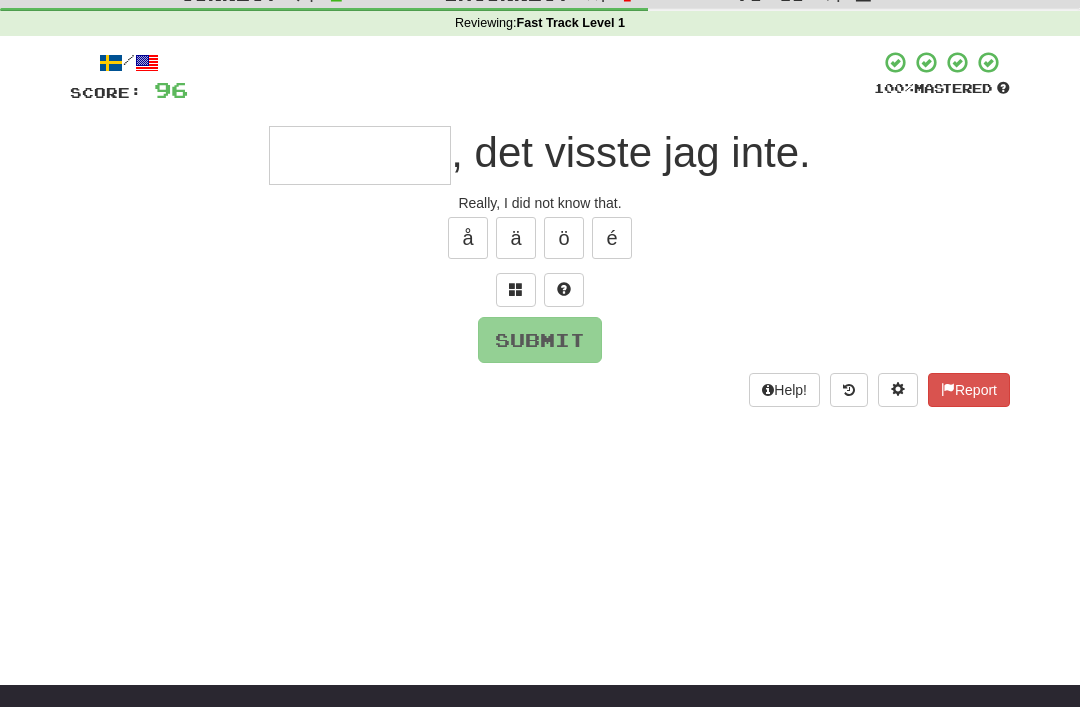 scroll, scrollTop: 71, scrollLeft: 0, axis: vertical 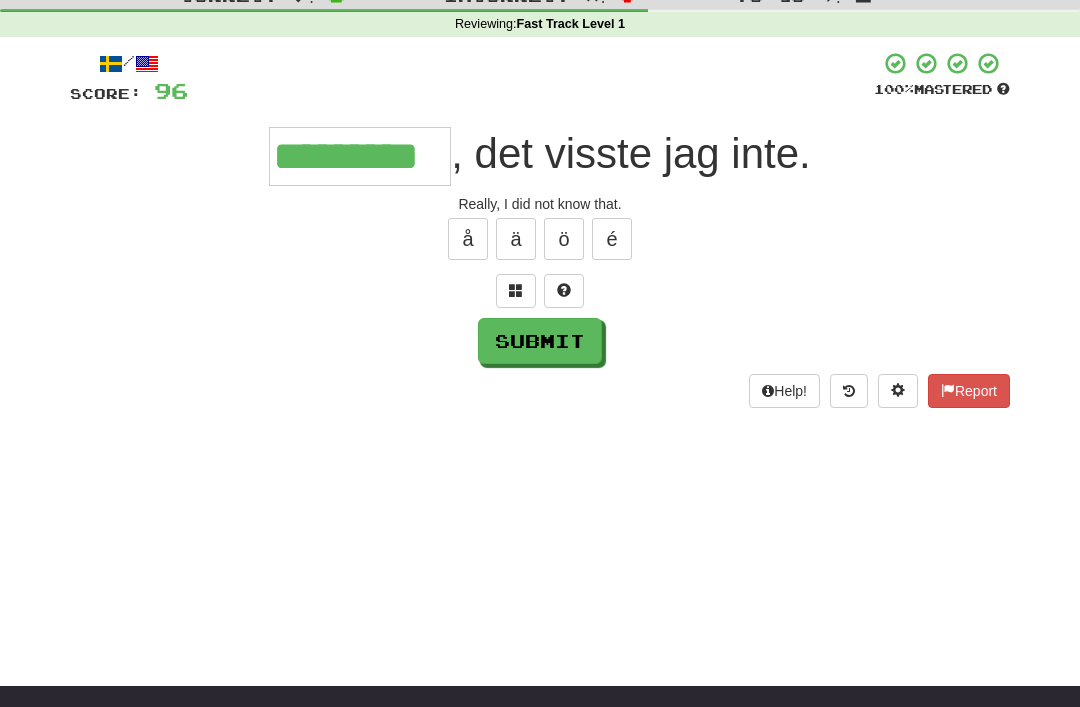 click on "Submit" at bounding box center (540, 341) 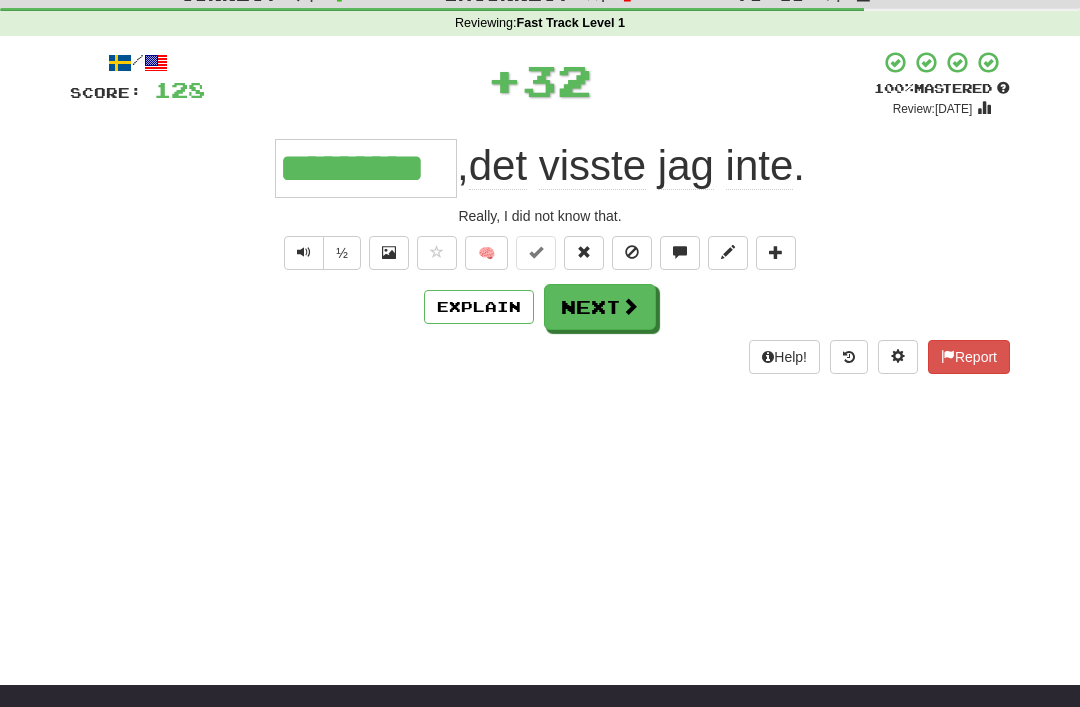 click on "Next" at bounding box center (600, 307) 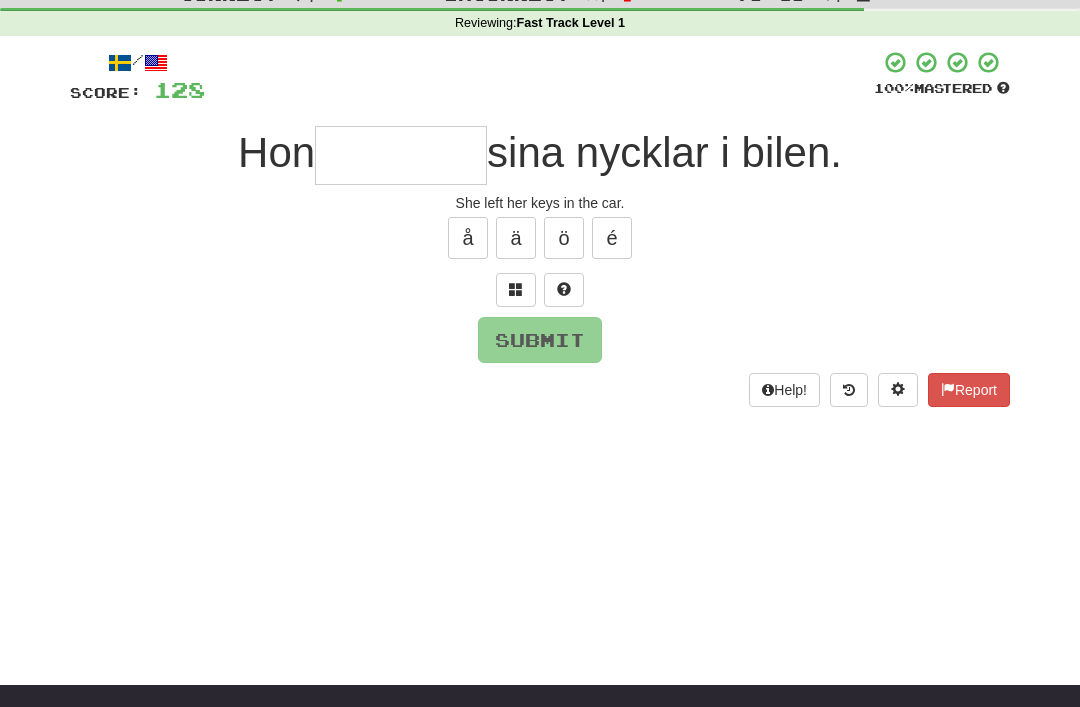scroll, scrollTop: 71, scrollLeft: 0, axis: vertical 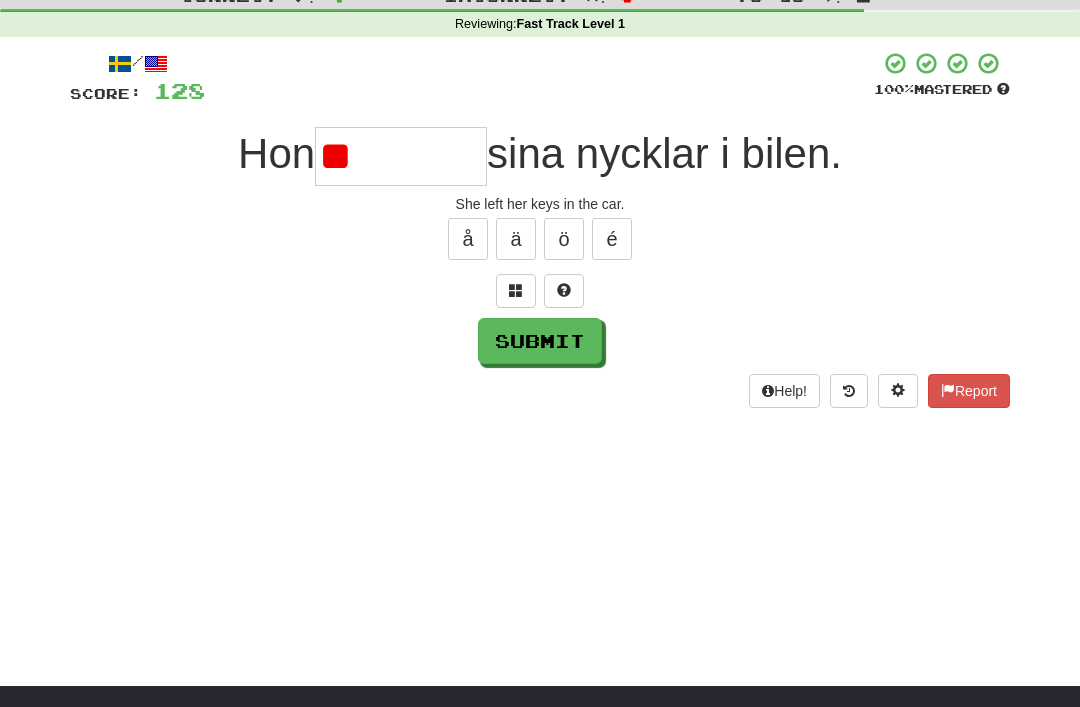 type on "*" 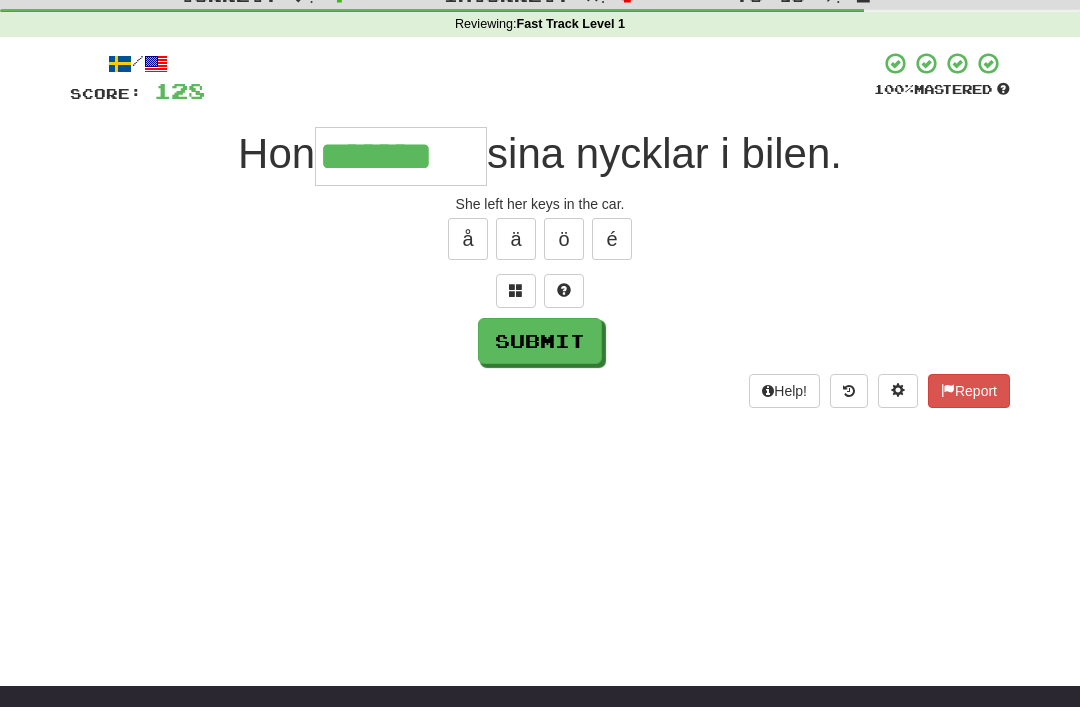 type on "*******" 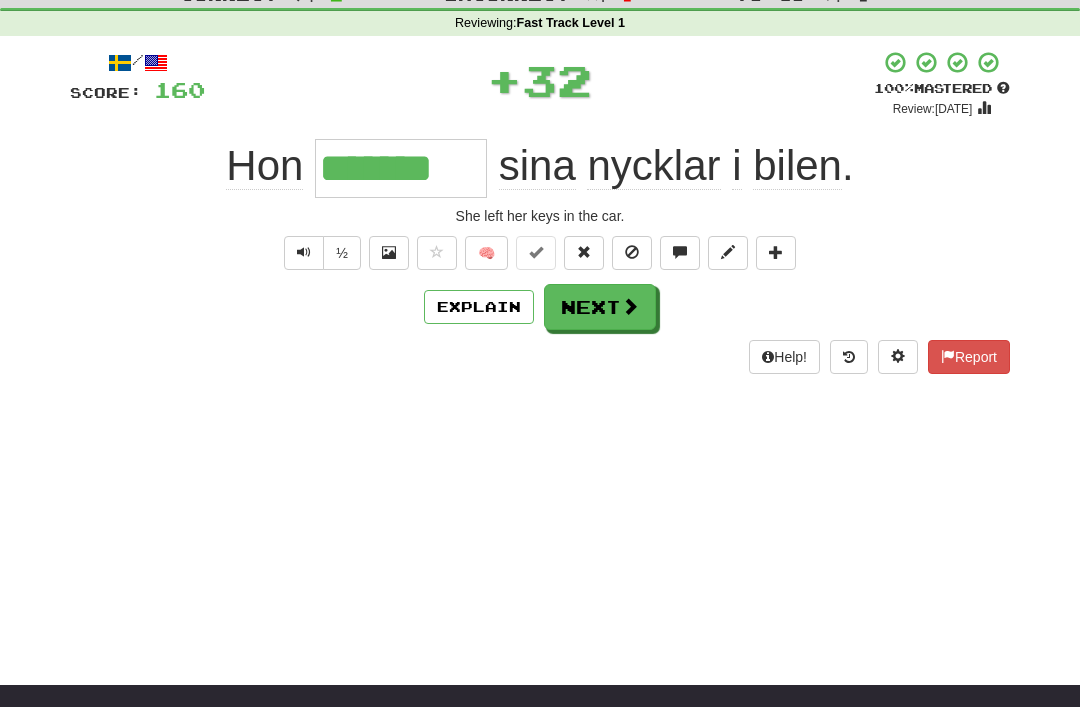 click on "Next" at bounding box center (600, 307) 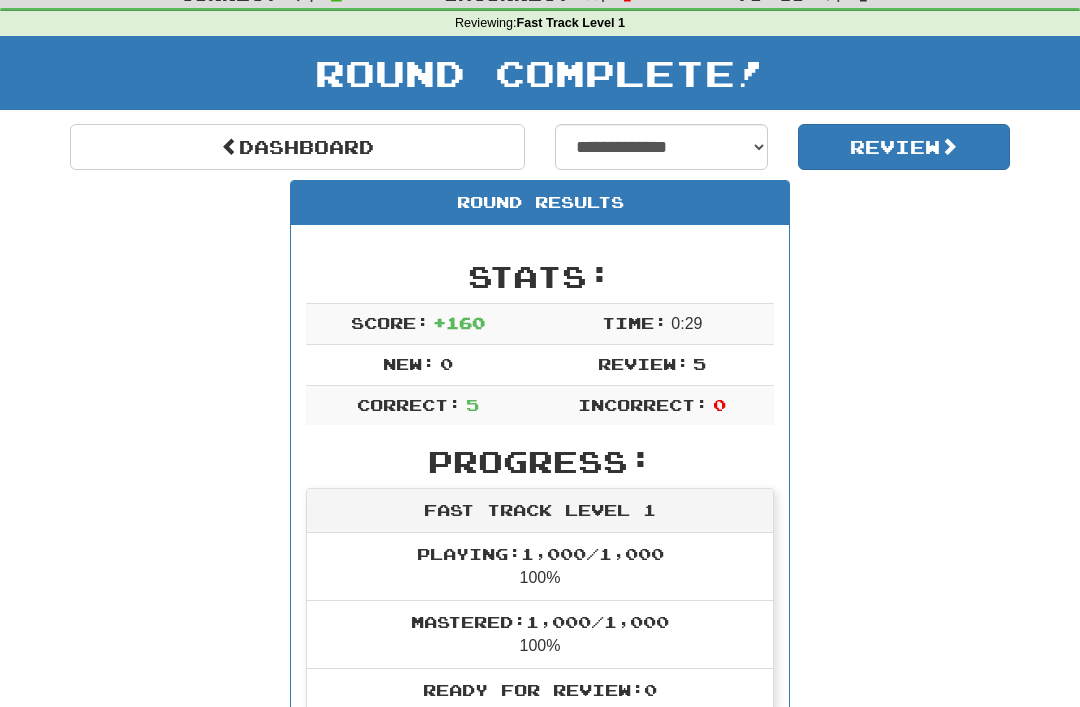 click on "Dashboard" at bounding box center (297, 147) 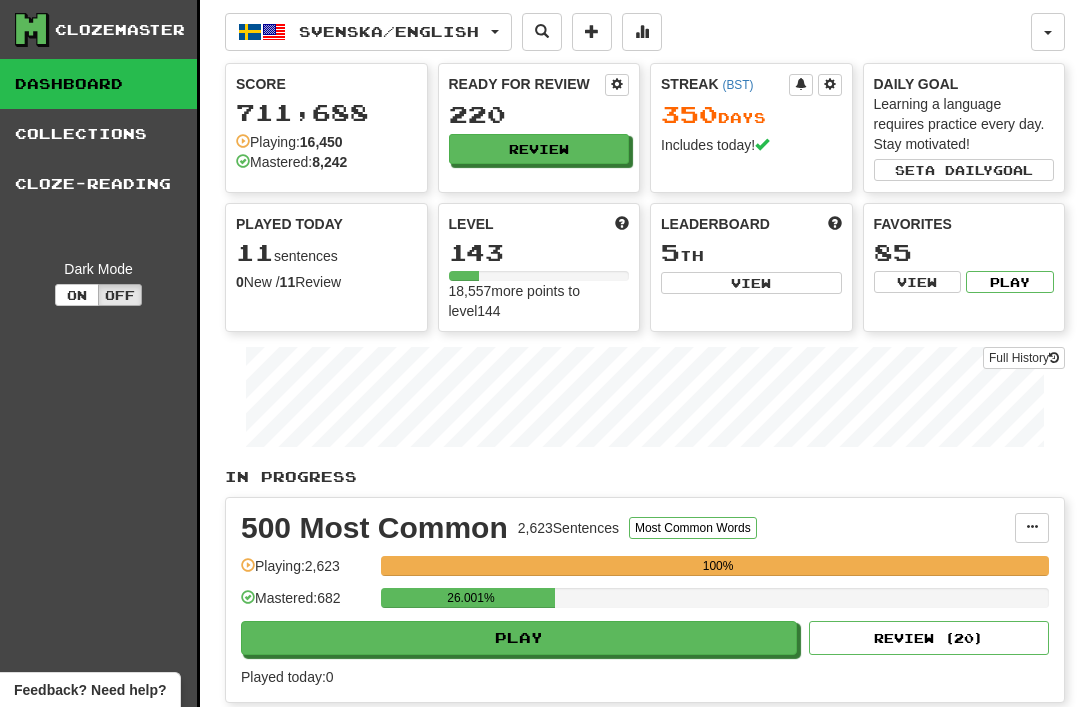 scroll, scrollTop: 0, scrollLeft: 0, axis: both 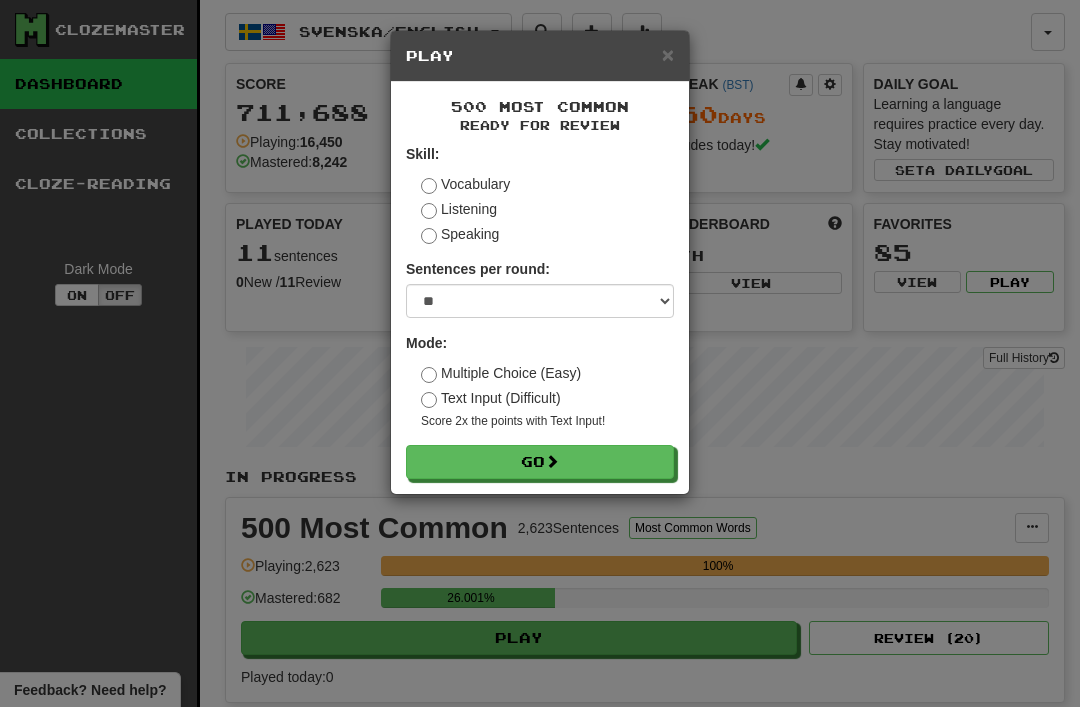 click on "Go" at bounding box center (540, 462) 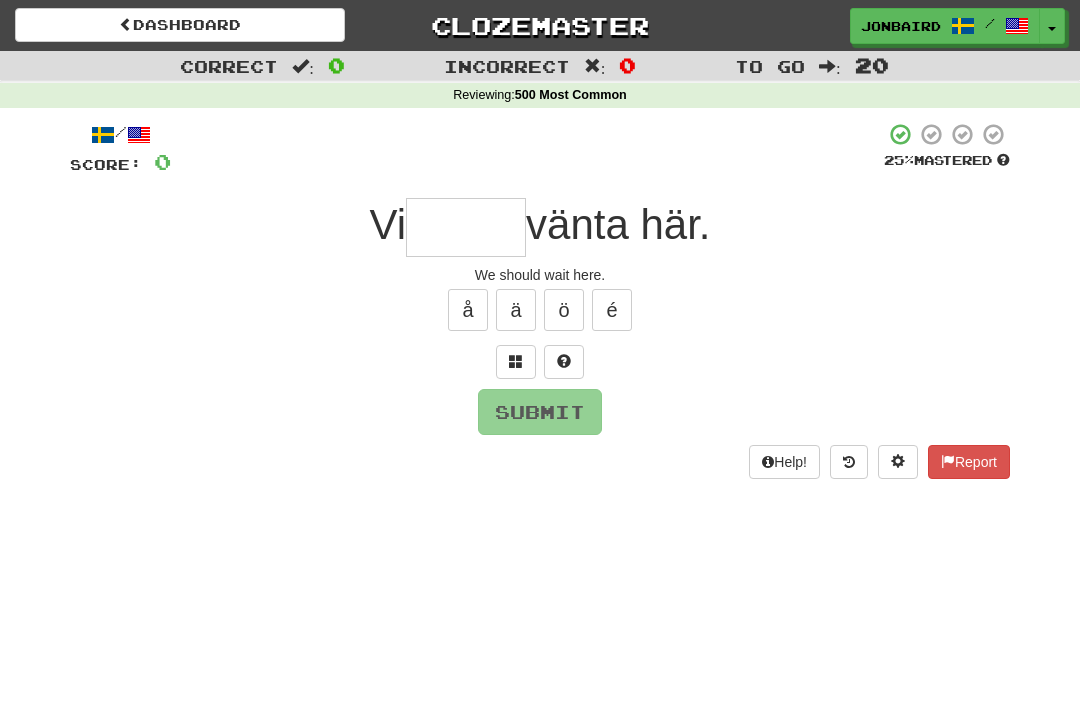 scroll, scrollTop: 0, scrollLeft: 0, axis: both 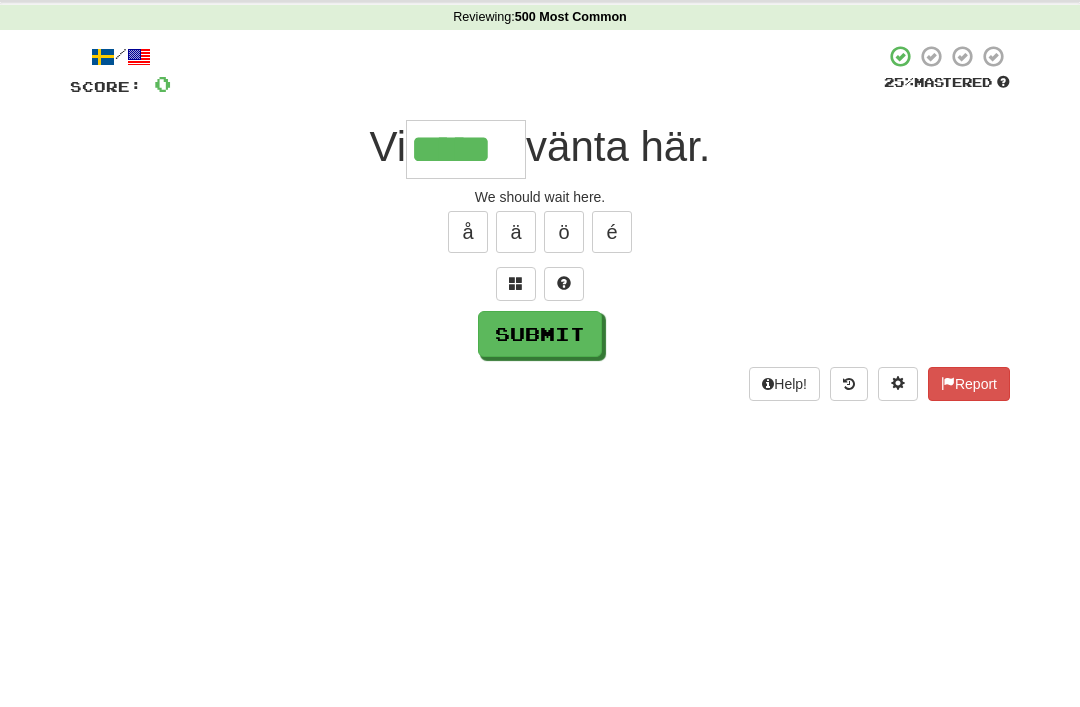 type on "*****" 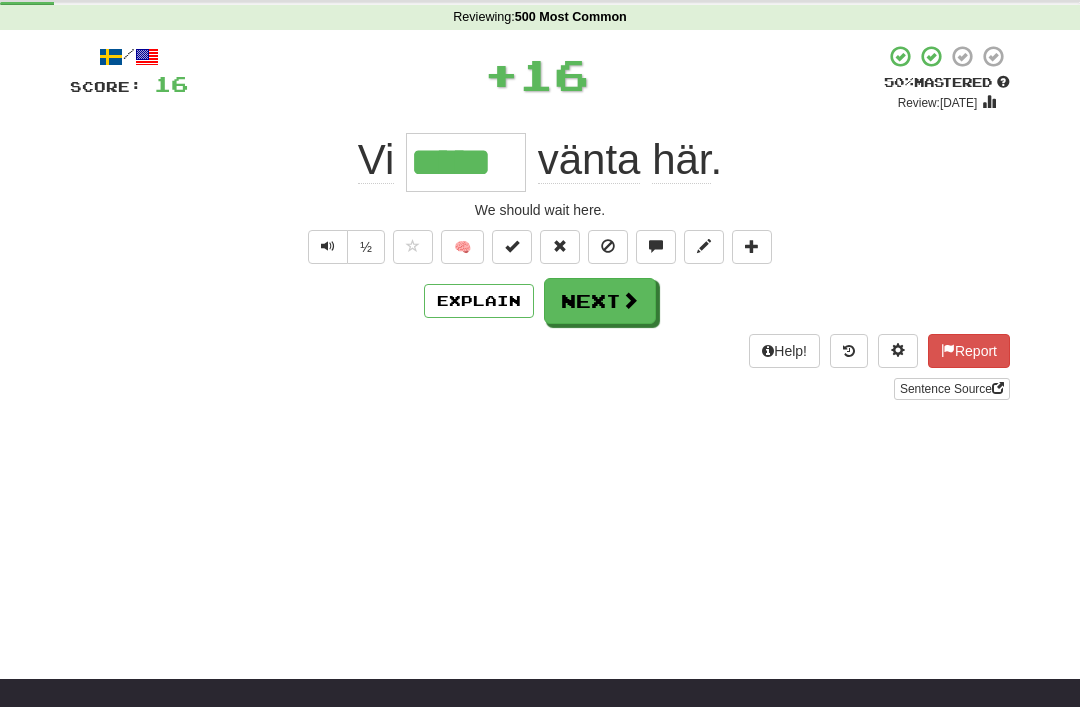click at bounding box center [512, 247] 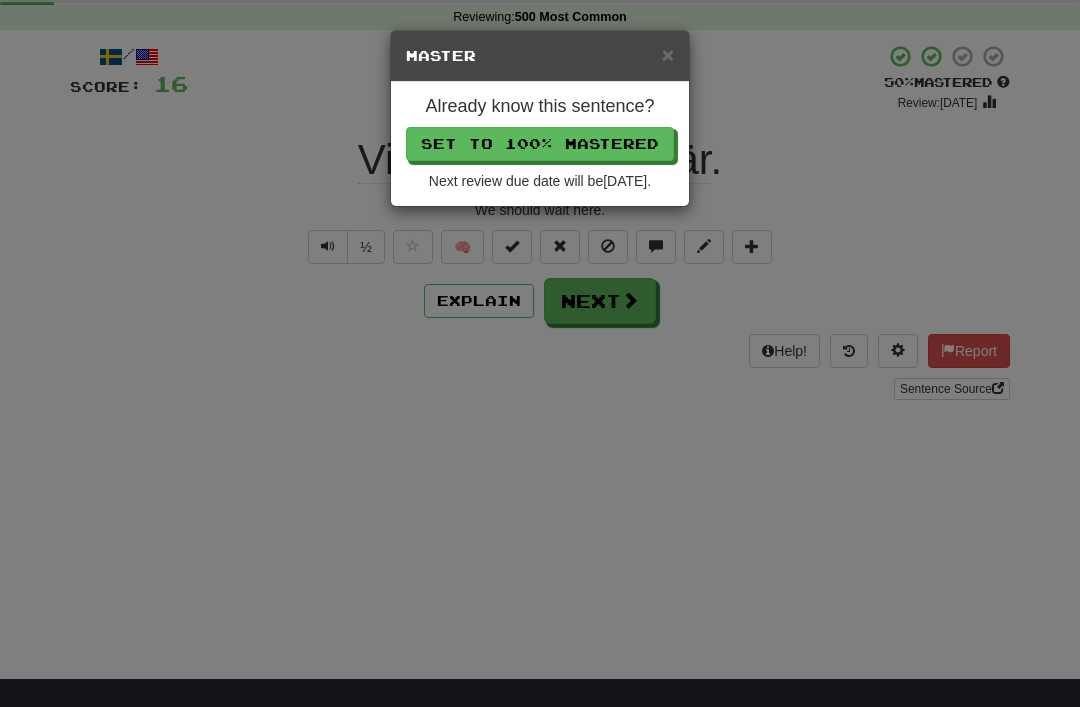 click on "Set to 100% Mastered" at bounding box center (540, 144) 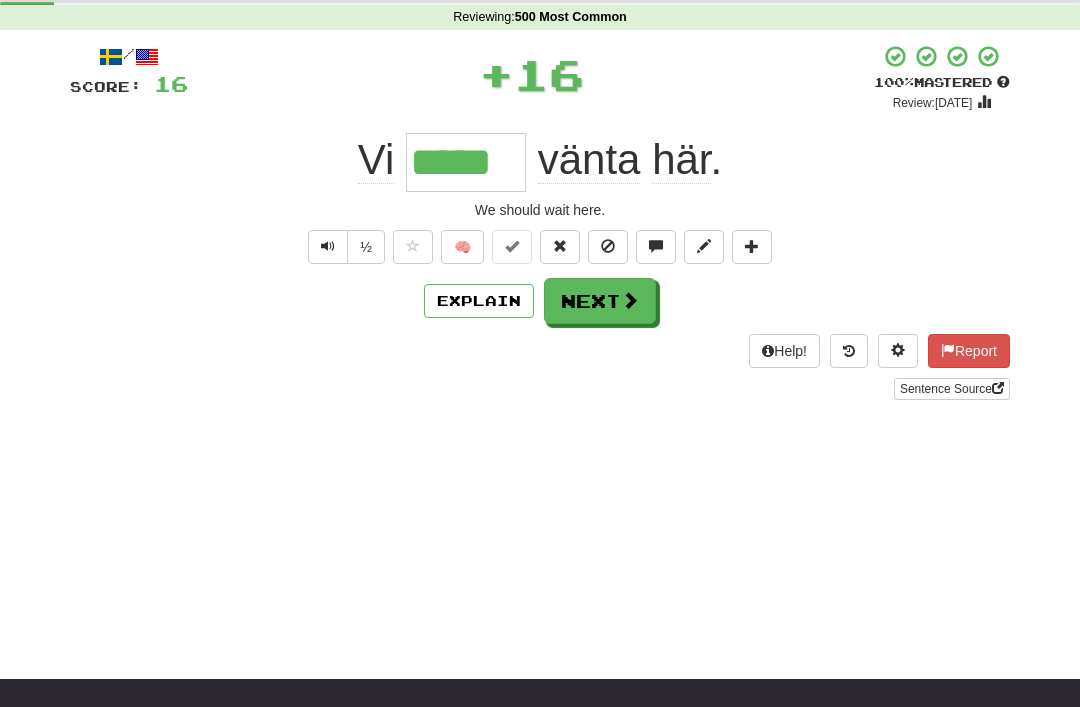 click on "Next" at bounding box center (600, 301) 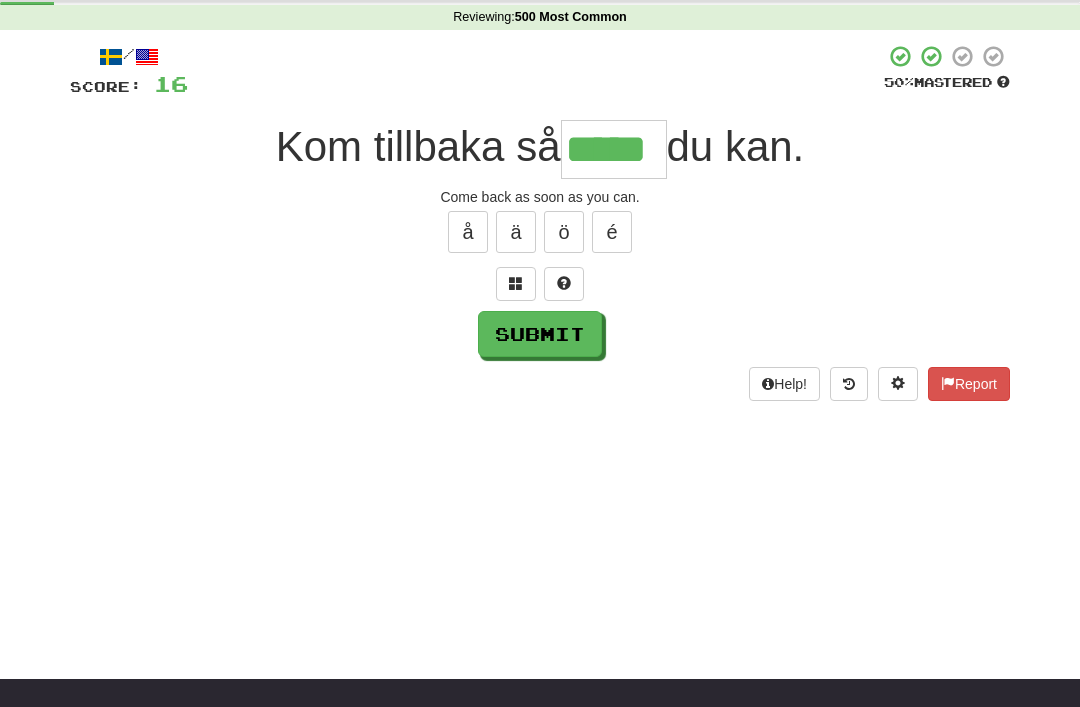 type on "*****" 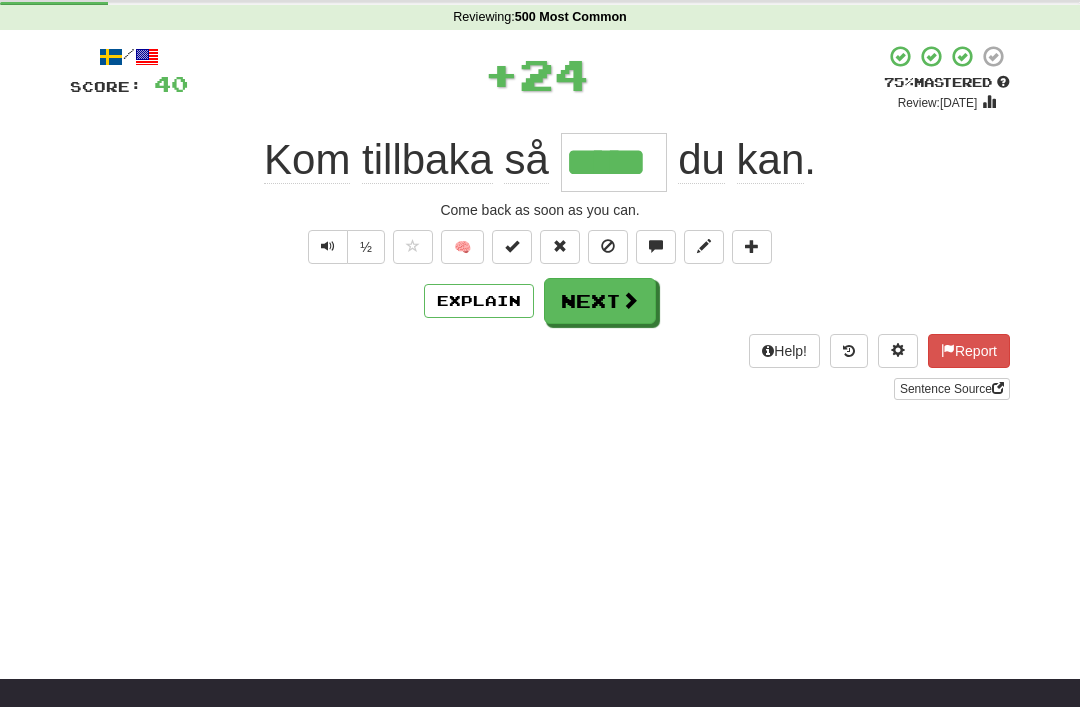 click at bounding box center [512, 247] 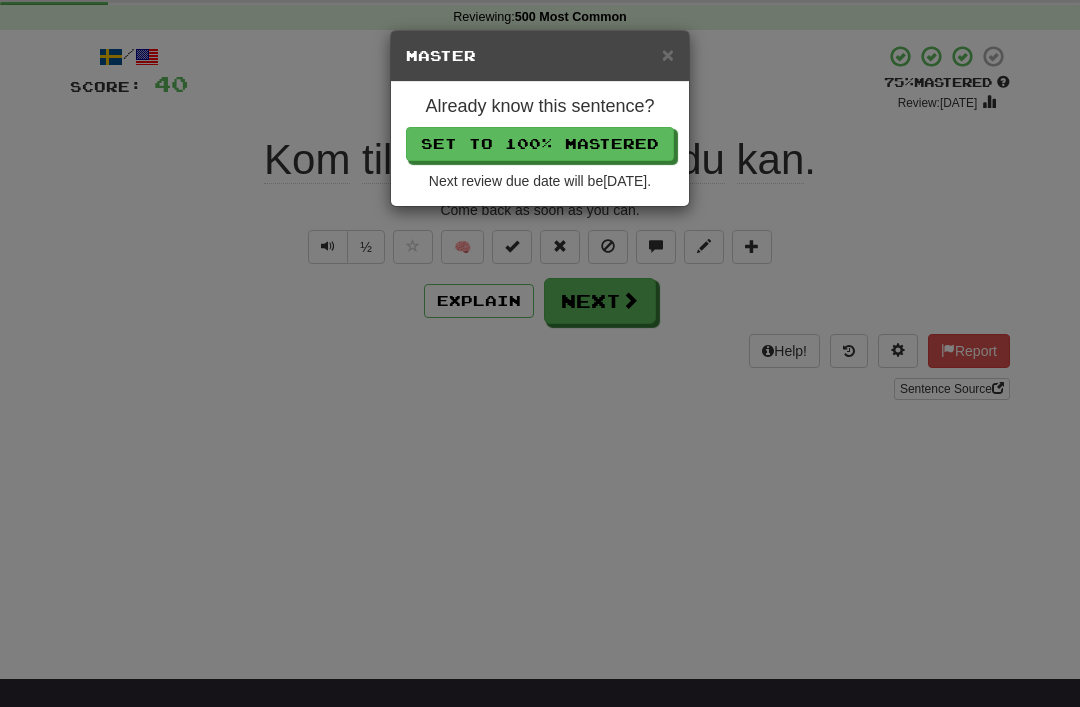click on "Set to 100% Mastered" at bounding box center [540, 144] 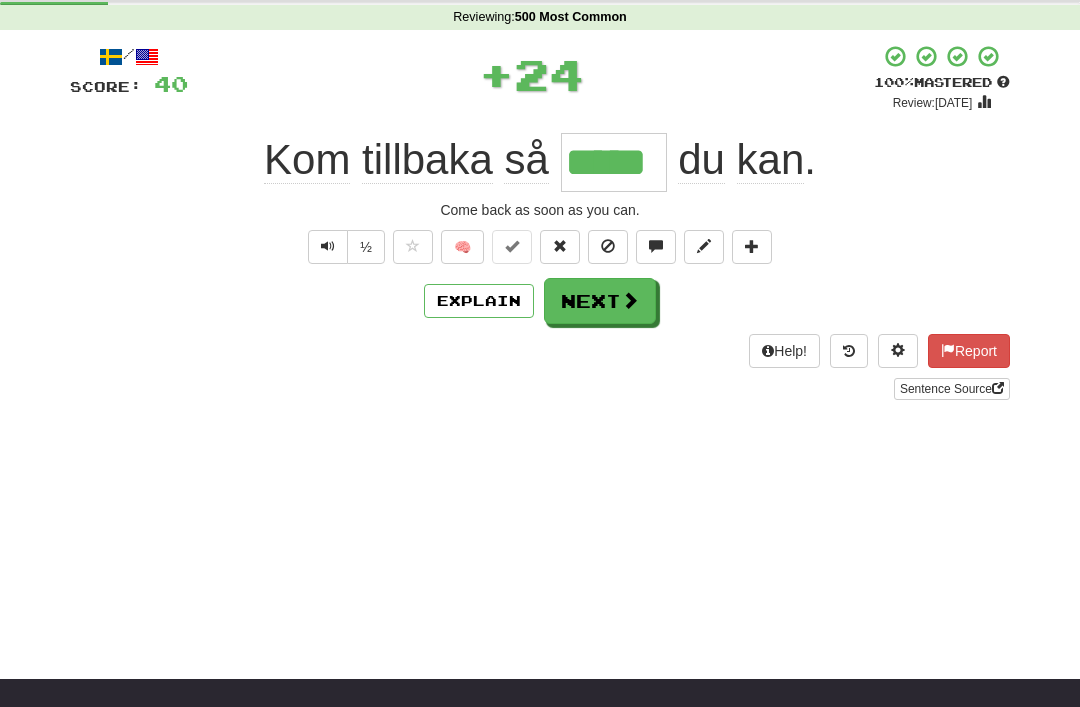 click on "Next" at bounding box center [600, 301] 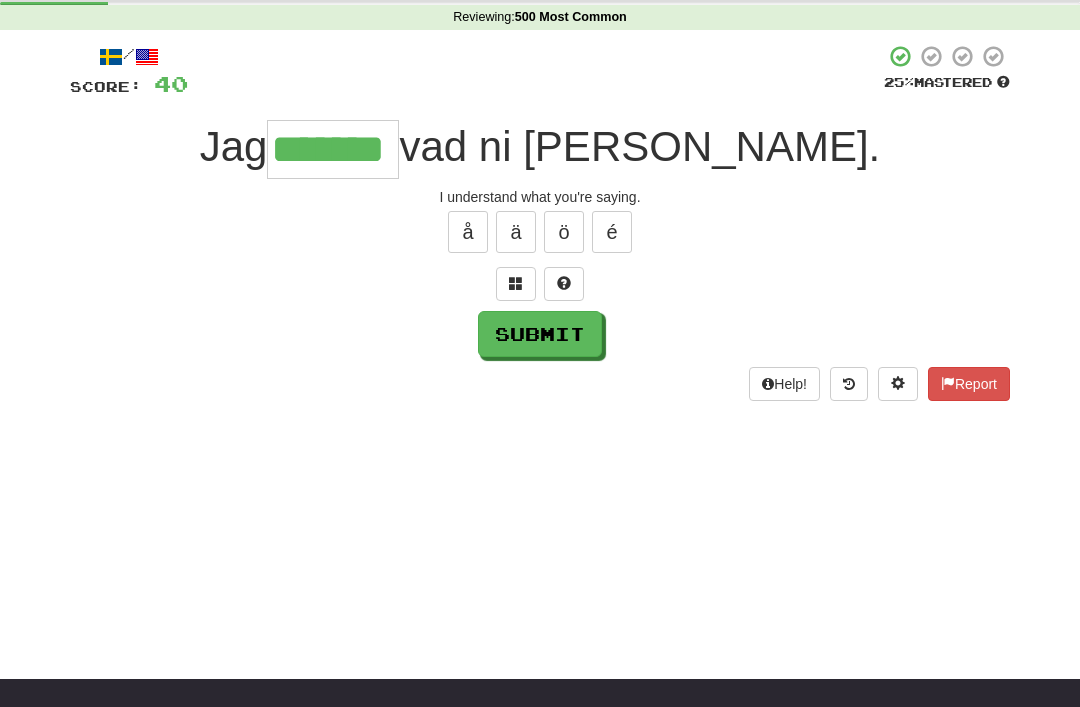 type on "*******" 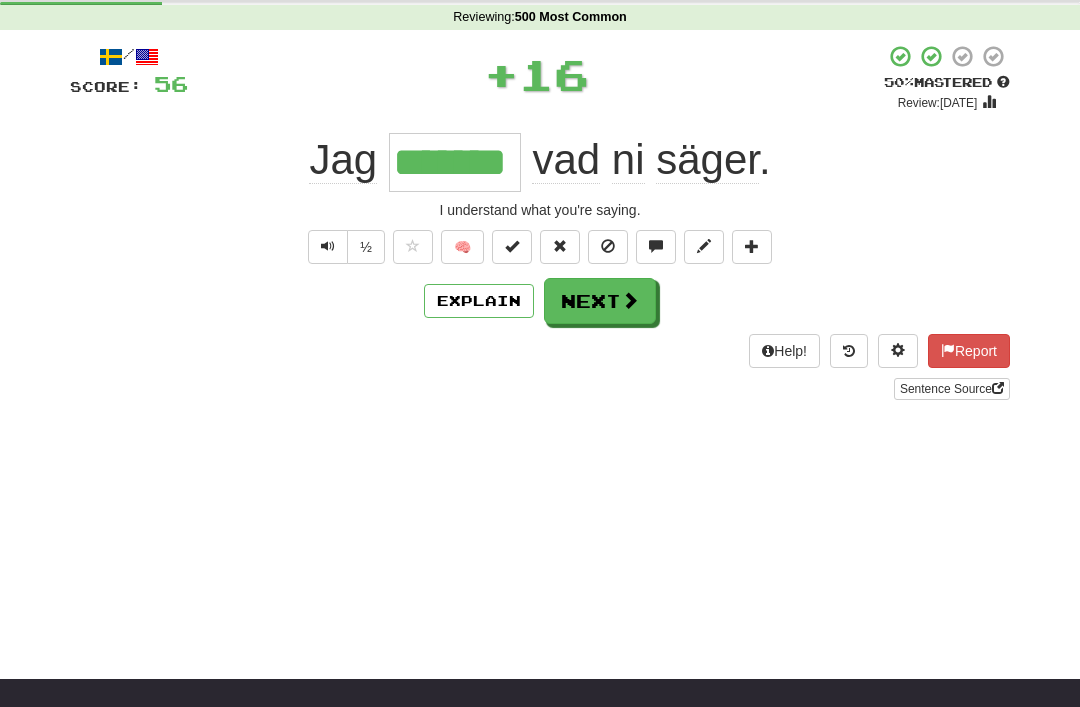click at bounding box center [512, 246] 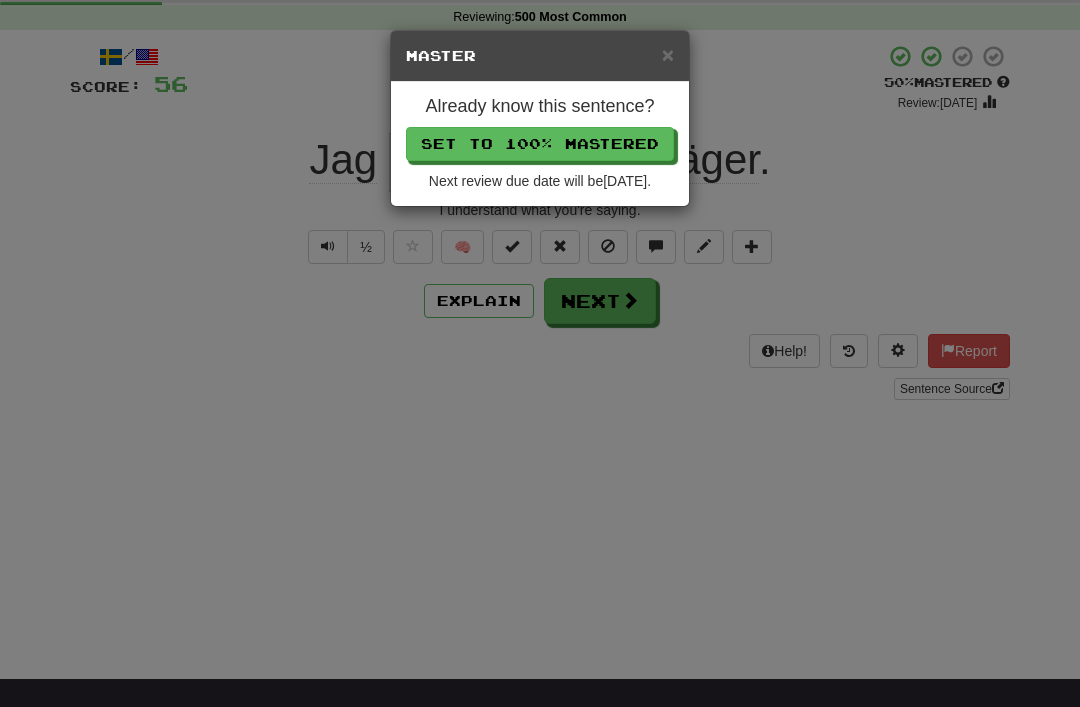 click on "Set to 100% Mastered" at bounding box center (540, 144) 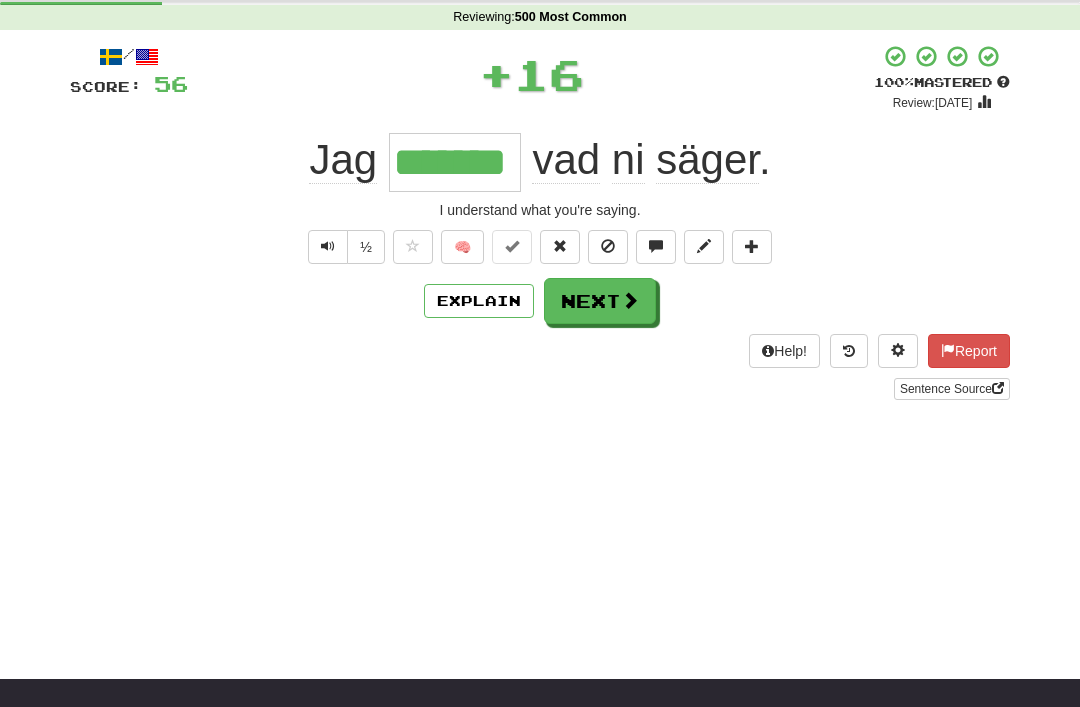 click on "Next" at bounding box center (600, 301) 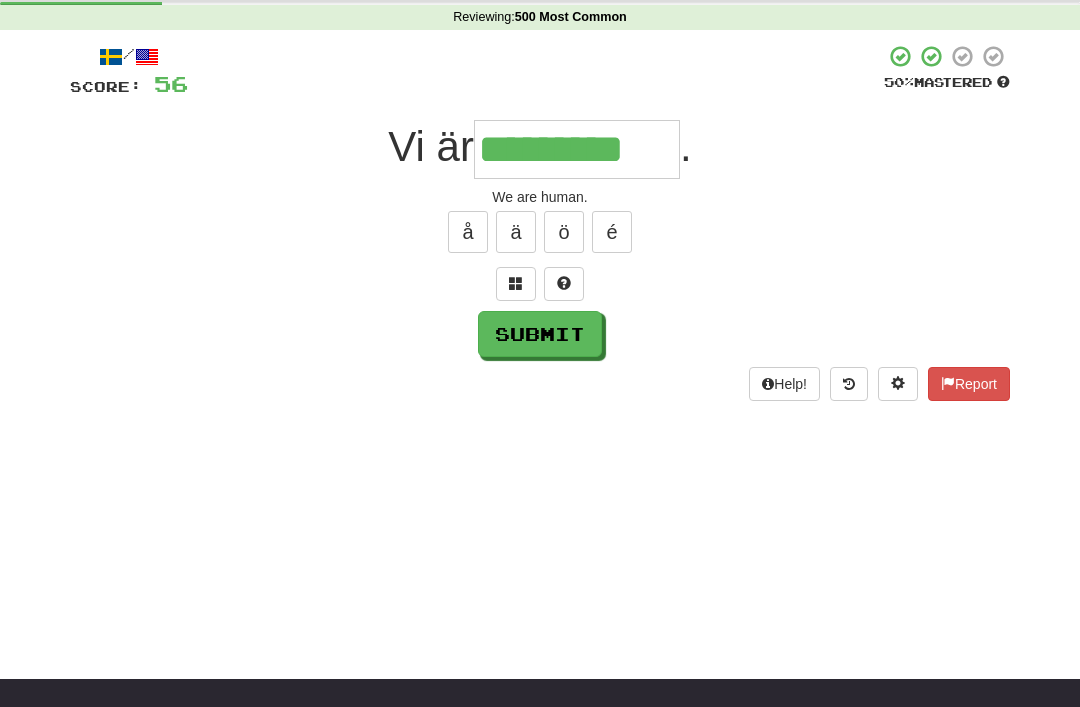 type on "*********" 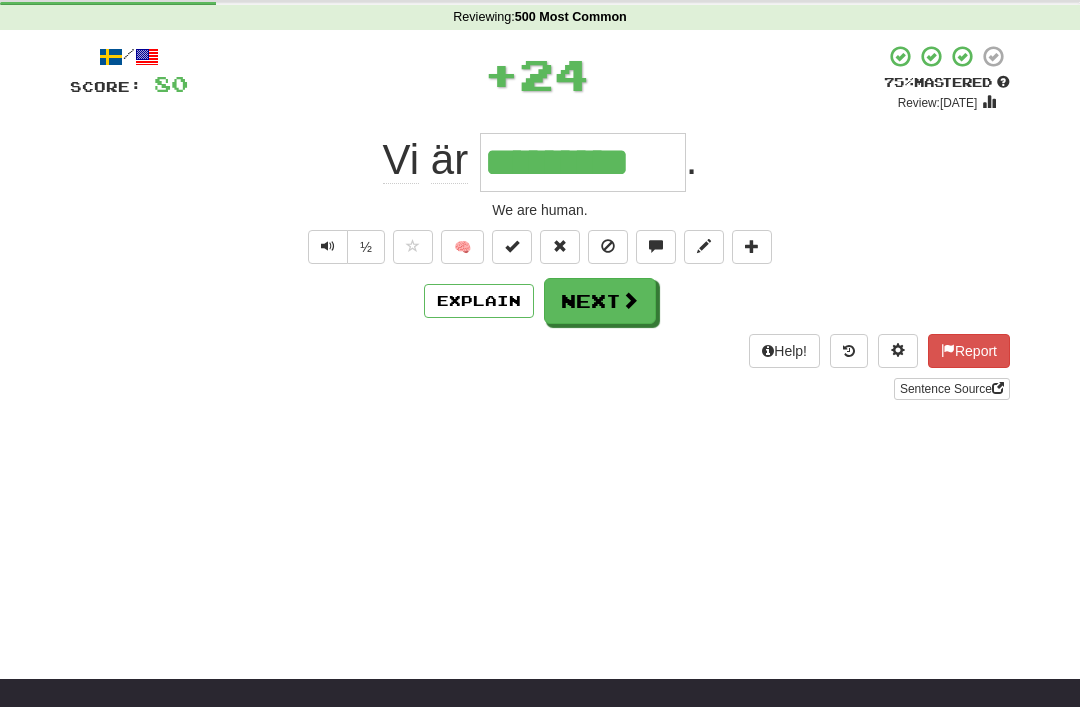 click at bounding box center [512, 247] 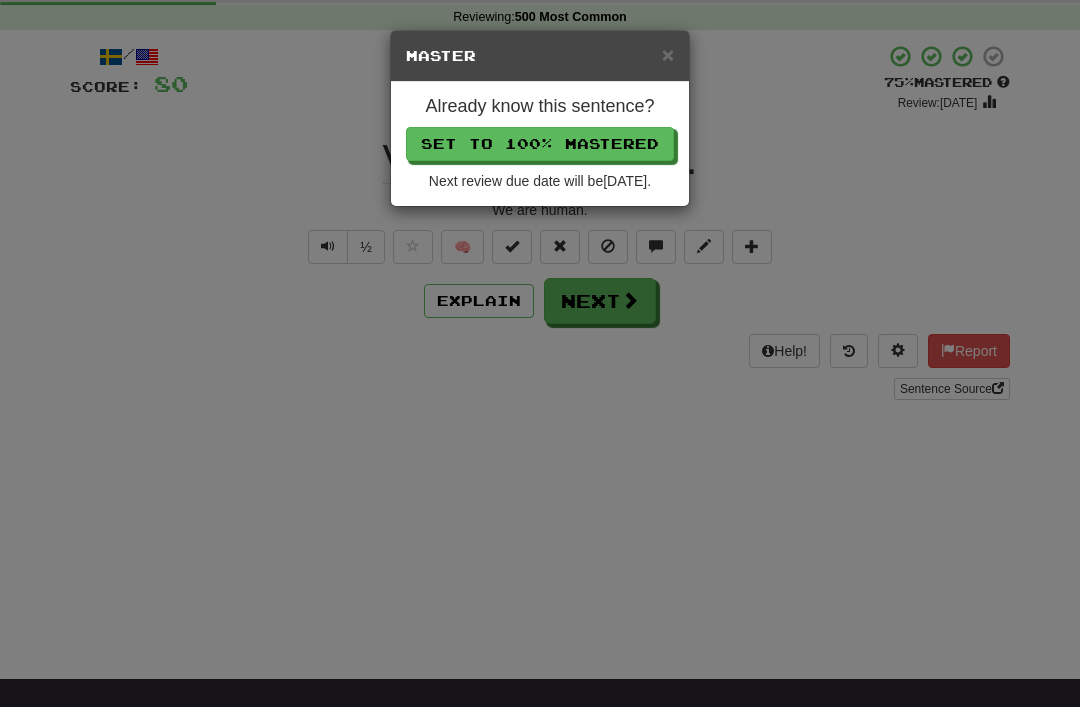 click on "Set to 100% Mastered" at bounding box center [540, 144] 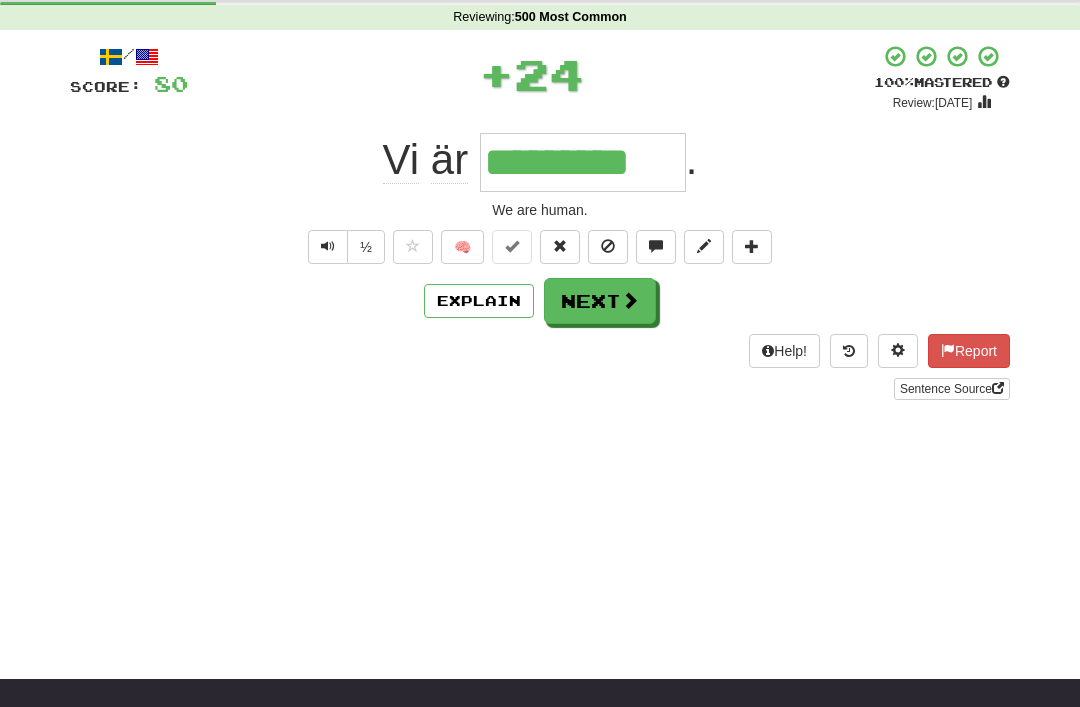 click on "Next" at bounding box center (600, 301) 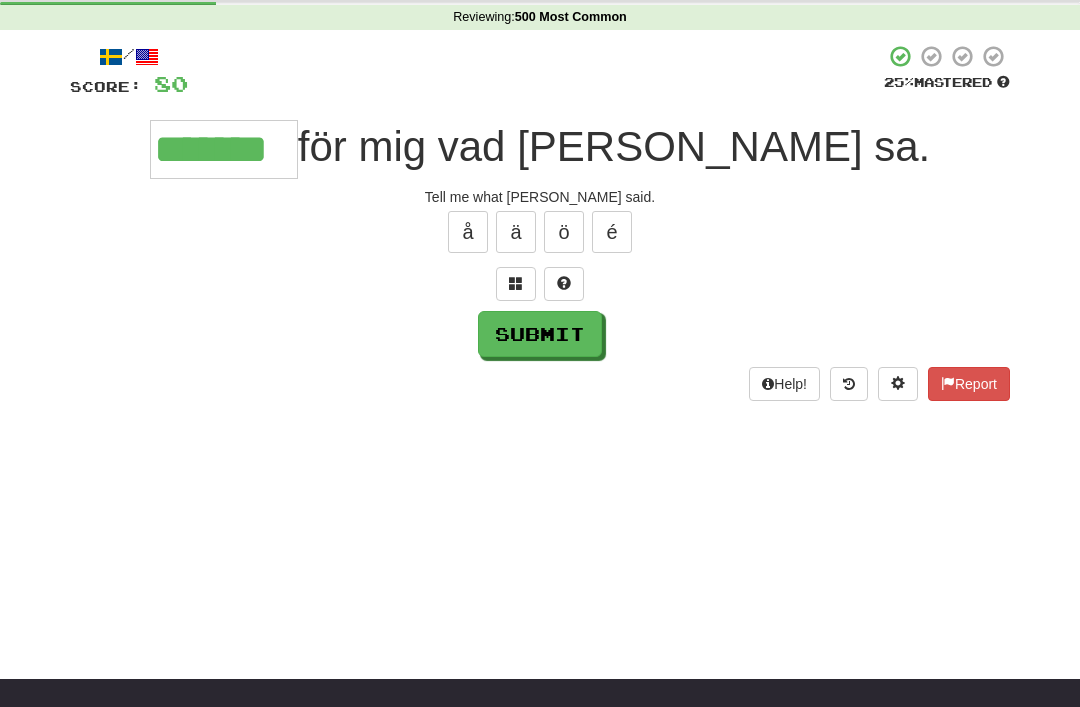 click on "Submit" at bounding box center (540, 334) 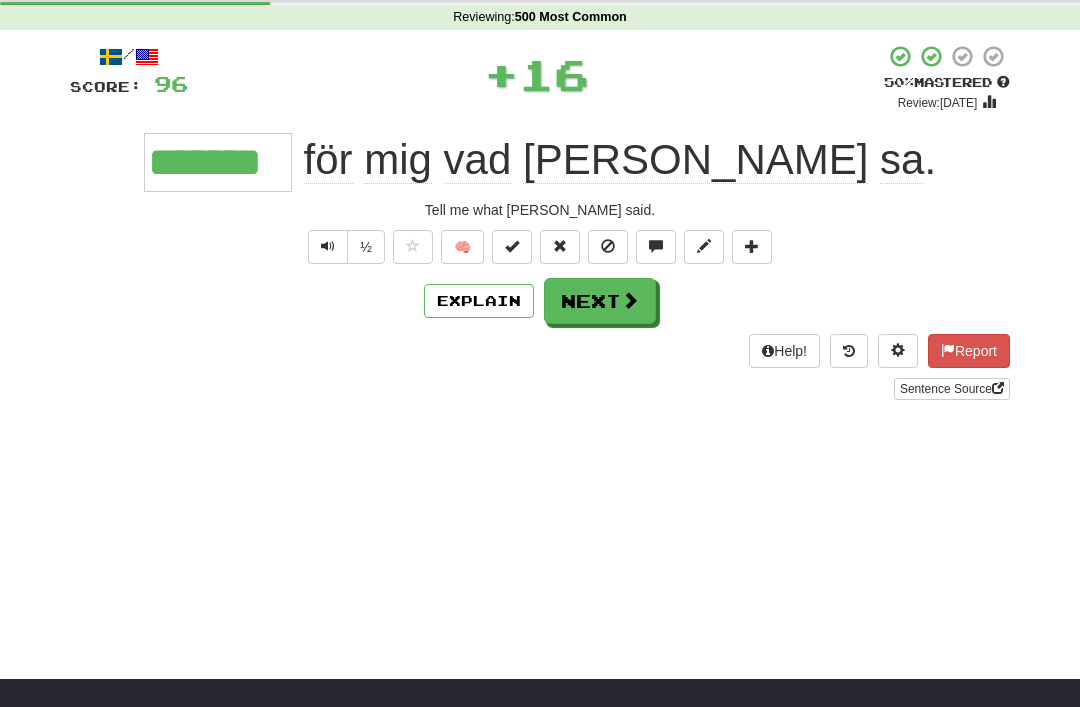 click at bounding box center [512, 246] 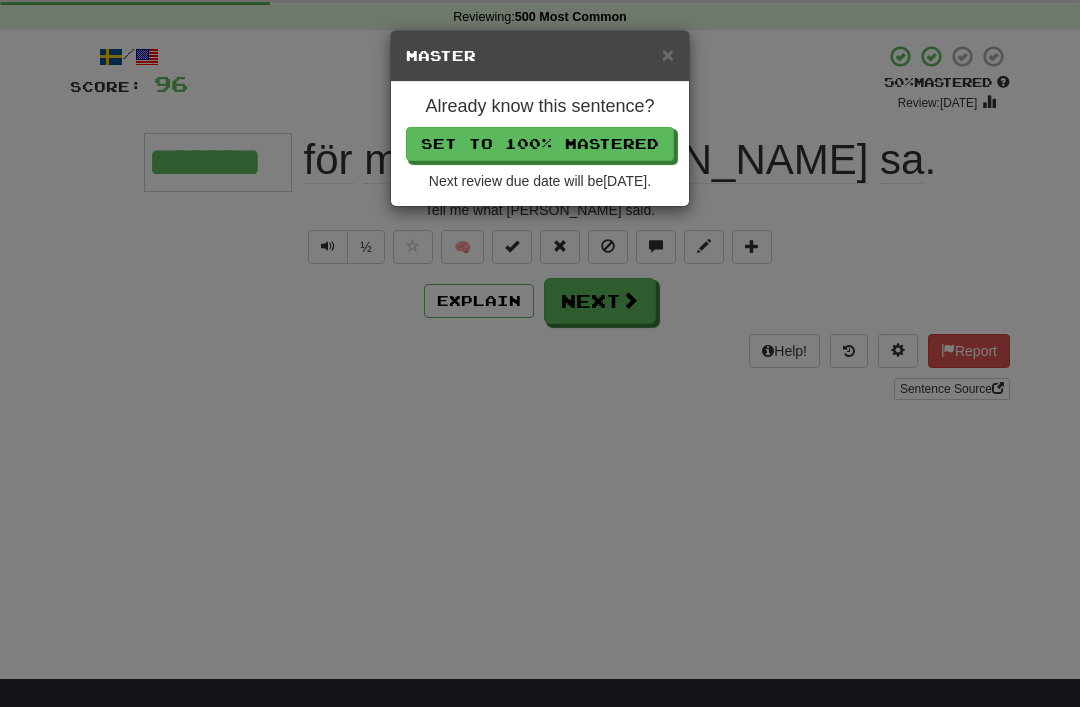 click on "Set to 100% Mastered" at bounding box center (540, 144) 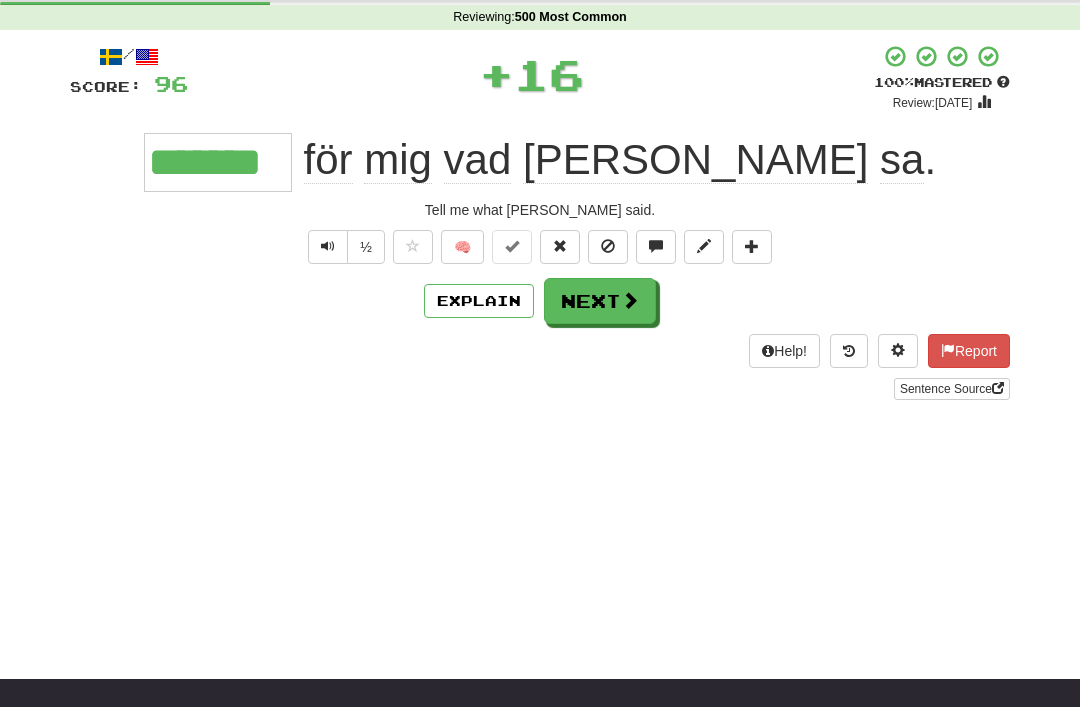 click on "Next" at bounding box center [600, 301] 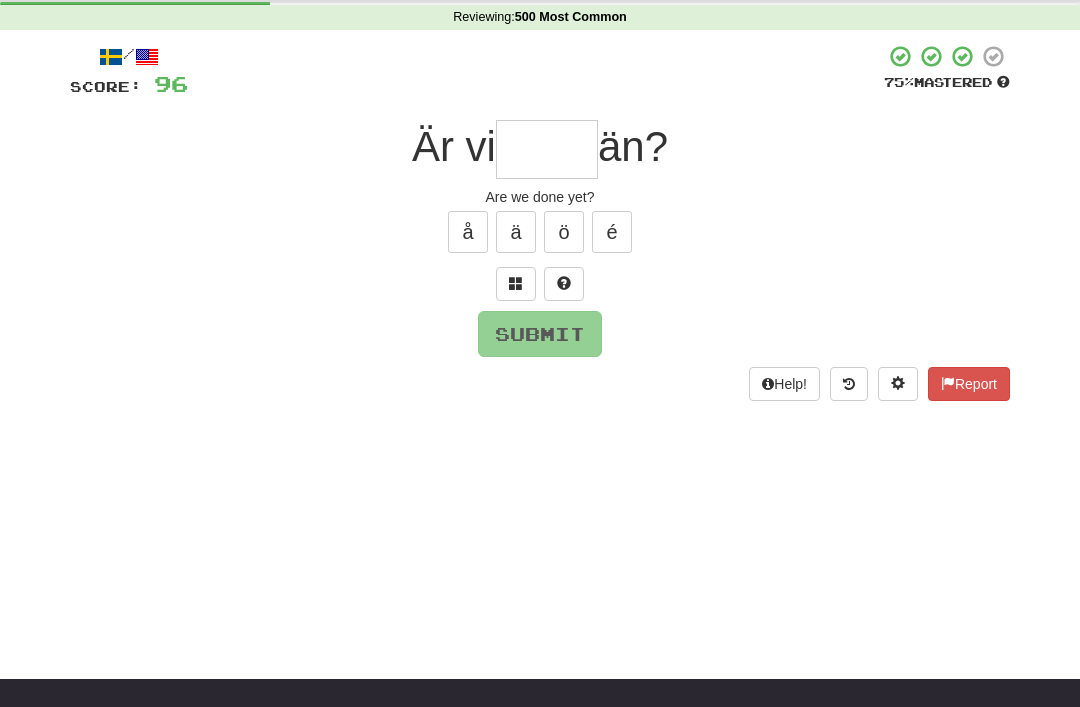 type on "*" 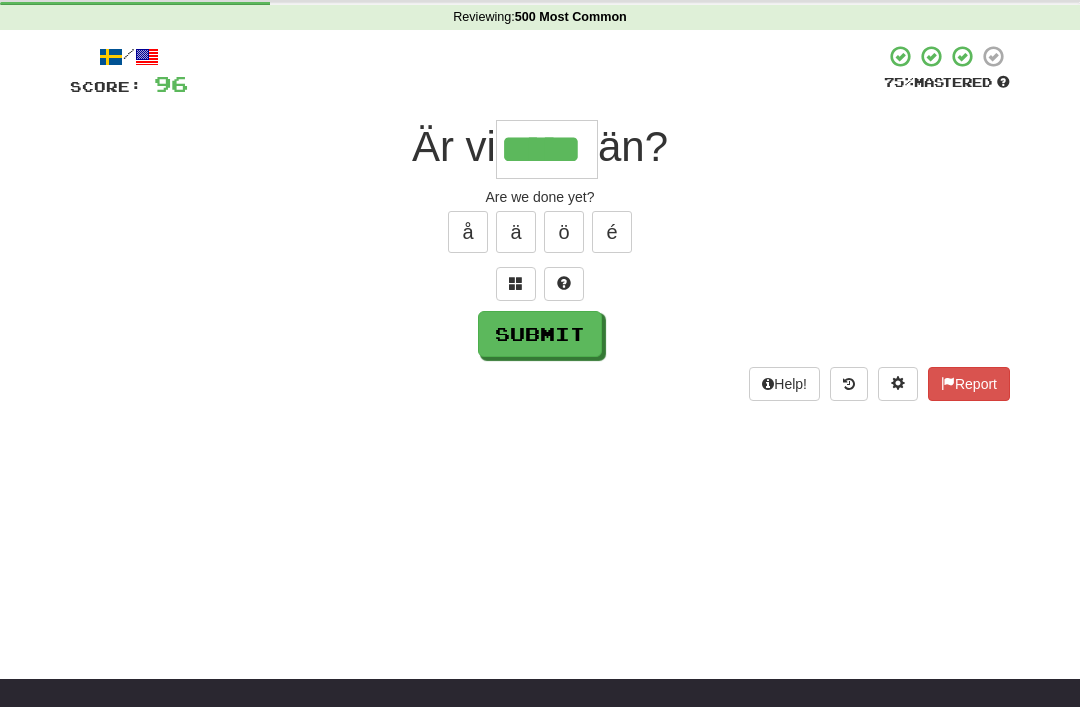 type on "*****" 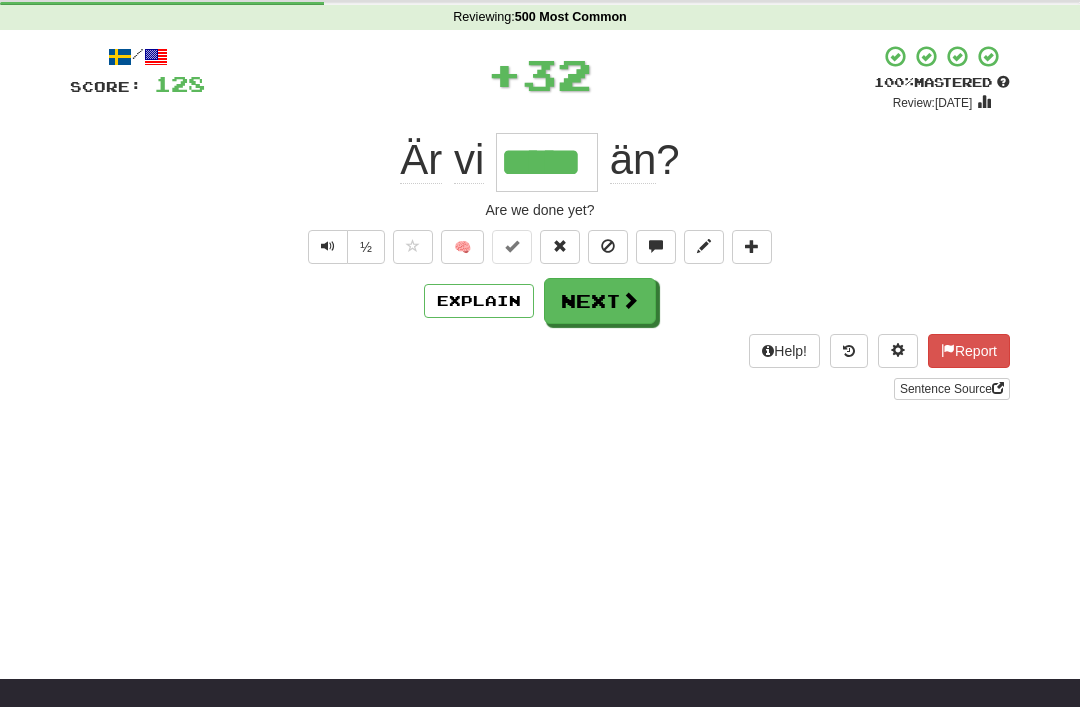 click on "Next" at bounding box center [600, 301] 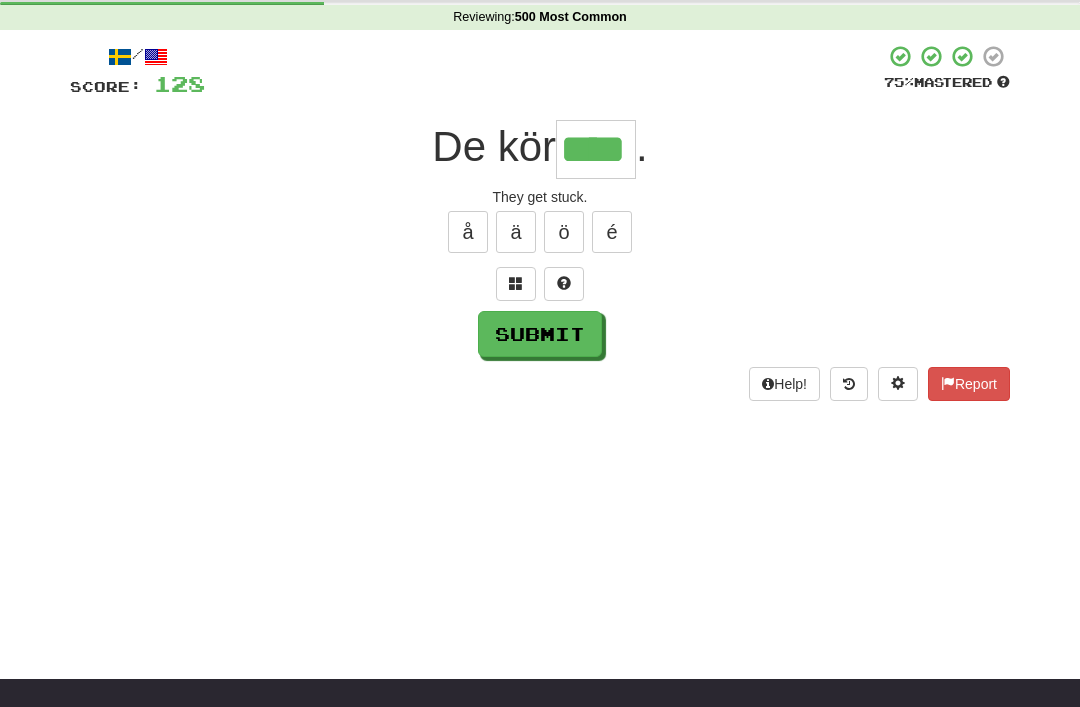 type on "****" 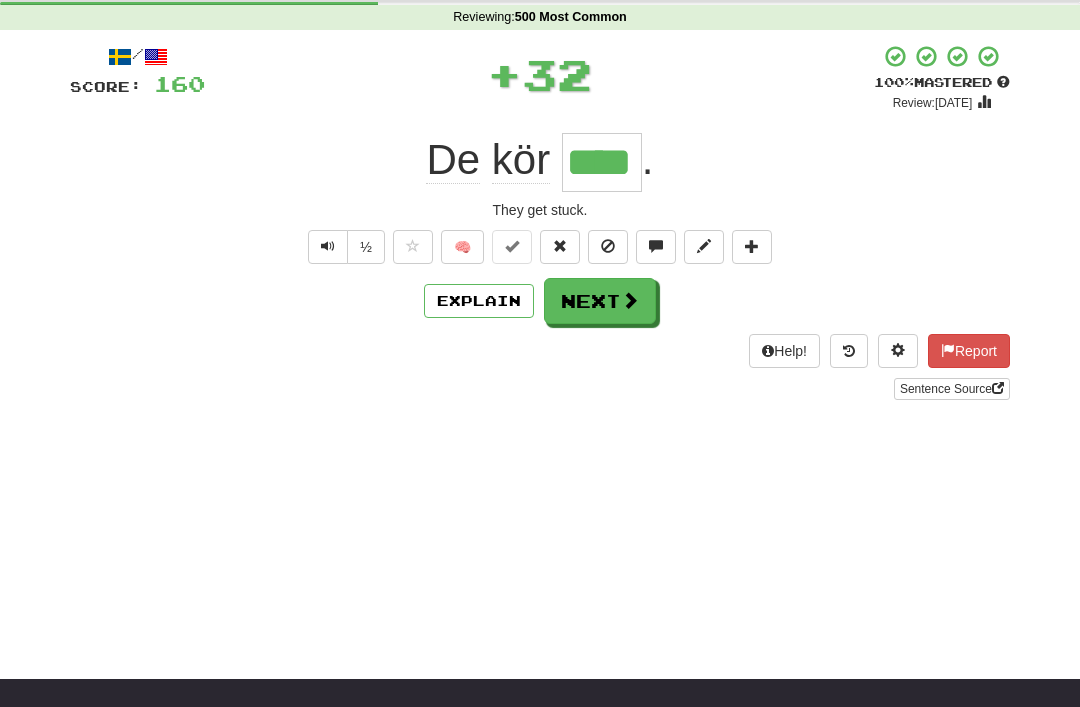 click on "Next" at bounding box center (600, 301) 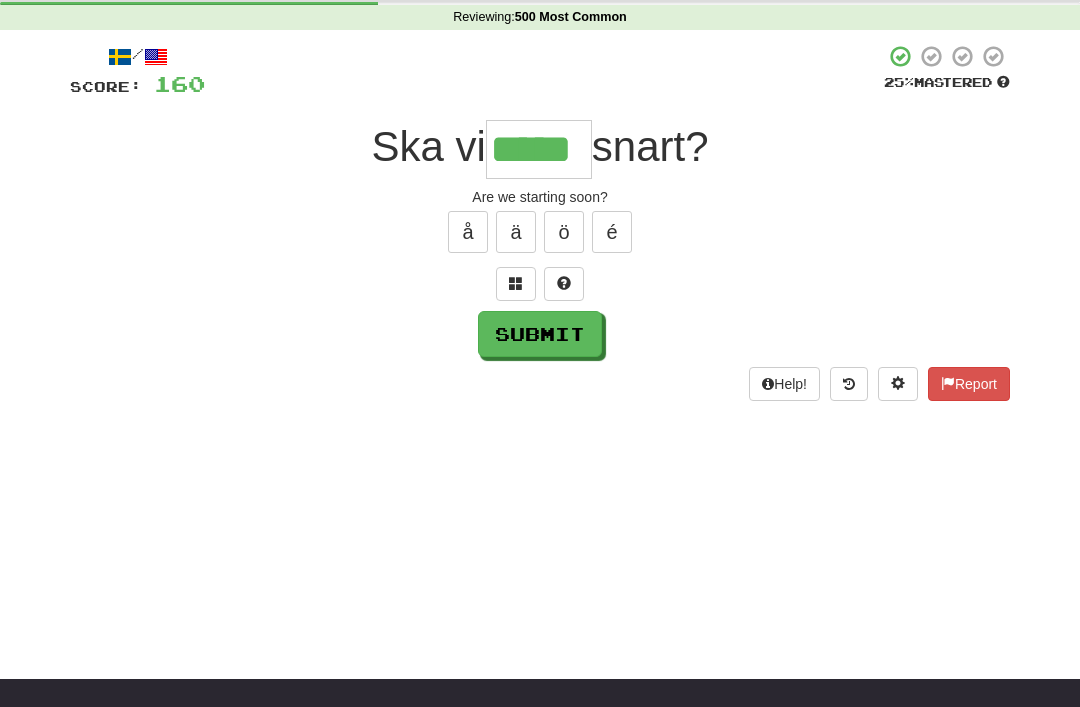 type on "*****" 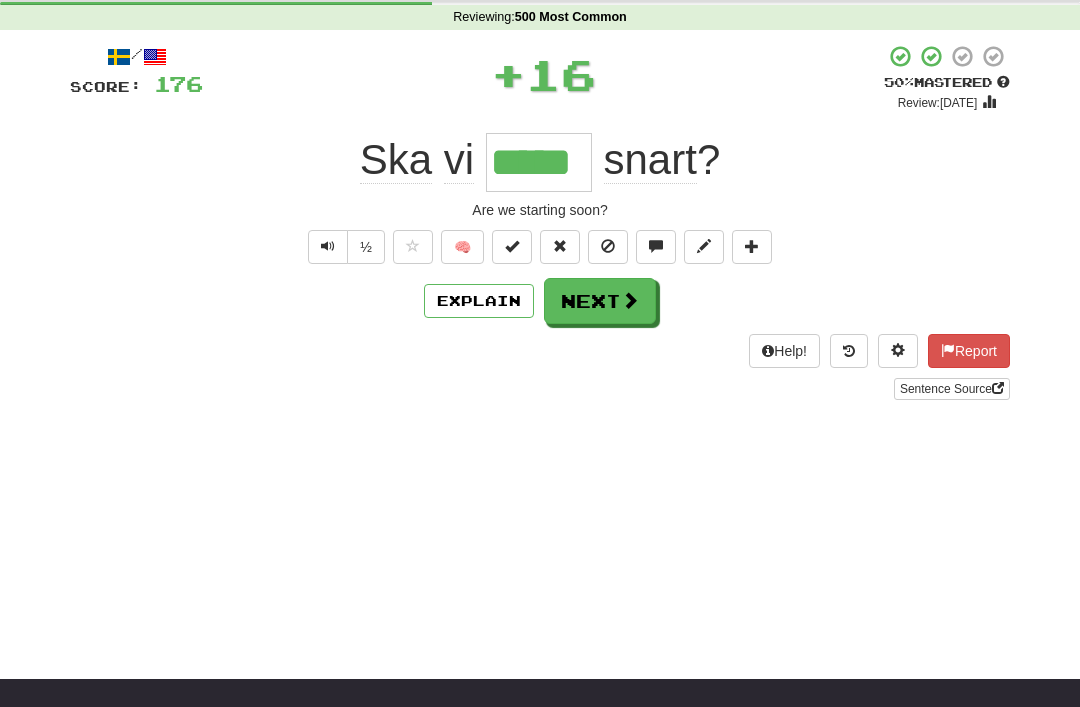 click at bounding box center (512, 247) 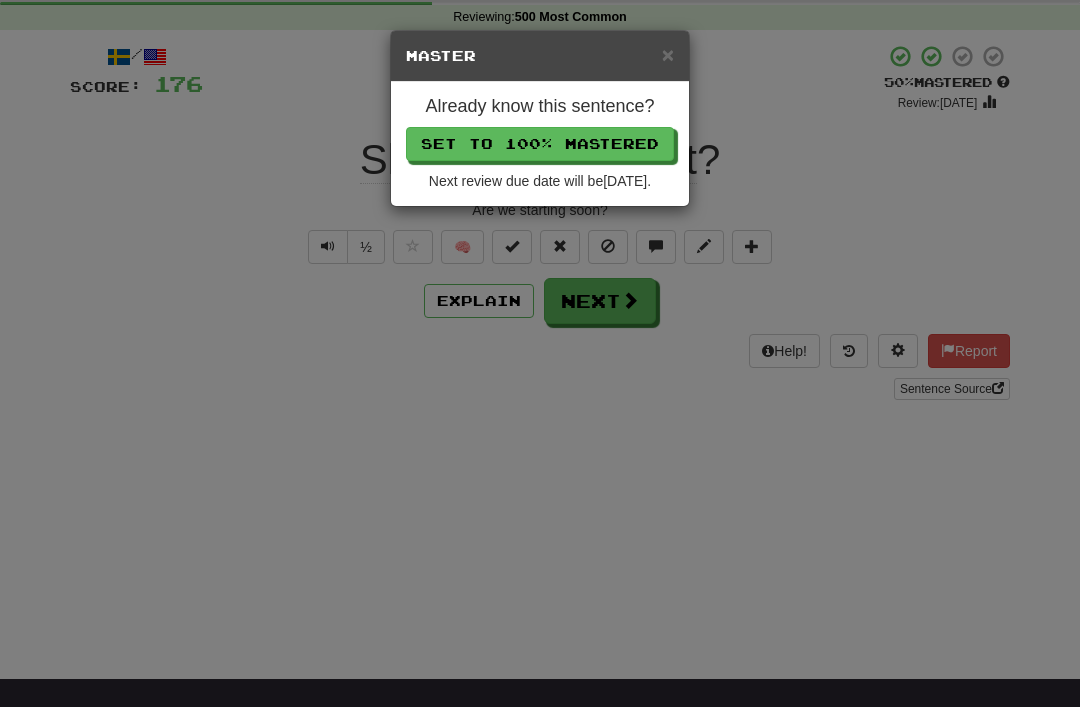 click on "Set to 100% Mastered" at bounding box center [540, 144] 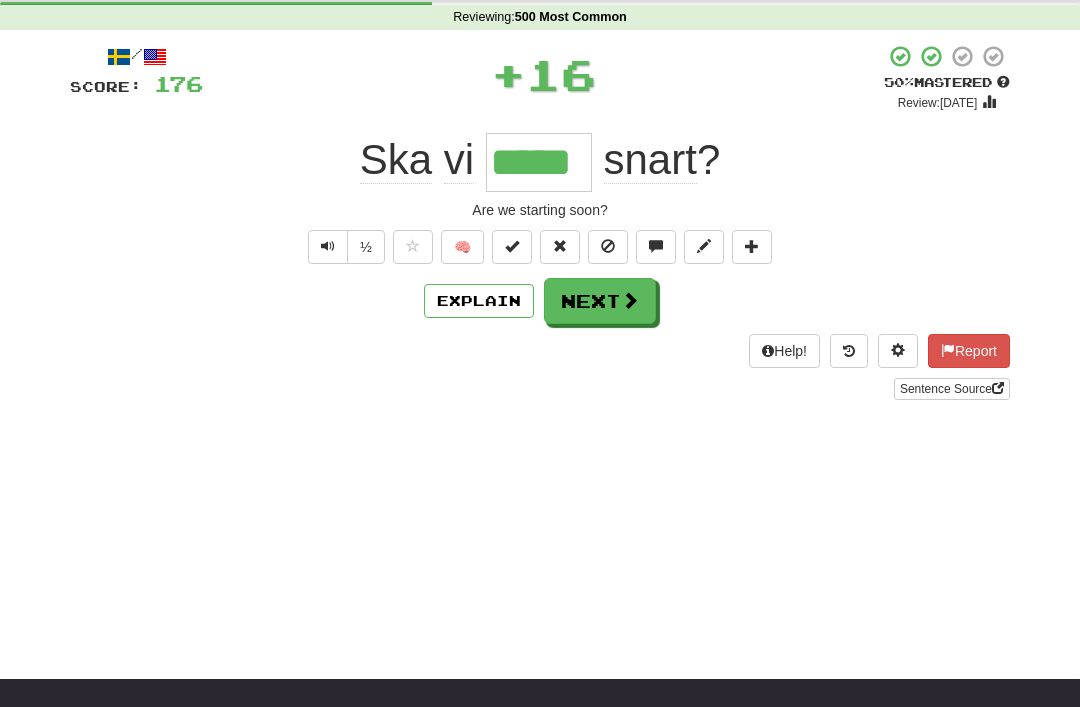 click on "Next" at bounding box center (600, 301) 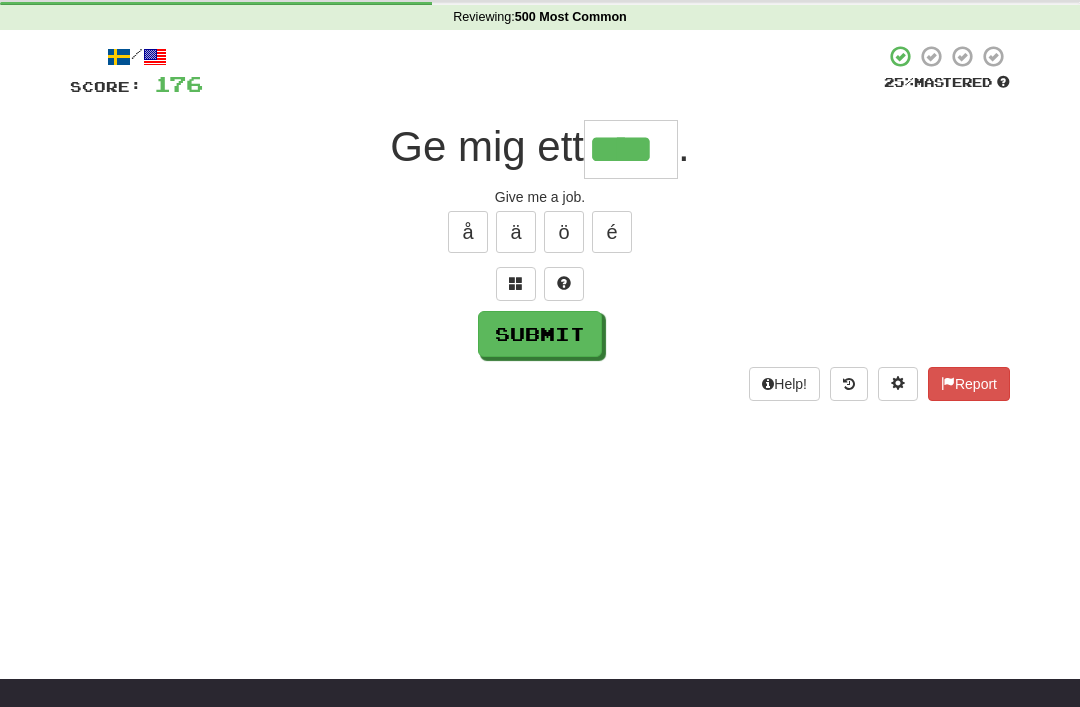 type on "****" 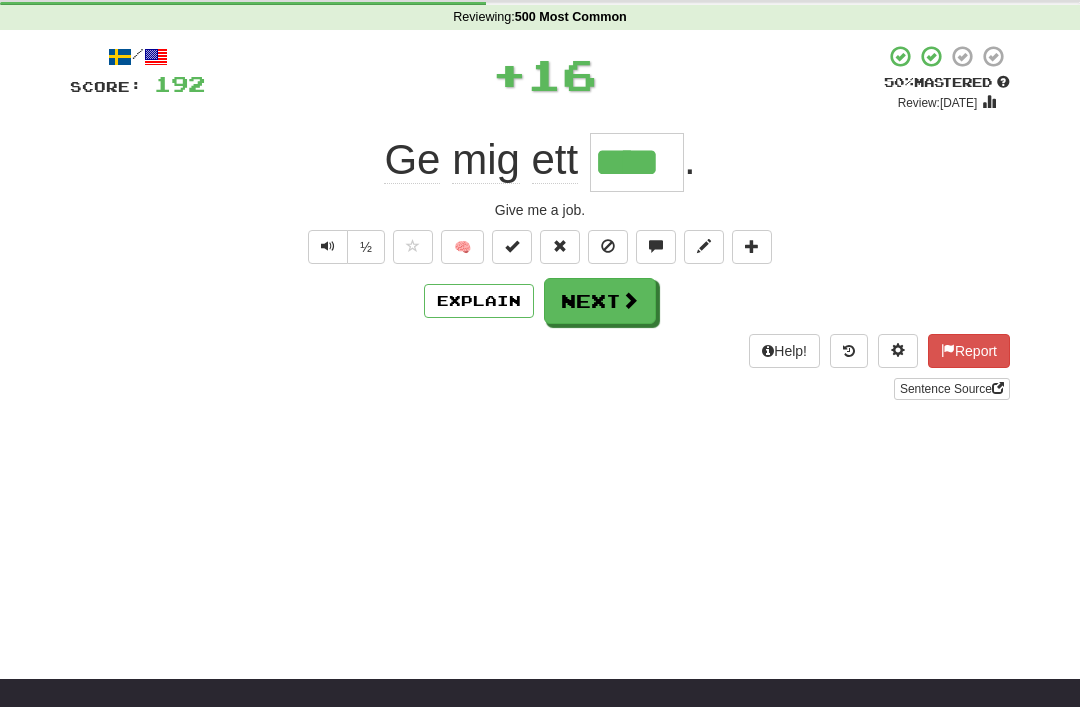 click at bounding box center [512, 246] 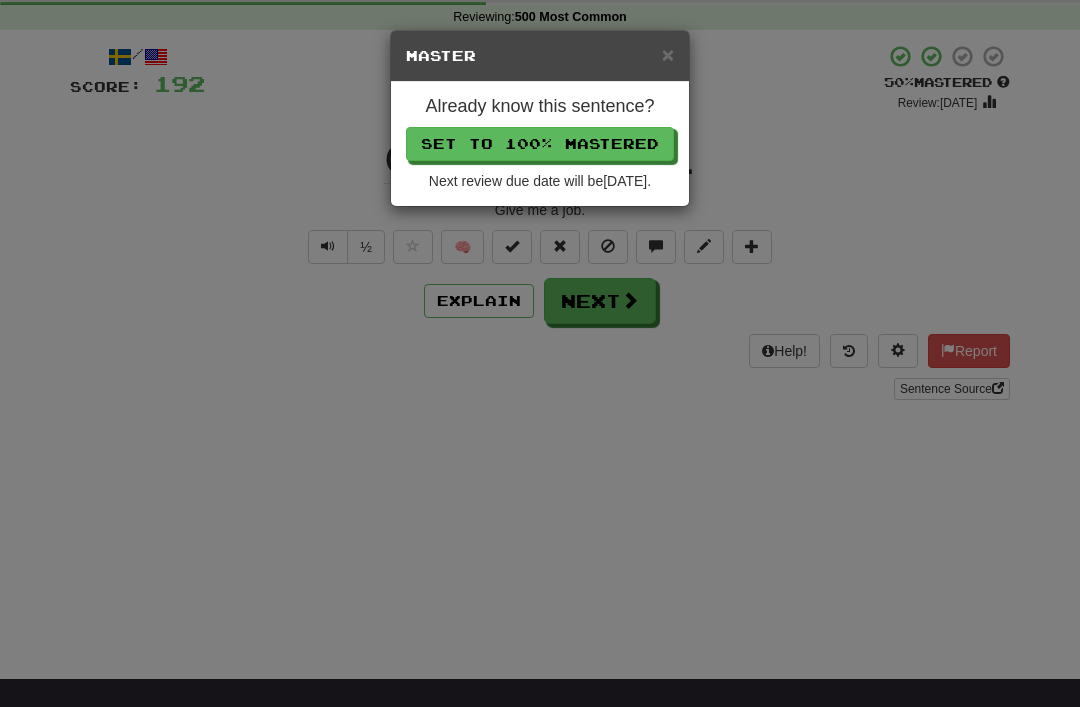 click on "Set to 100% Mastered" at bounding box center (540, 144) 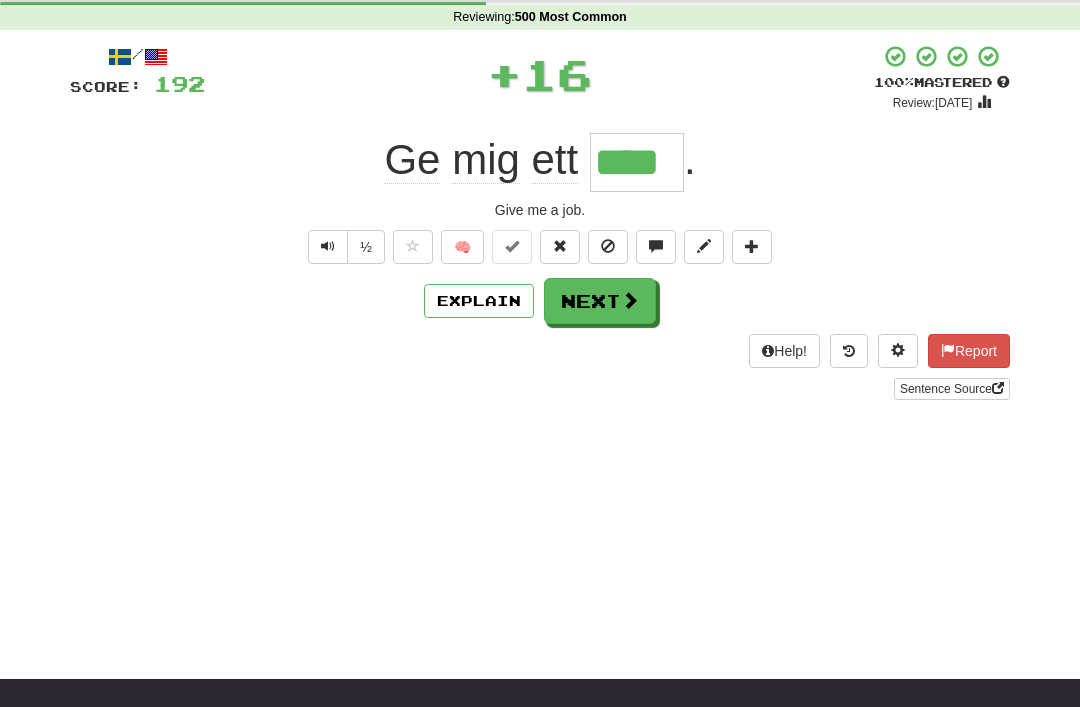 click on "Next" at bounding box center [600, 301] 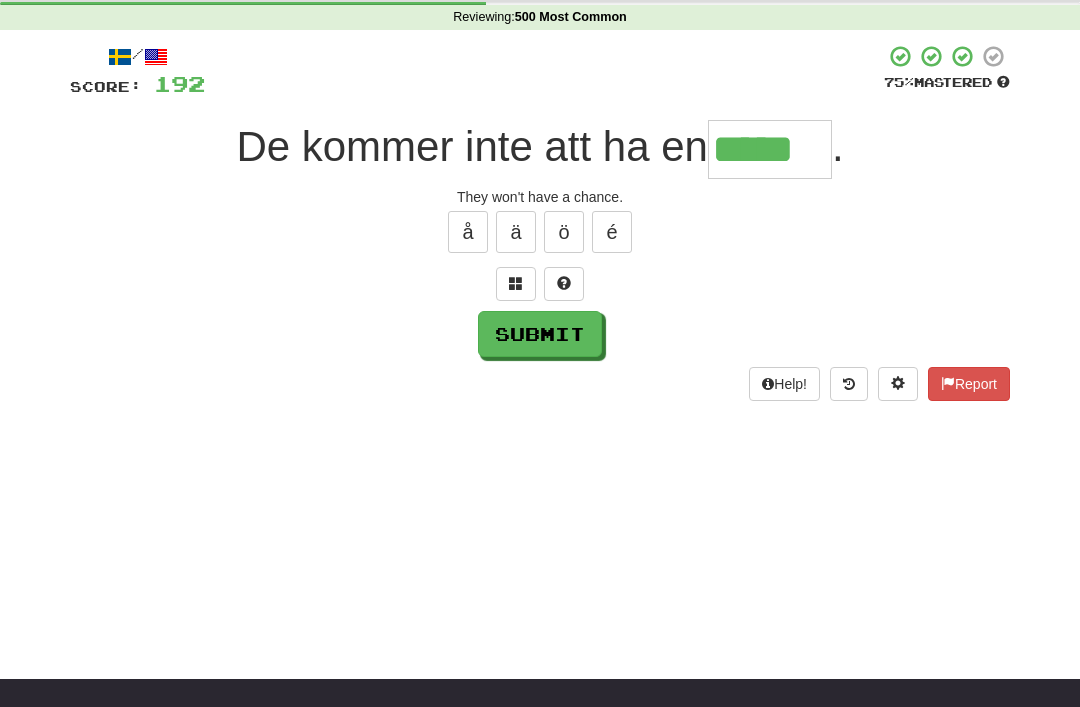 type on "*****" 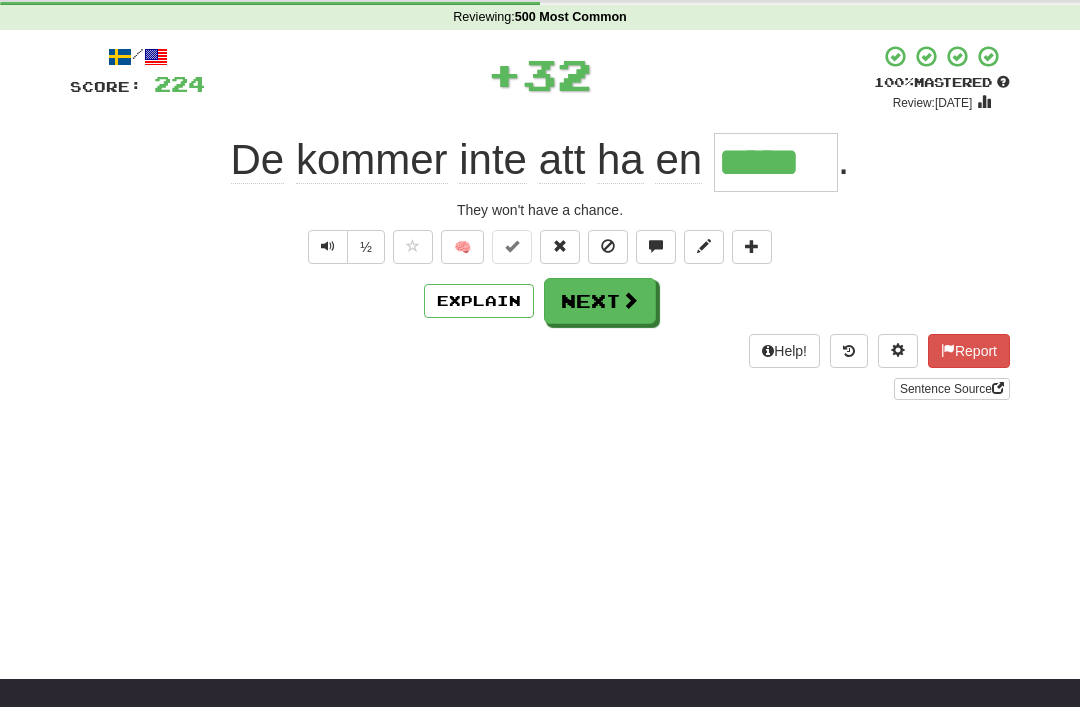 click on "Next" at bounding box center [600, 301] 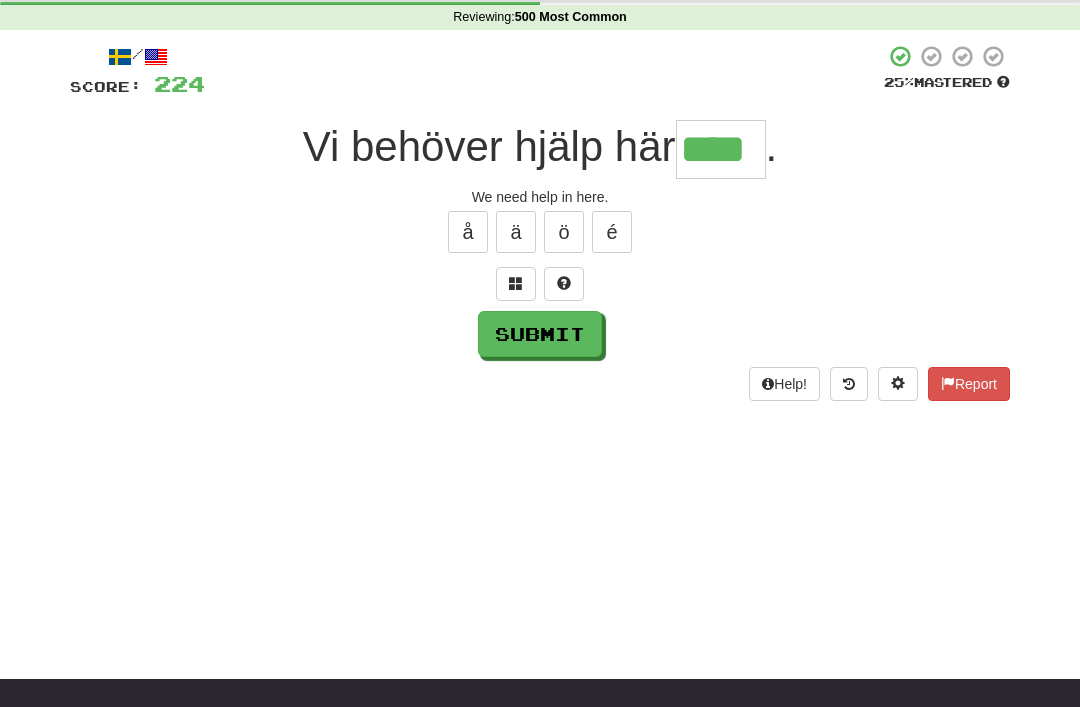 type on "****" 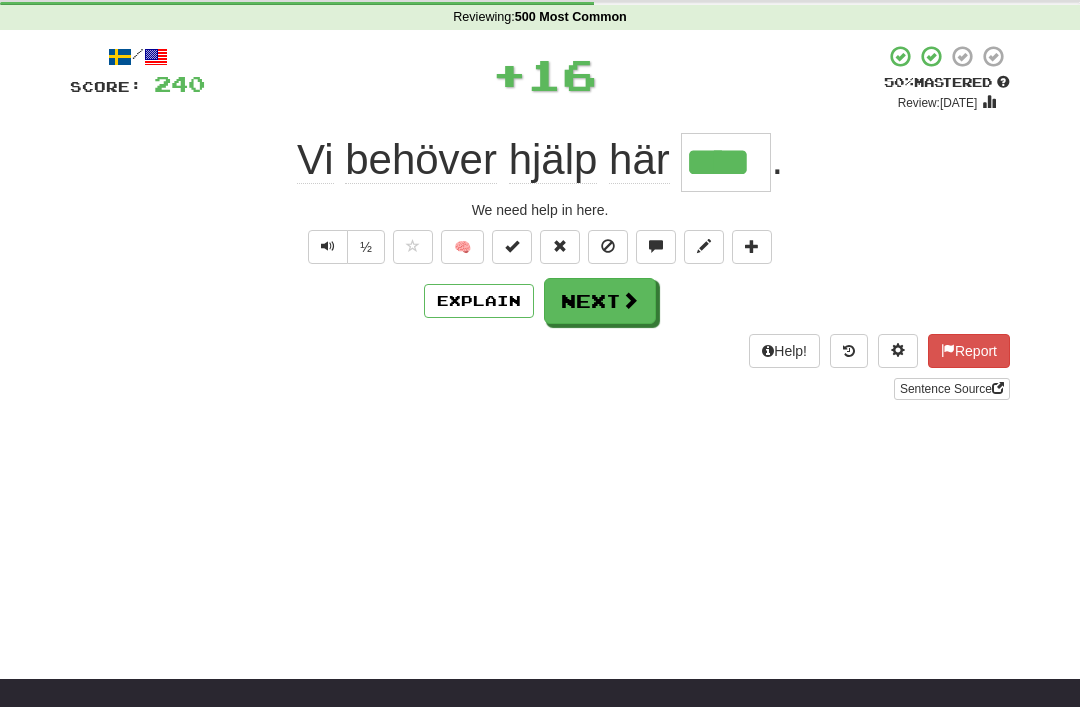click at bounding box center (512, 247) 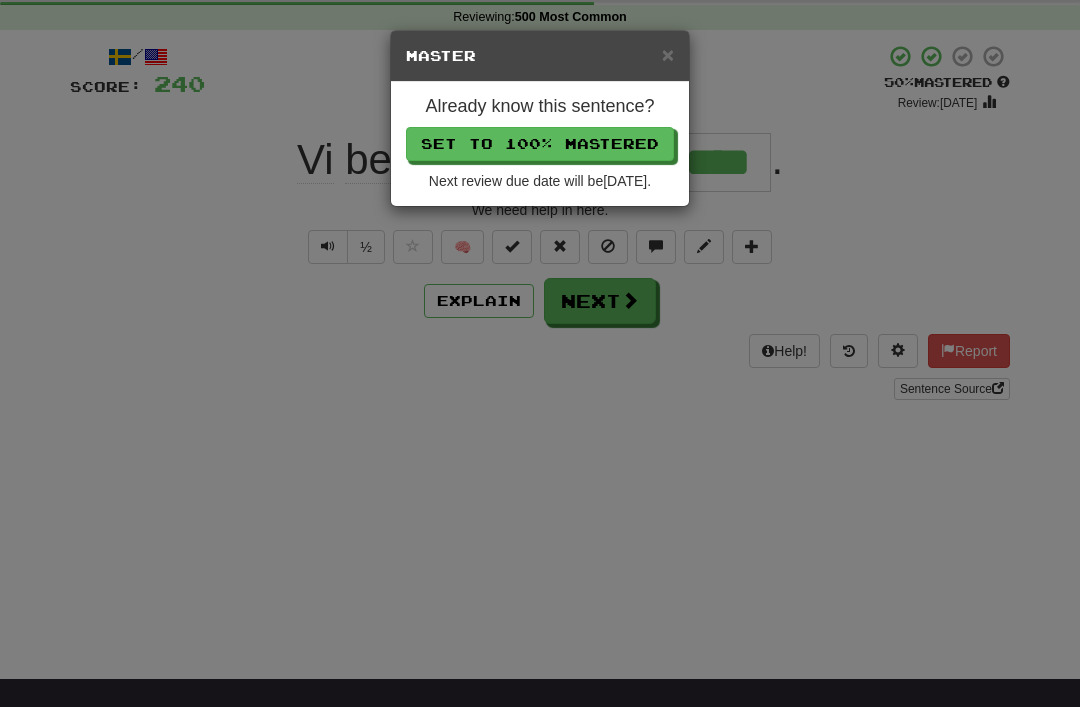 click on "Set to 100% Mastered" at bounding box center [540, 144] 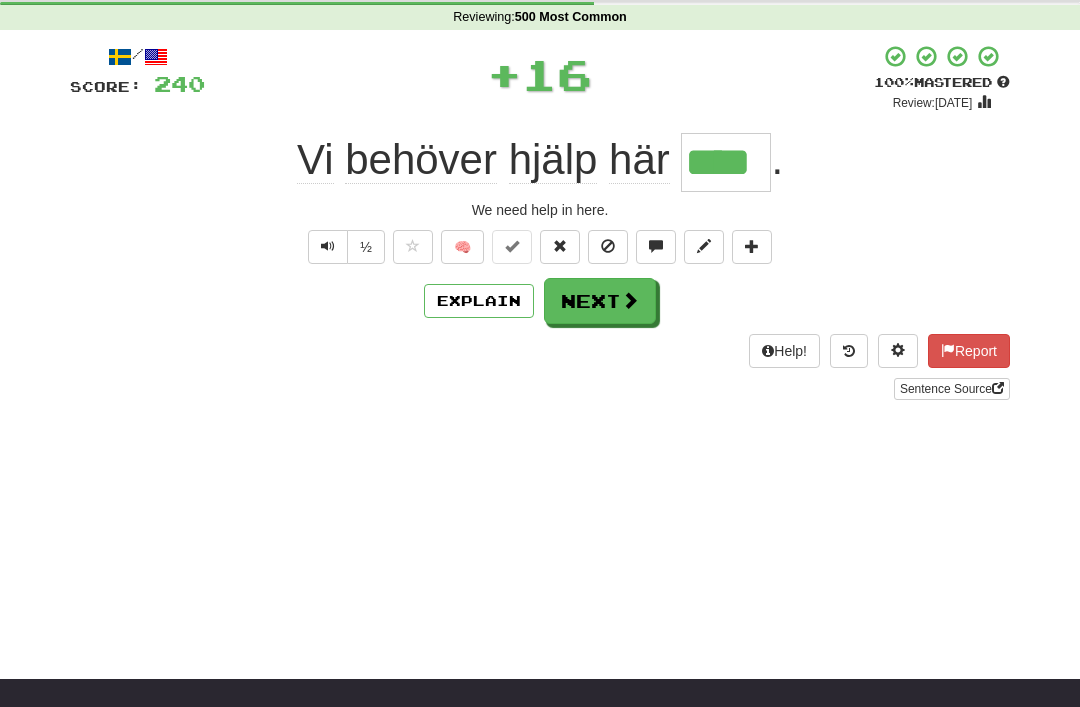 click on "Next" at bounding box center [600, 301] 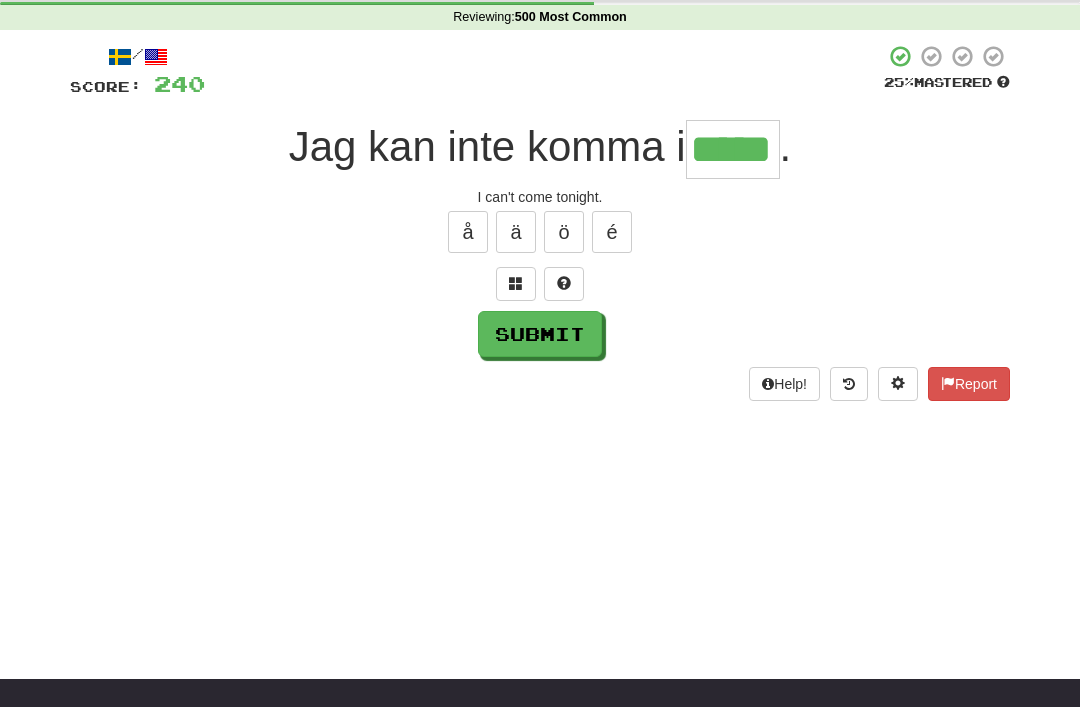 type on "*****" 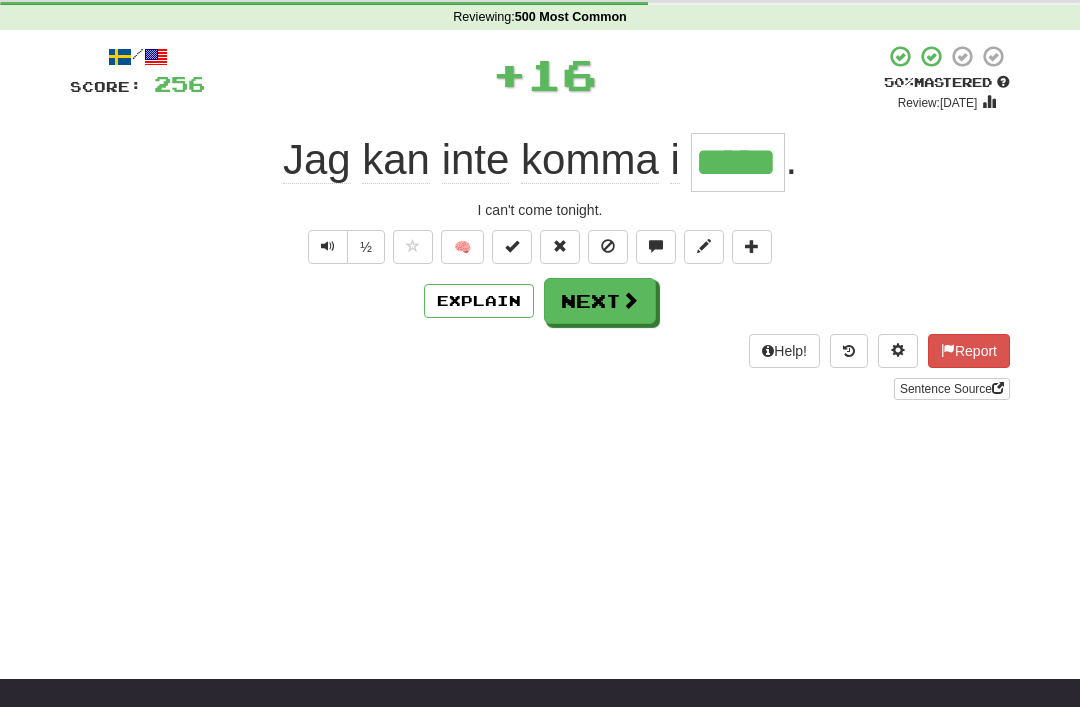 click at bounding box center [512, 247] 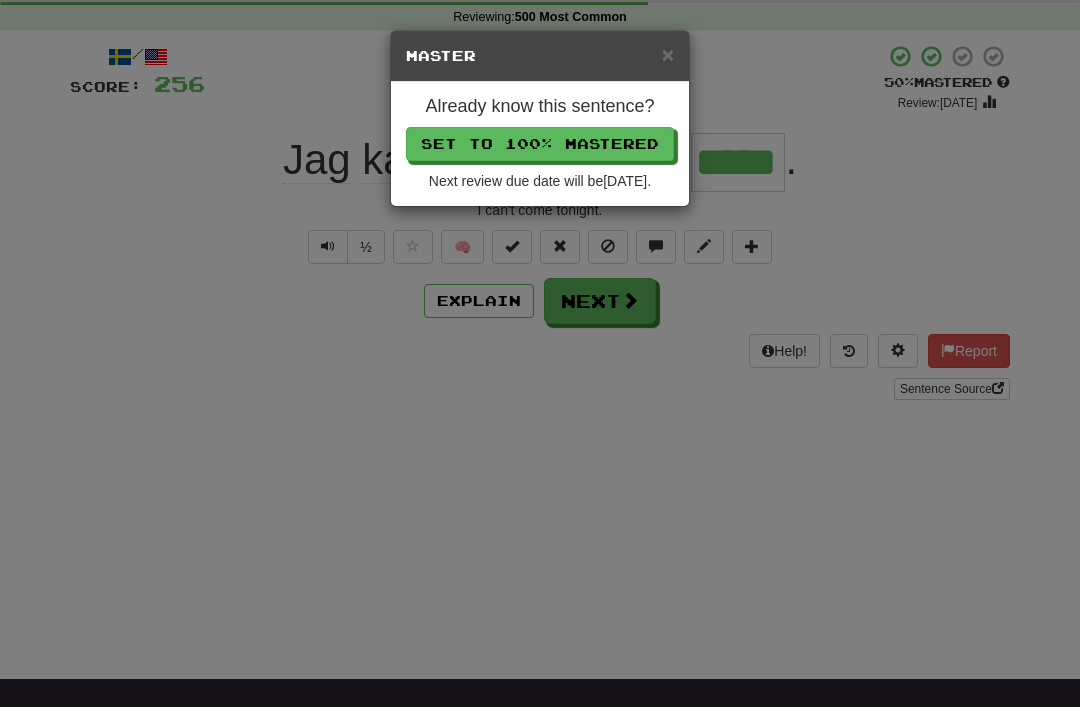 click on "Set to 100% Mastered" at bounding box center (540, 144) 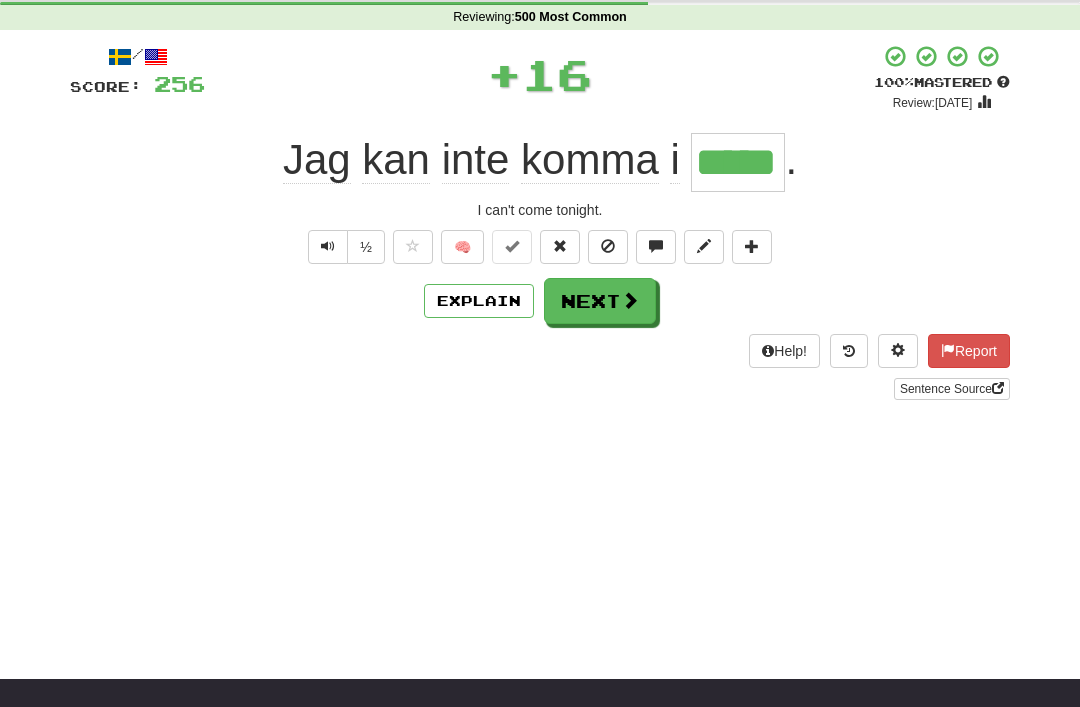 click on "Next" at bounding box center [600, 301] 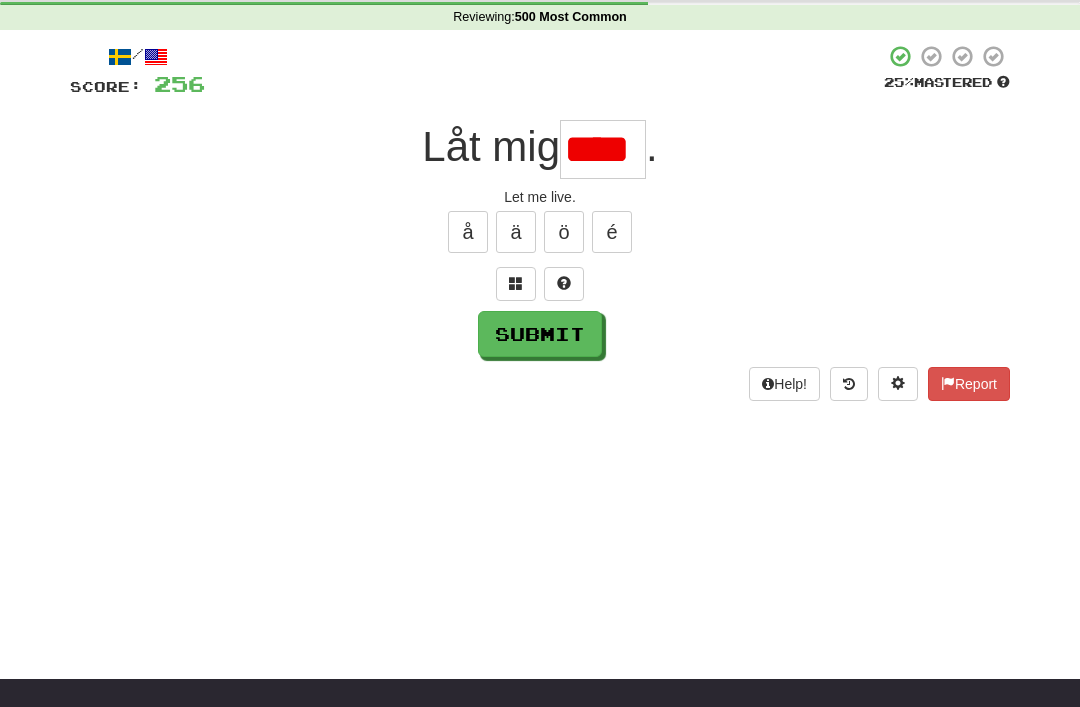 click on "Submit" at bounding box center (540, 334) 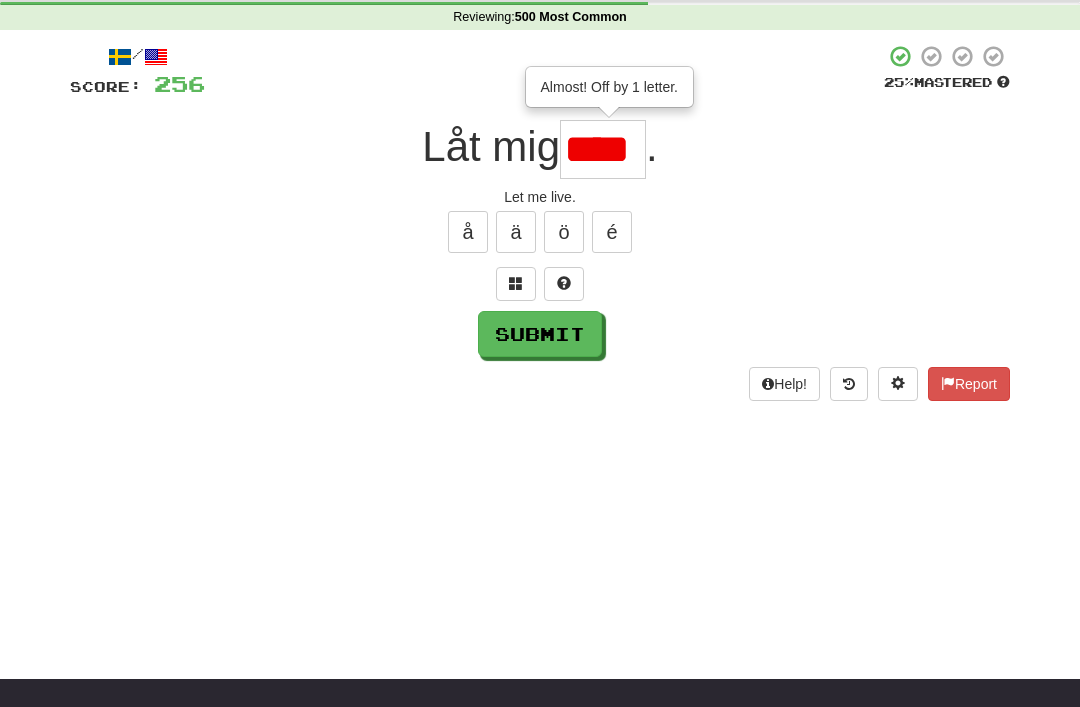 click on "****" at bounding box center (603, 149) 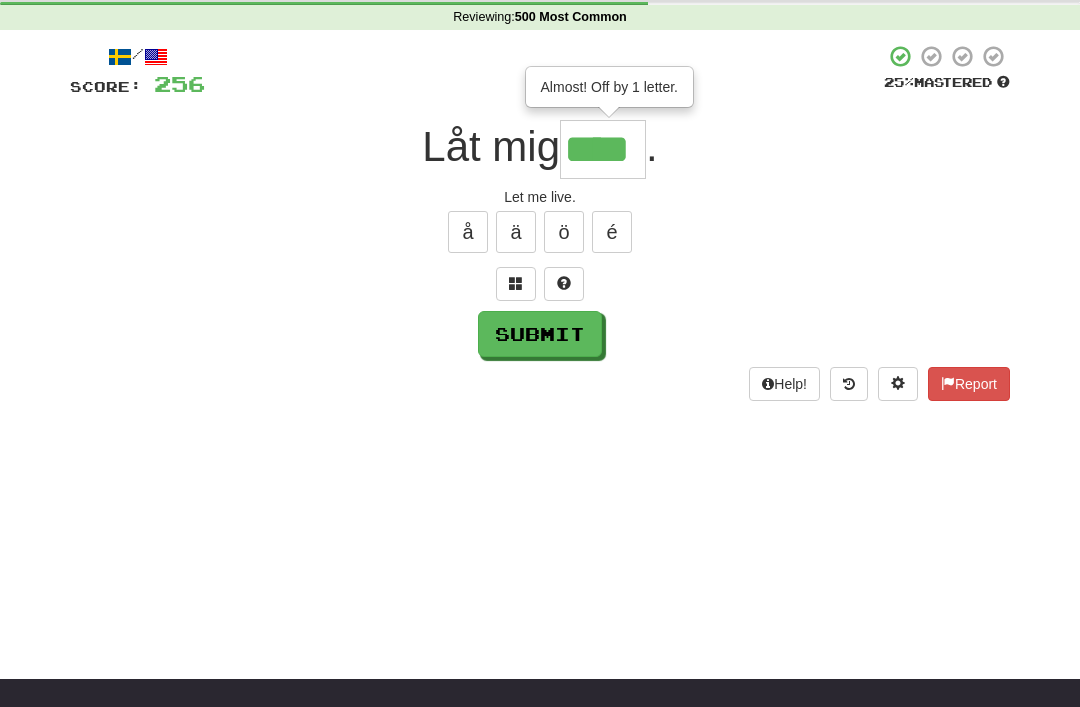 type on "****" 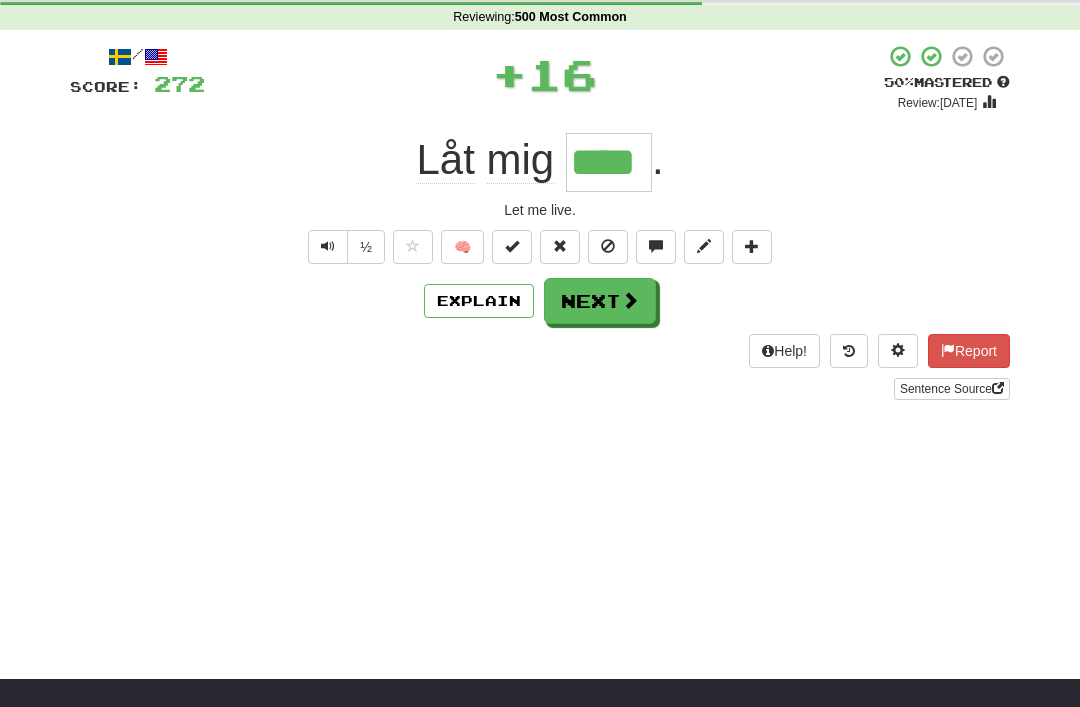 click at bounding box center (630, 300) 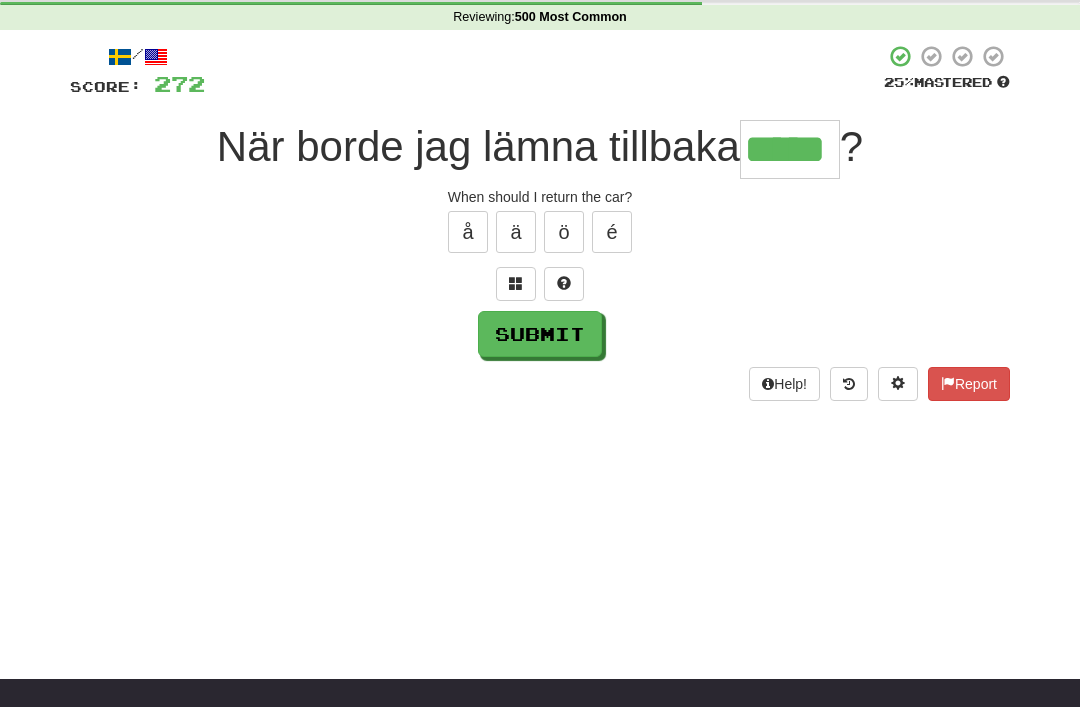 type on "*****" 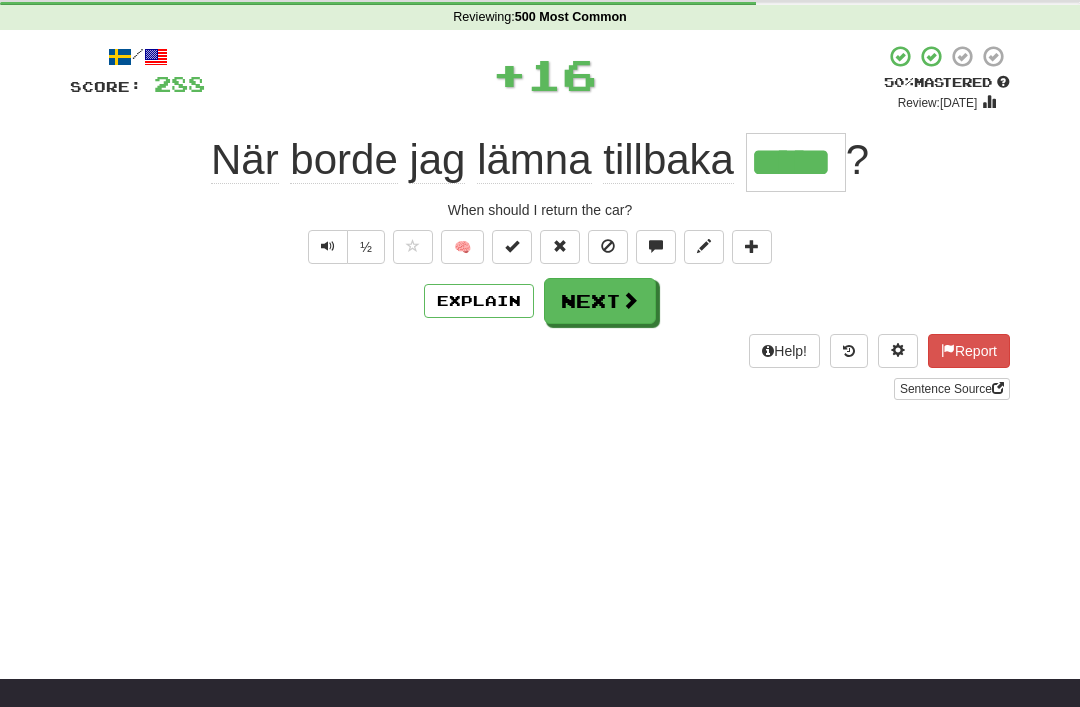 click on "Next" at bounding box center [600, 301] 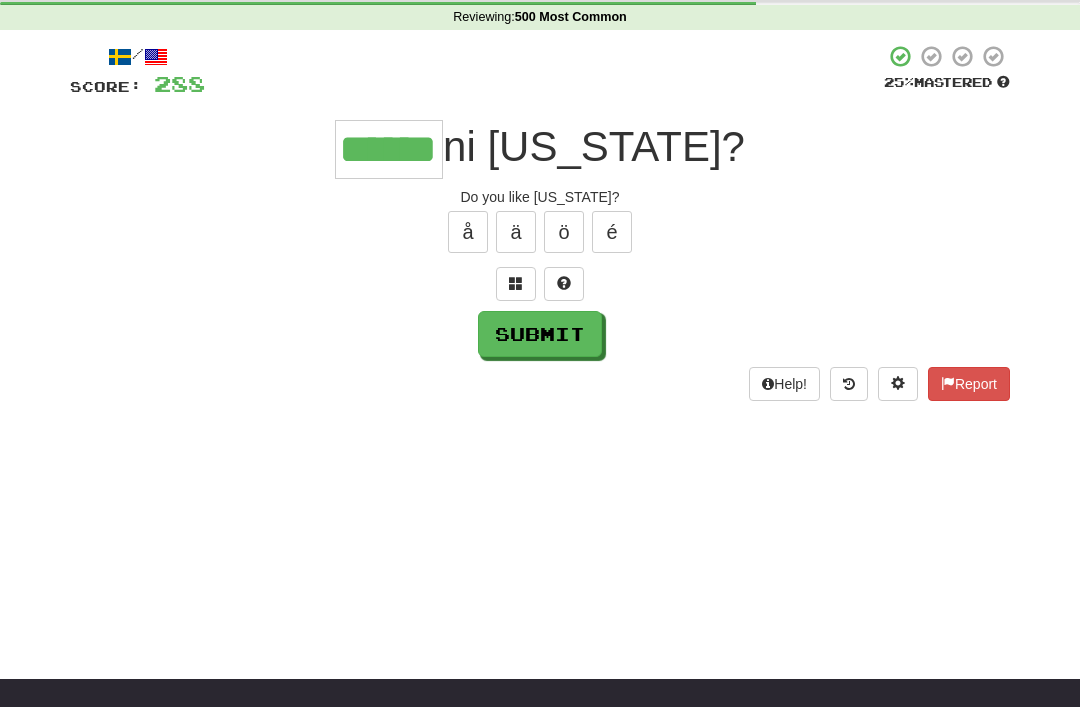 click on "Submit" at bounding box center [540, 334] 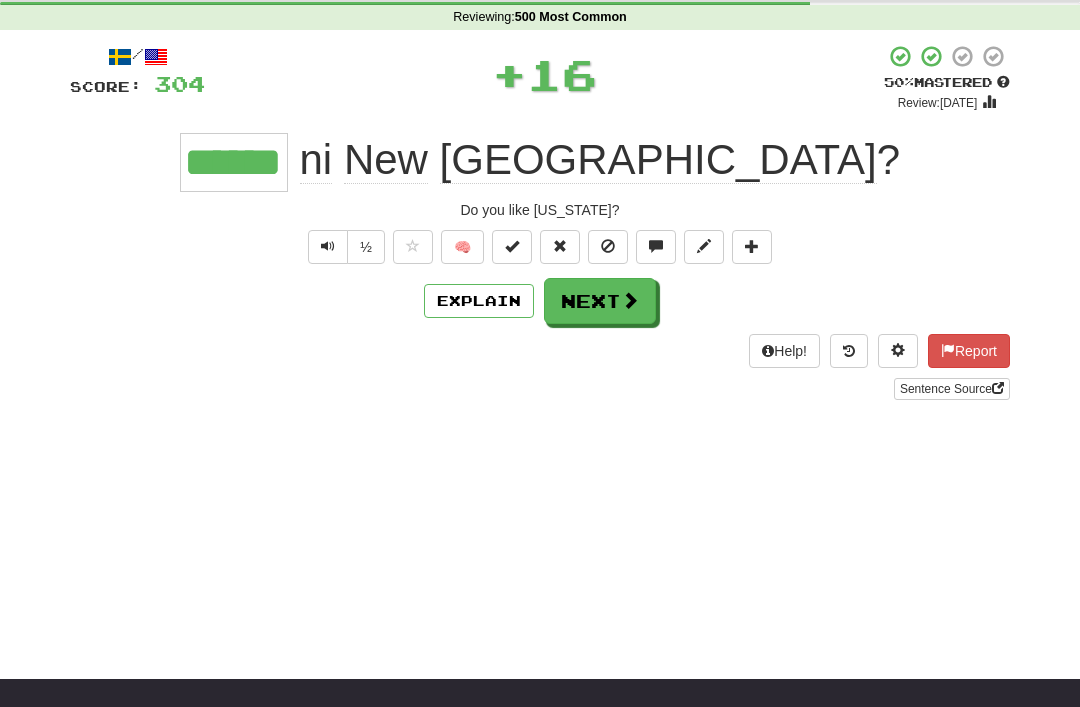 click at bounding box center (512, 246) 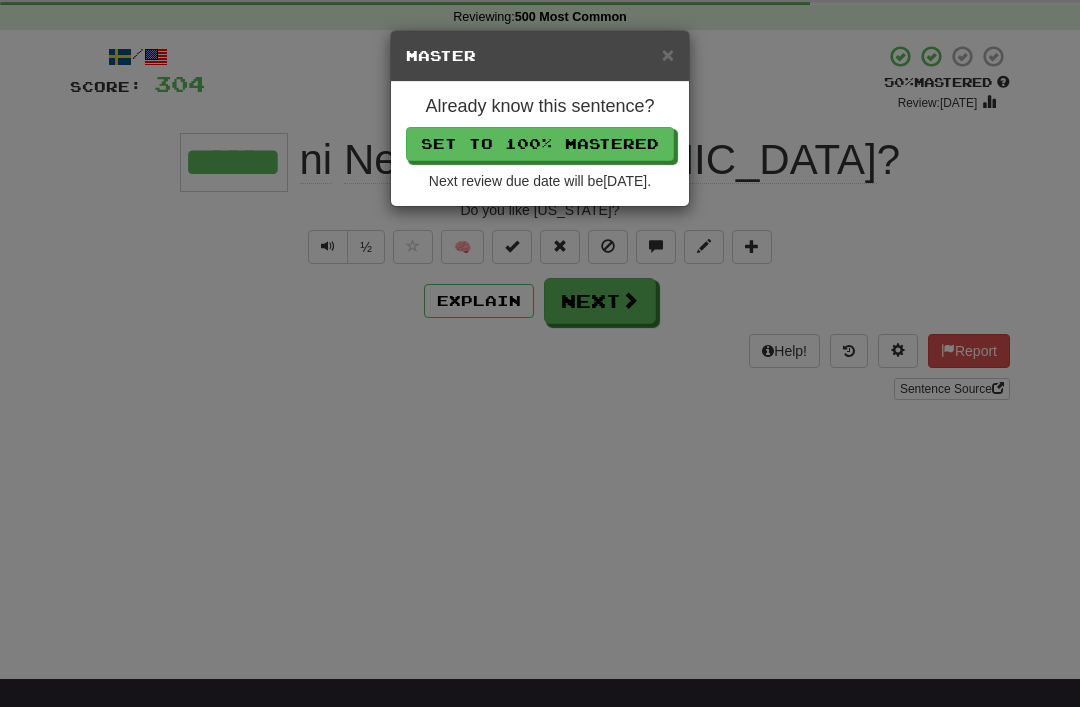 click on "Set to 100% Mastered" at bounding box center (540, 144) 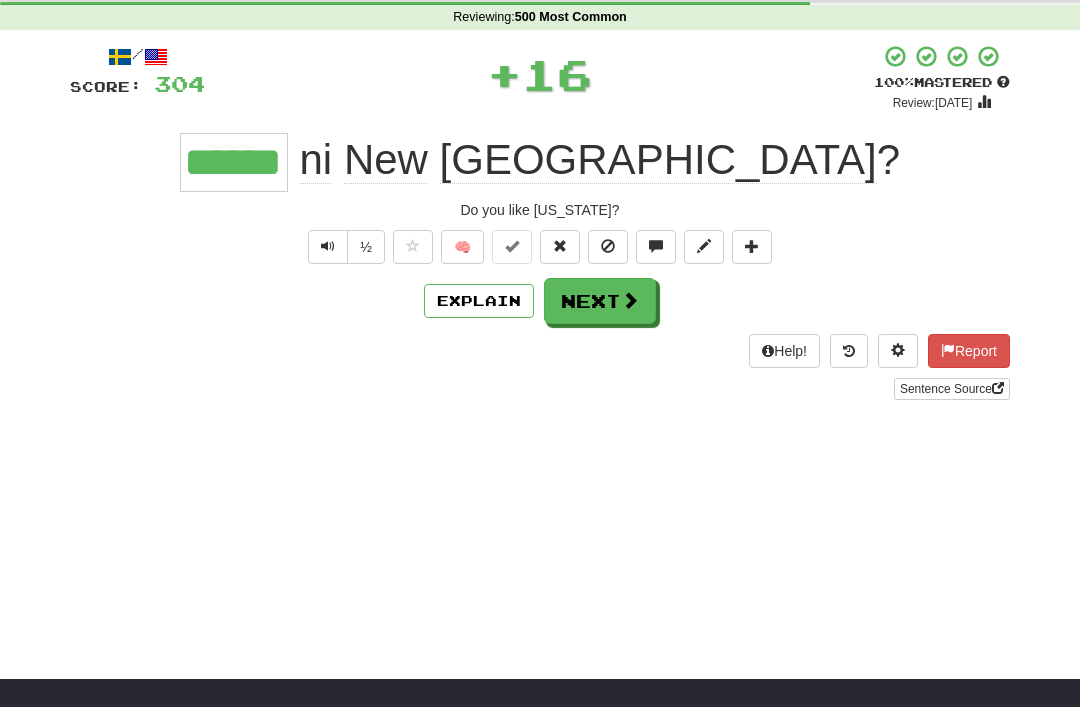 click on "Next" at bounding box center (600, 301) 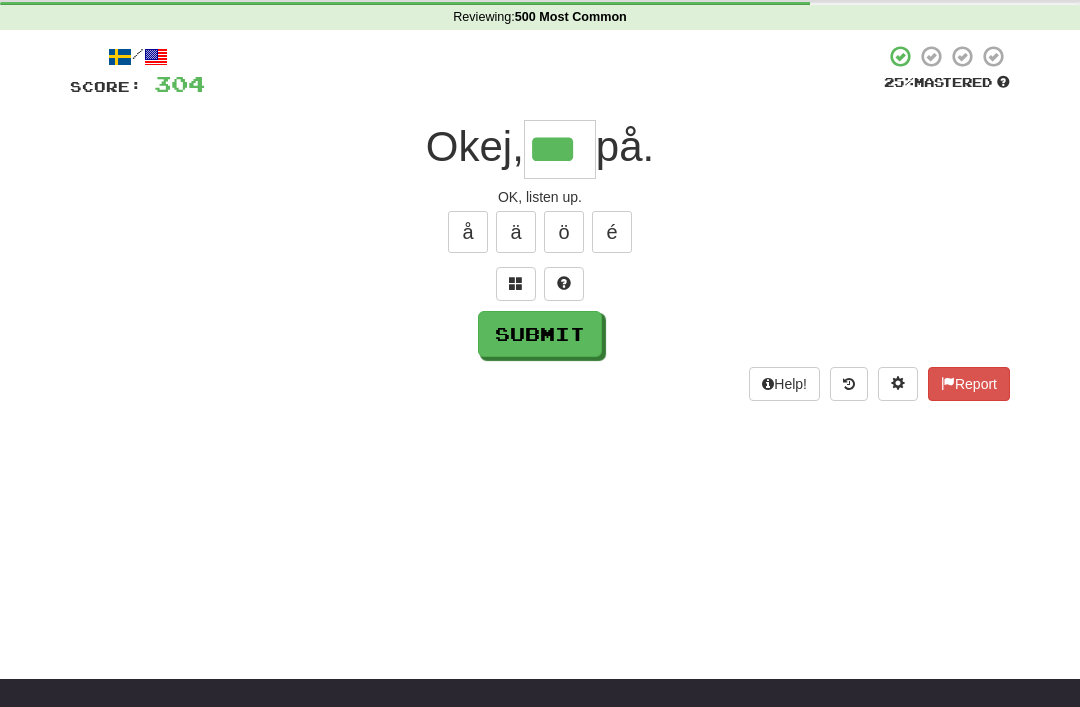 type on "***" 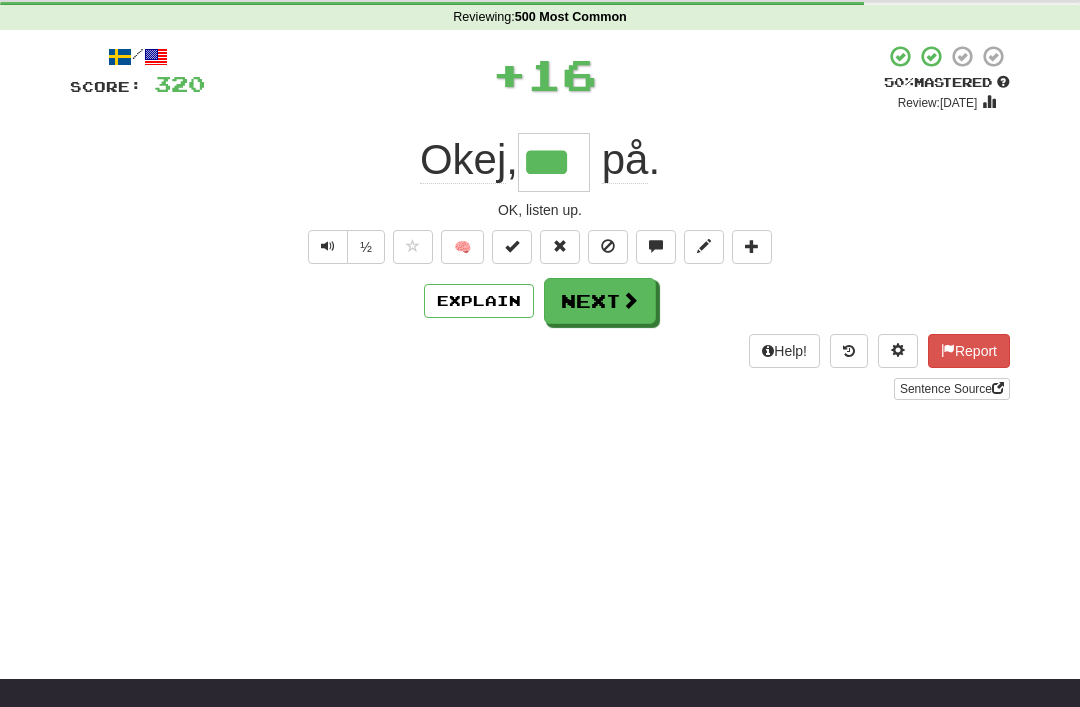 click at bounding box center (512, 247) 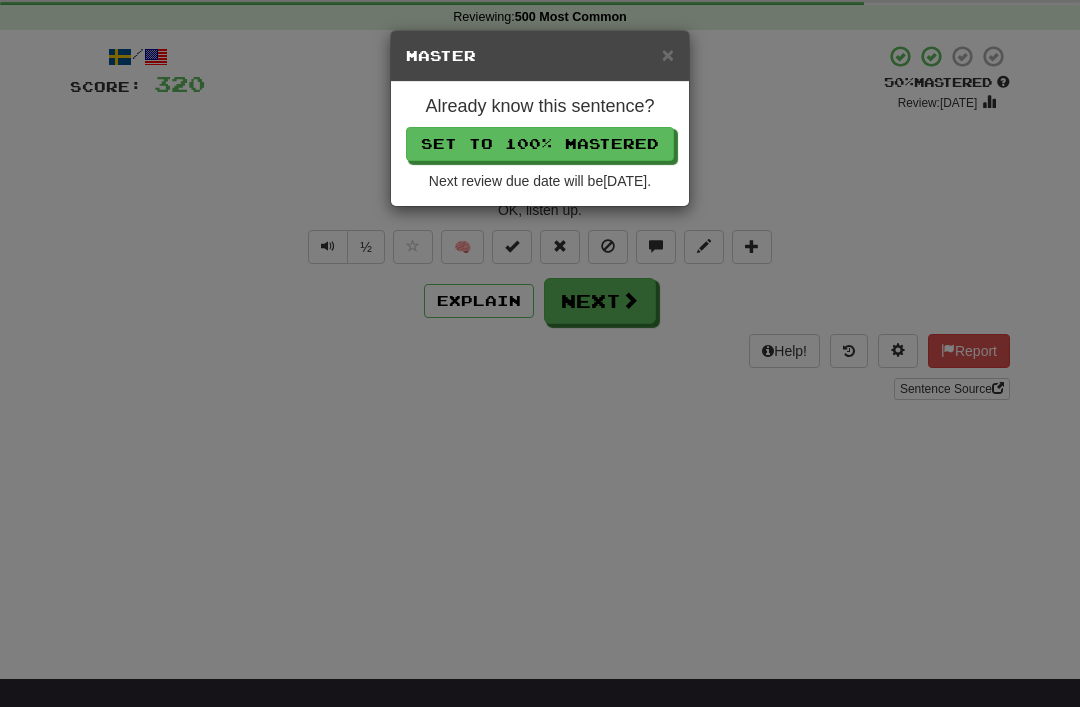 click on "Set to 100% Mastered" at bounding box center [540, 144] 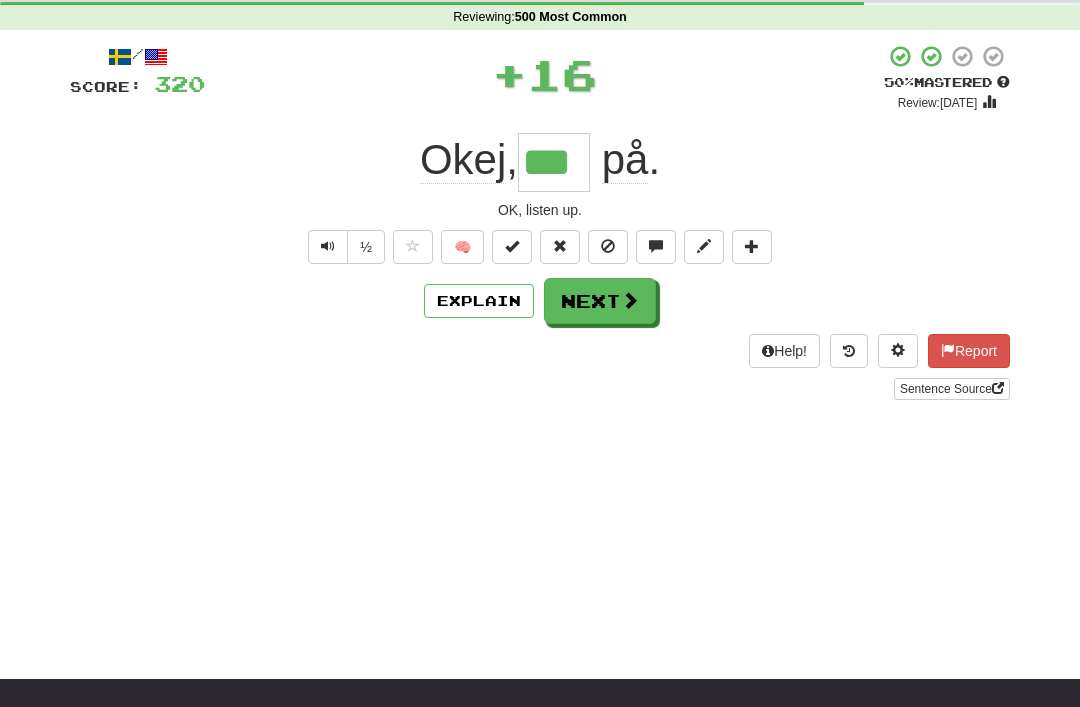 click on "Next" at bounding box center [600, 301] 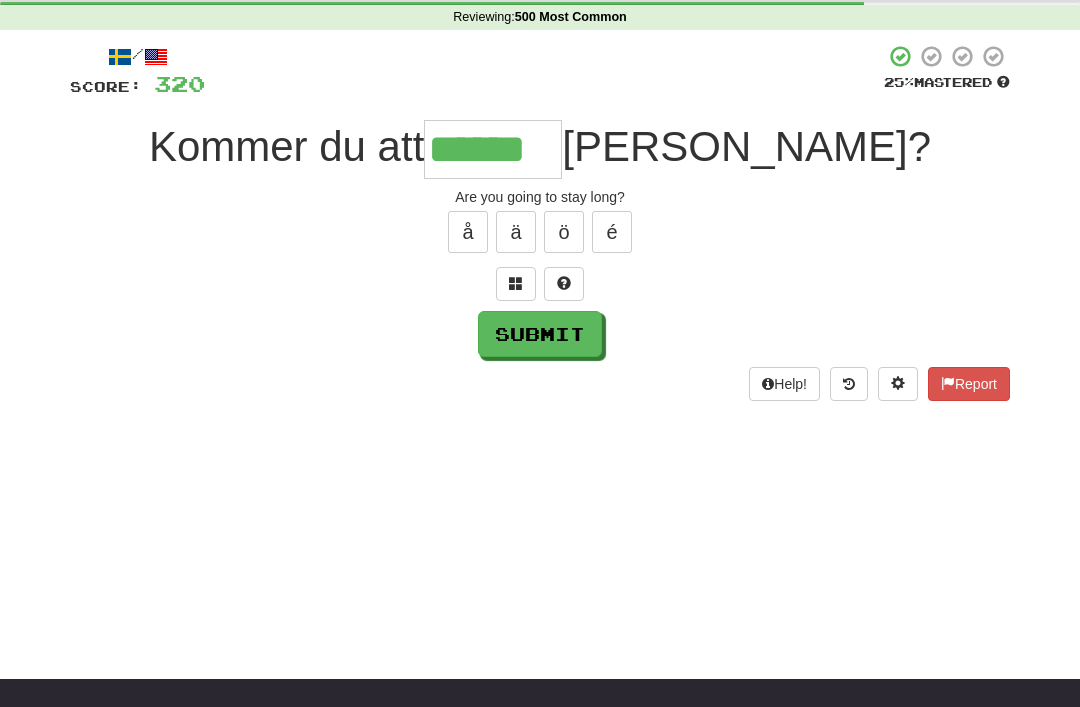 type on "******" 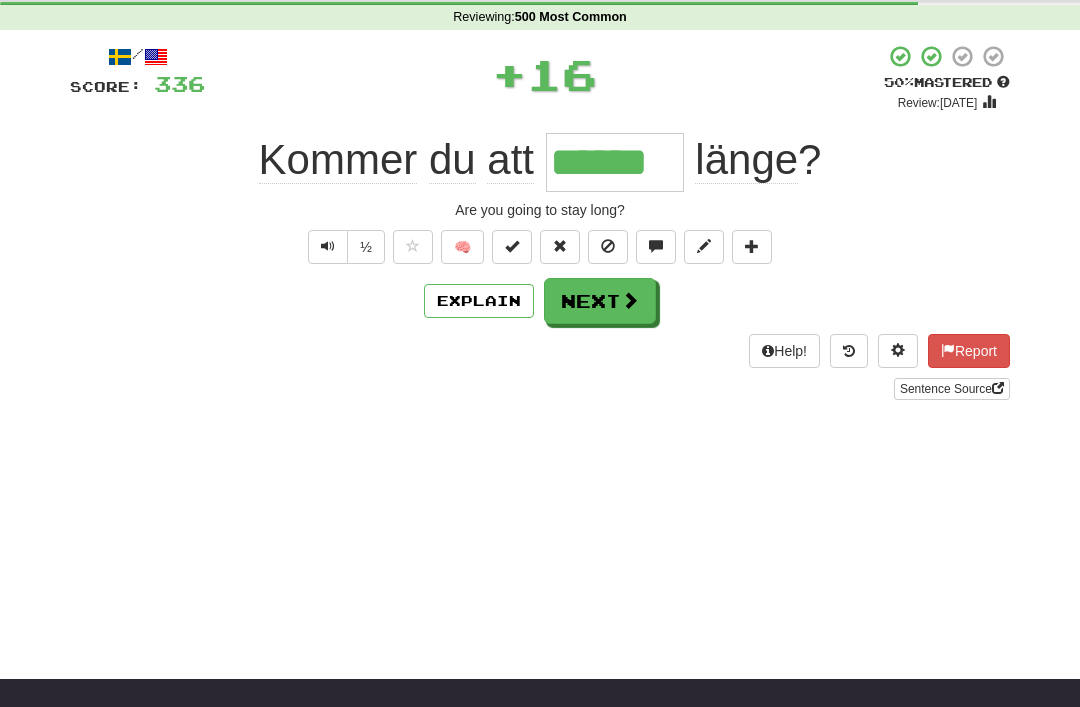 click at bounding box center (512, 247) 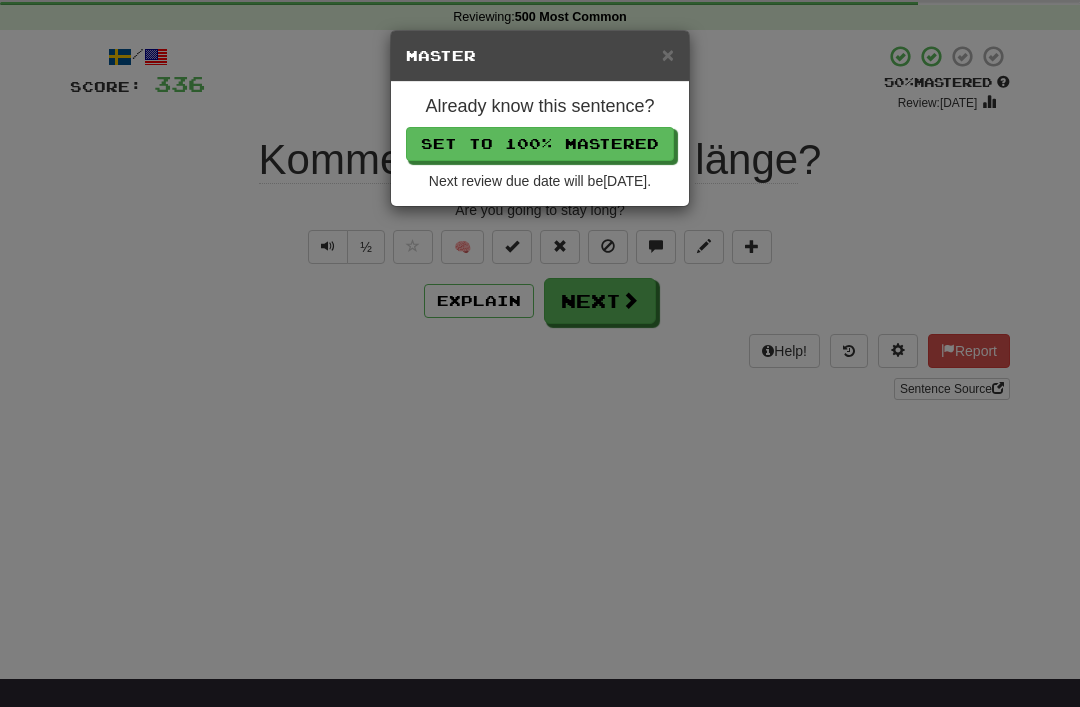 click on "Set to 100% Mastered" at bounding box center (540, 144) 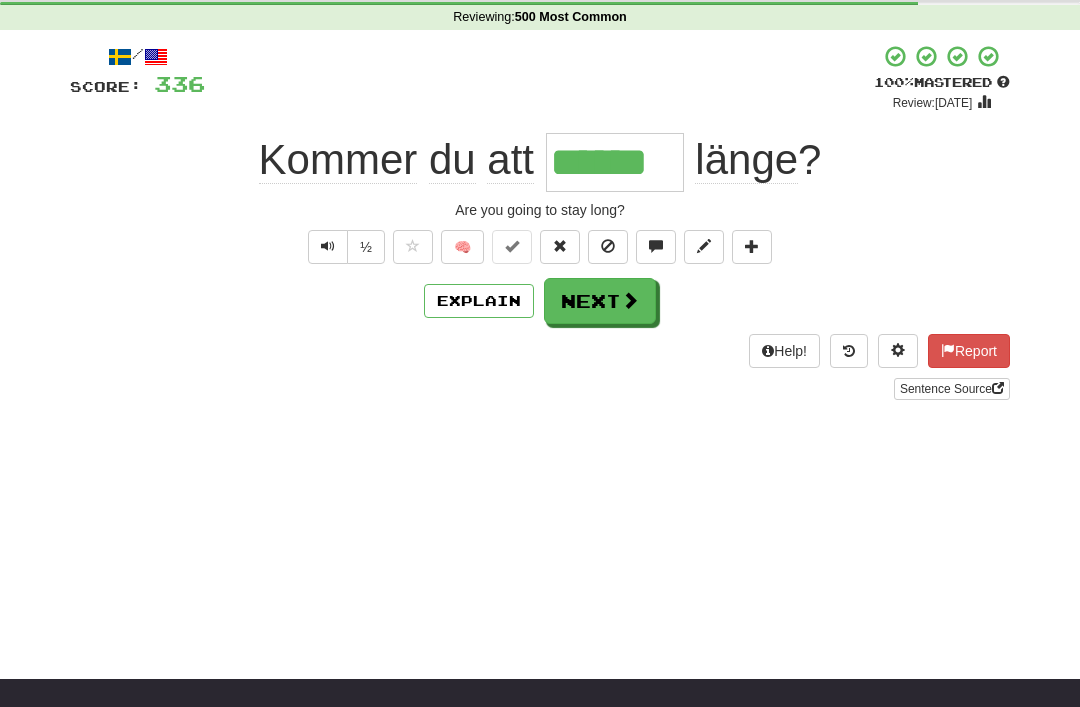 click on "Next" at bounding box center (600, 301) 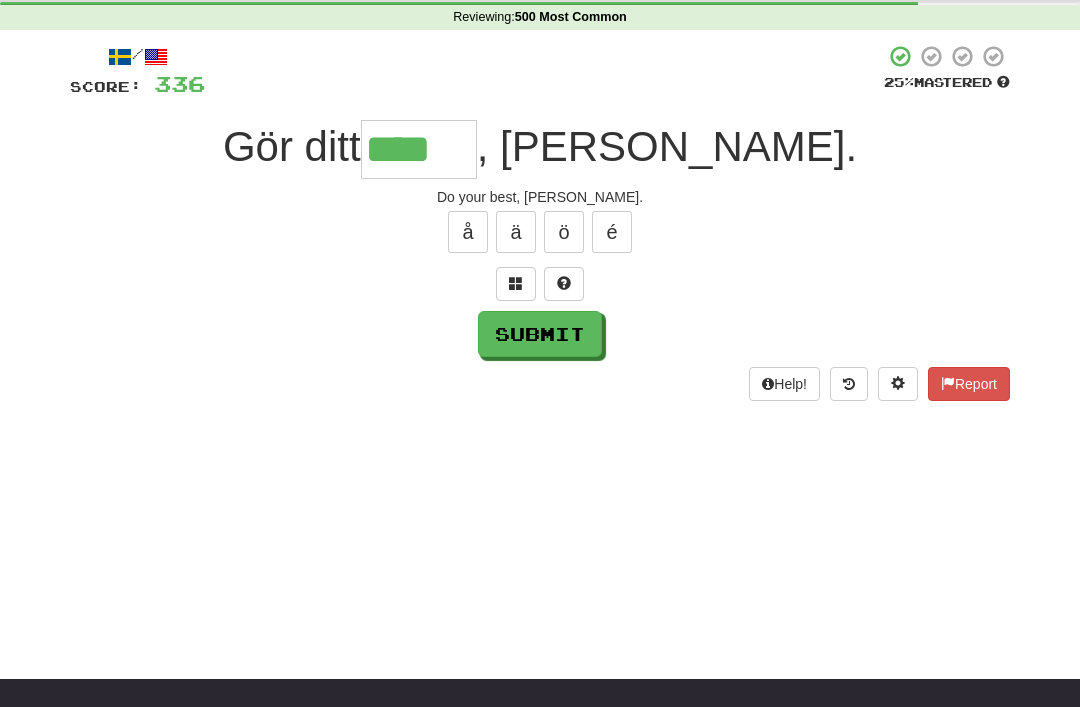 click on "Submit" at bounding box center (540, 334) 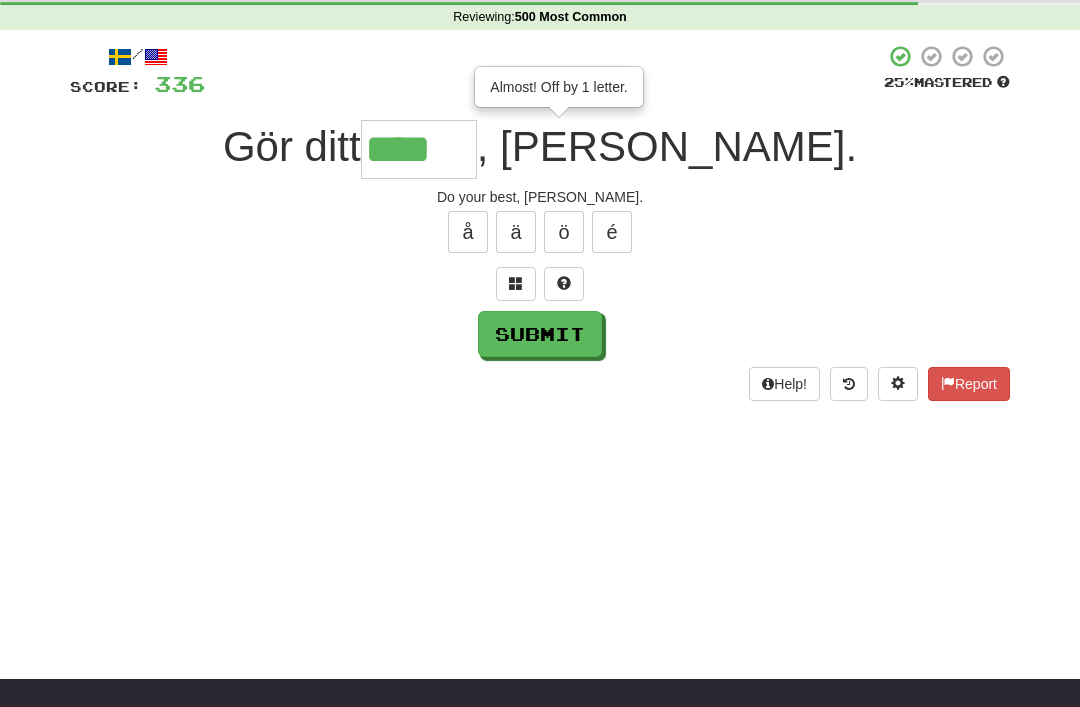 click on "****" at bounding box center (419, 149) 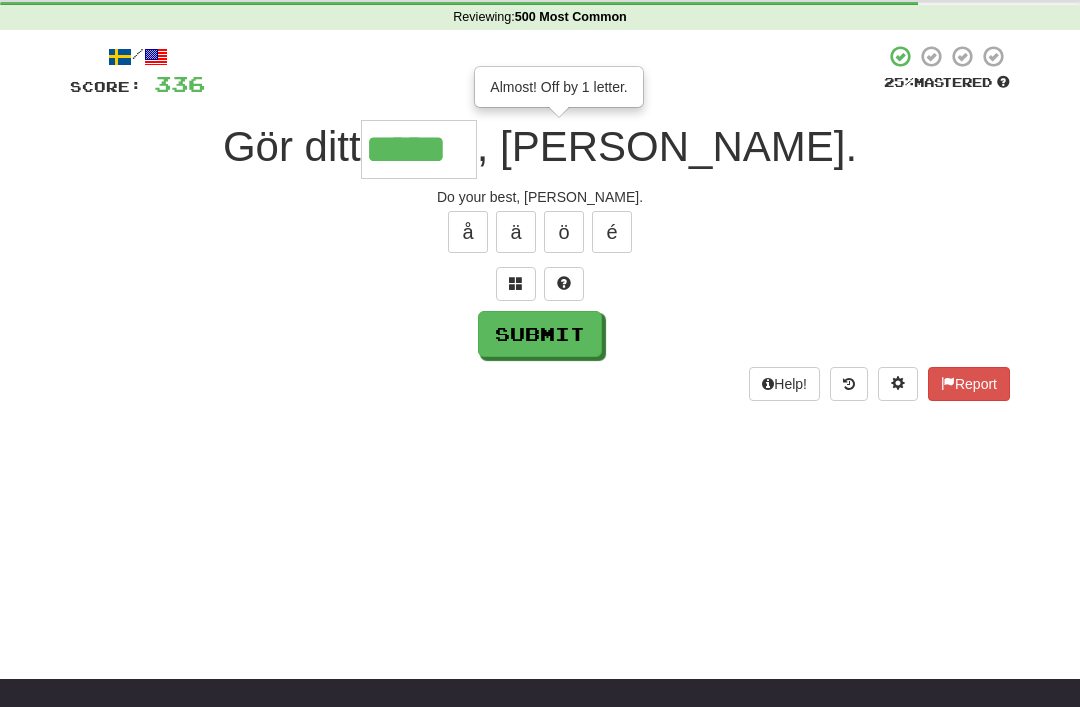 type on "*****" 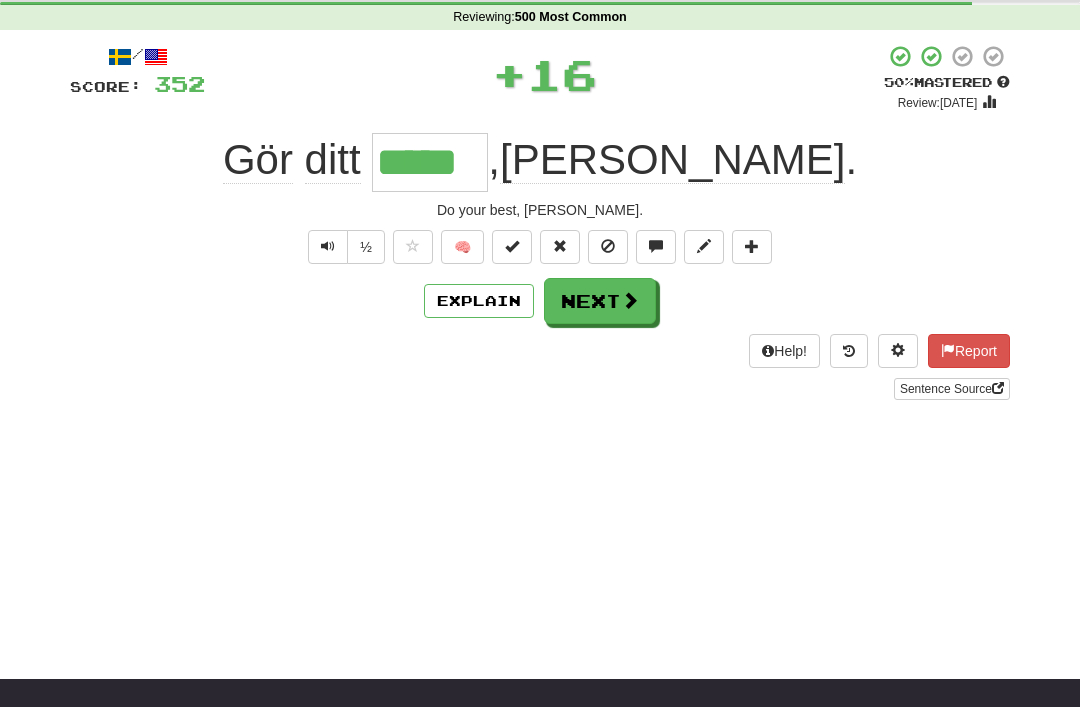 click at bounding box center [512, 246] 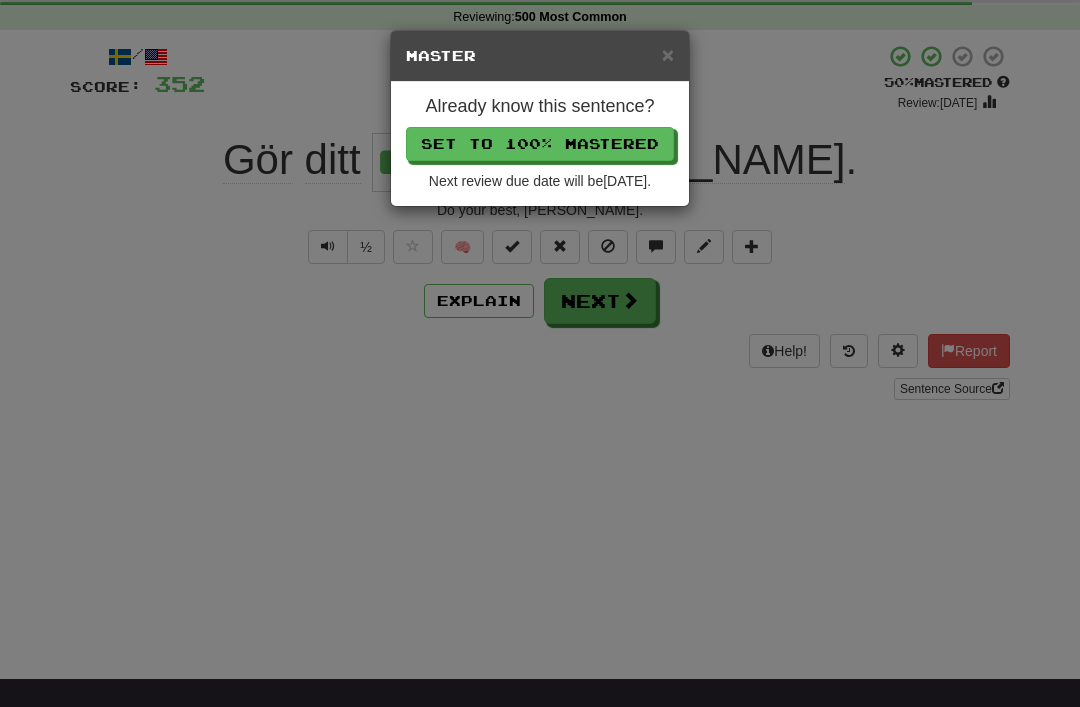 click on "Set to 100% Mastered" at bounding box center (540, 144) 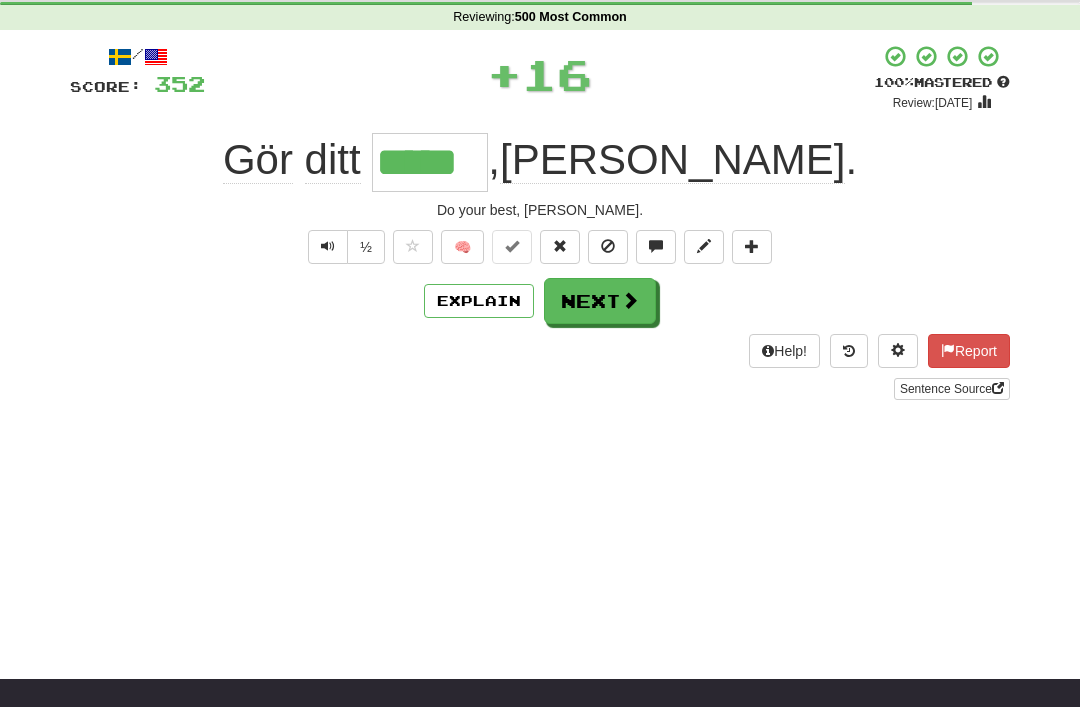 click on "Next" at bounding box center (600, 301) 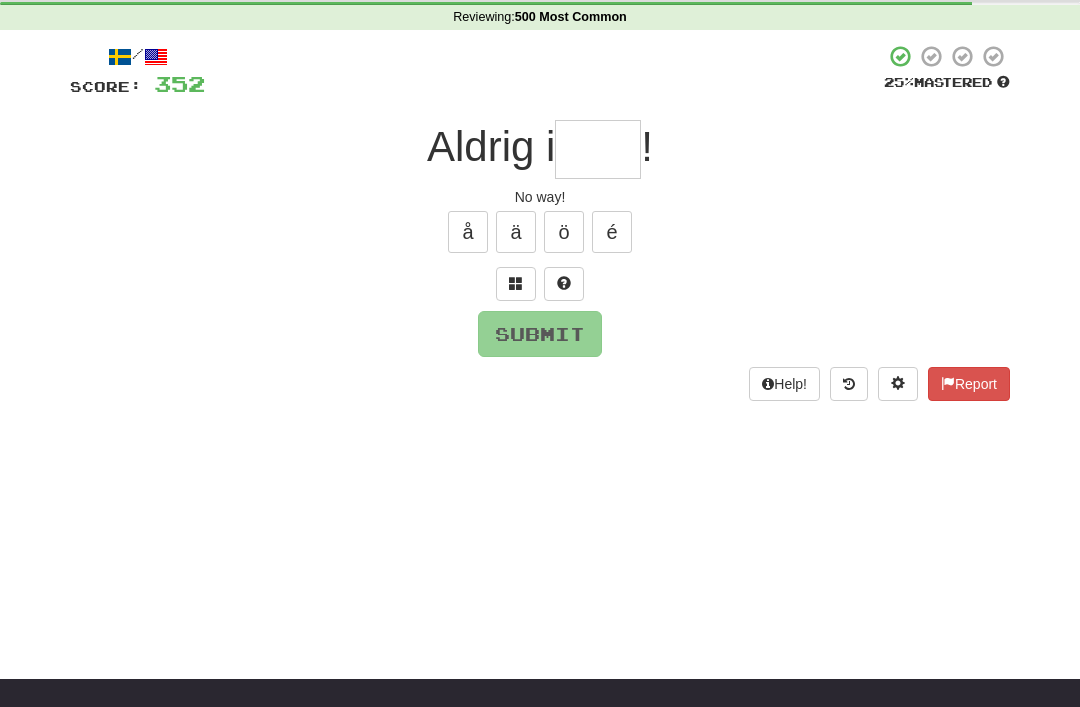 type on "*" 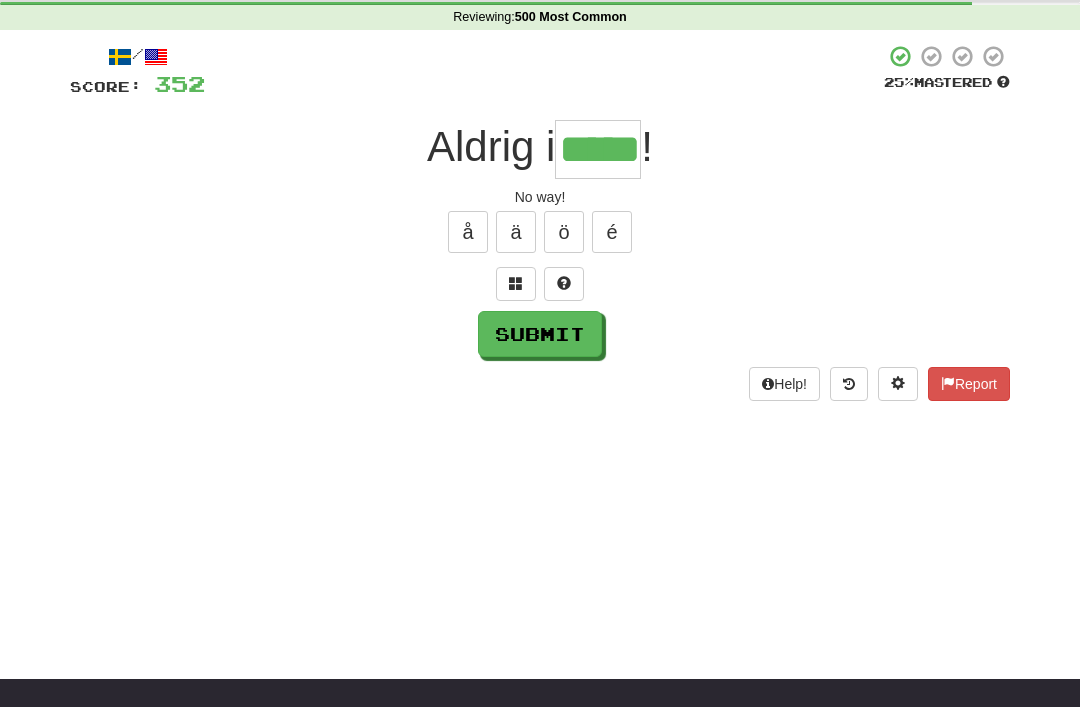 type on "*****" 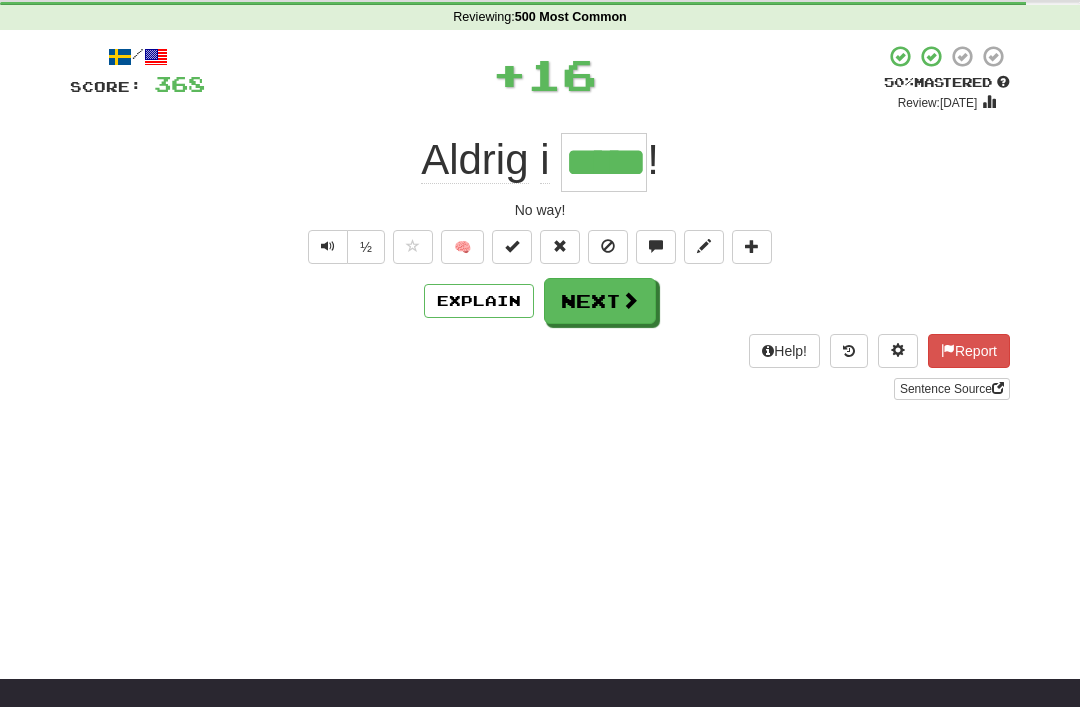click at bounding box center (512, 247) 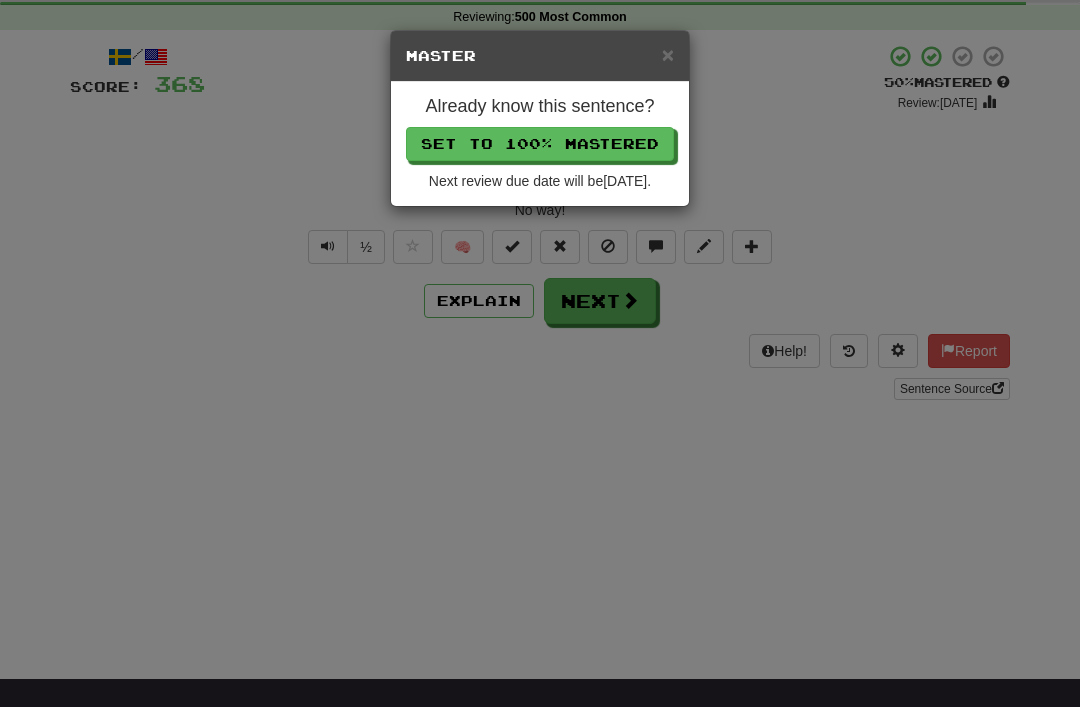 click on "Set to 100% Mastered" at bounding box center (540, 144) 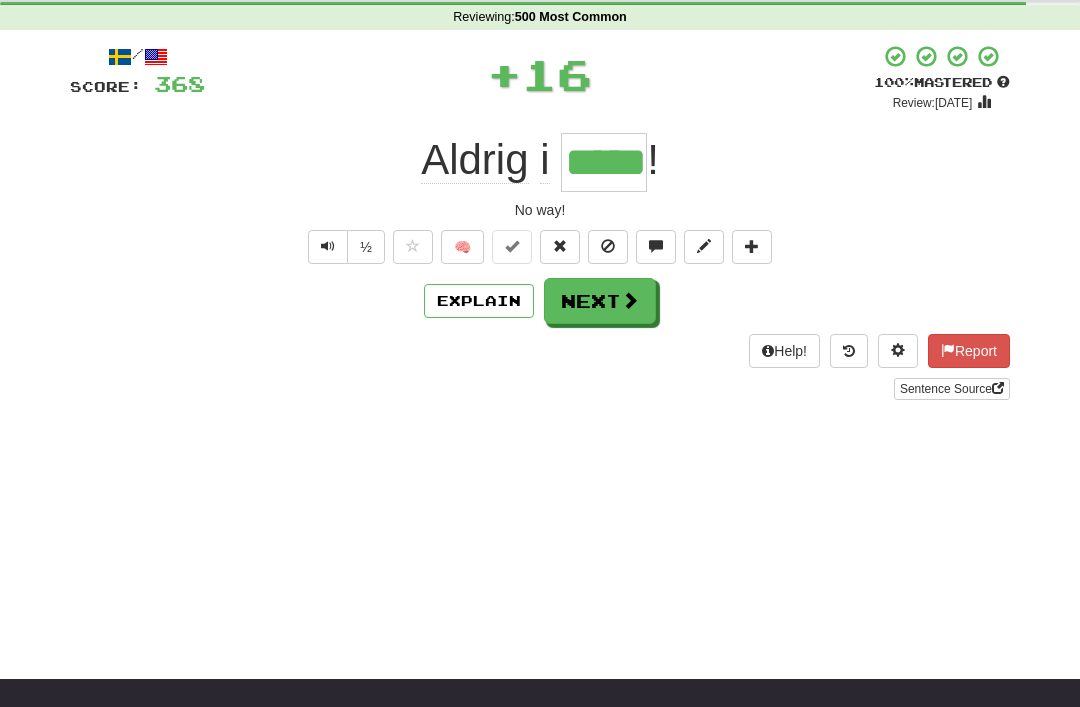 click on "Next" at bounding box center (600, 301) 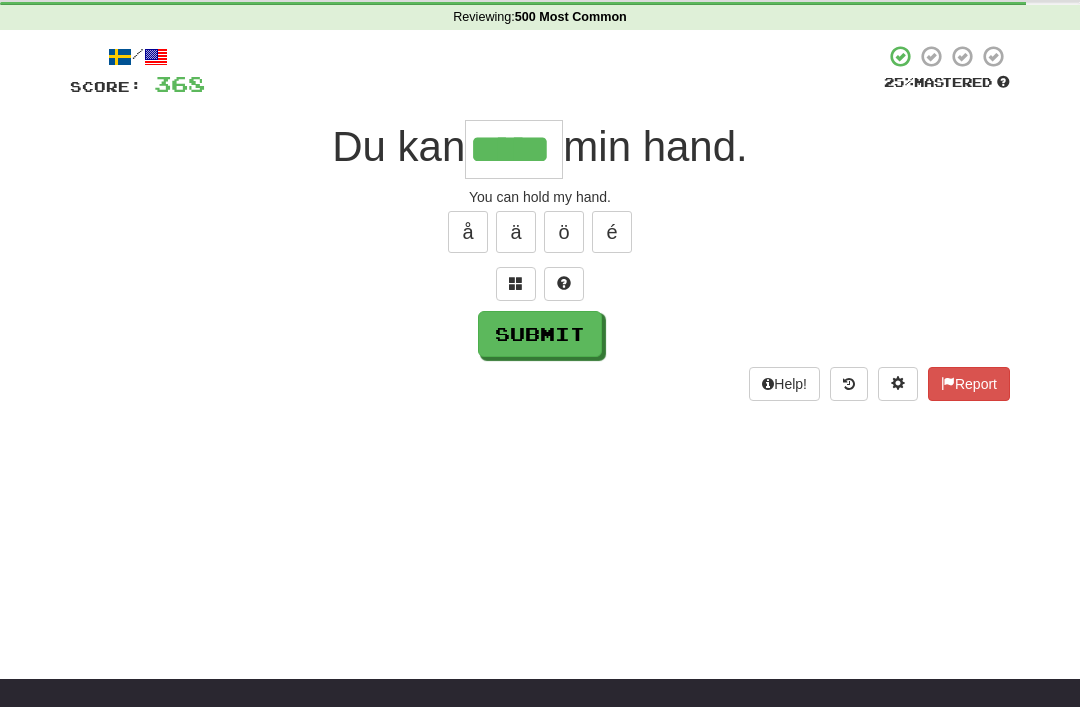 type on "*****" 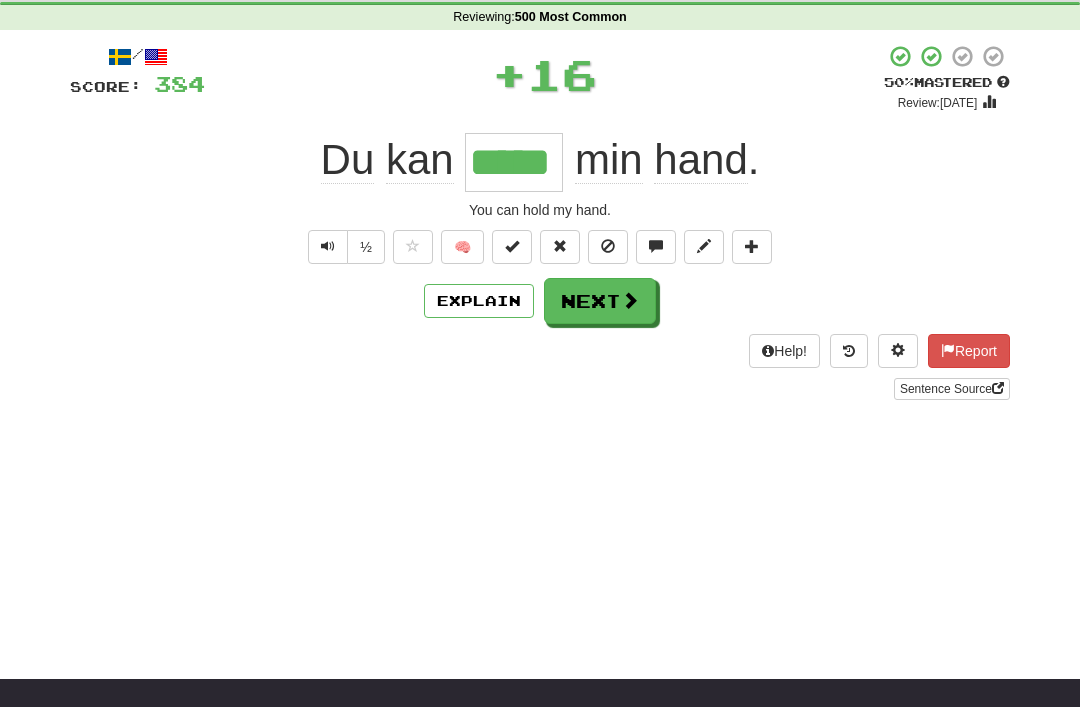 click on "Next" at bounding box center (600, 301) 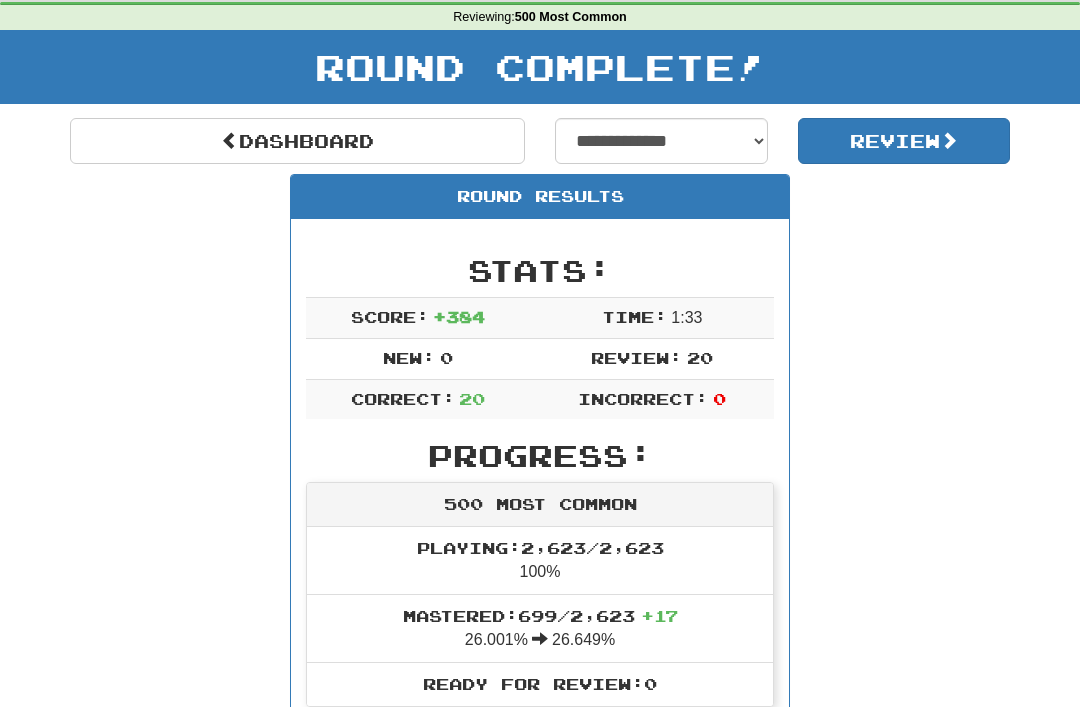 click on "Dashboard" at bounding box center [297, 141] 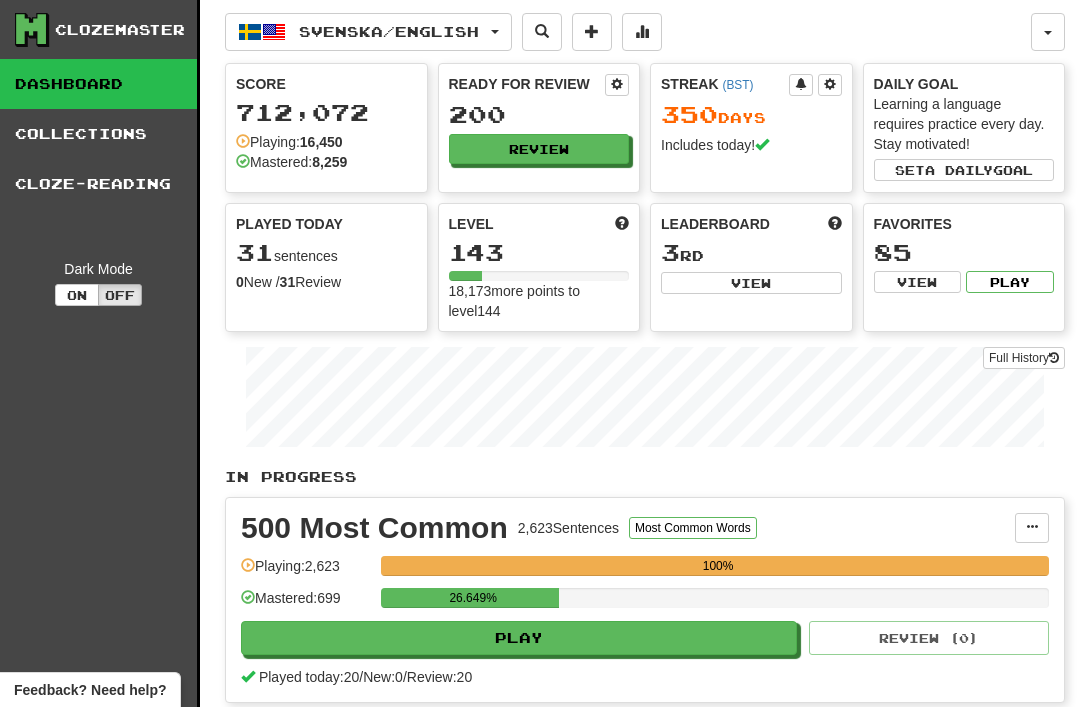 scroll, scrollTop: 0, scrollLeft: 0, axis: both 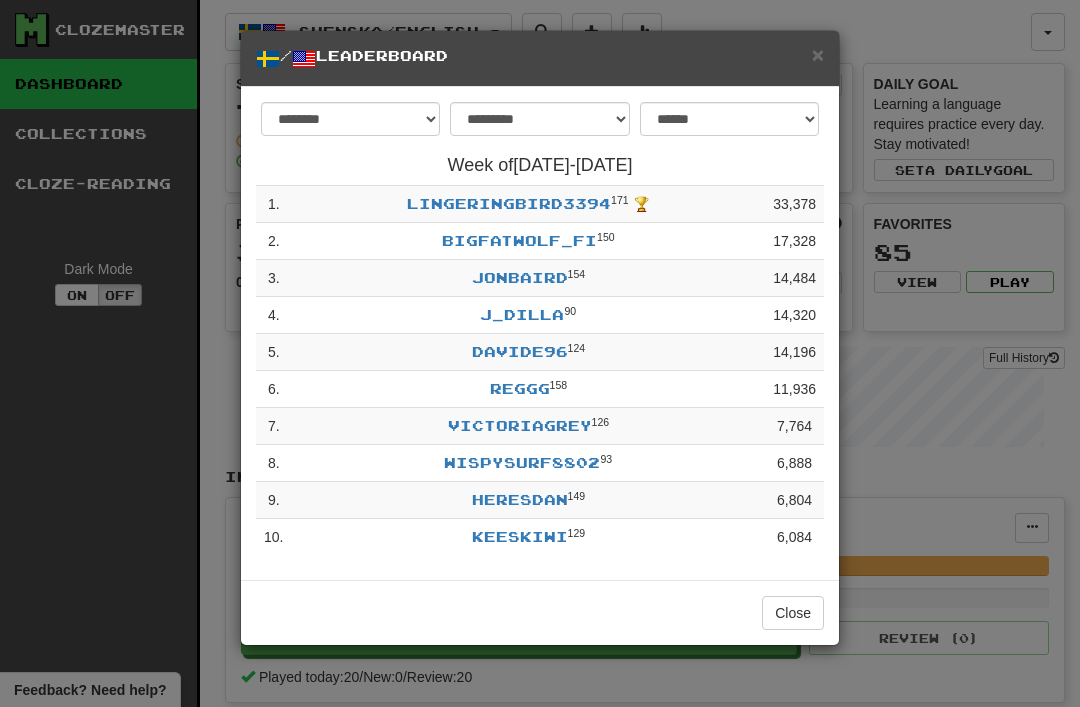click on "/   Leaderboard" at bounding box center (540, 58) 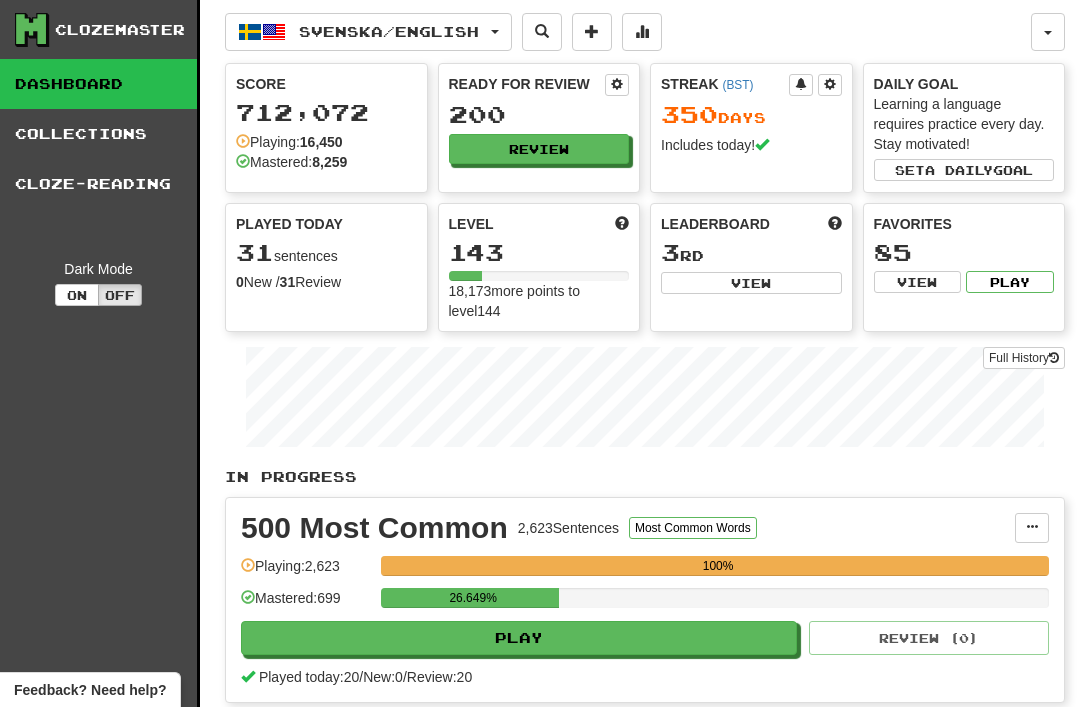 click on "Svenska  /  English" at bounding box center [368, 32] 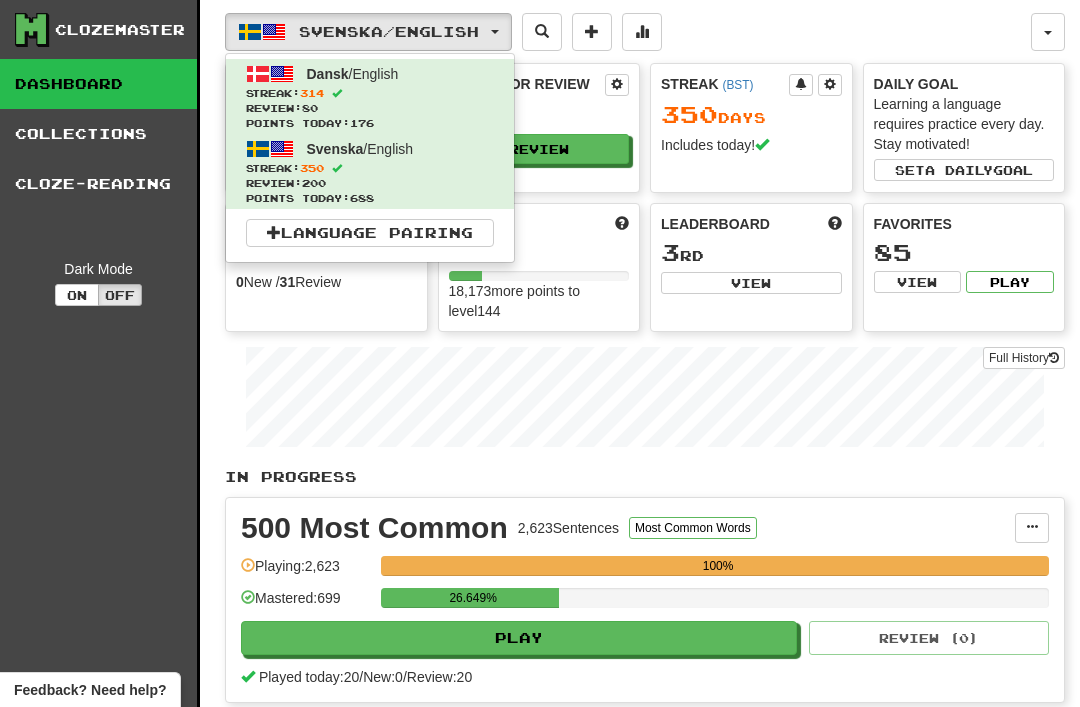 click on "Streak:  314" at bounding box center (370, 93) 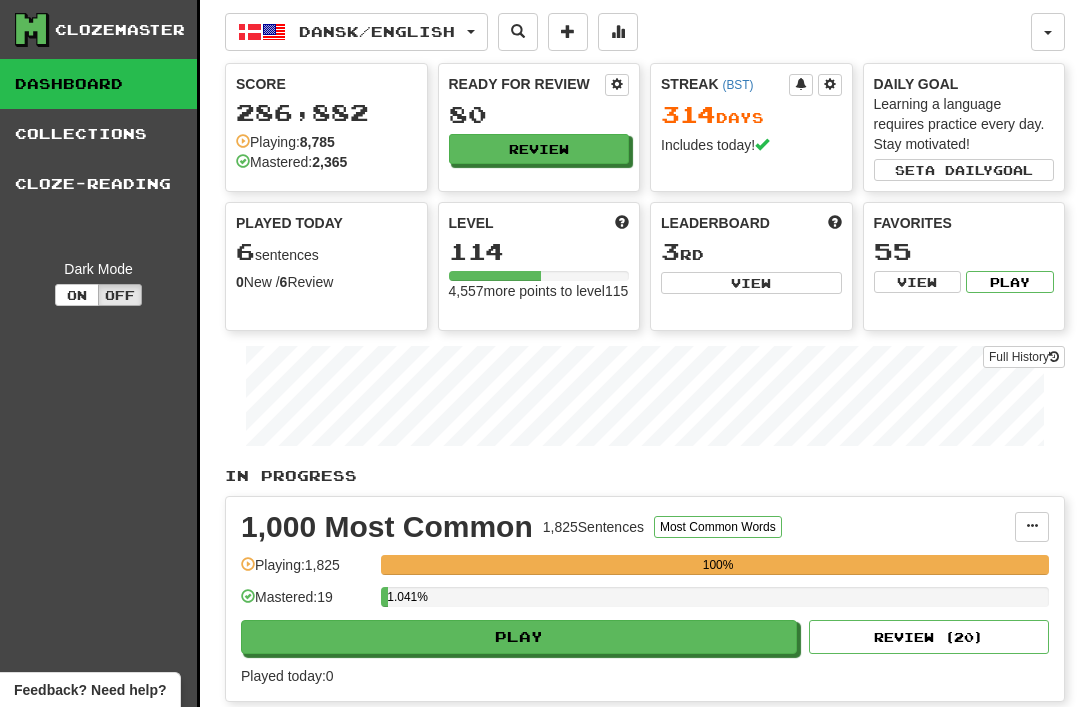scroll, scrollTop: 0, scrollLeft: 0, axis: both 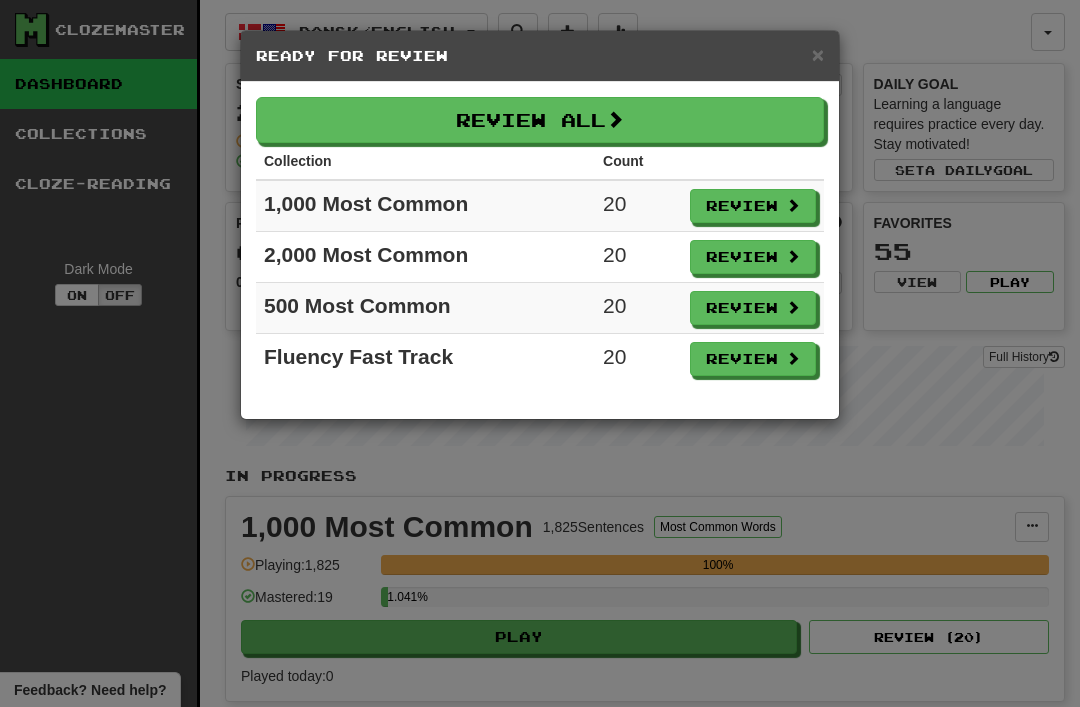 click on "Review All" at bounding box center (540, 120) 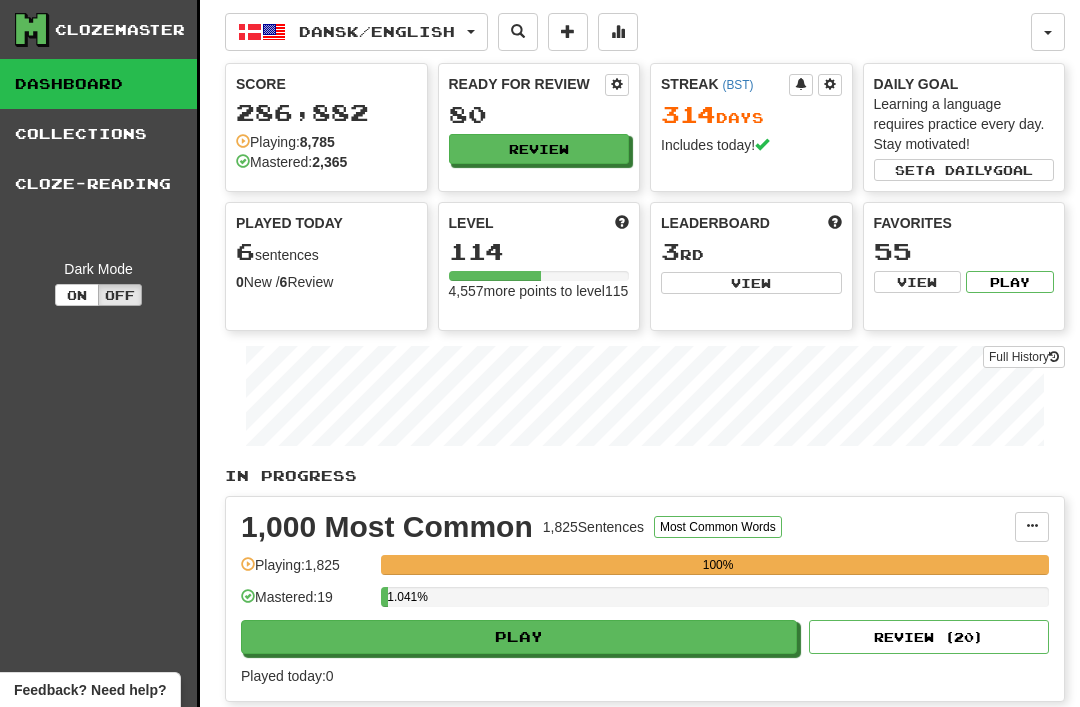 select on "**" 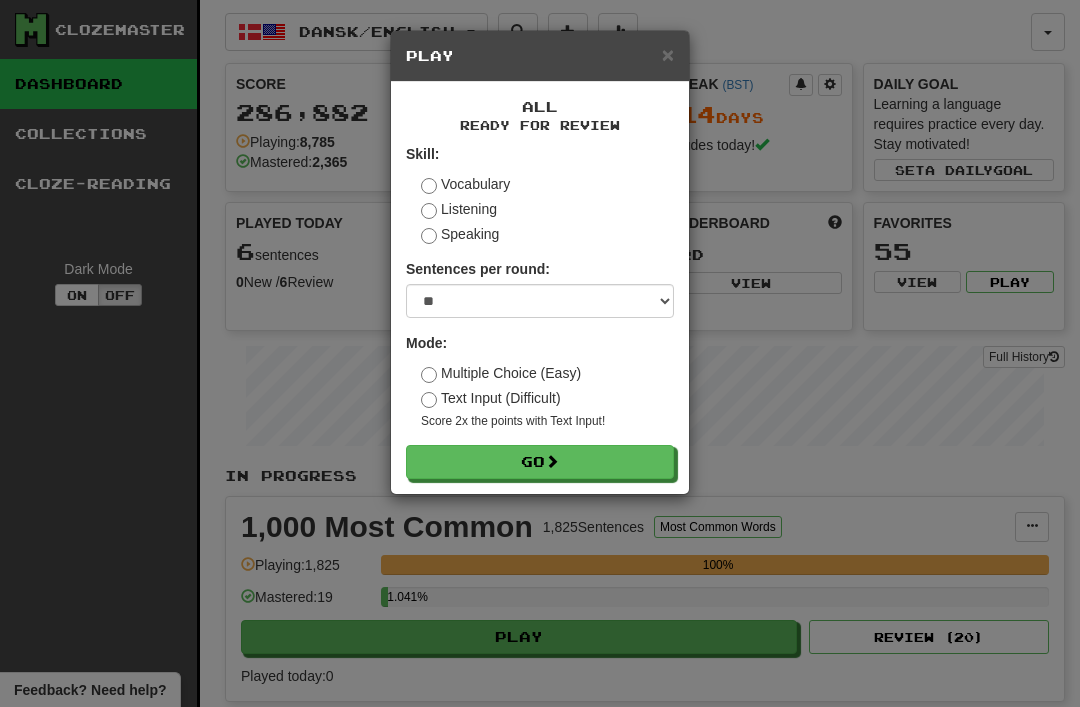 click on "Go" at bounding box center [540, 462] 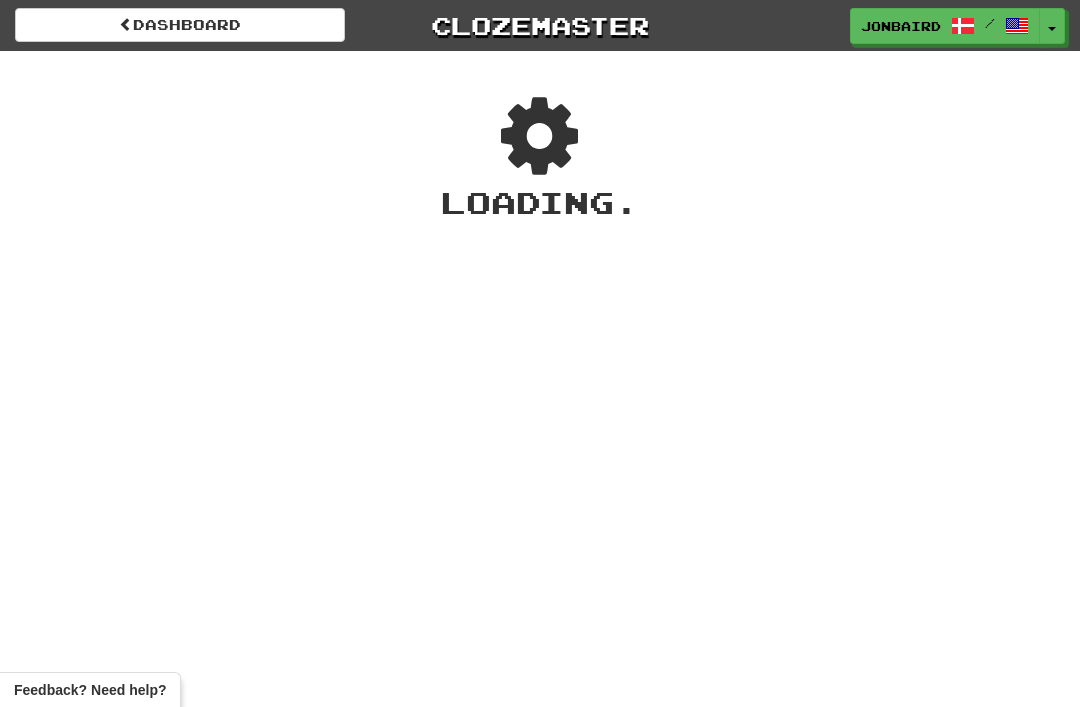scroll, scrollTop: 0, scrollLeft: 0, axis: both 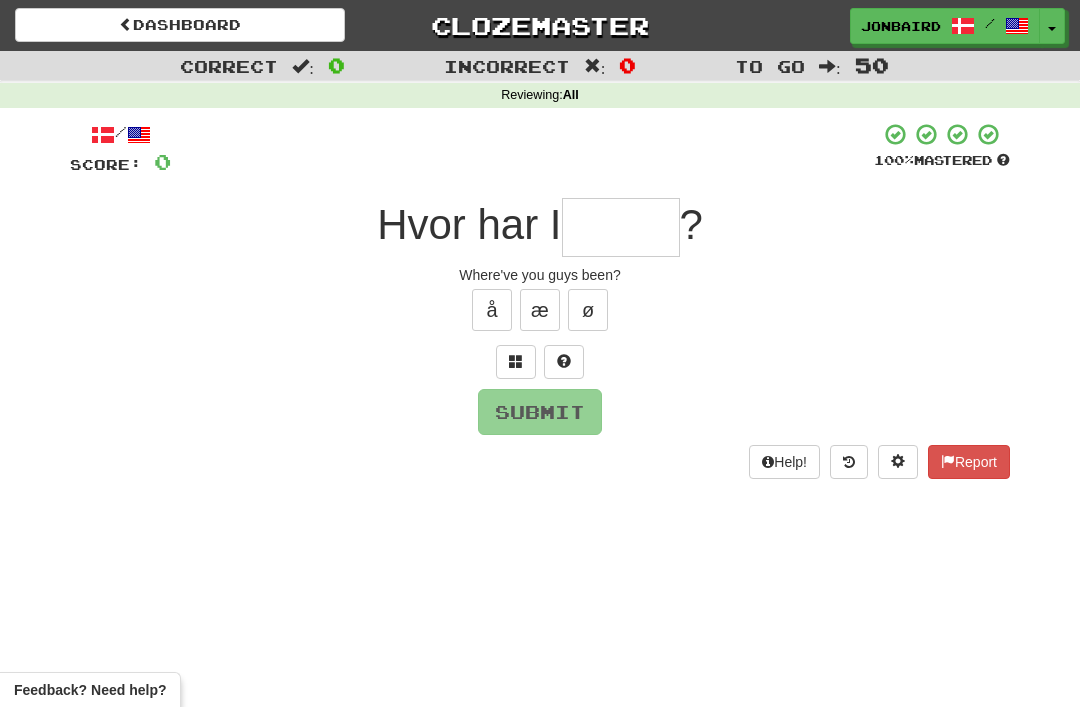 click at bounding box center (621, 227) 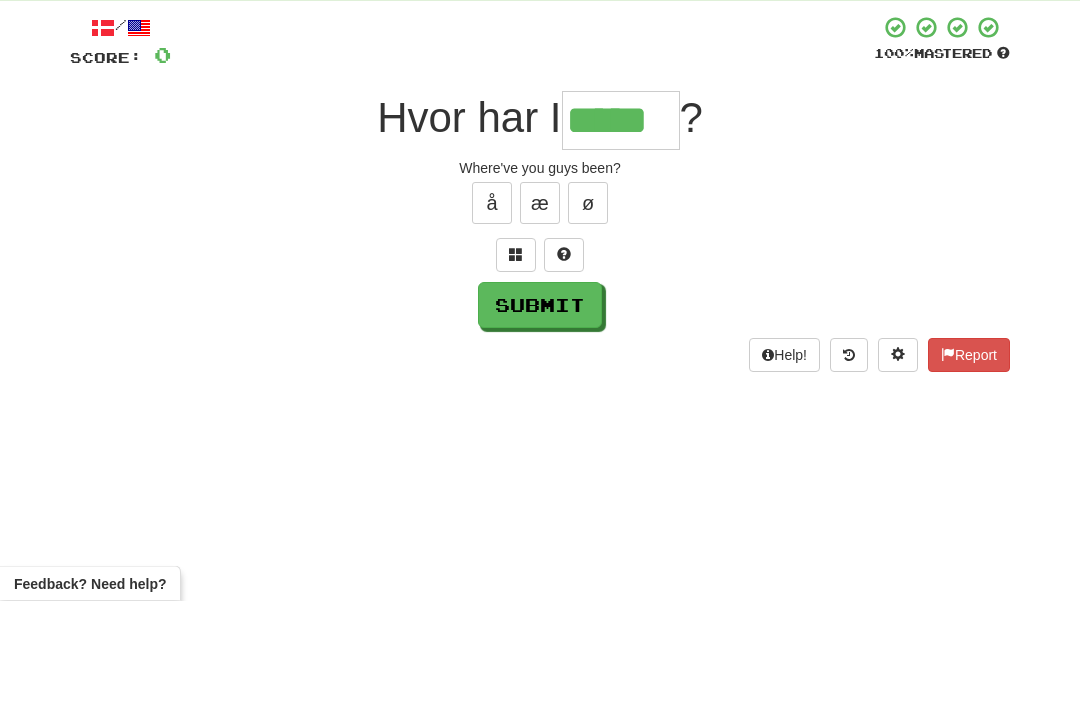 type on "*****" 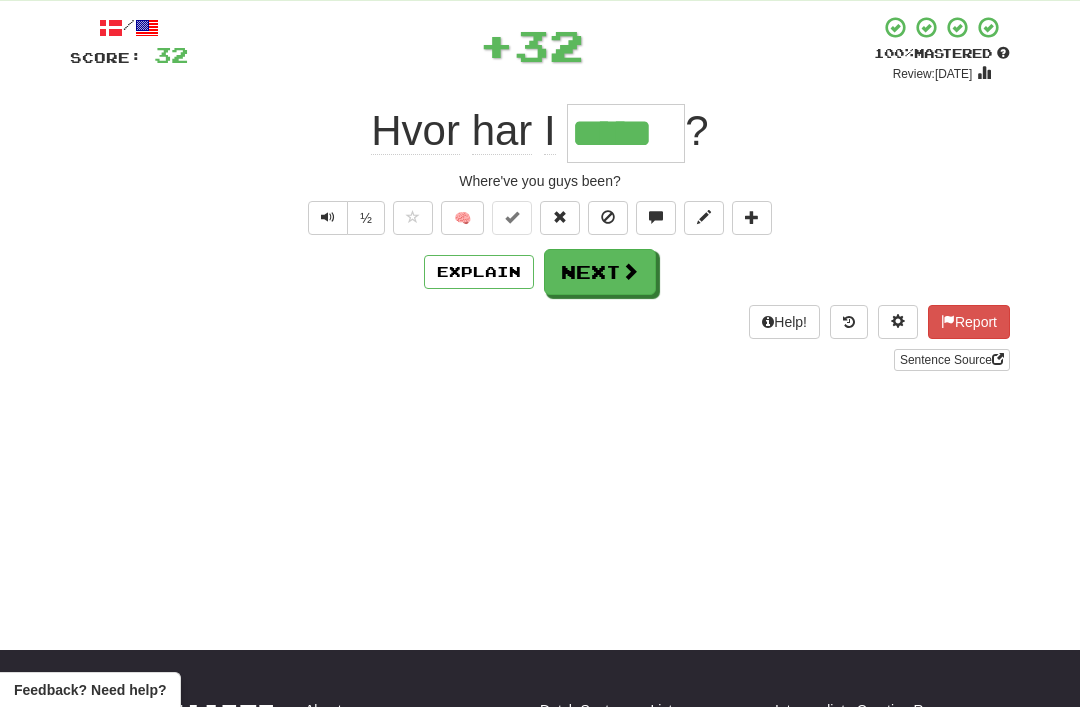 click on "Next" at bounding box center (600, 272) 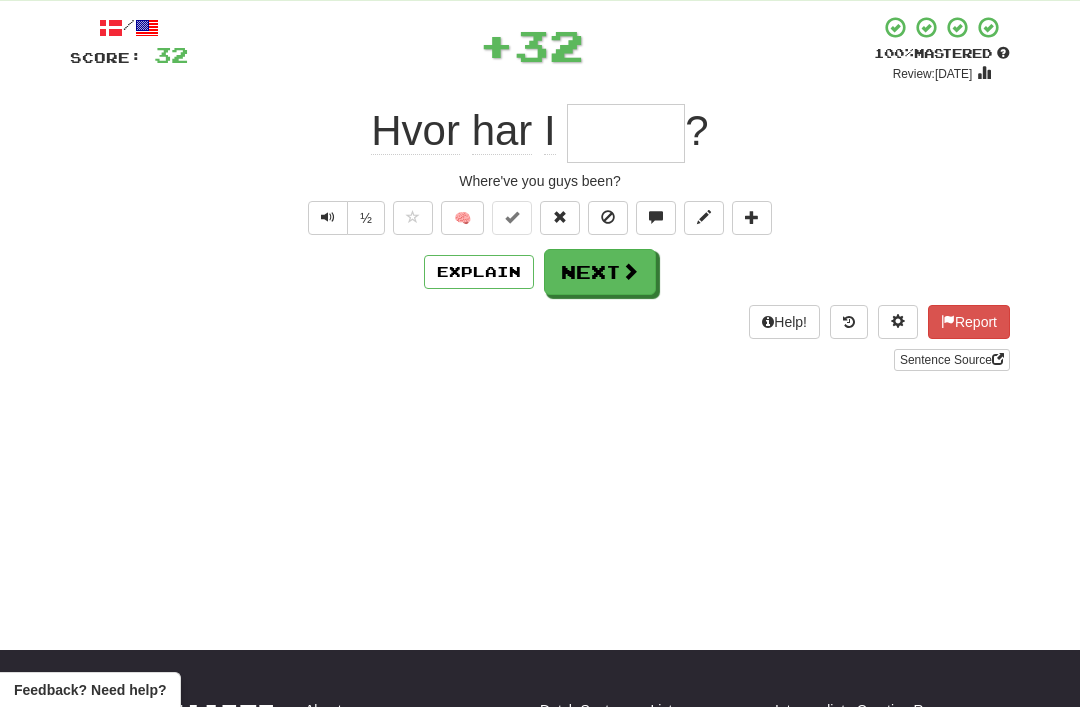 scroll, scrollTop: 106, scrollLeft: 0, axis: vertical 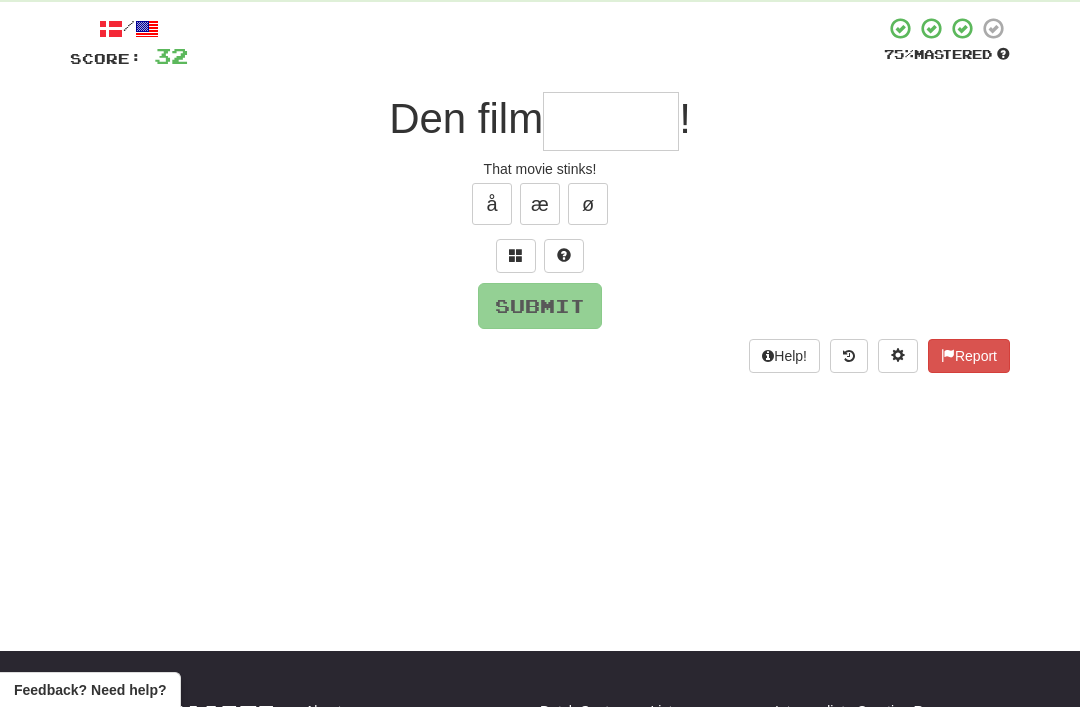 click at bounding box center [516, 255] 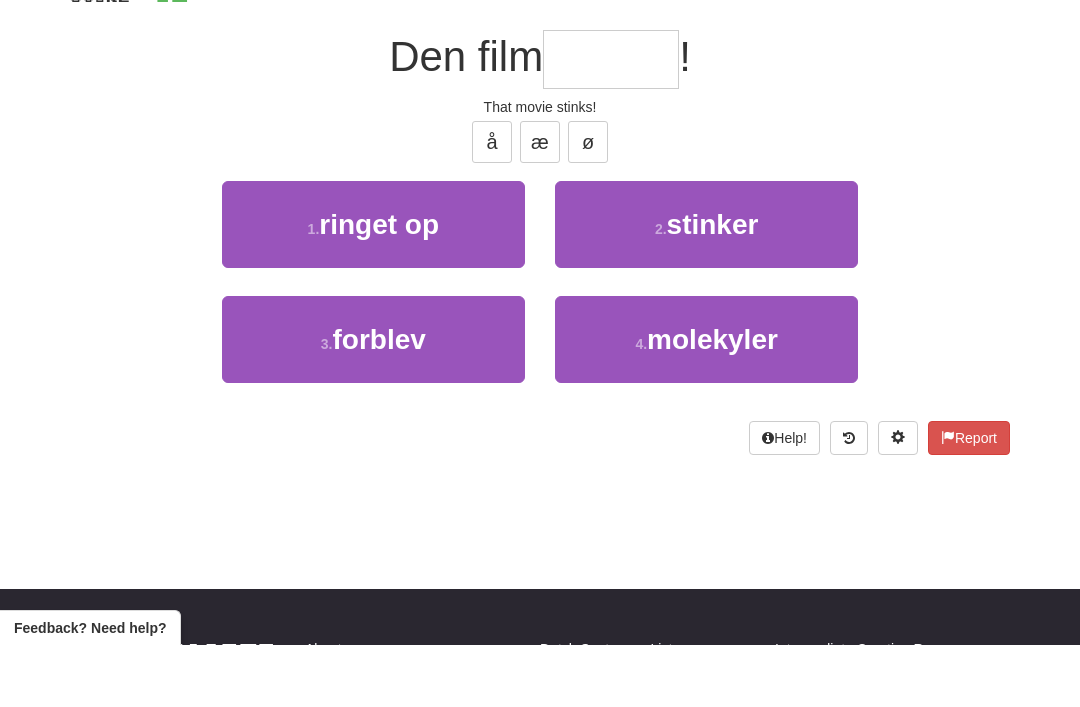 click on "stinker" at bounding box center (713, 286) 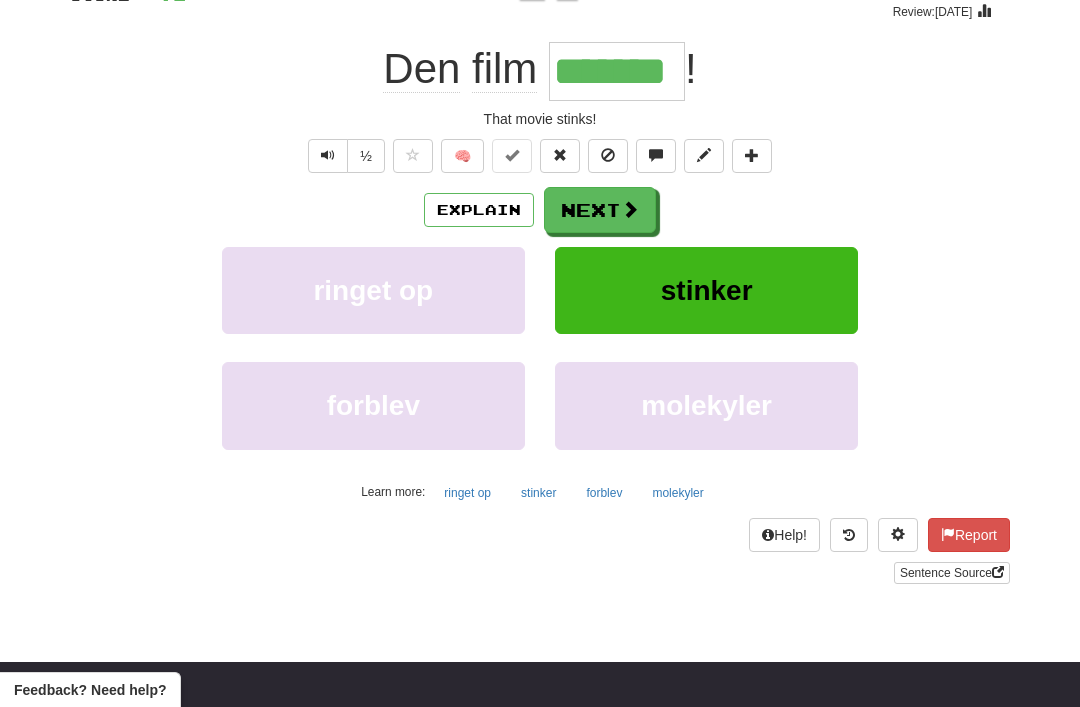 click on "Next" at bounding box center (600, 210) 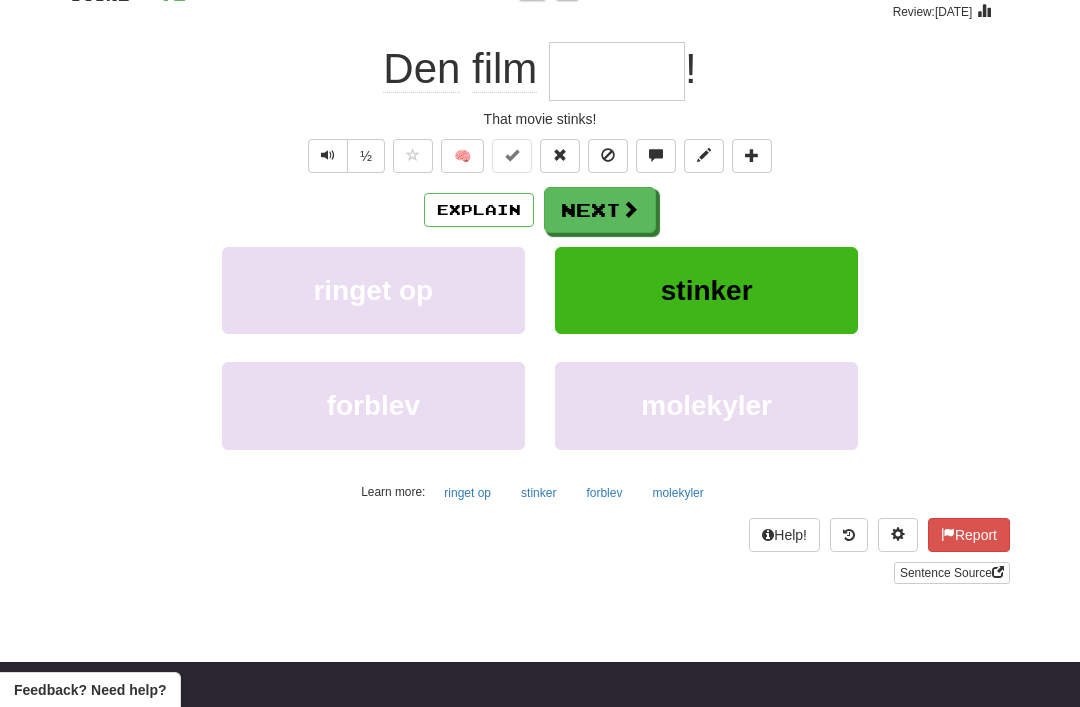 scroll, scrollTop: 168, scrollLeft: 0, axis: vertical 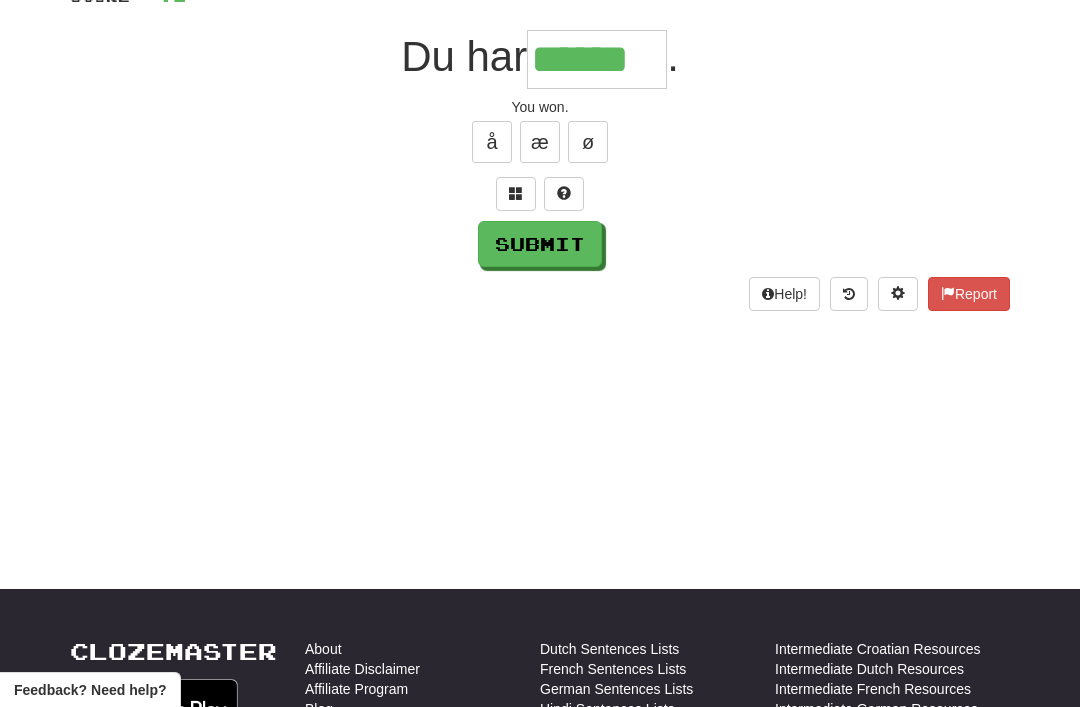 type on "******" 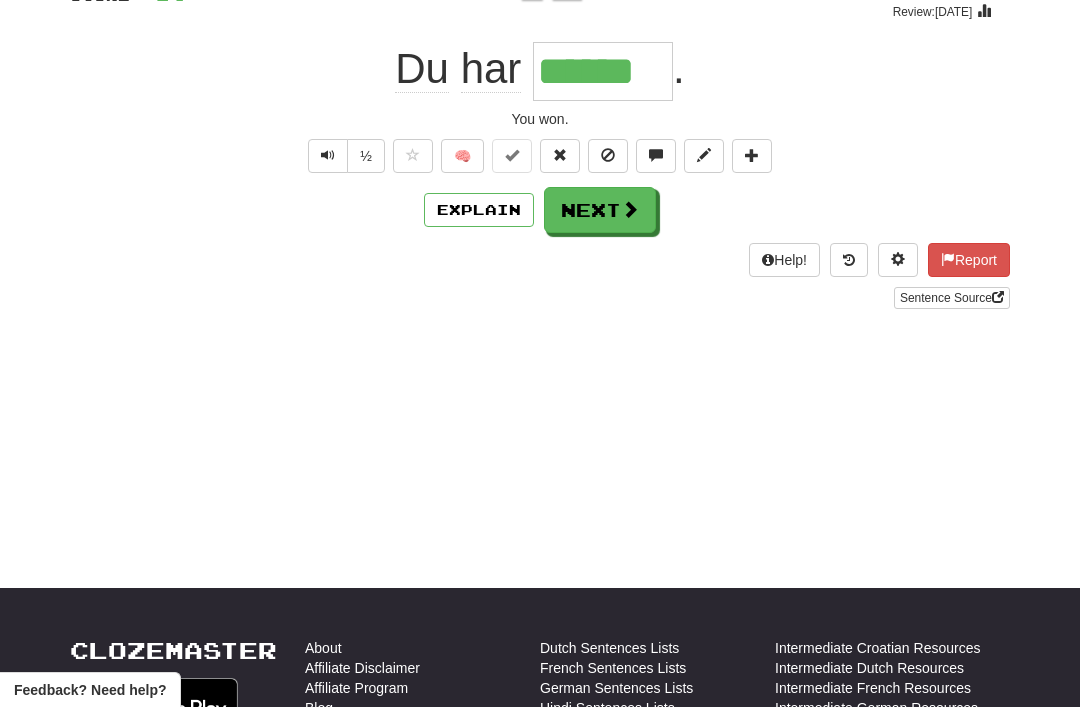 click on "Next" at bounding box center (600, 210) 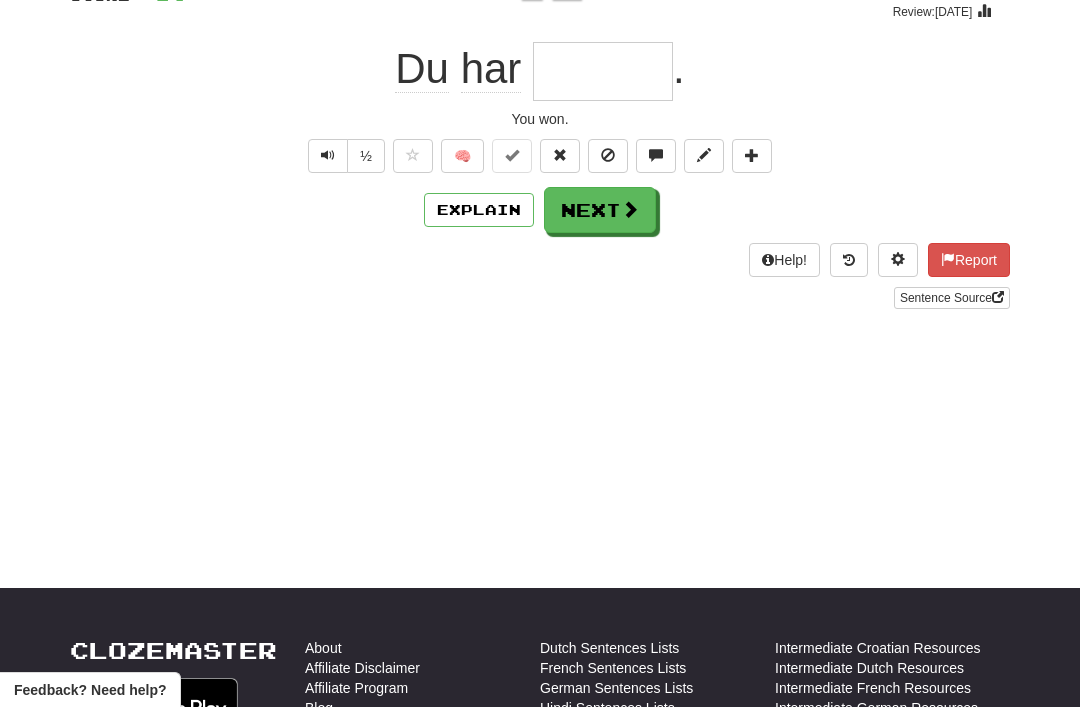 scroll, scrollTop: 168, scrollLeft: 0, axis: vertical 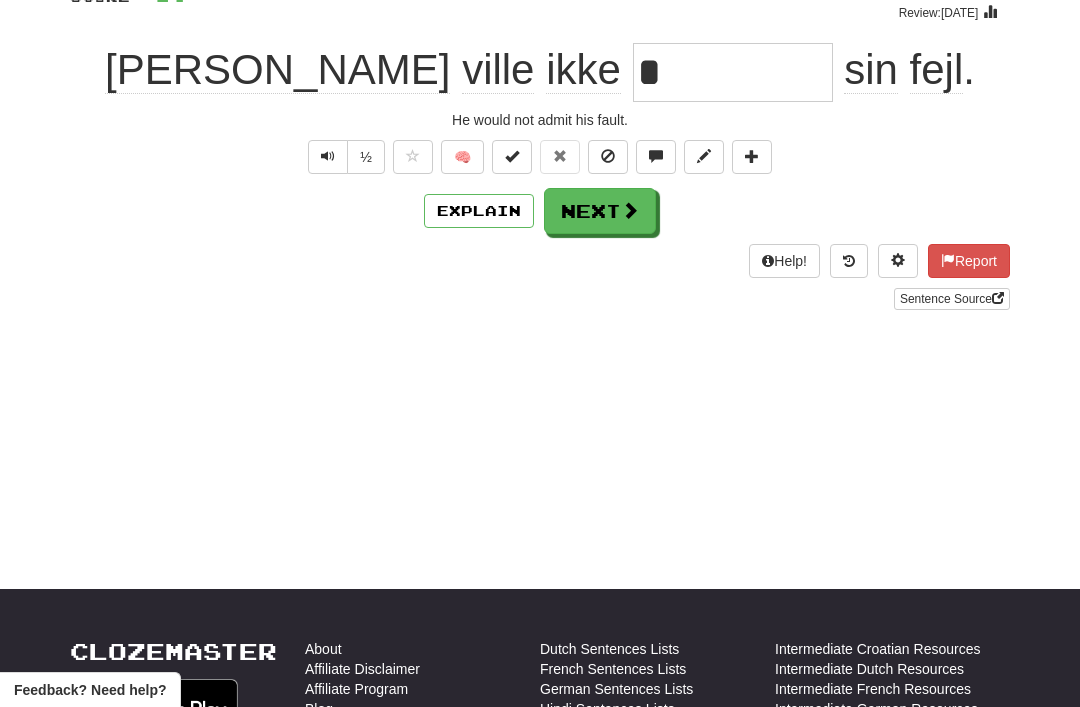 type on "********" 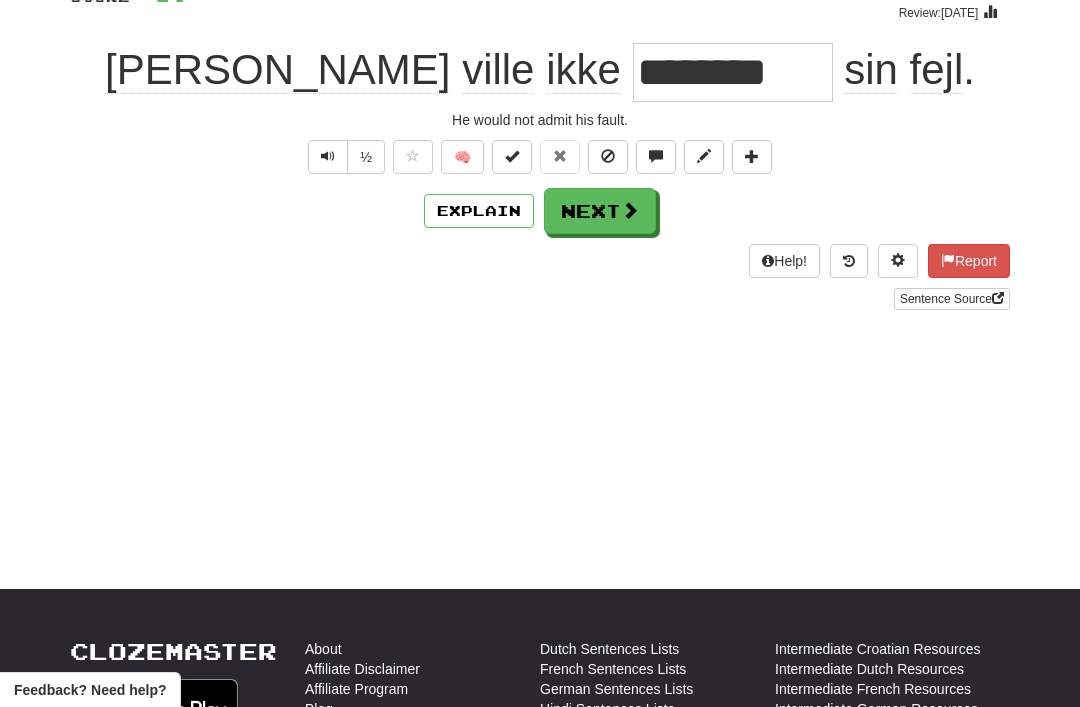 click on "Next" at bounding box center (600, 211) 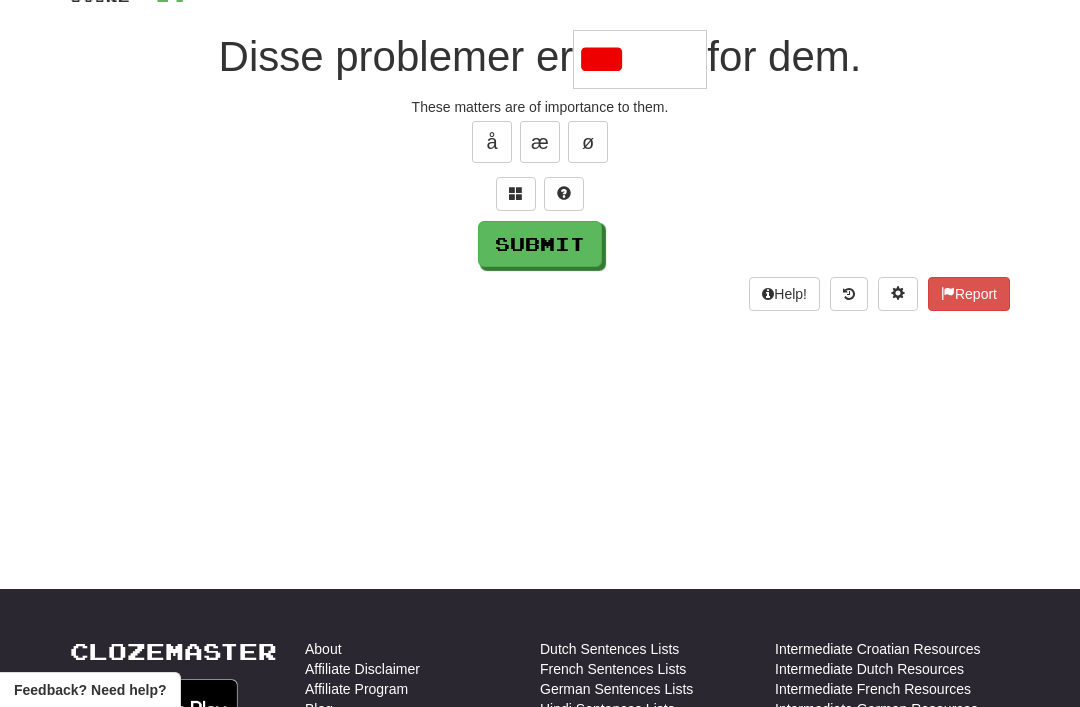 type on "*" 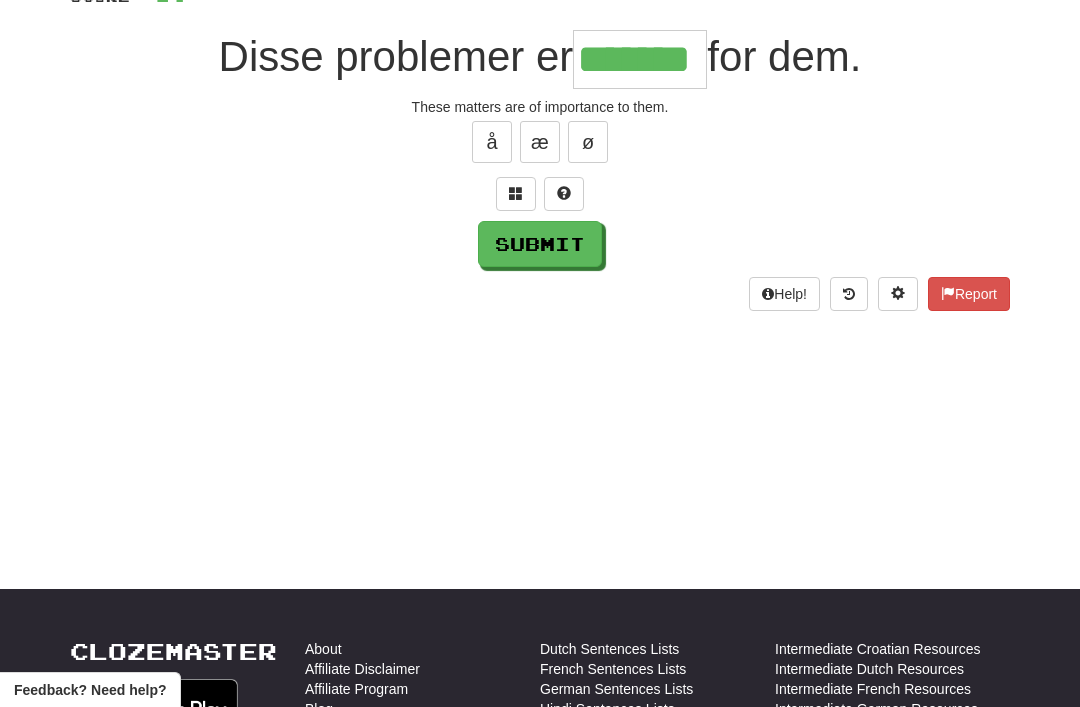 type on "*******" 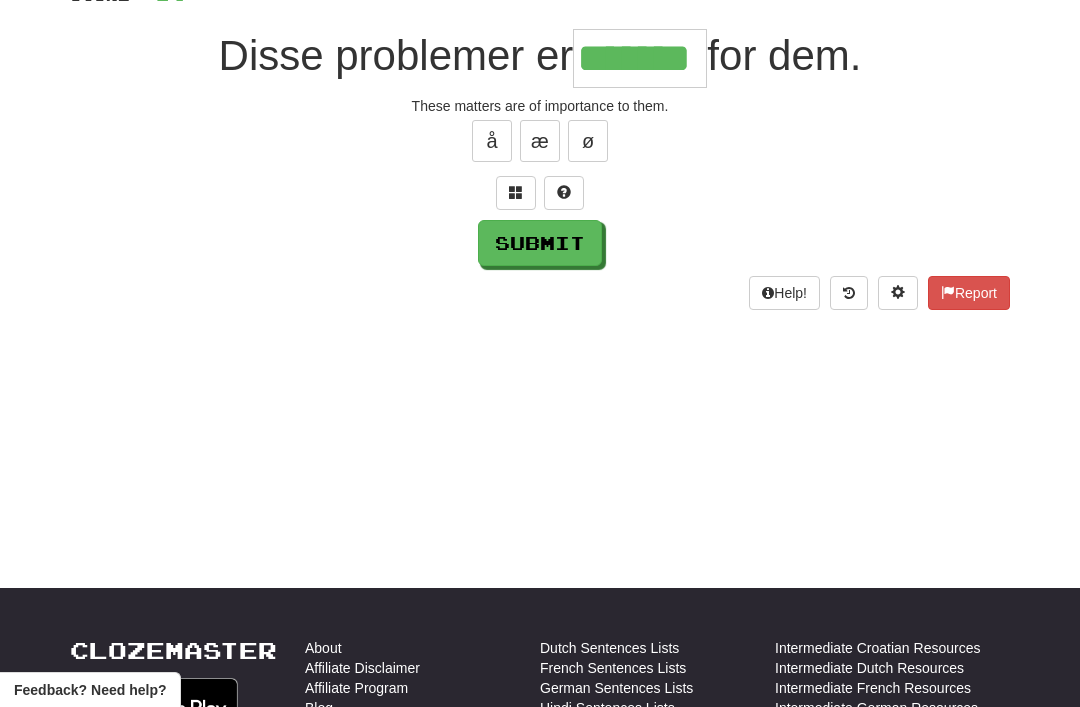 click on "Submit" at bounding box center [540, 243] 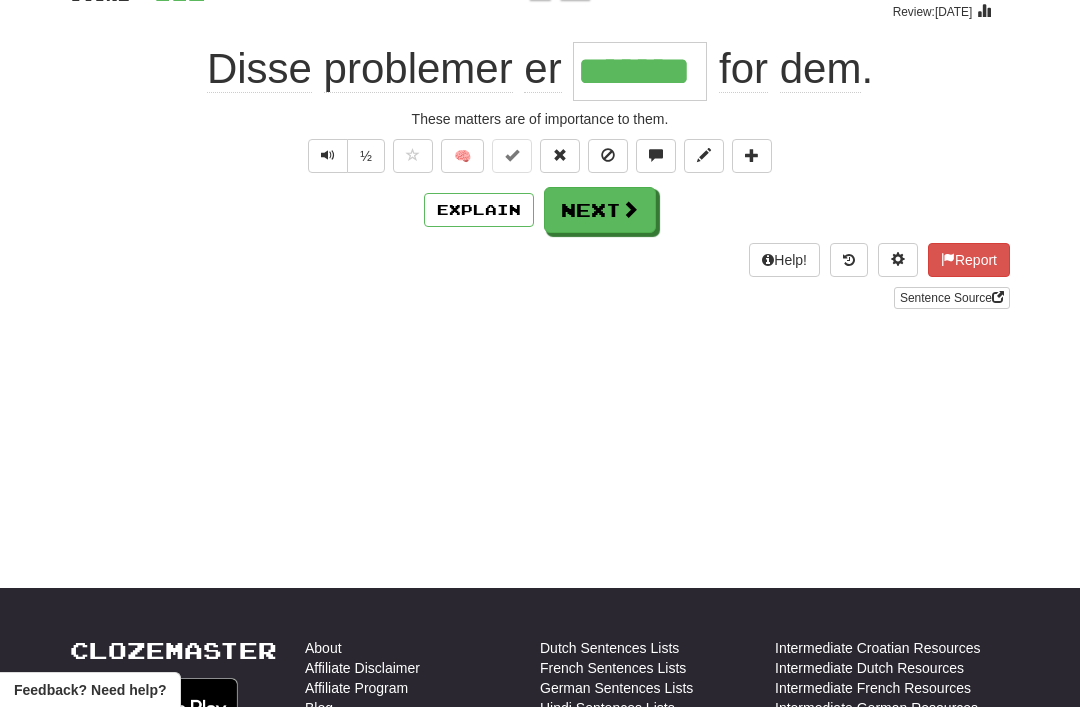 click on "Next" at bounding box center [600, 210] 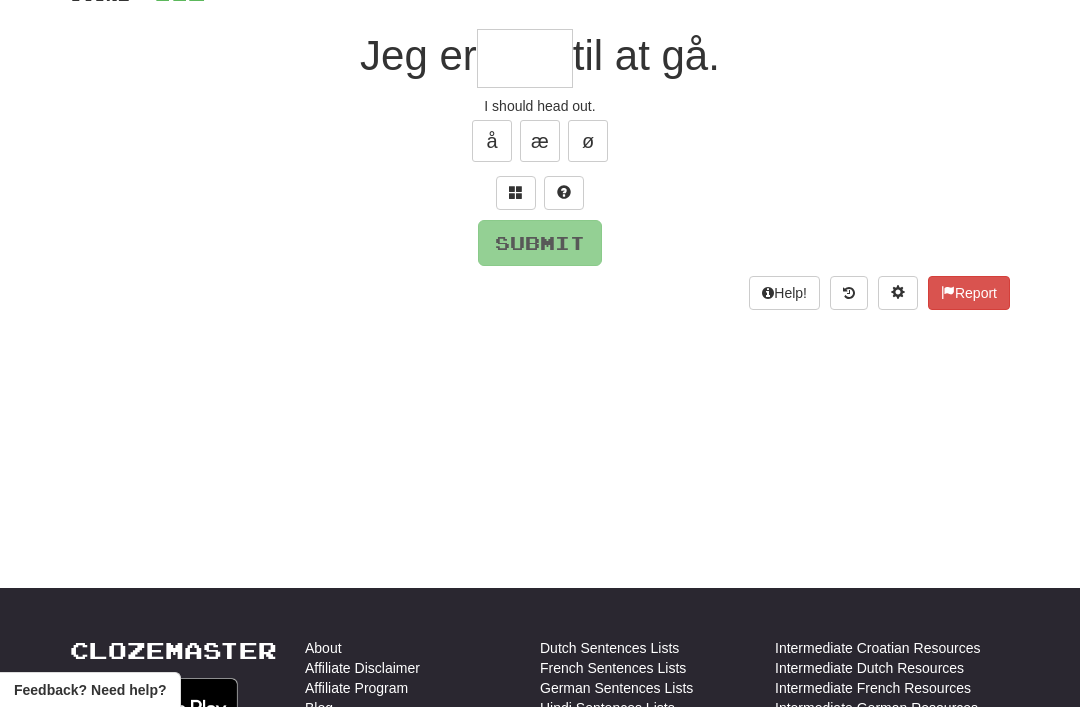 scroll, scrollTop: 168, scrollLeft: 0, axis: vertical 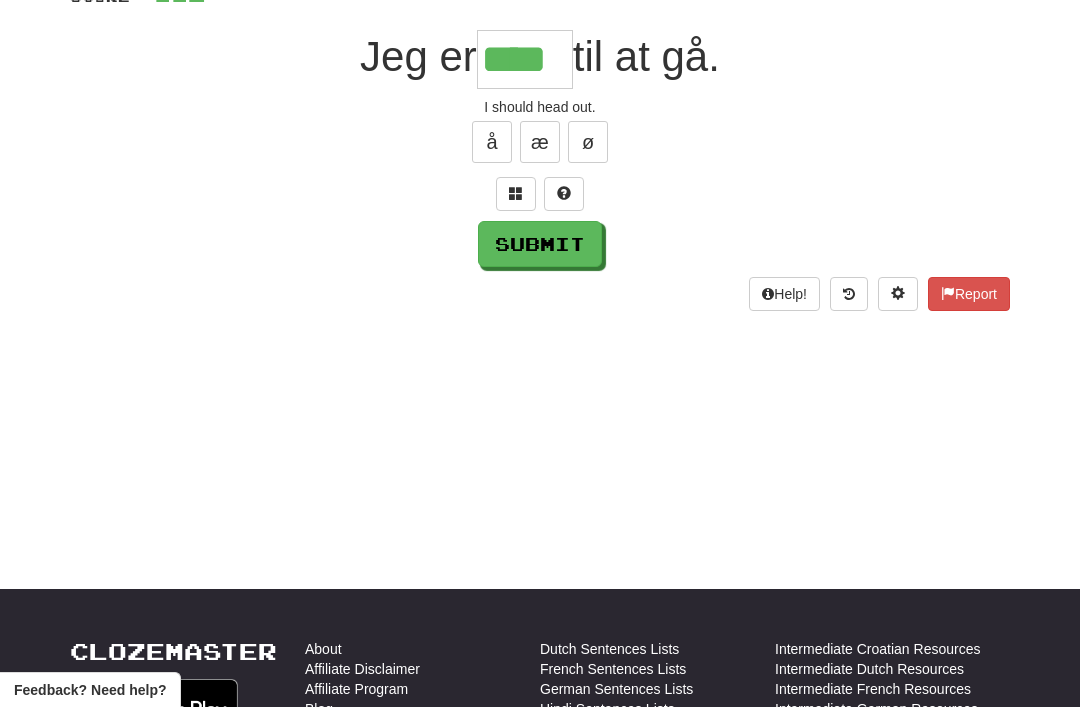 type on "****" 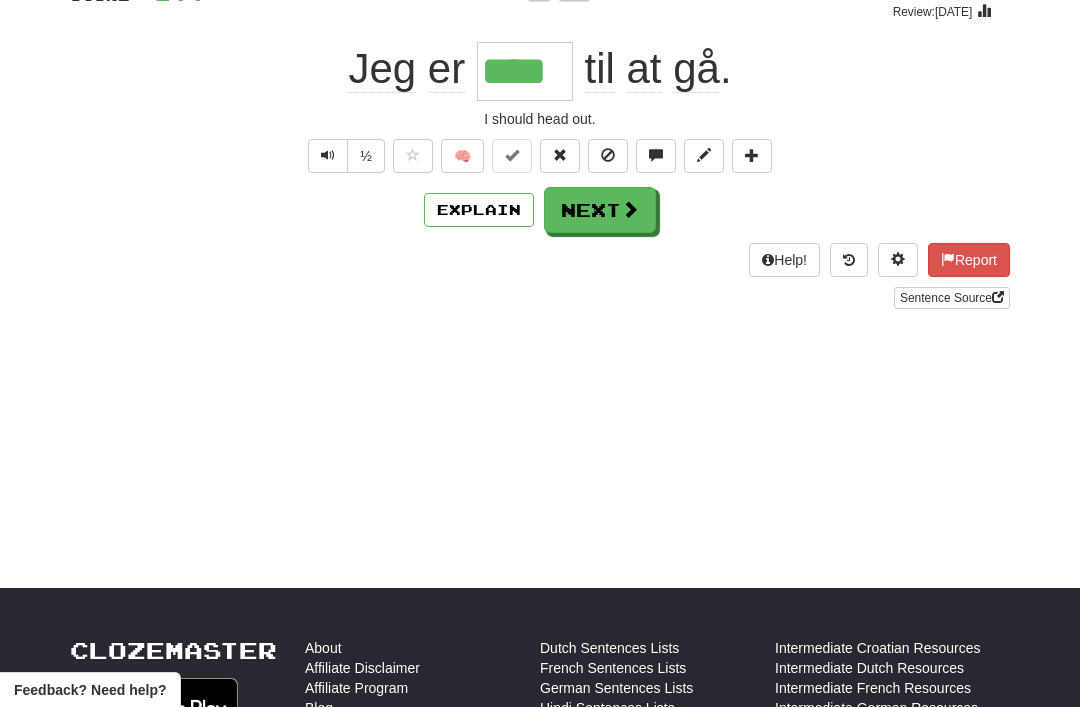 click on "Next" at bounding box center [600, 210] 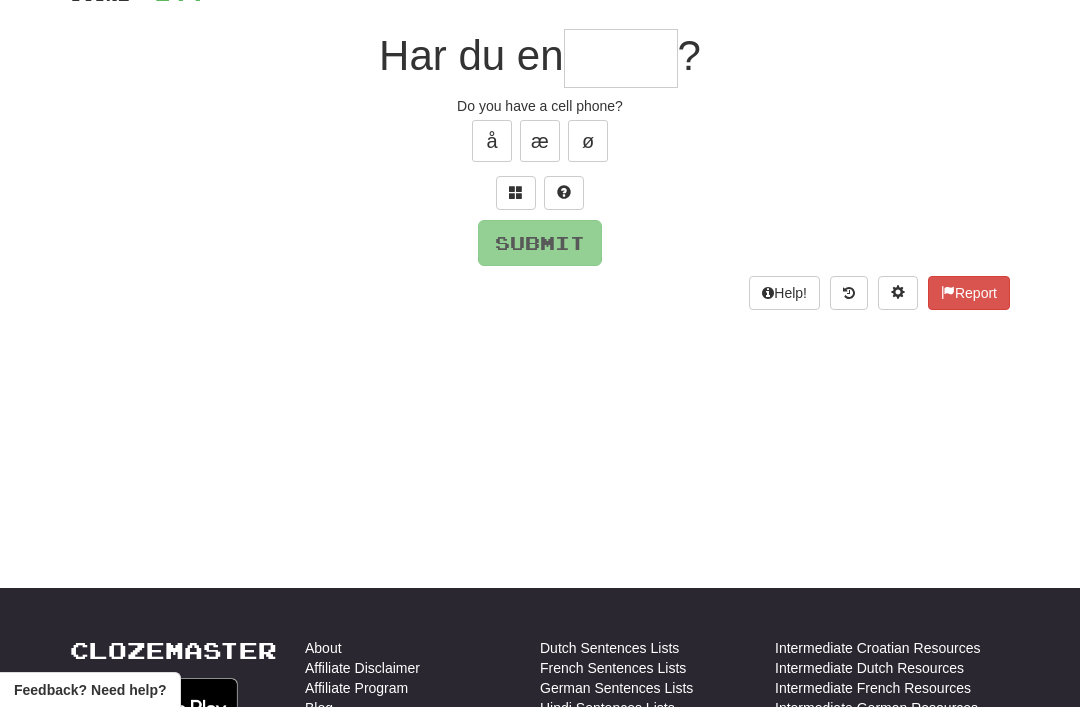 scroll, scrollTop: 168, scrollLeft: 0, axis: vertical 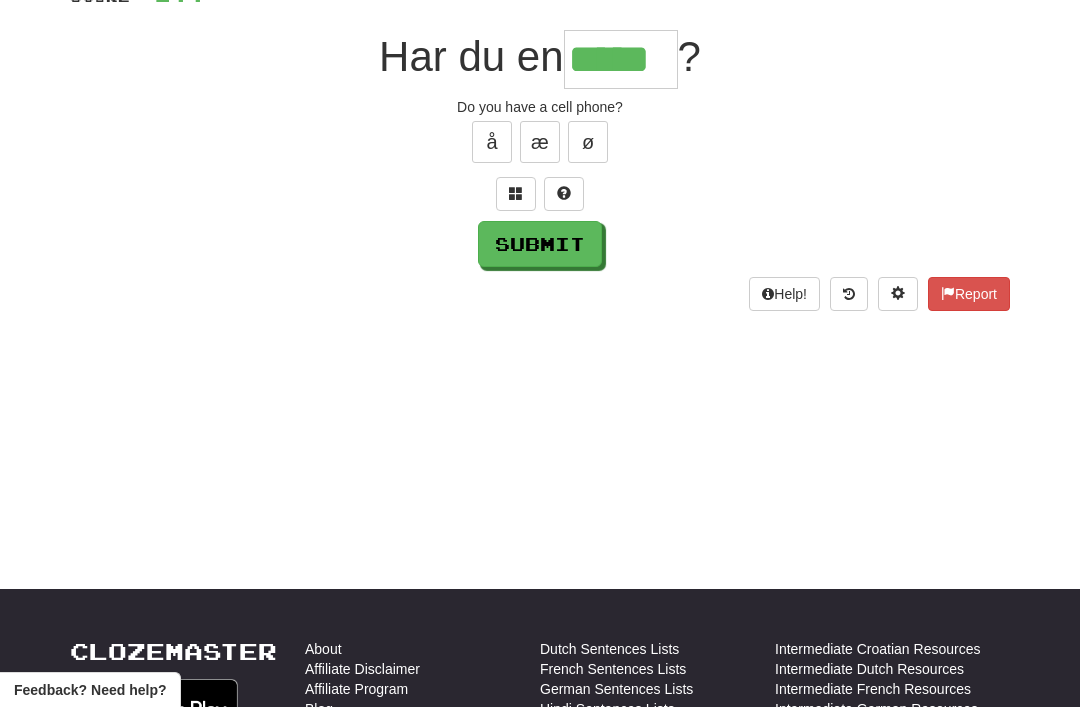 type on "*****" 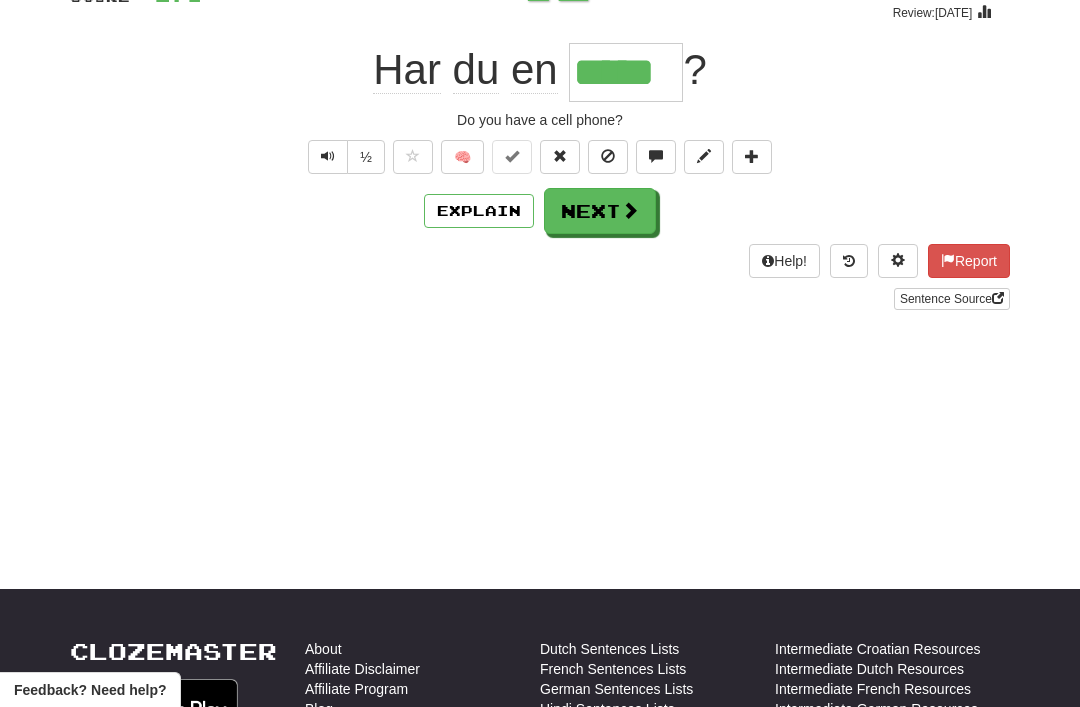 scroll, scrollTop: 169, scrollLeft: 0, axis: vertical 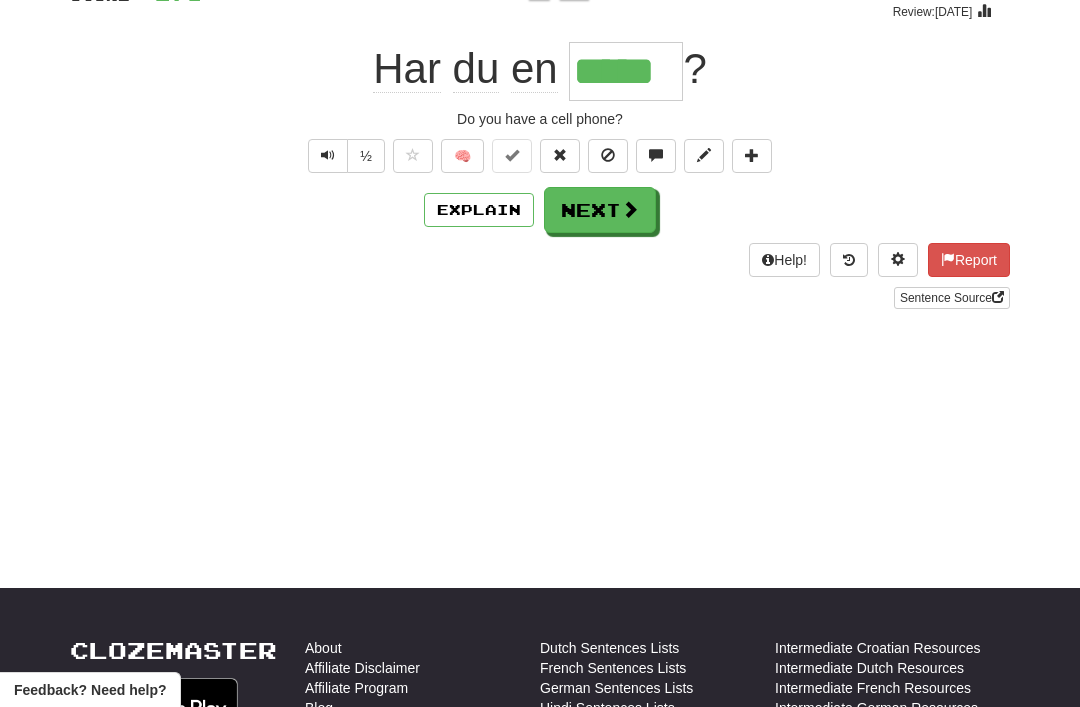 click on "Next" at bounding box center (600, 210) 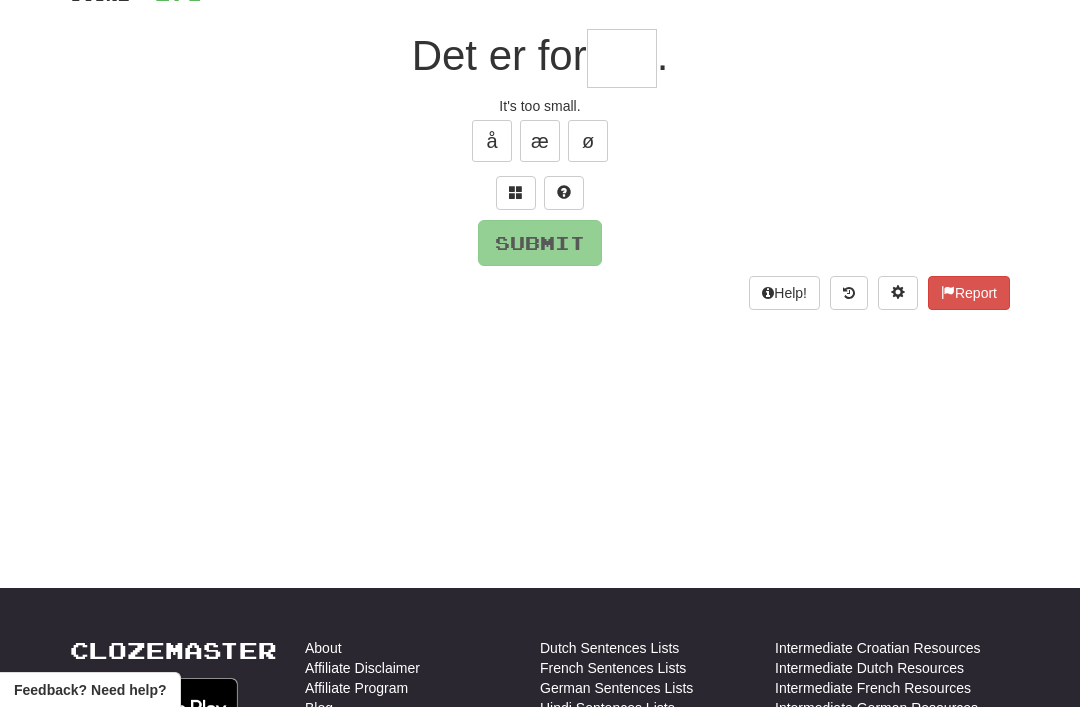 scroll, scrollTop: 168, scrollLeft: 0, axis: vertical 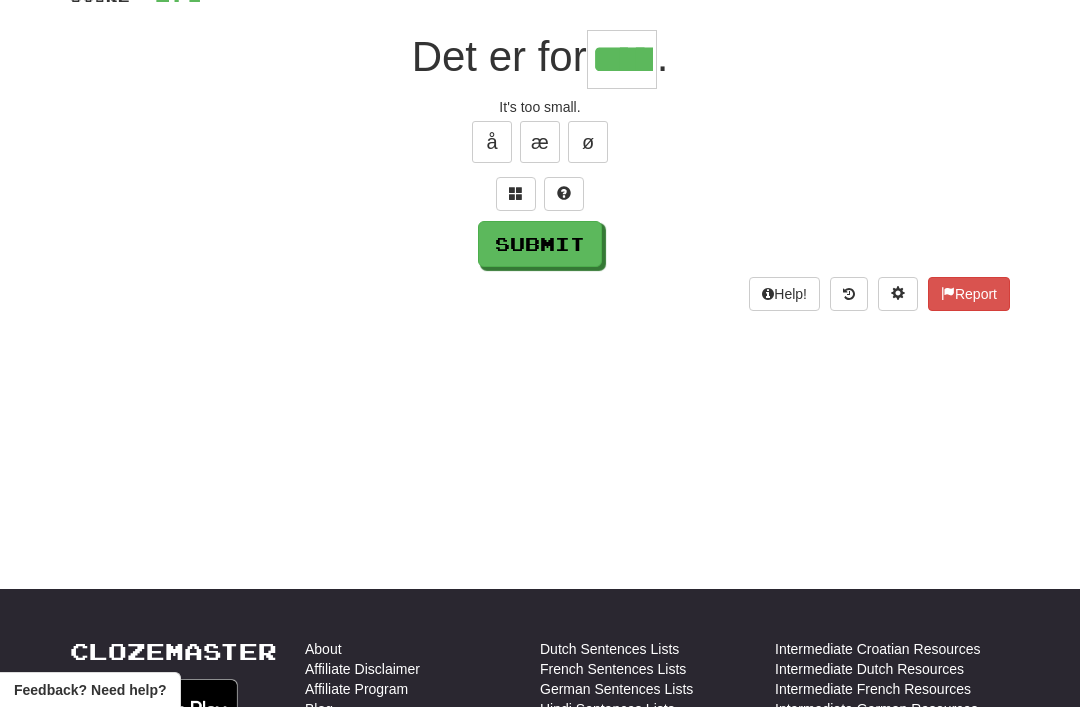 type on "*****" 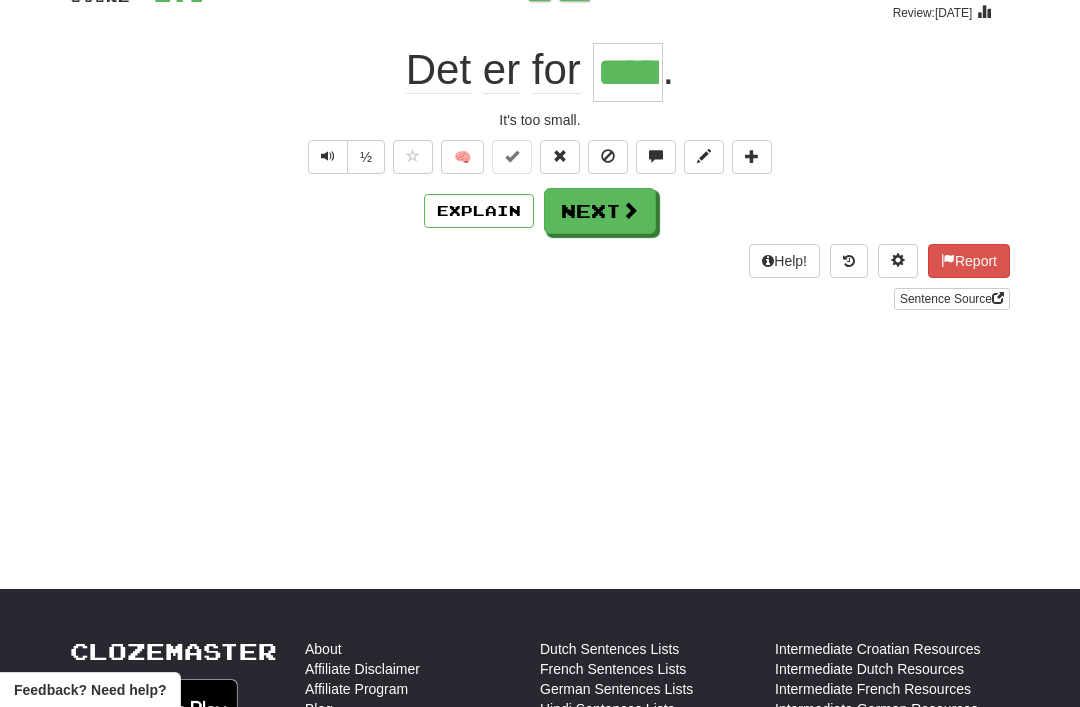 scroll, scrollTop: 169, scrollLeft: 0, axis: vertical 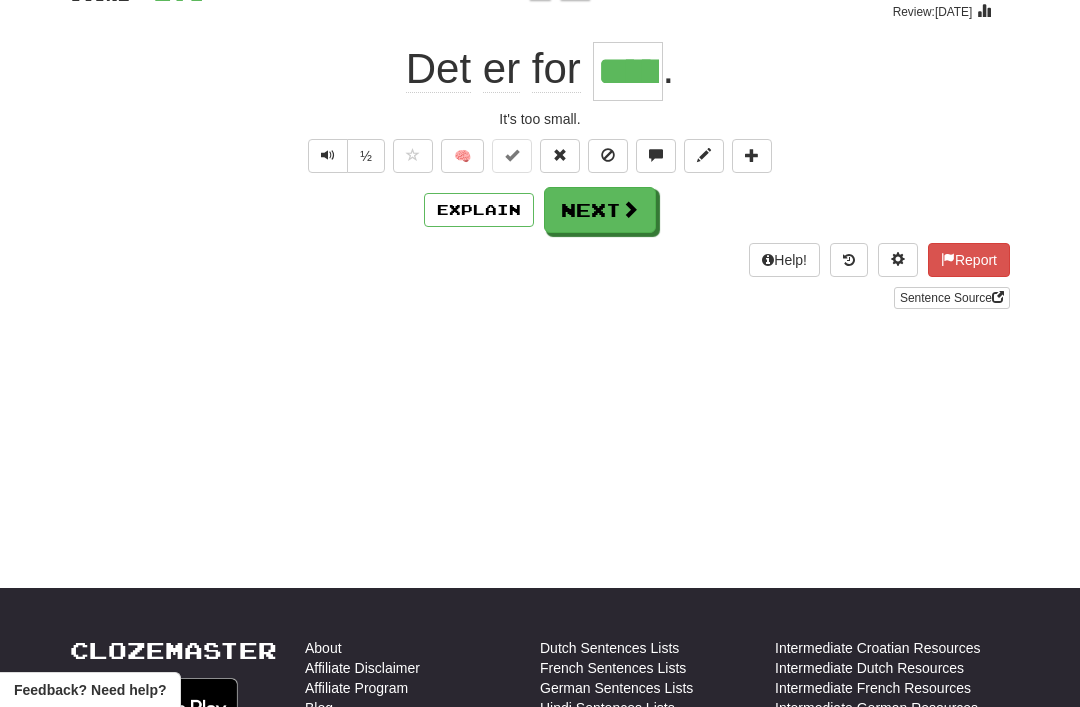 click on "Explain" at bounding box center [479, 210] 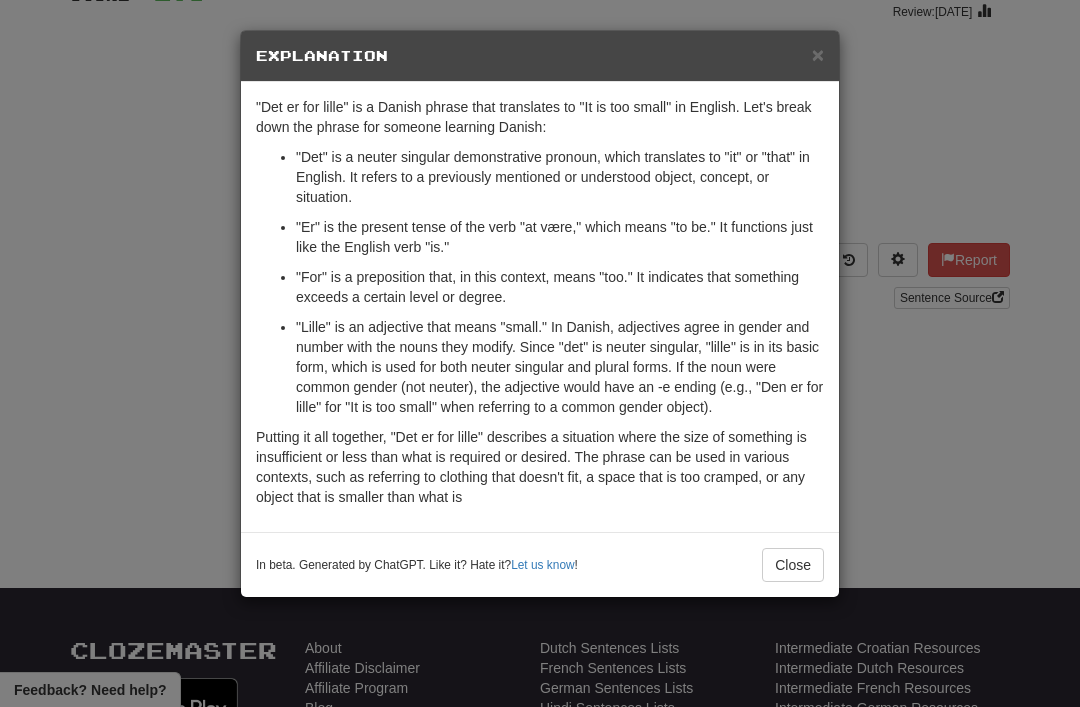 click on "Close" at bounding box center [793, 565] 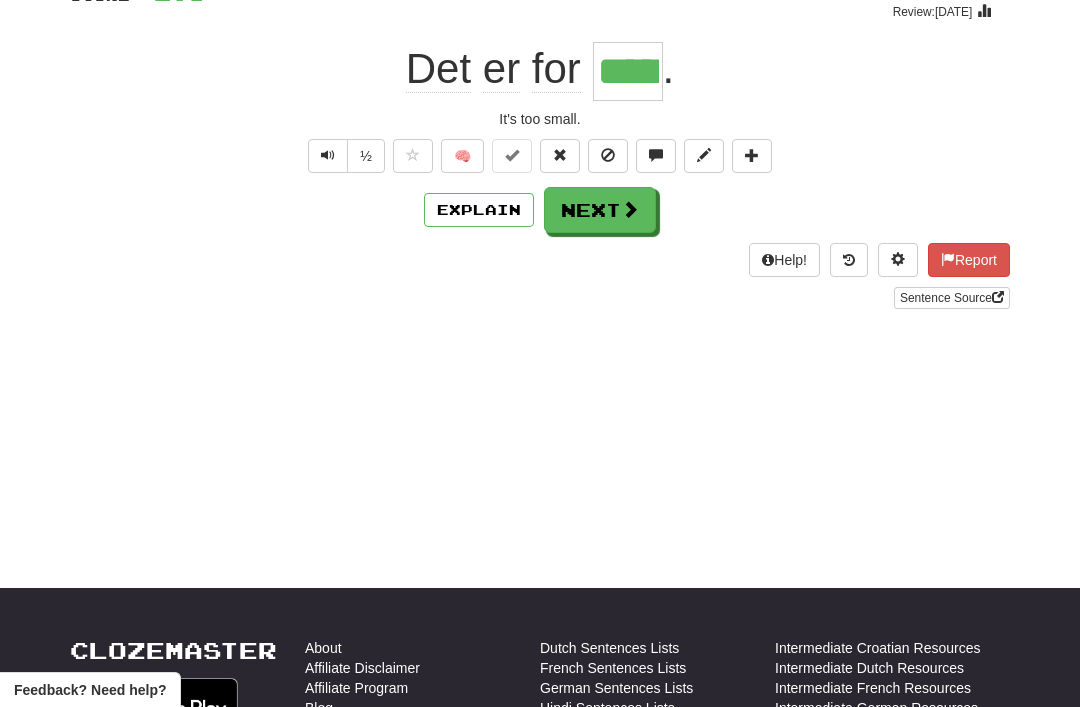 click on "Next" at bounding box center (600, 210) 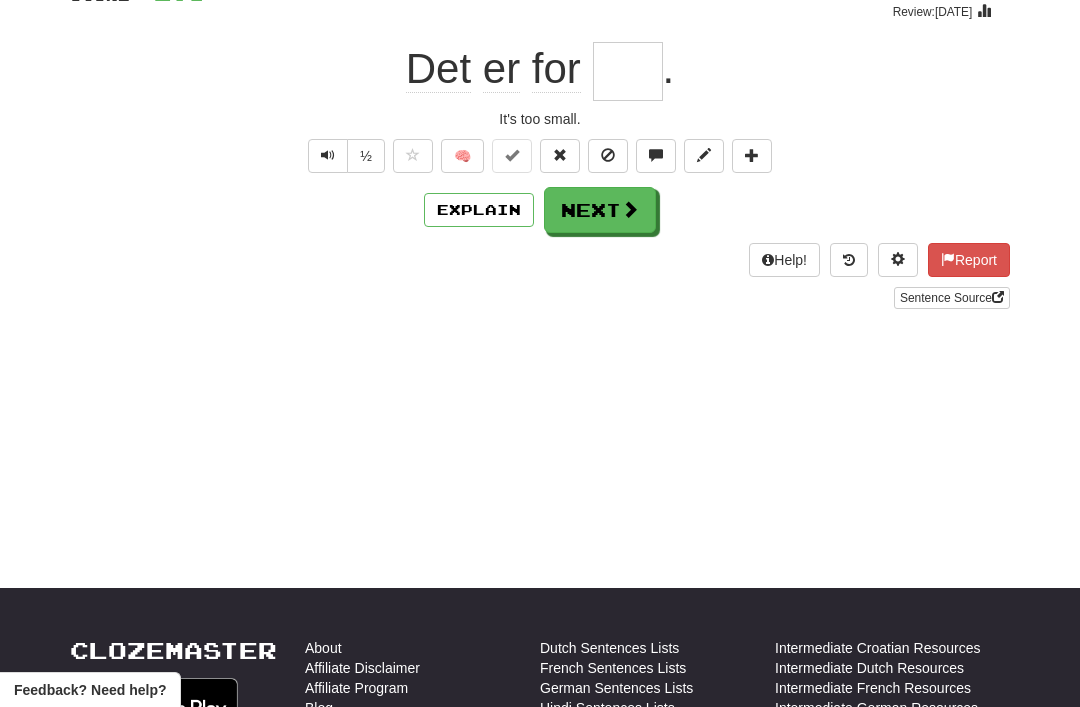 scroll, scrollTop: 168, scrollLeft: 0, axis: vertical 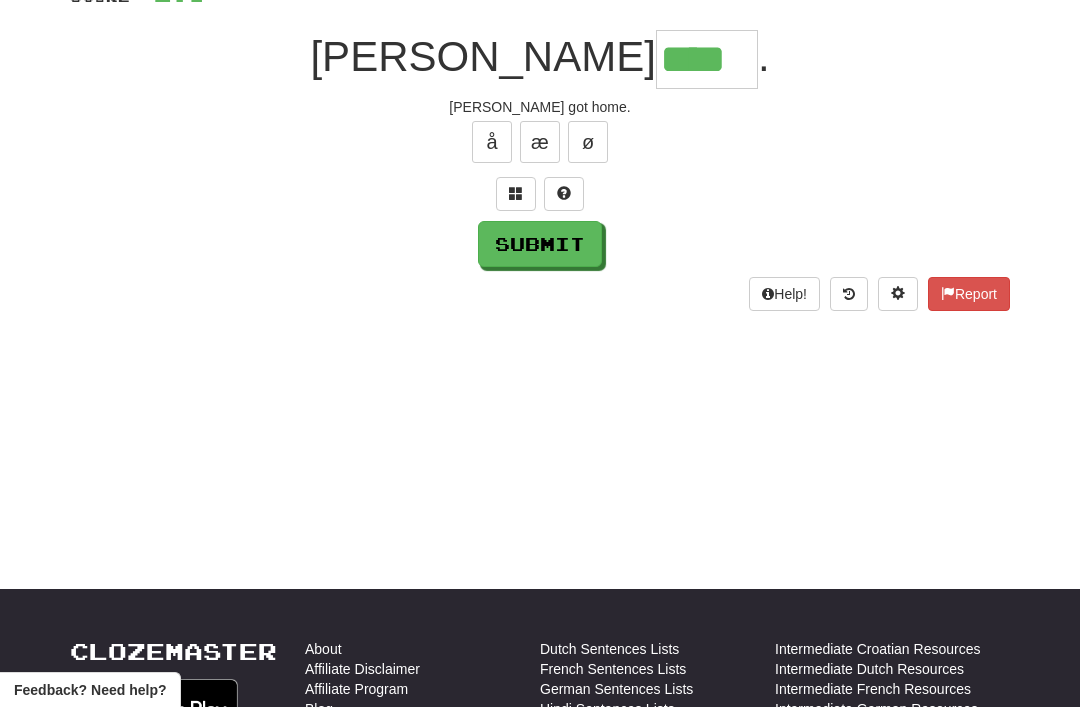 type on "****" 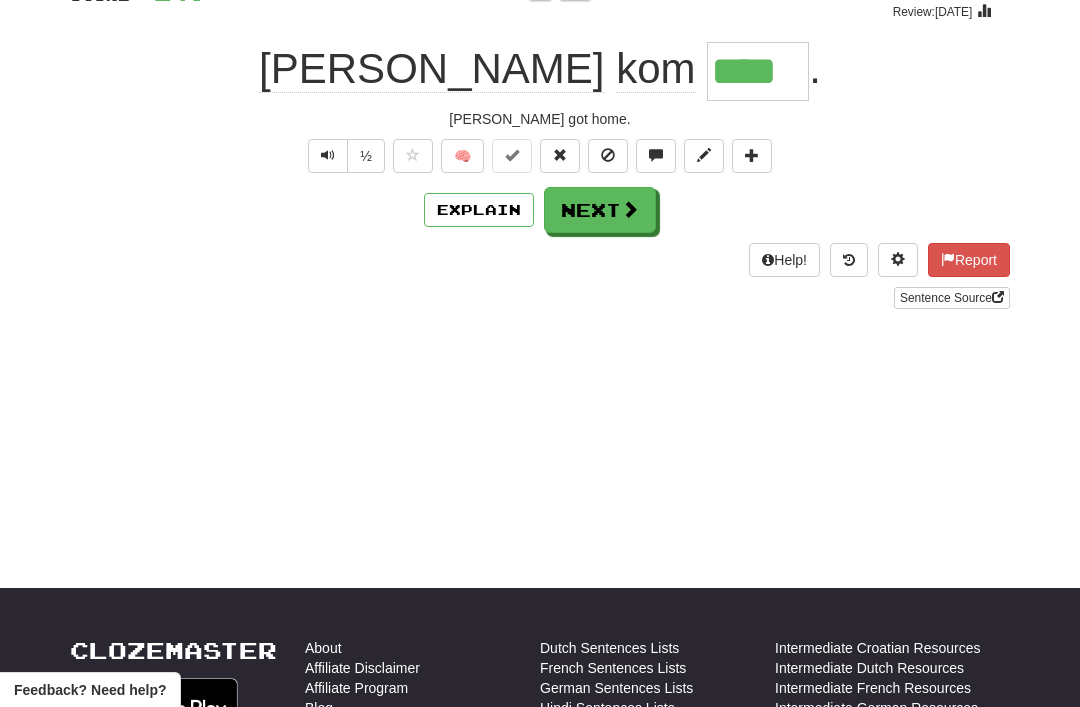 click on "Next" at bounding box center [600, 210] 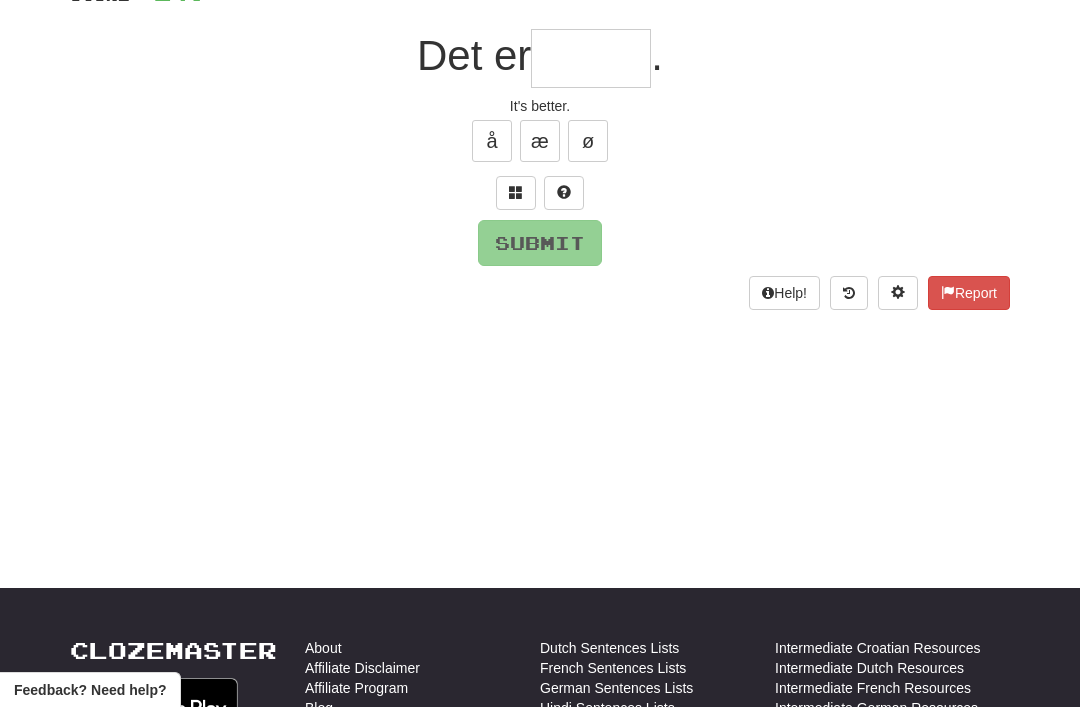 scroll, scrollTop: 168, scrollLeft: 0, axis: vertical 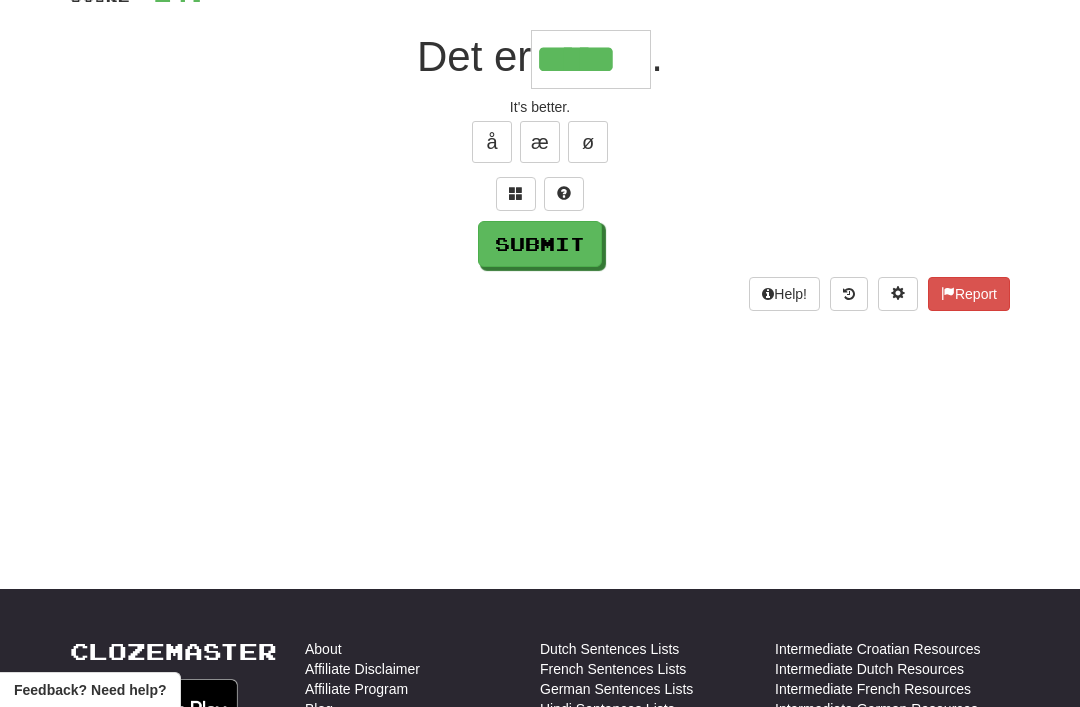 type on "*****" 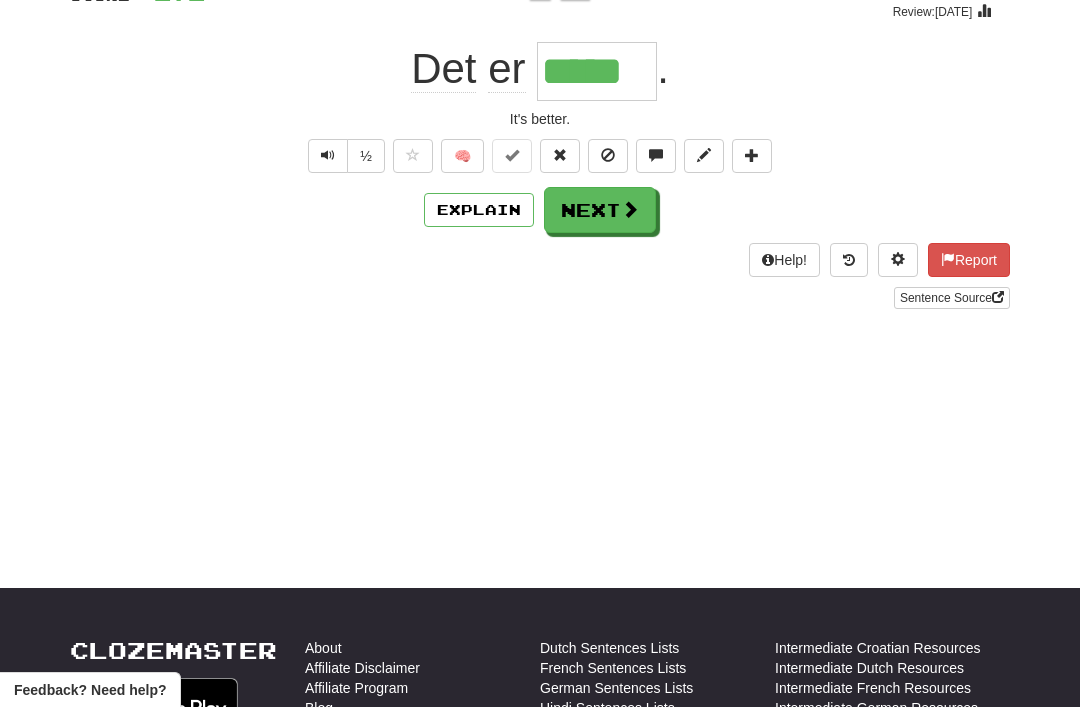 click on "Next" at bounding box center (600, 210) 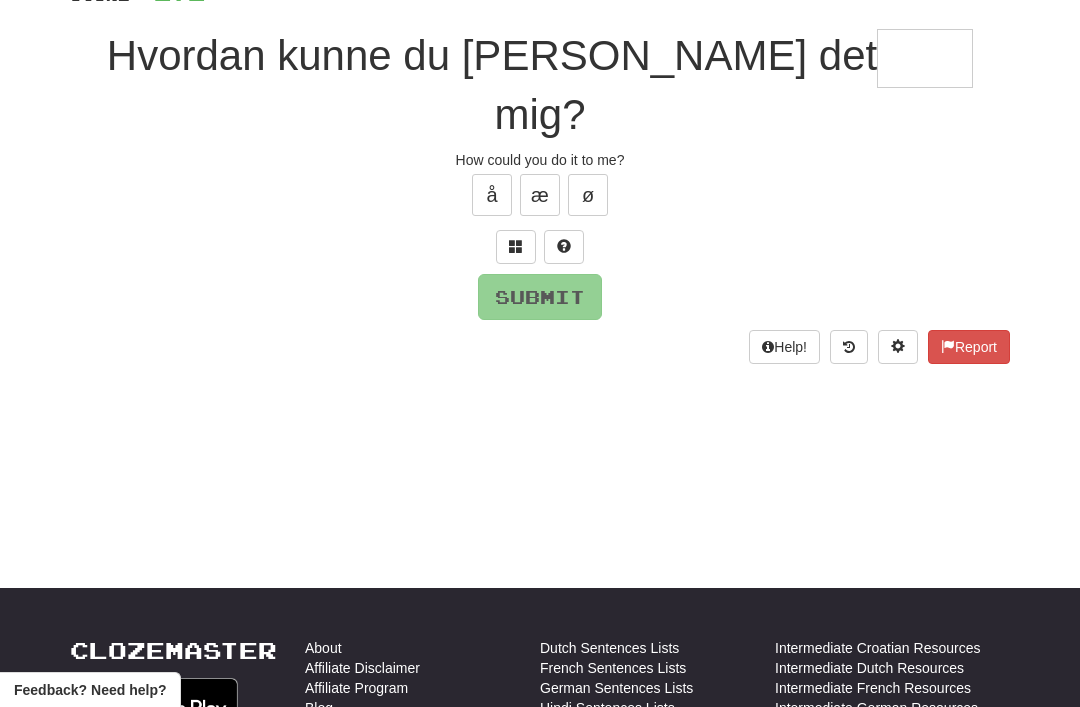 scroll, scrollTop: 168, scrollLeft: 0, axis: vertical 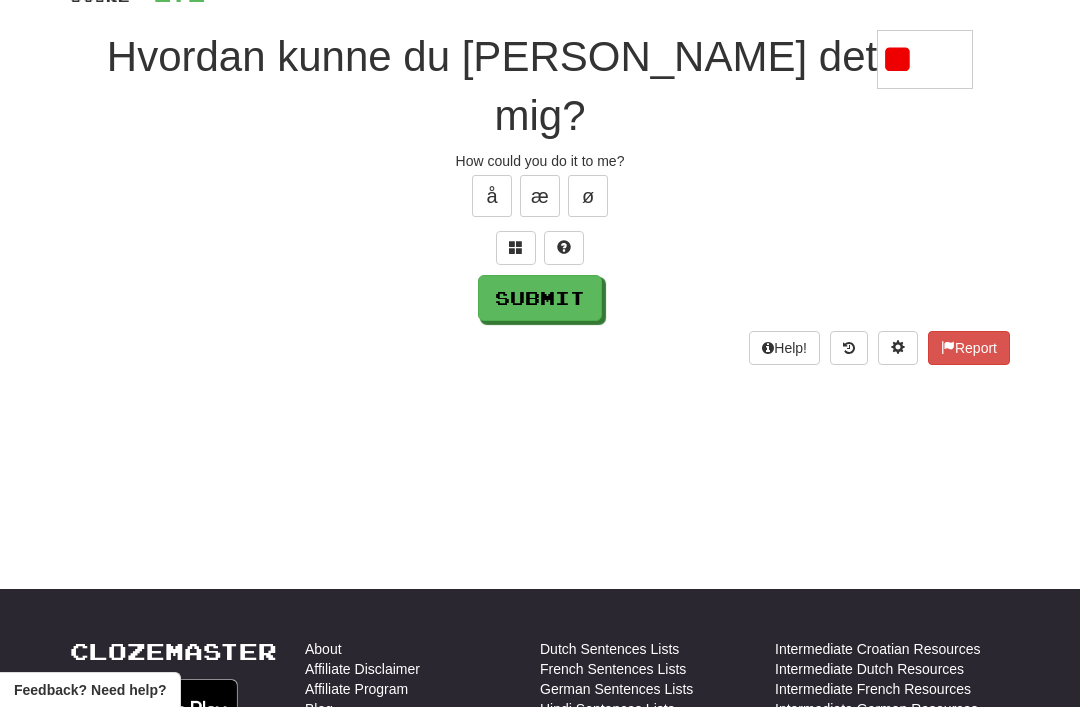 type on "*" 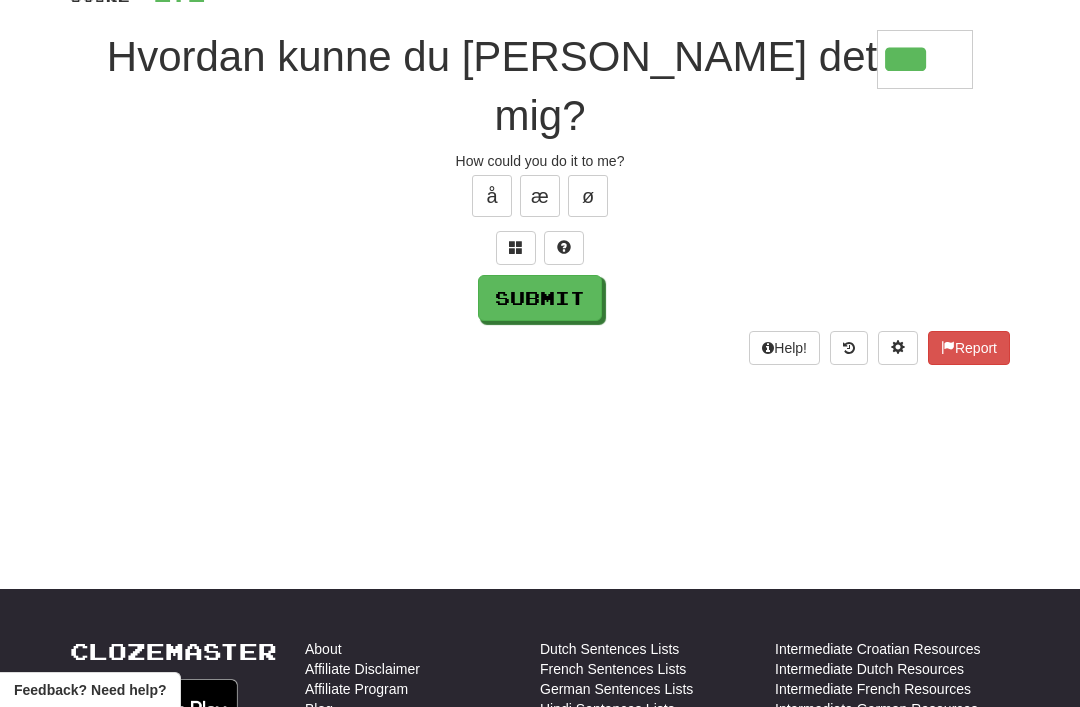 type on "***" 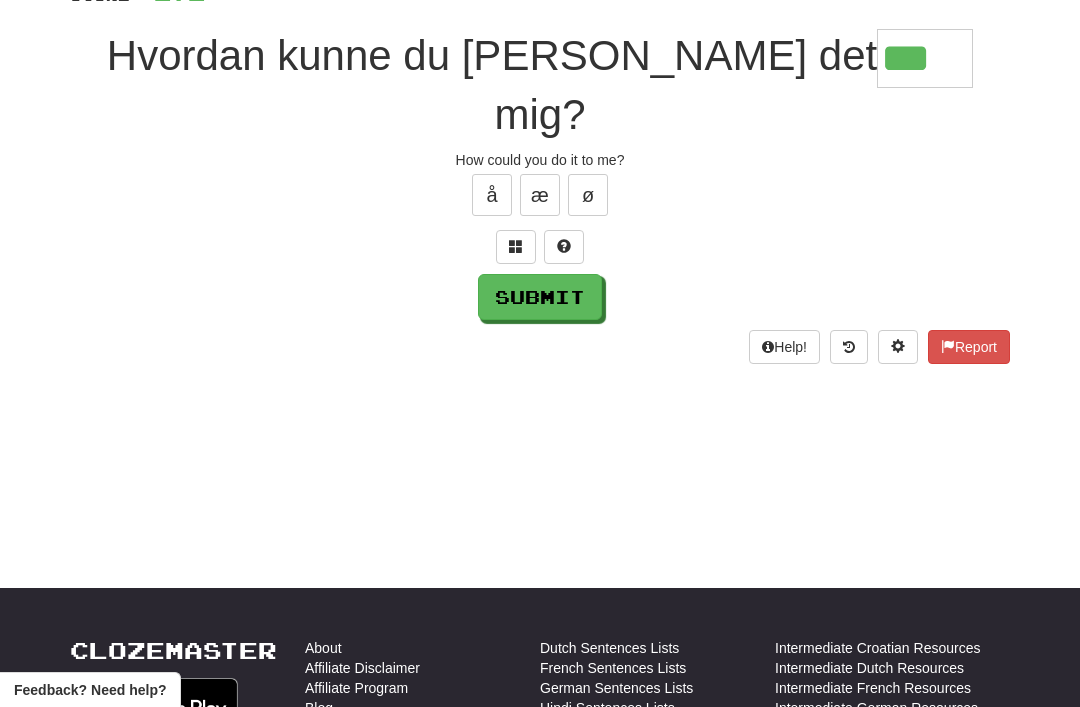 click on "Submit" at bounding box center [540, 297] 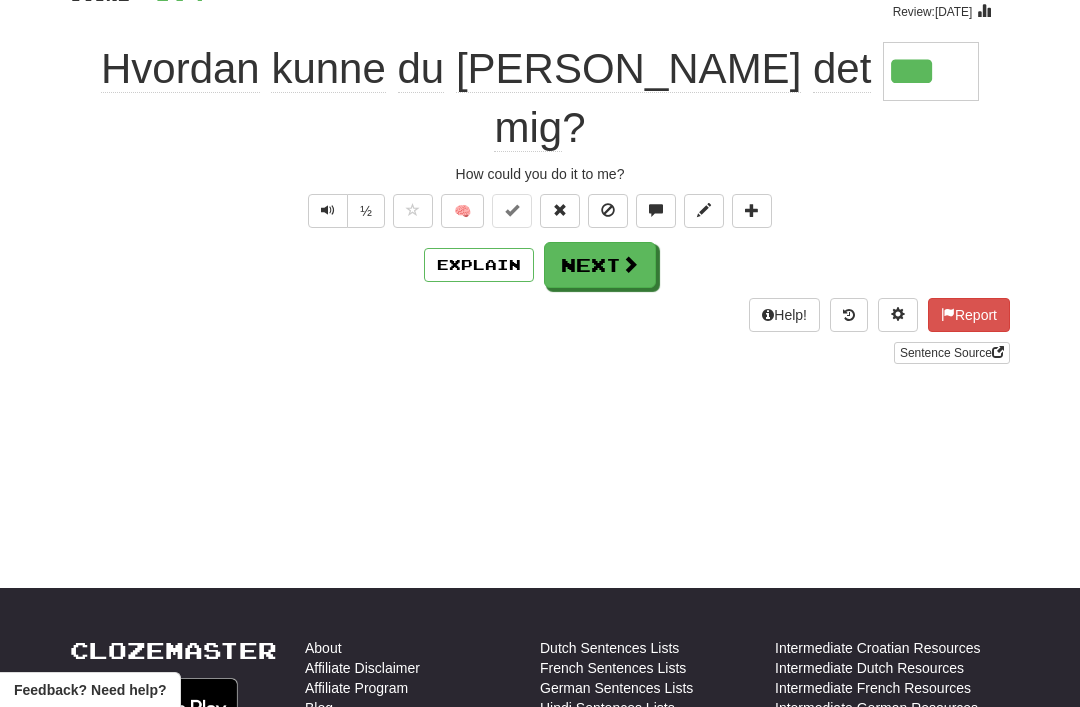click on "Next" at bounding box center (600, 265) 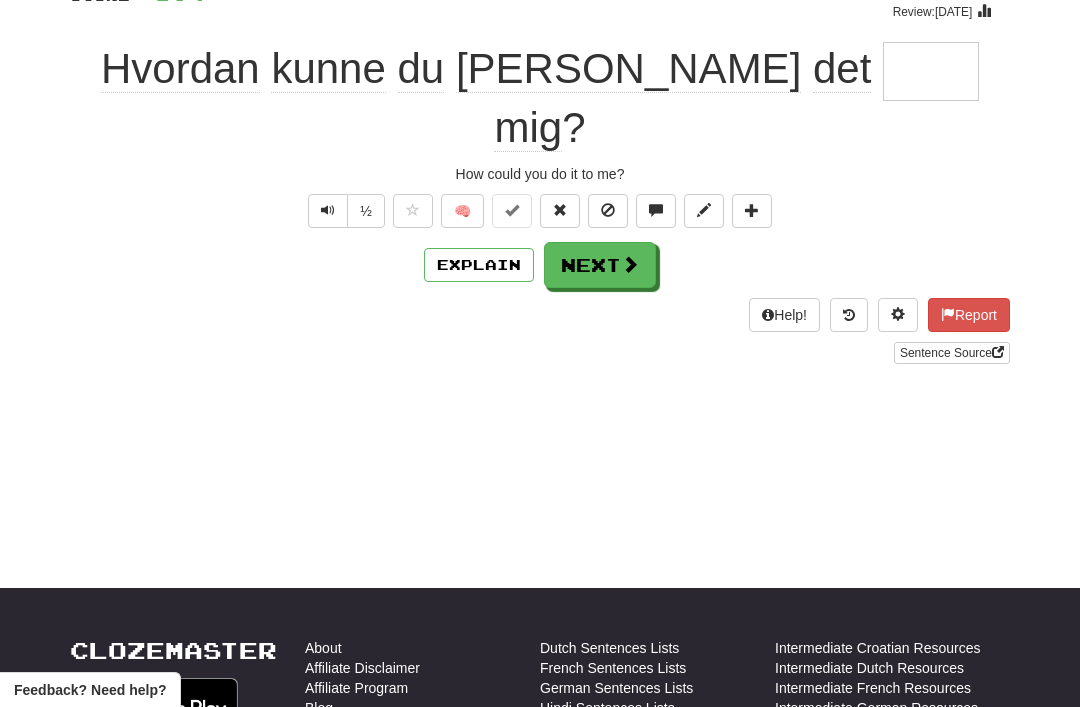 scroll, scrollTop: 168, scrollLeft: 0, axis: vertical 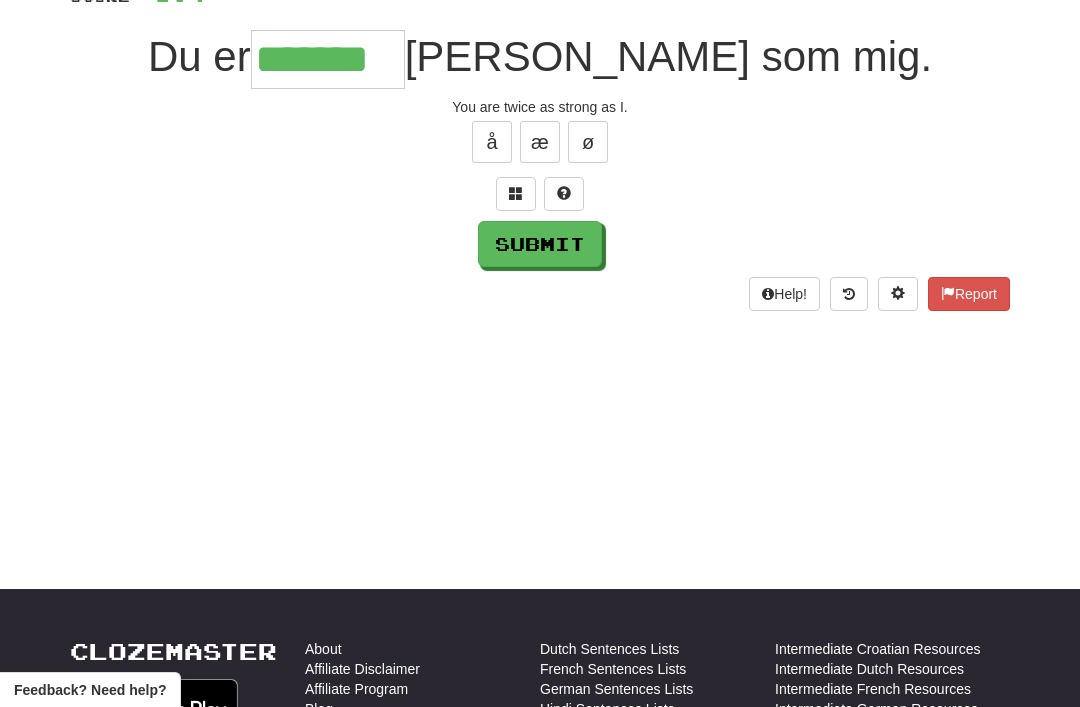 type on "*******" 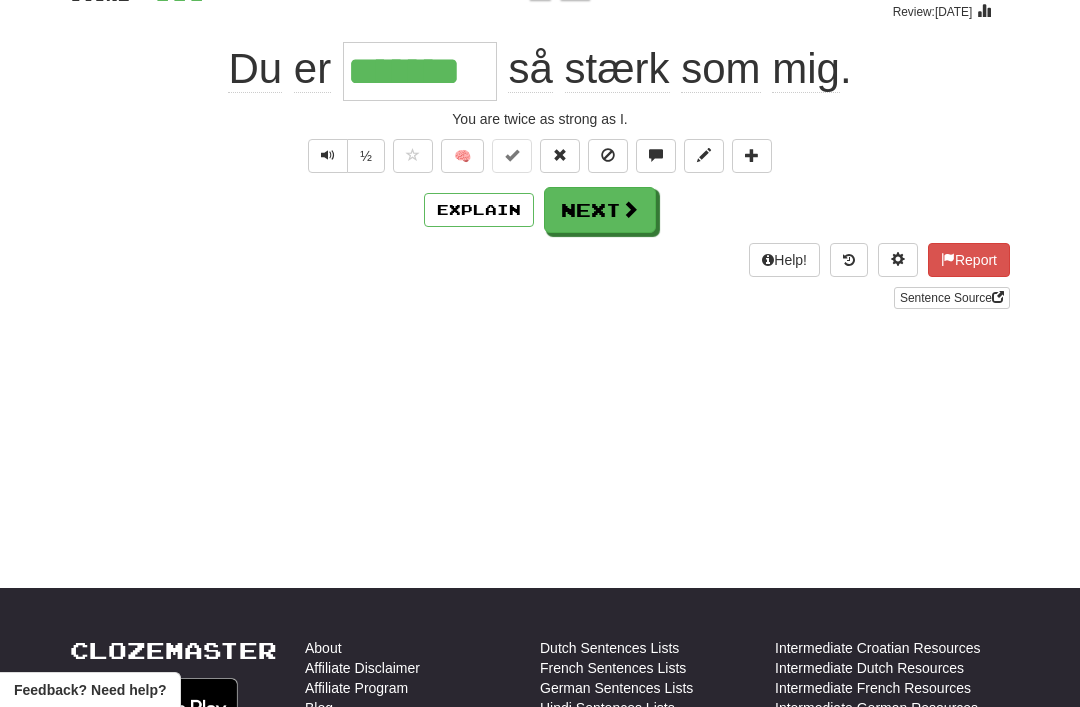 click on "Next" at bounding box center [600, 210] 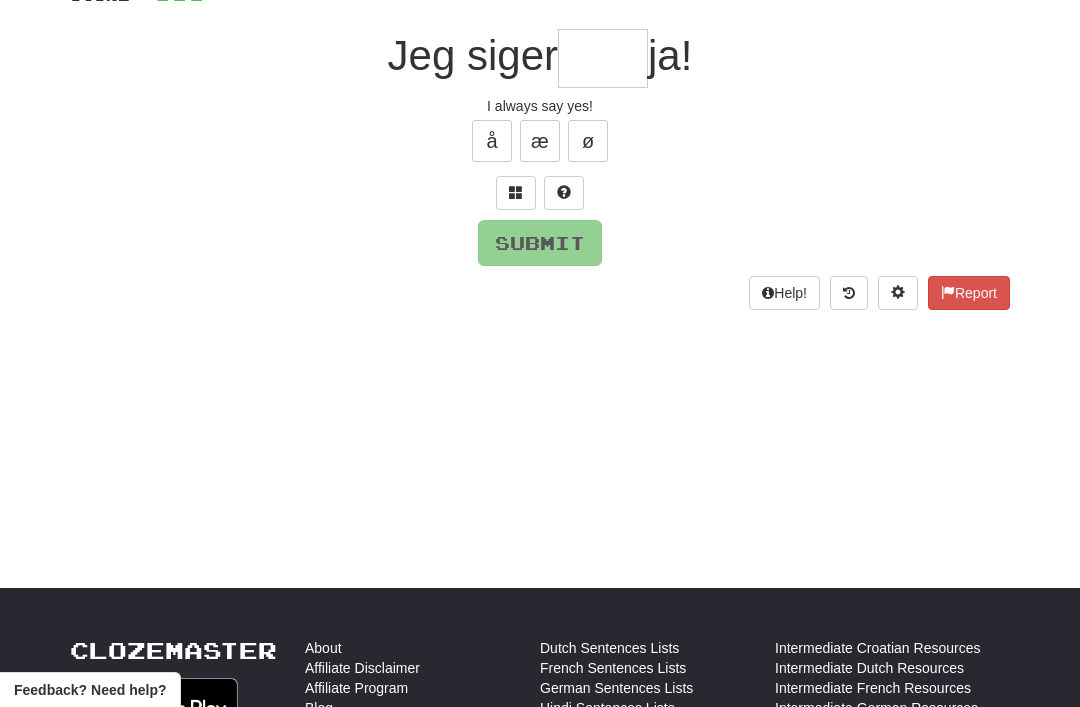 scroll, scrollTop: 168, scrollLeft: 0, axis: vertical 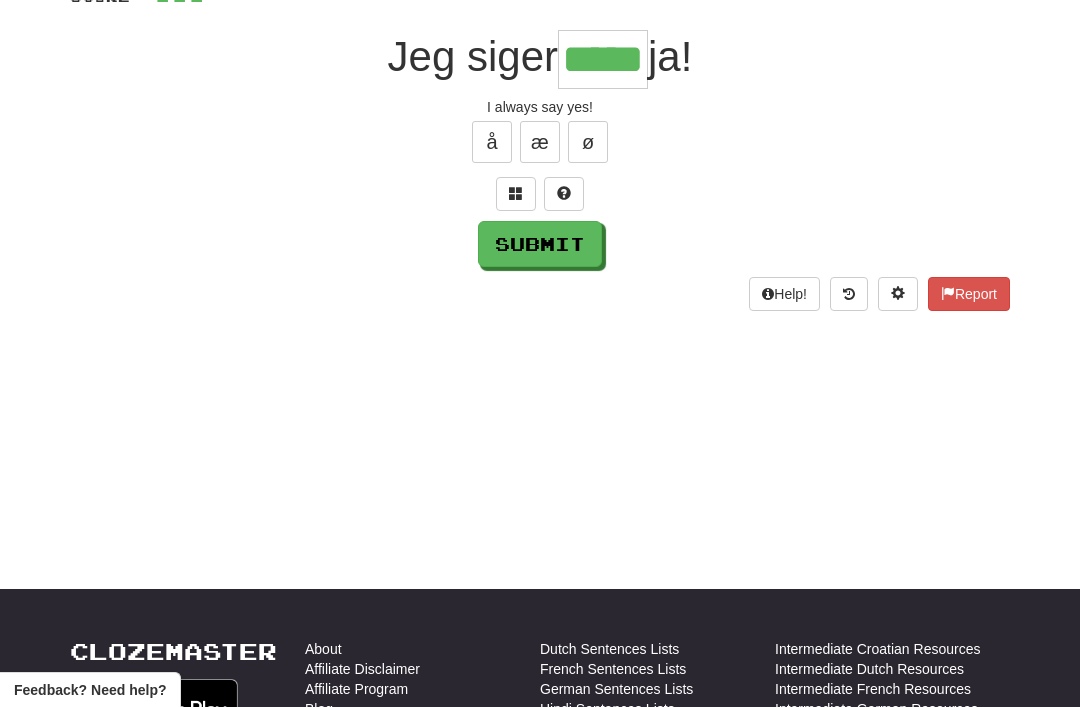 type on "*****" 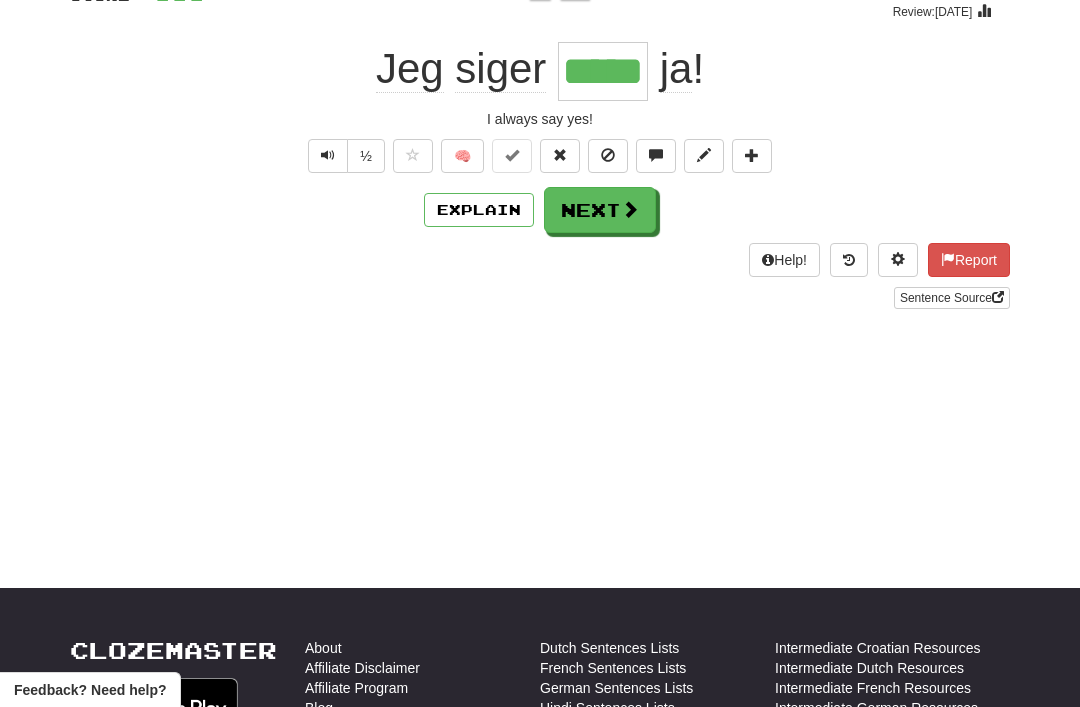 click on "Next" at bounding box center (600, 210) 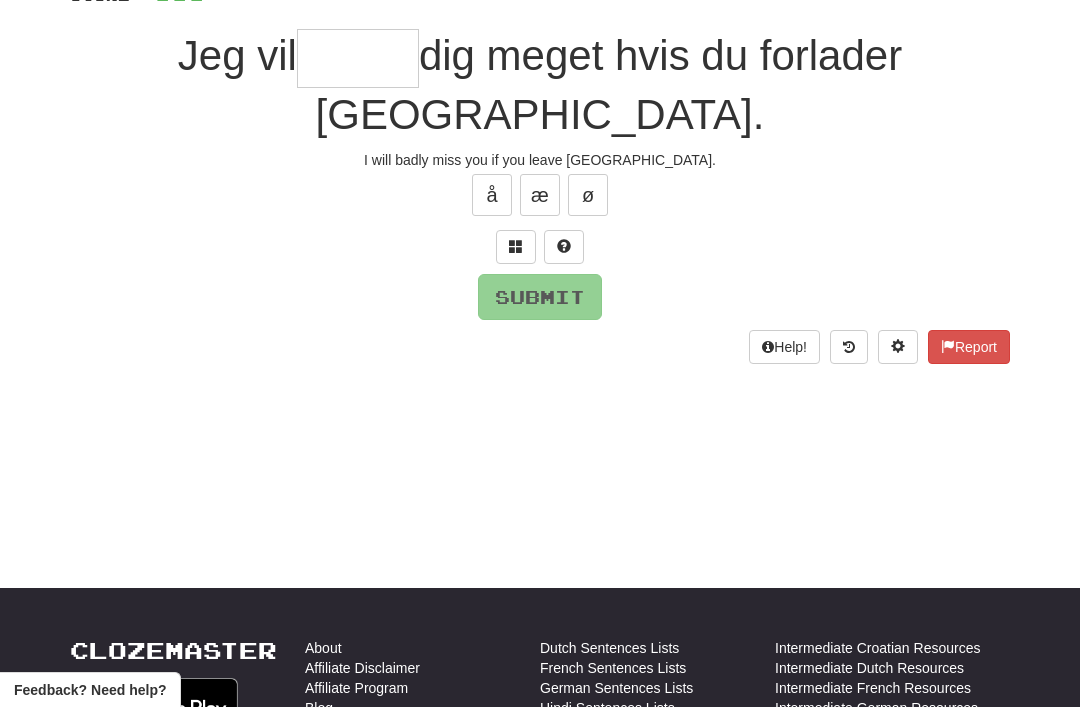 scroll, scrollTop: 168, scrollLeft: 0, axis: vertical 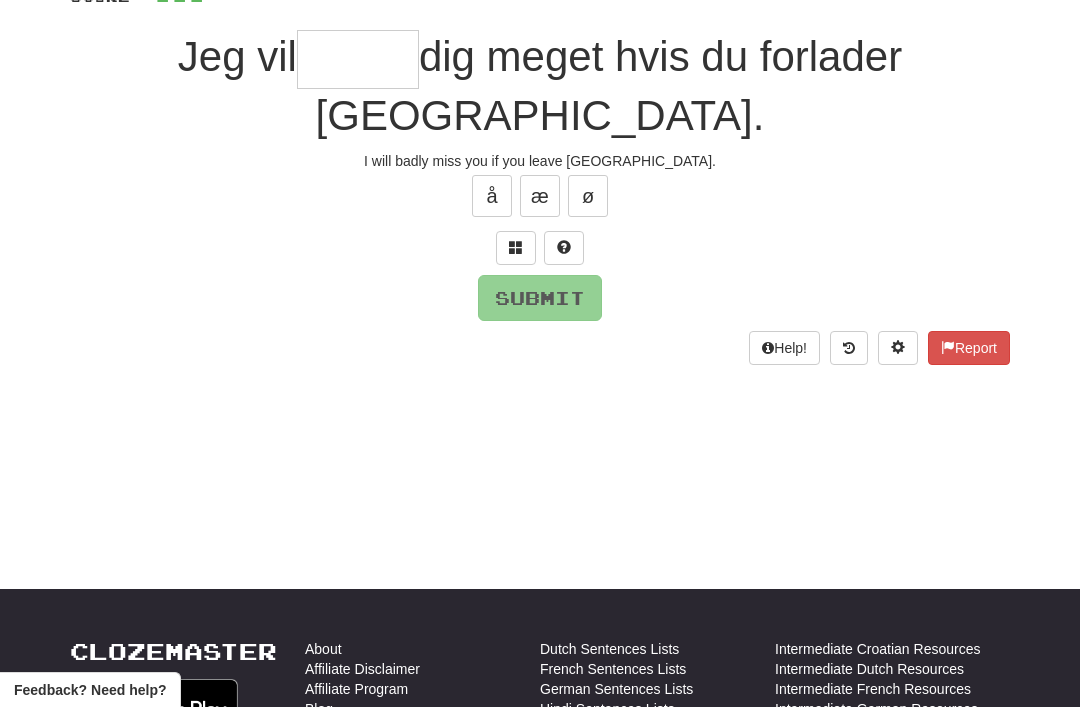 type on "*" 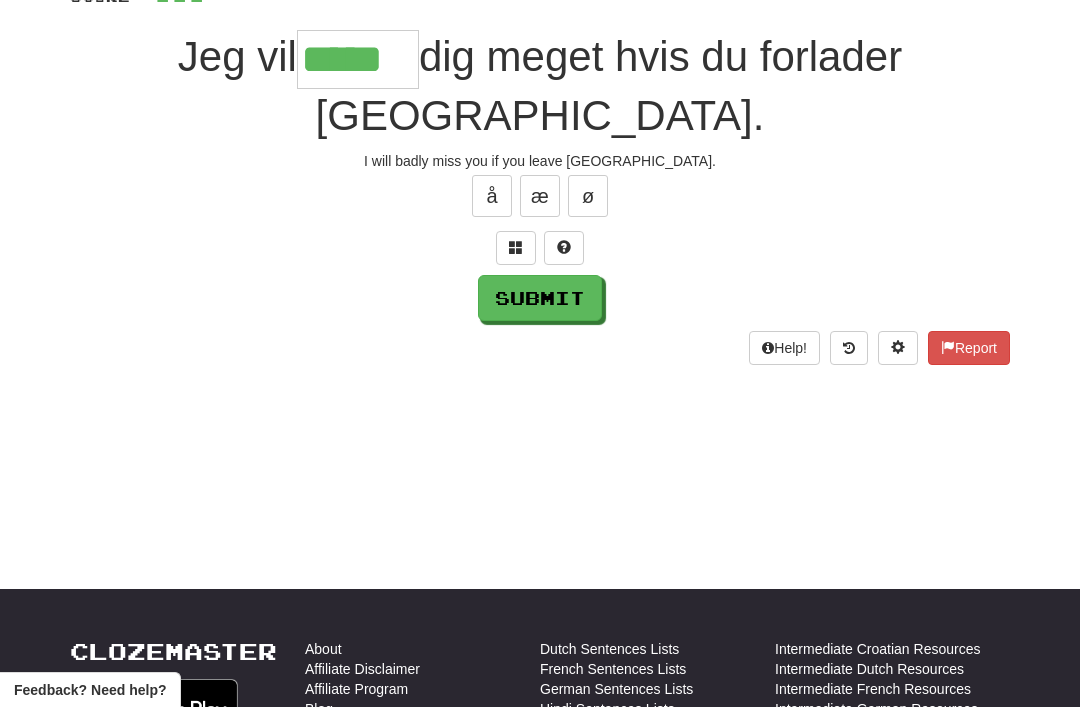 type on "*****" 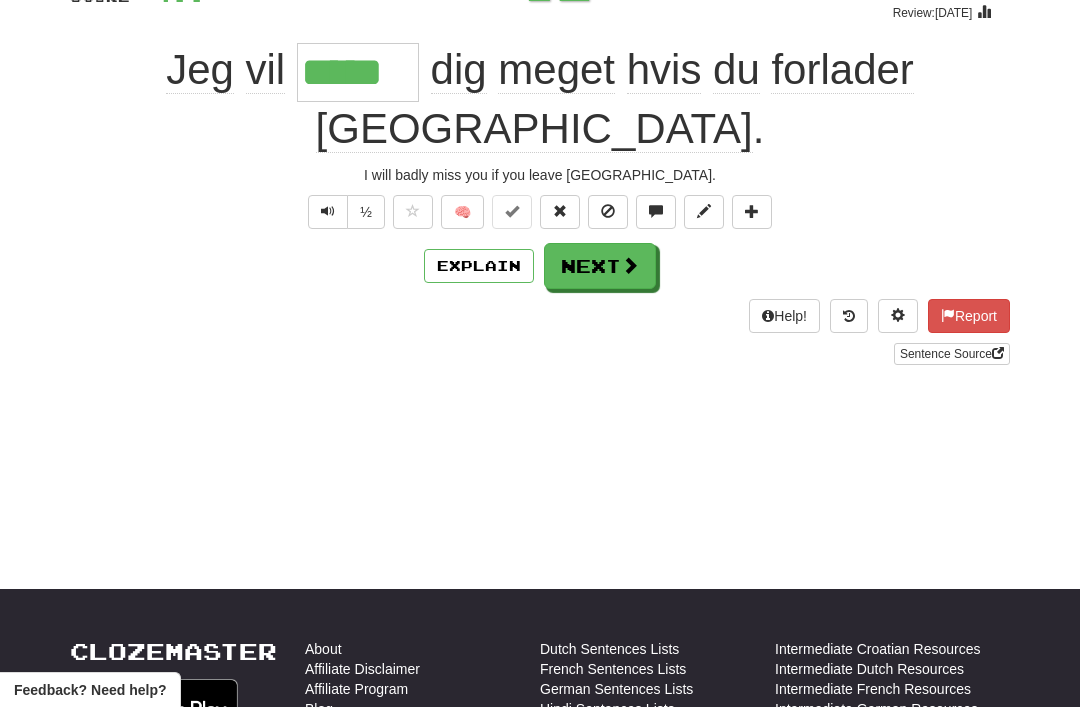 scroll, scrollTop: 169, scrollLeft: 0, axis: vertical 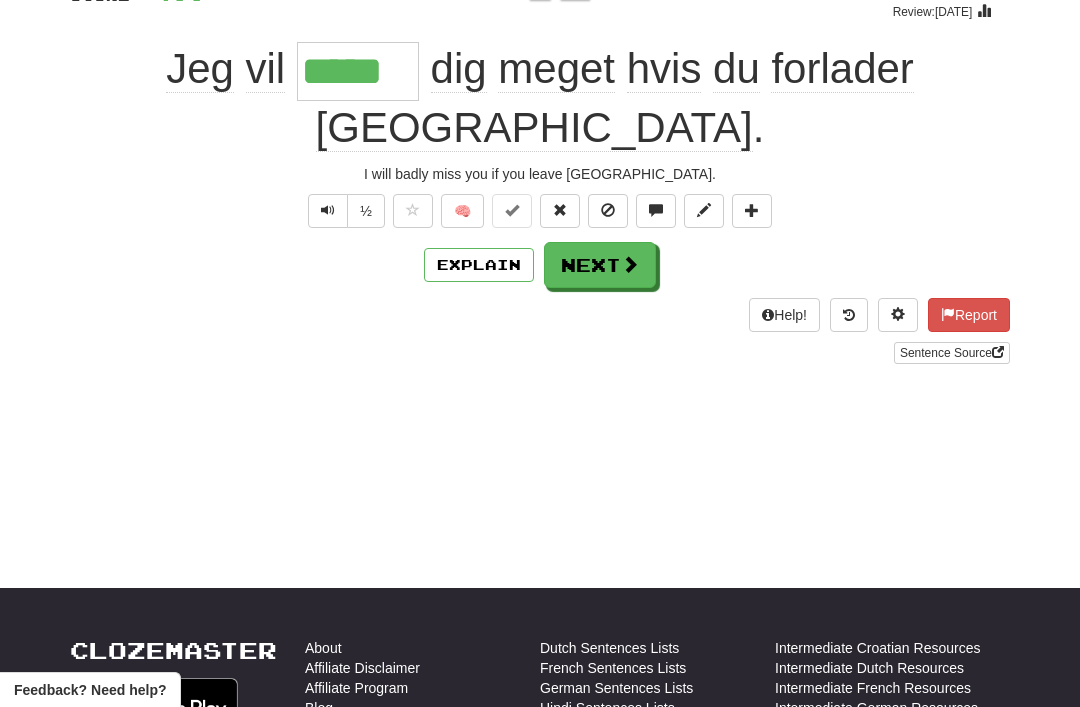 click on "Help!  Report Sentence Source" at bounding box center (540, 331) 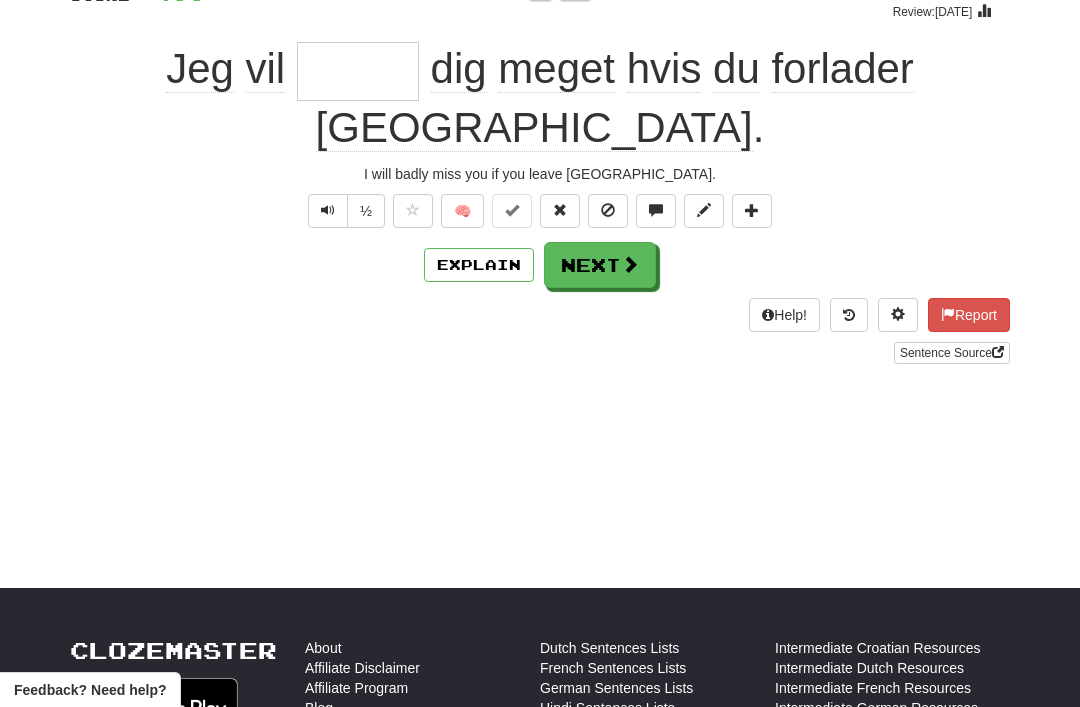 scroll, scrollTop: 168, scrollLeft: 0, axis: vertical 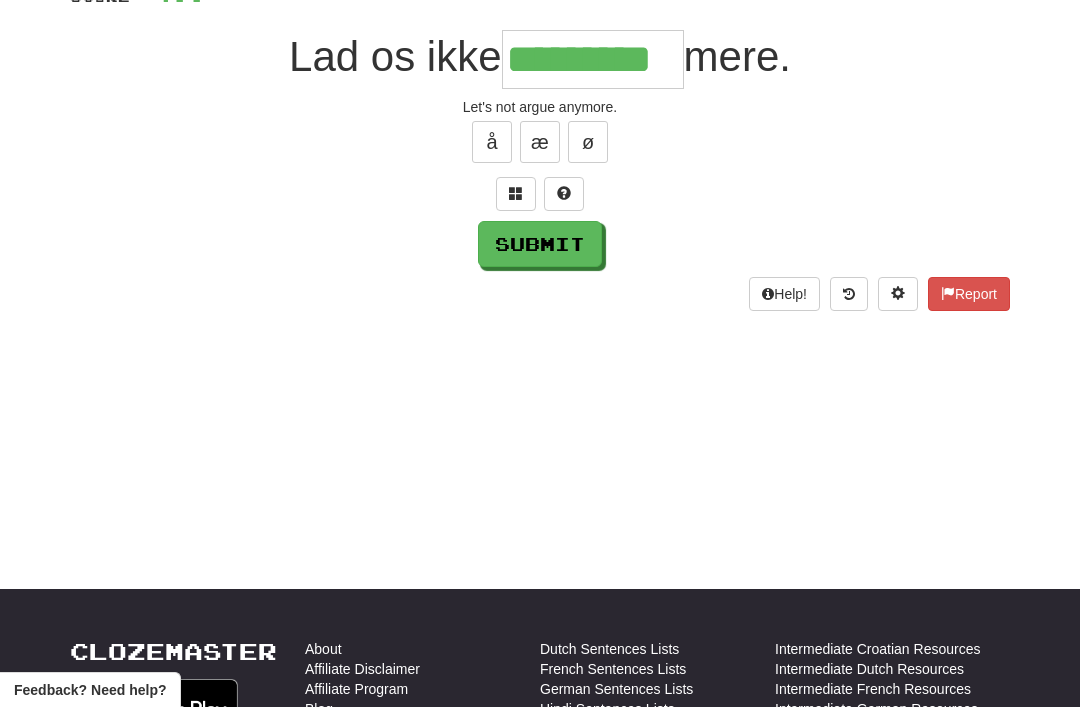 type on "*********" 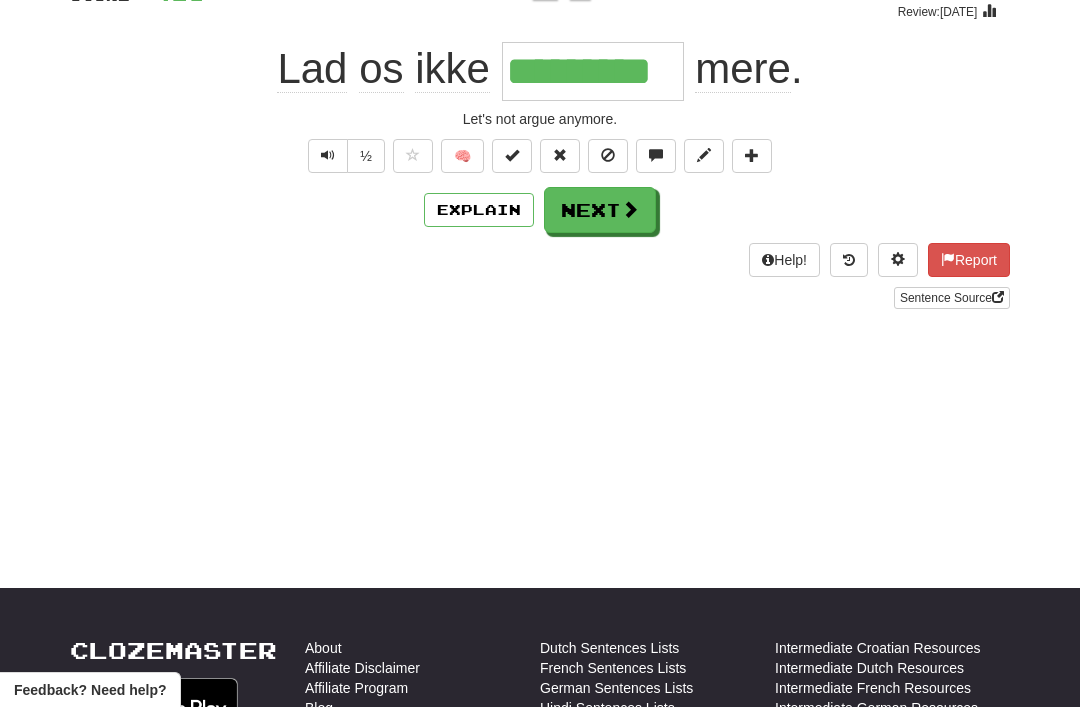 click on "Next" at bounding box center [600, 210] 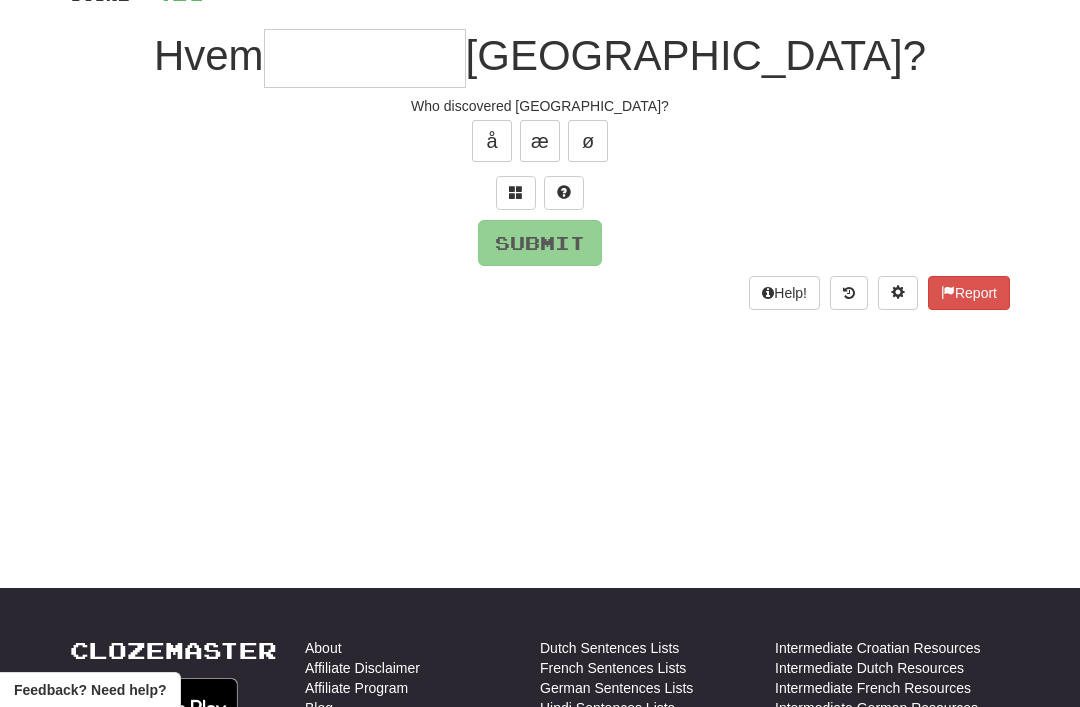 scroll, scrollTop: 168, scrollLeft: 0, axis: vertical 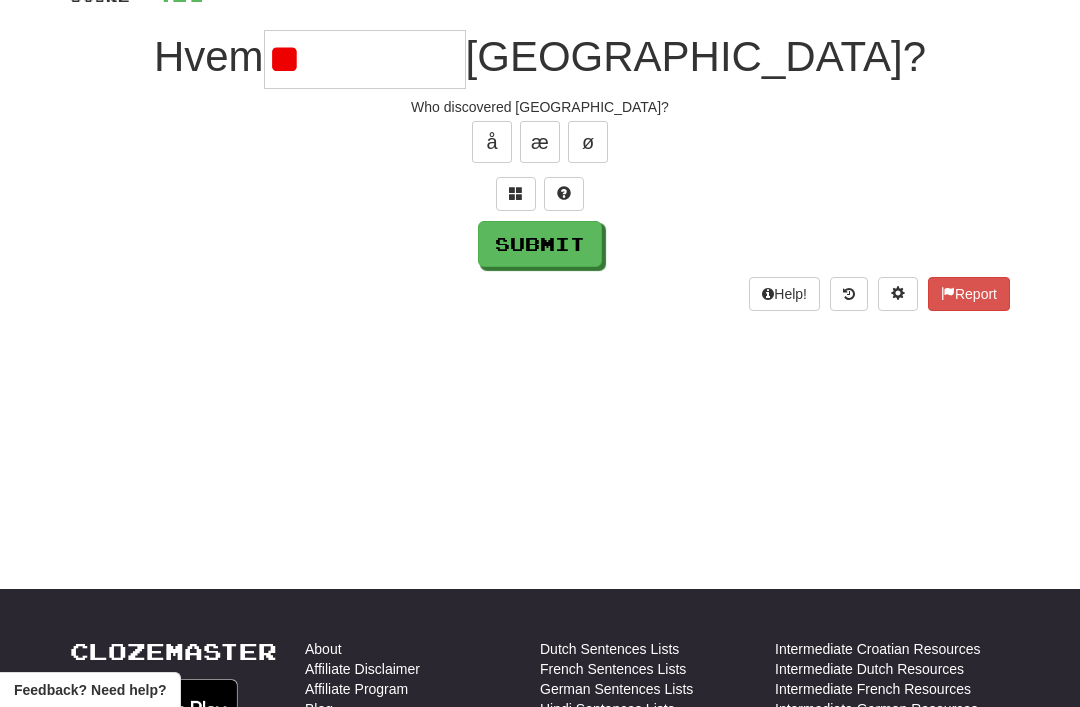 type on "*" 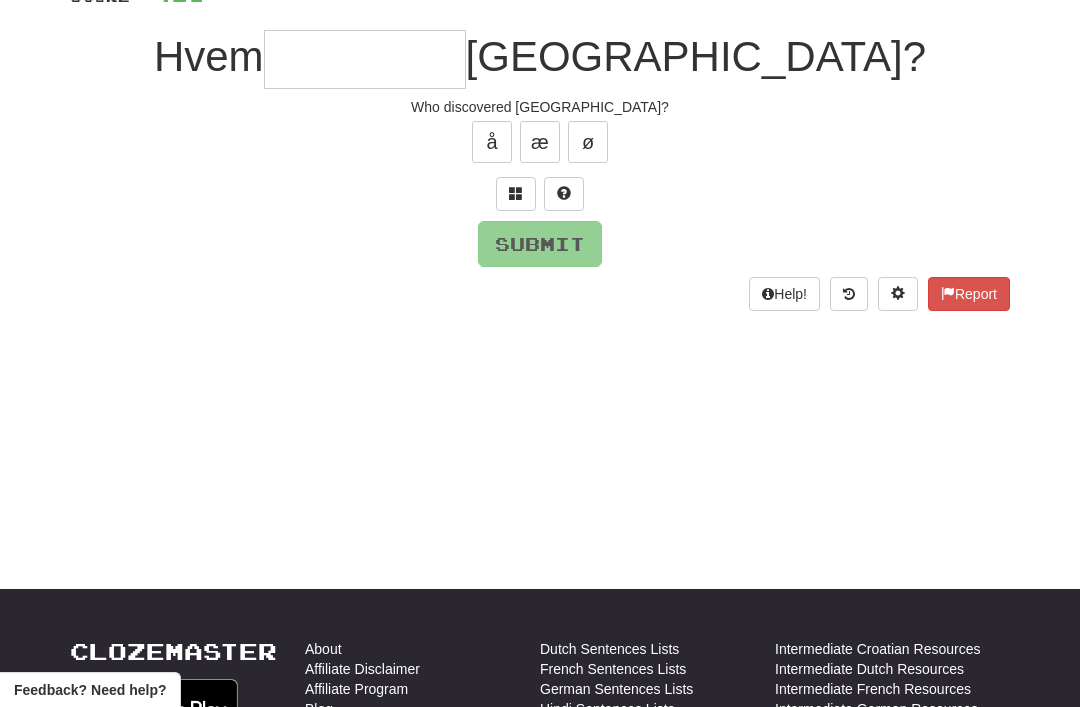 type on "*" 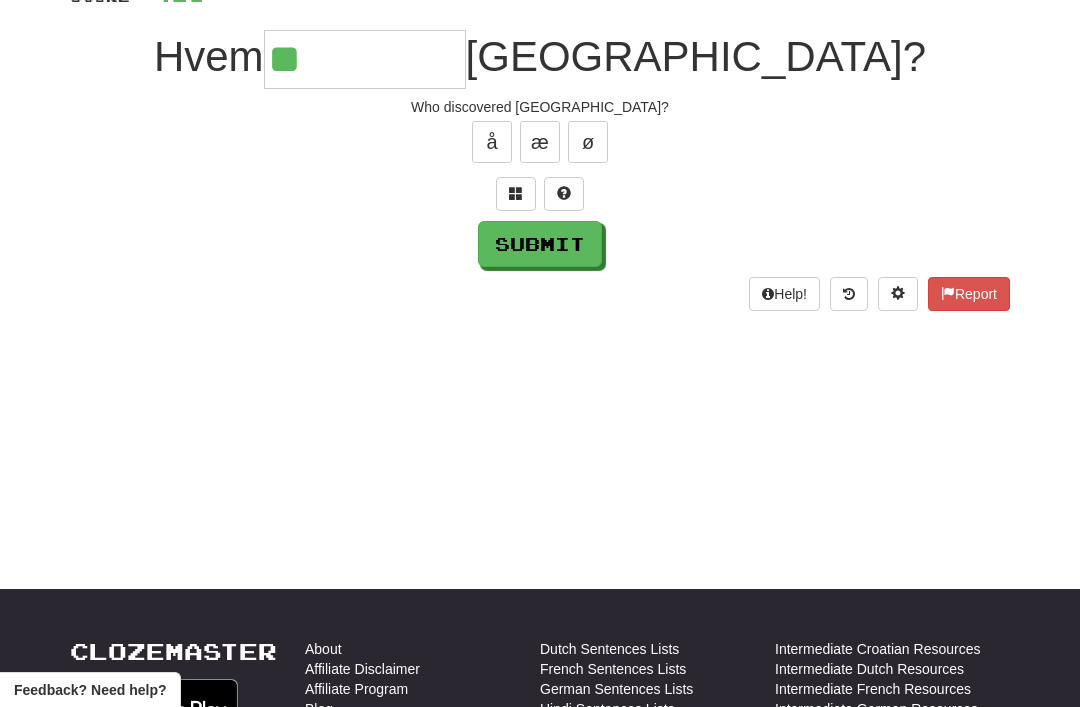 click on "/  Score:   416 75 %  Mastered Hvem  **  Amerika? Who discovered America? å æ ø Submit  Help!  Report" at bounding box center (540, 132) 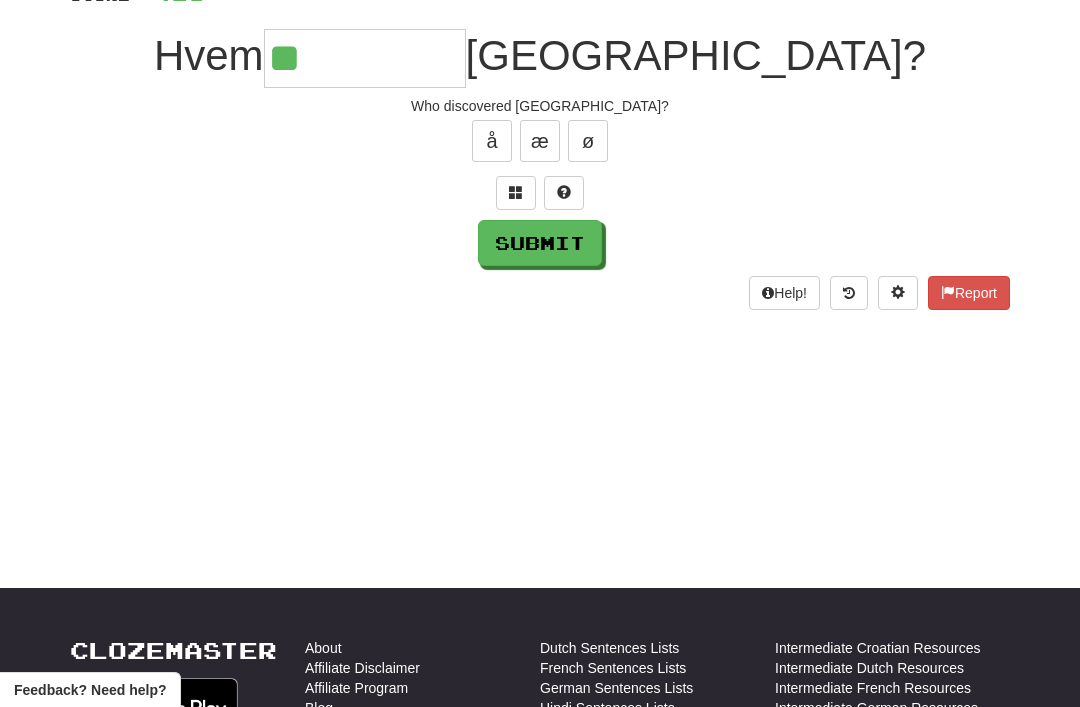 click at bounding box center [516, 192] 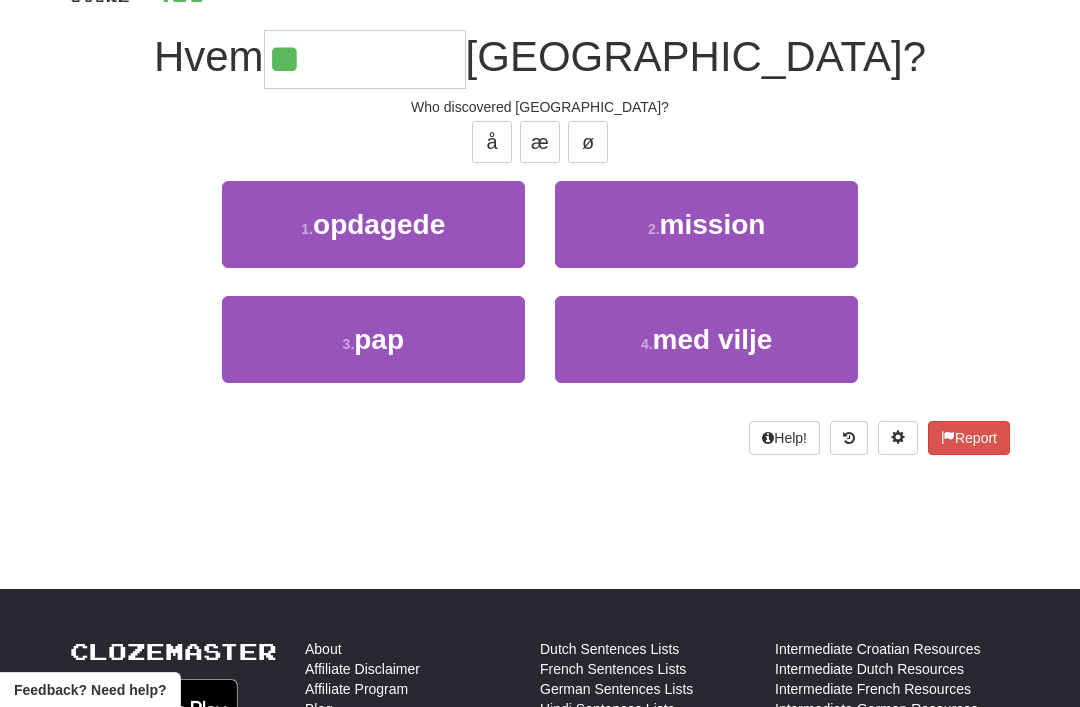 click on "opdagede" at bounding box center [379, 224] 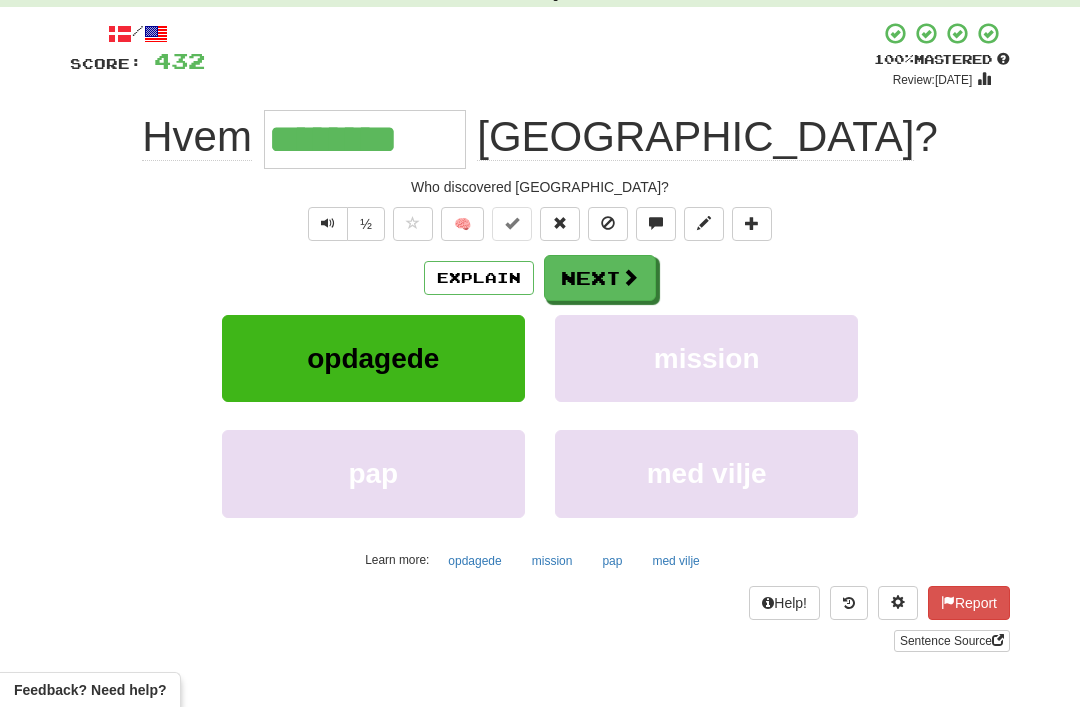 scroll, scrollTop: 0, scrollLeft: 0, axis: both 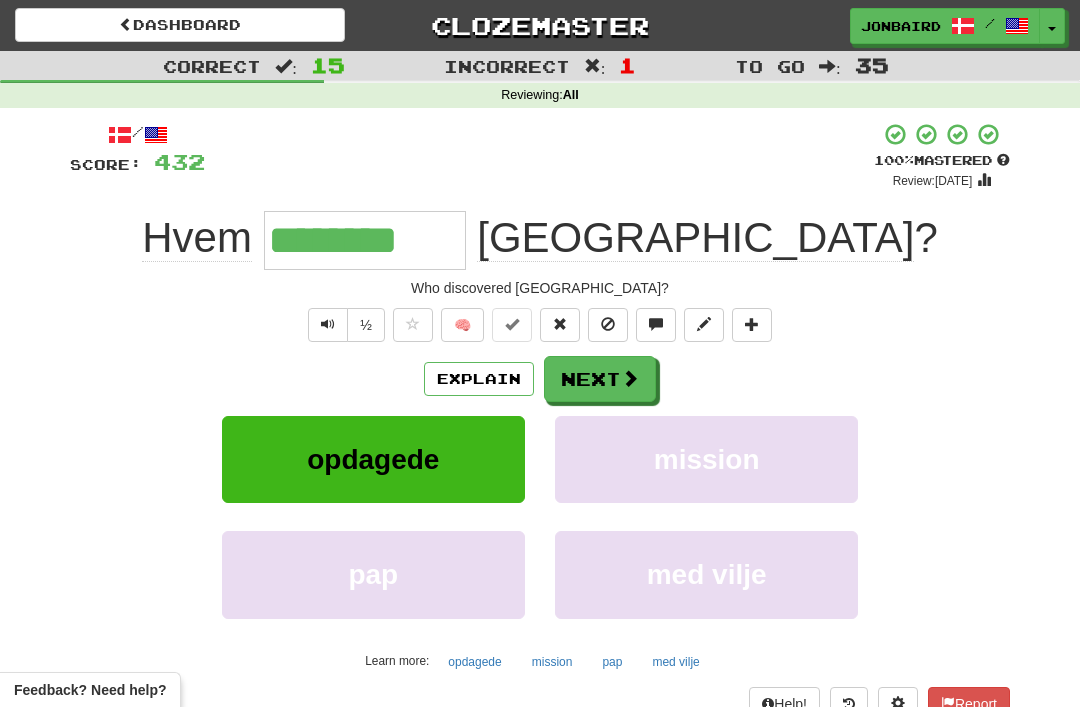 click on "Next" at bounding box center [600, 379] 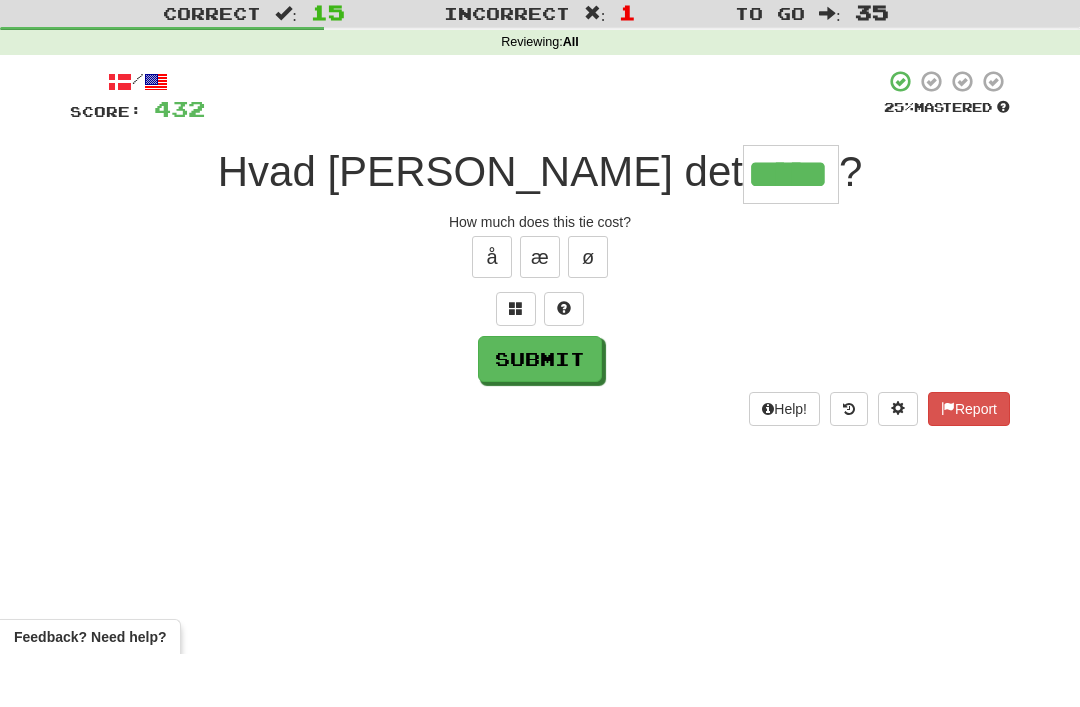 type on "*****" 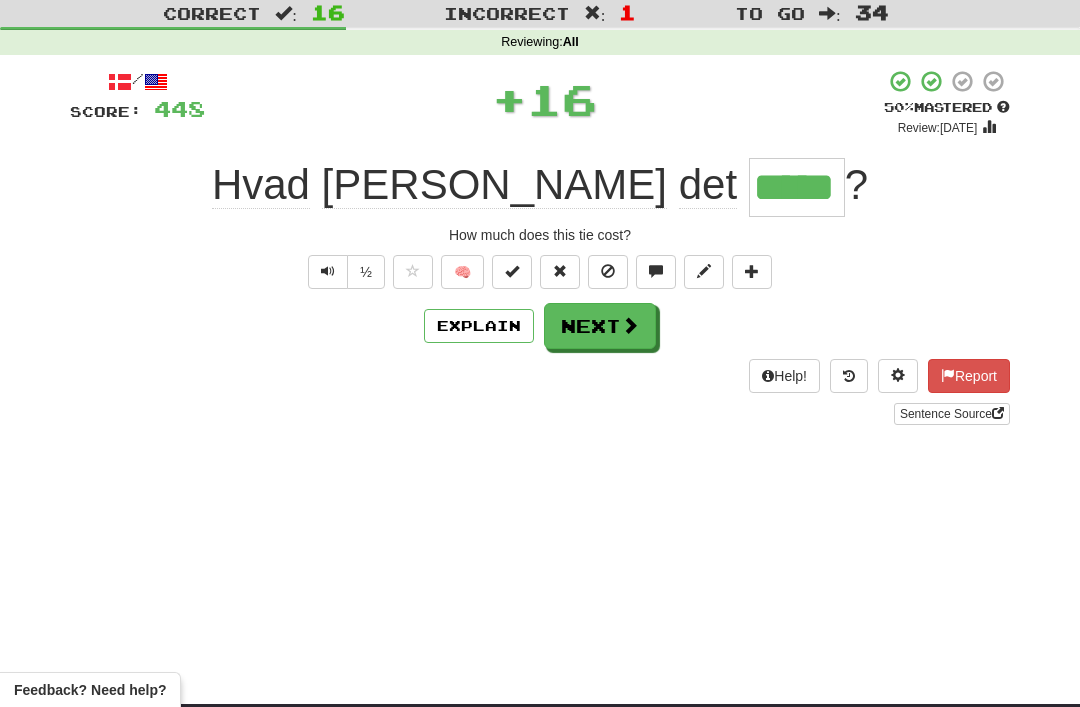 click on "Next" at bounding box center [600, 326] 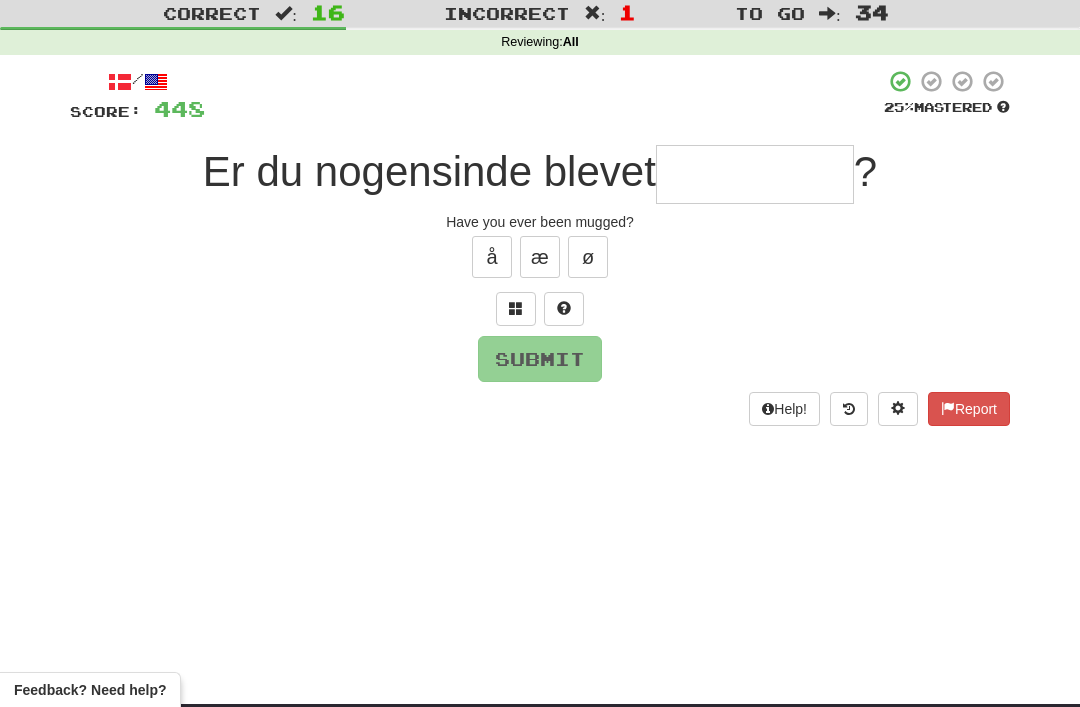 type on "*" 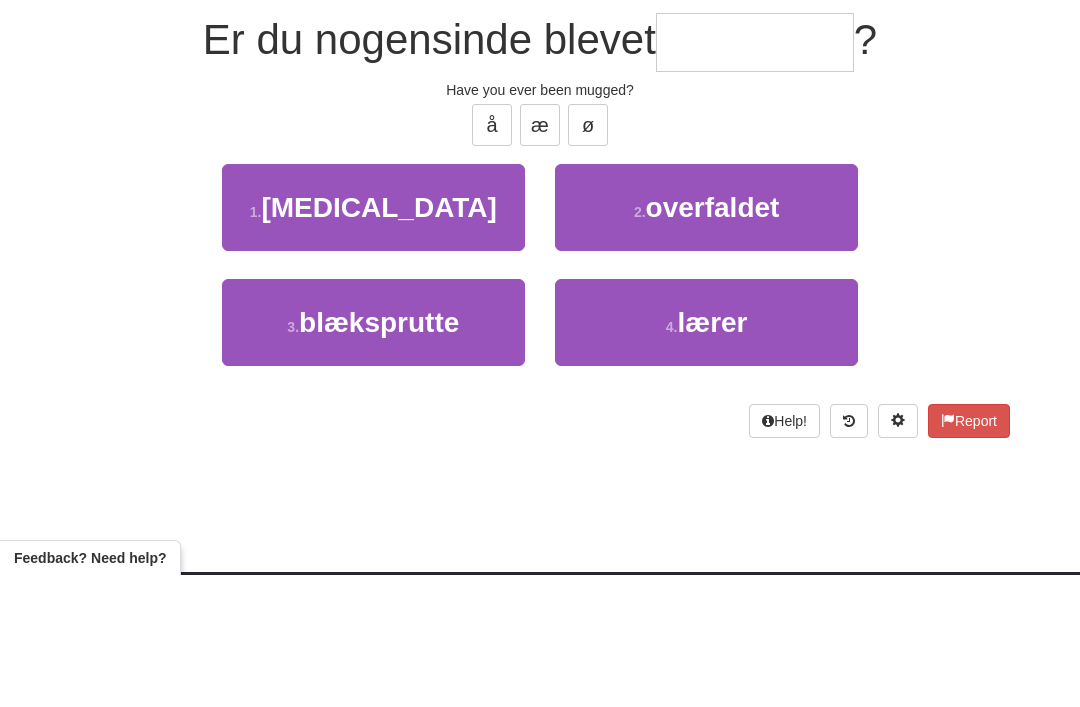 click on "overfaldet" at bounding box center [713, 339] 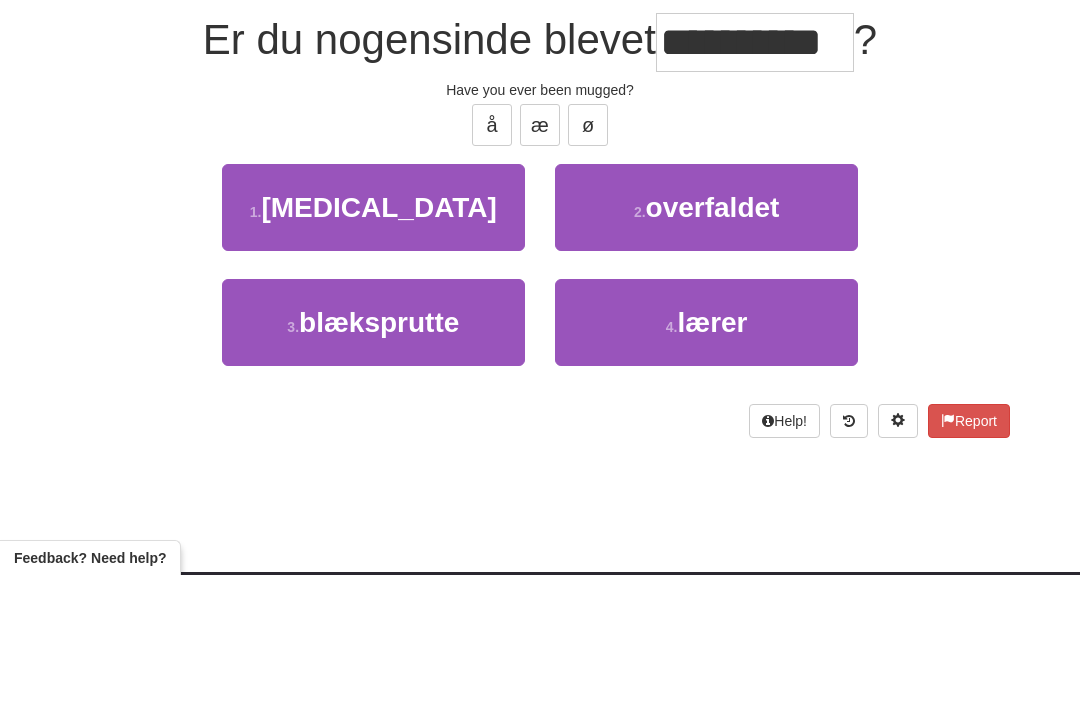 scroll, scrollTop: 185, scrollLeft: 0, axis: vertical 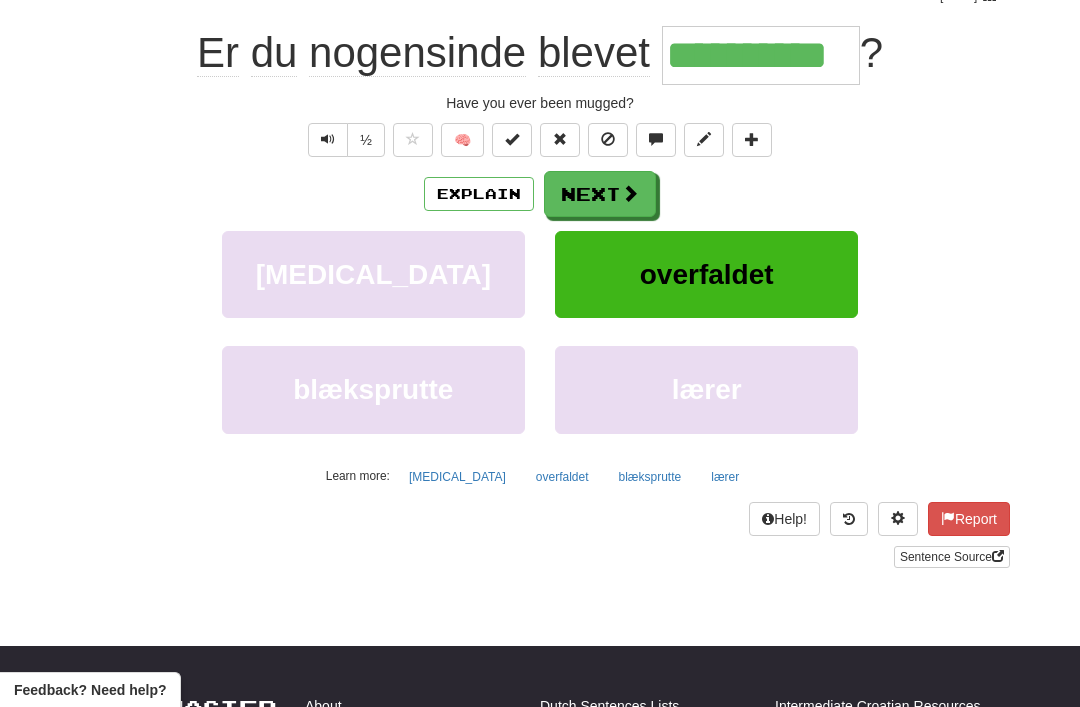 click on "Explain" at bounding box center [479, 194] 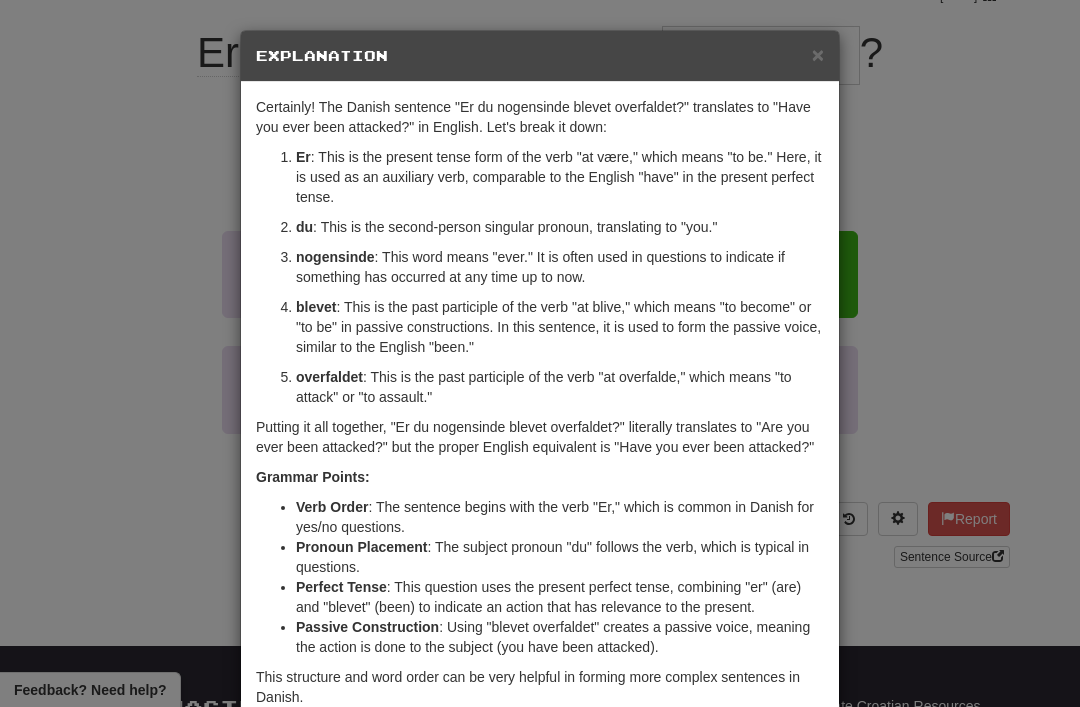 click on "×" at bounding box center [818, 54] 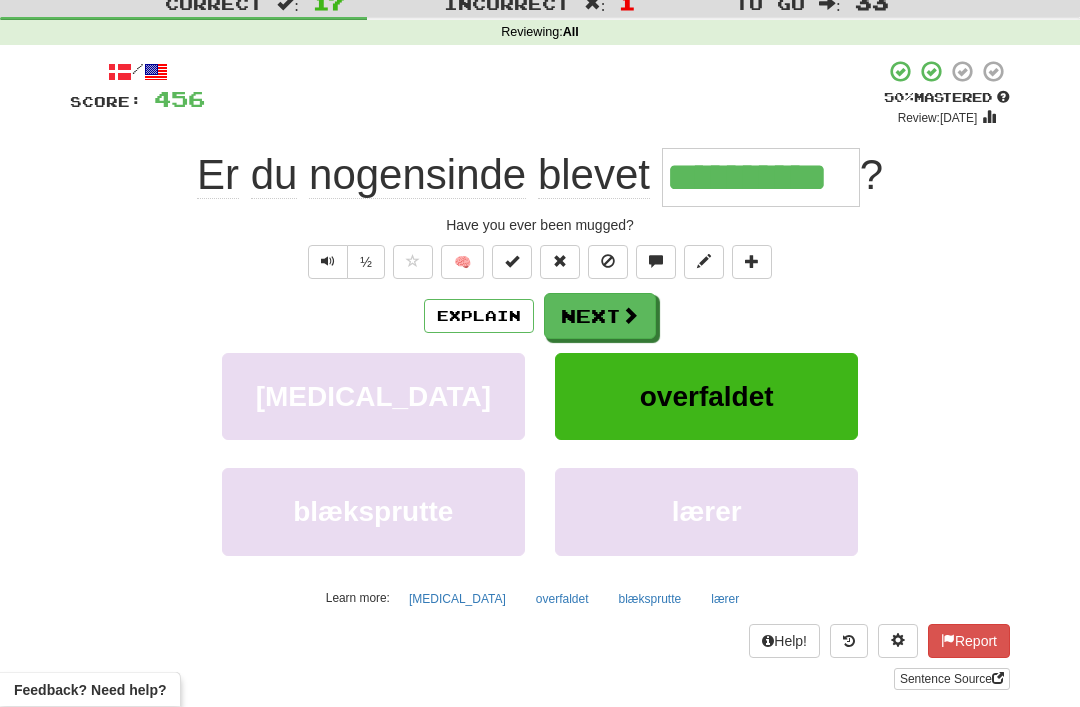 scroll, scrollTop: 53, scrollLeft: 0, axis: vertical 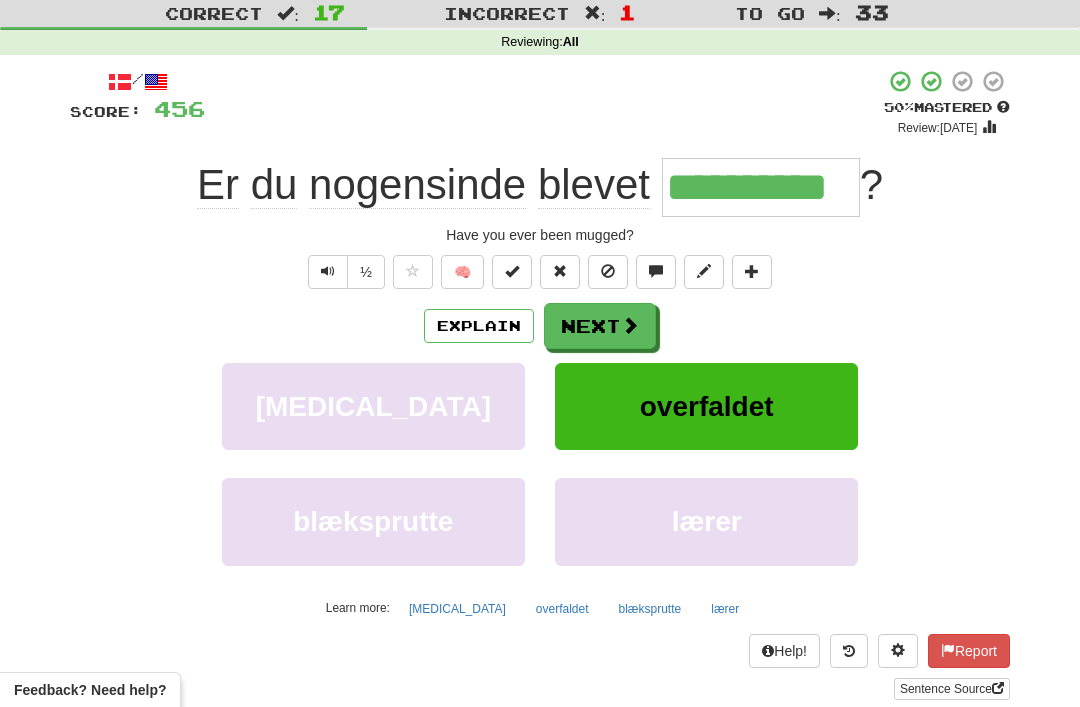 click on "Next" at bounding box center [600, 326] 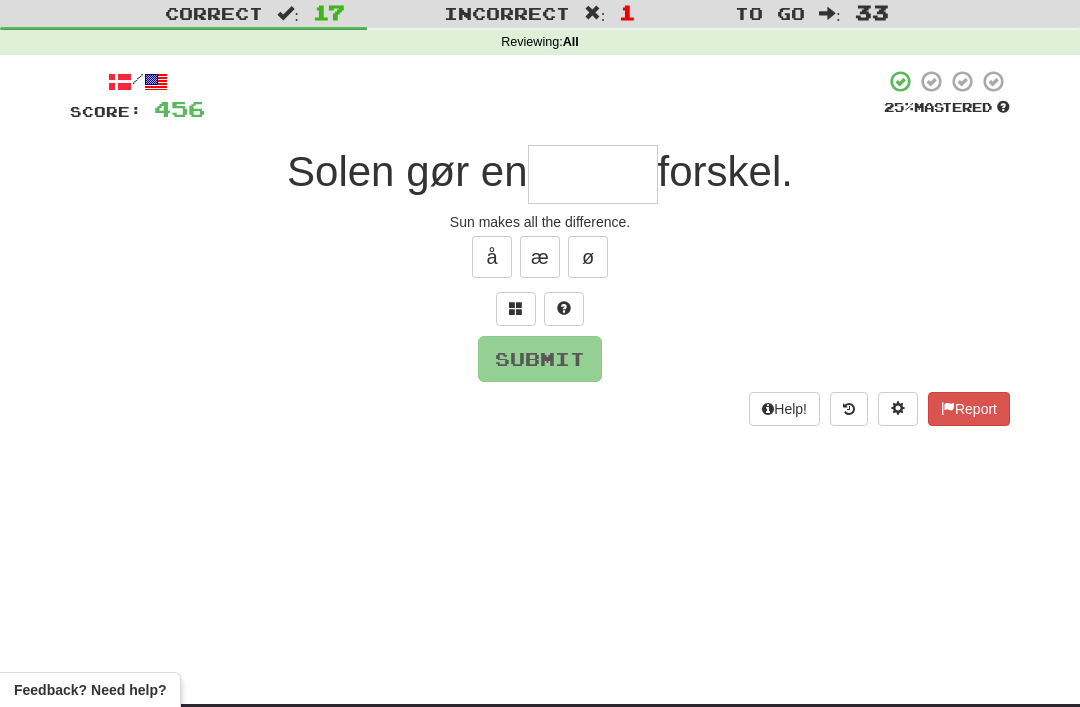 type on "*" 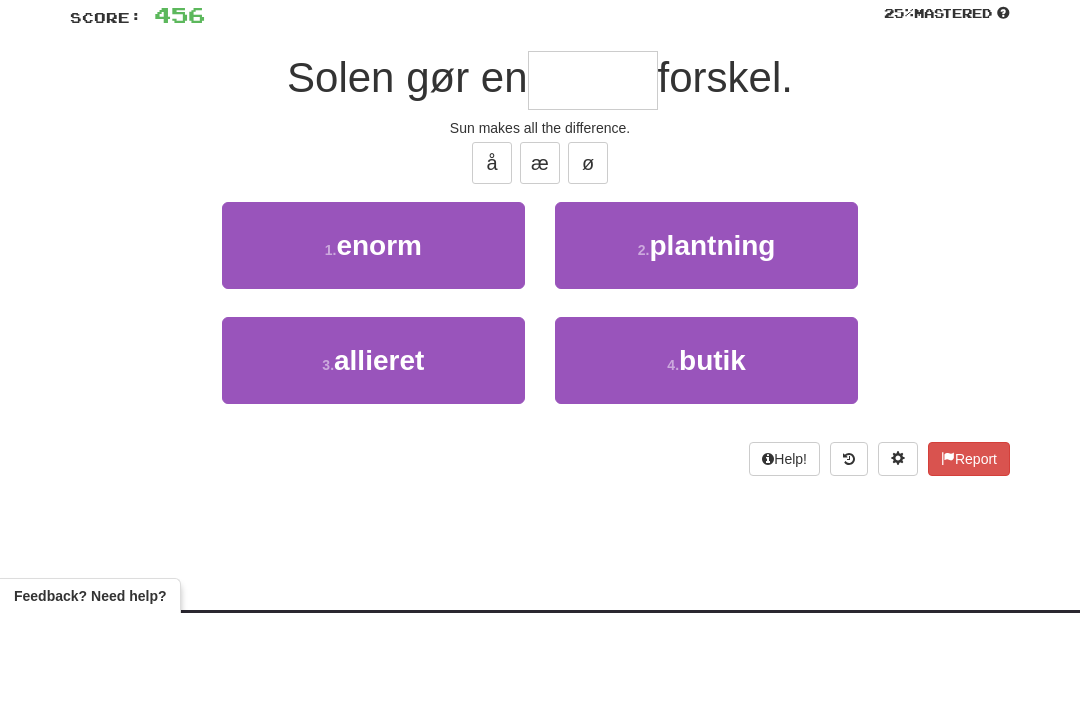 click on "1 .  enorm" at bounding box center (373, 339) 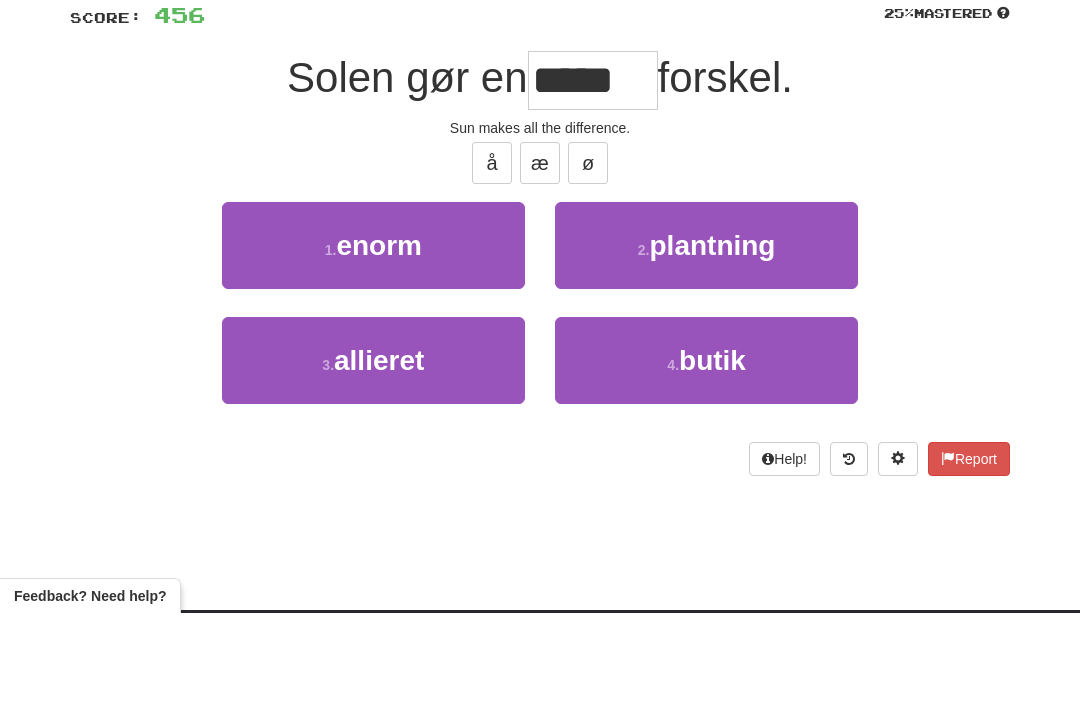 scroll, scrollTop: 147, scrollLeft: 0, axis: vertical 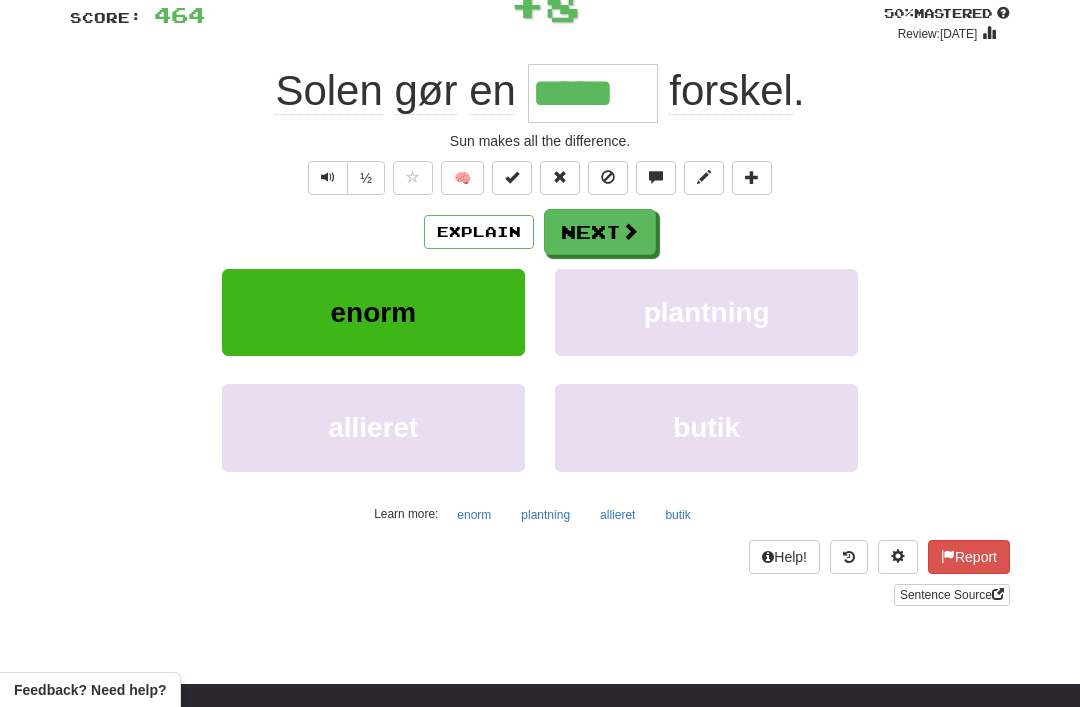 click on "Next" at bounding box center [600, 232] 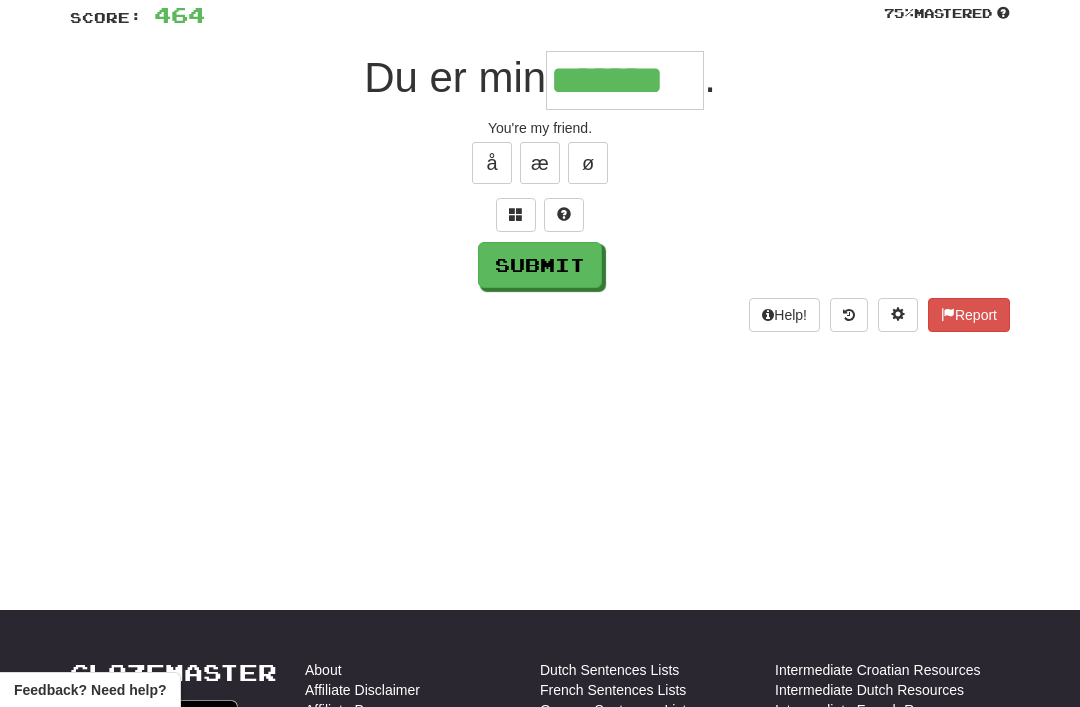 type on "*******" 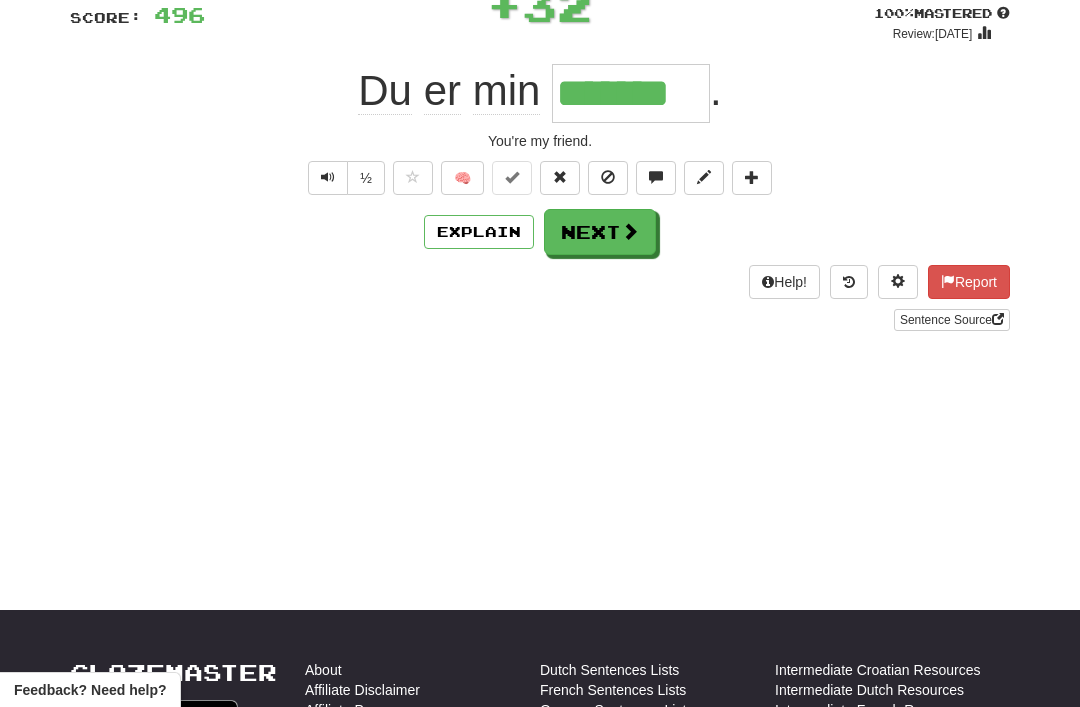 click on "Next" at bounding box center [600, 232] 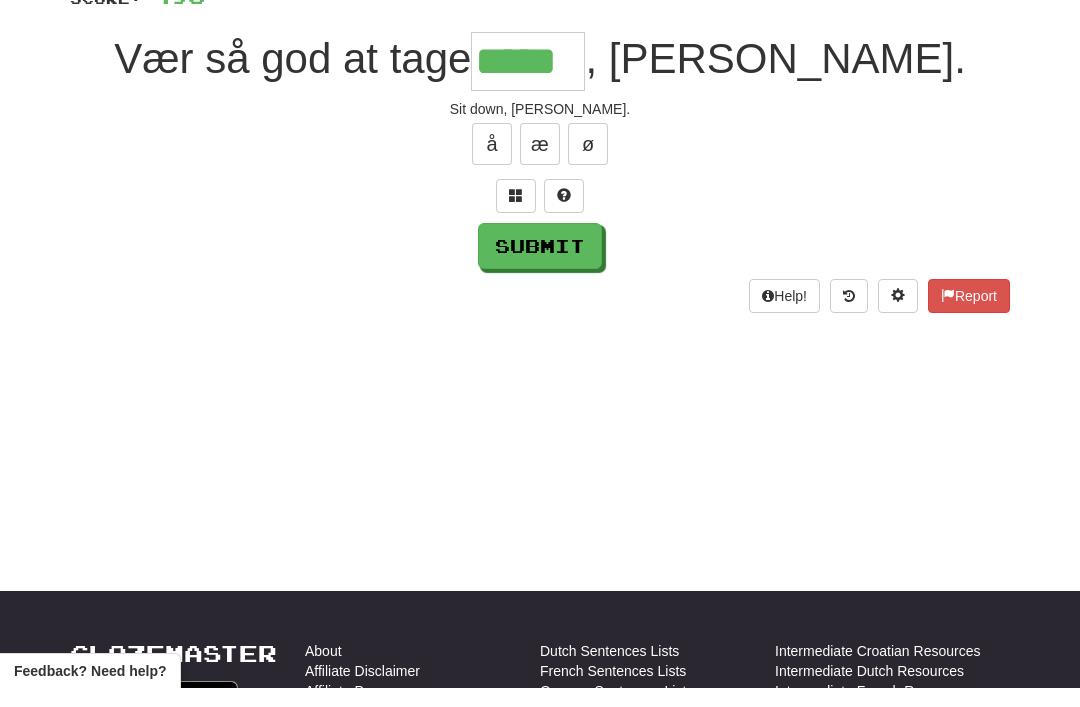 type on "*****" 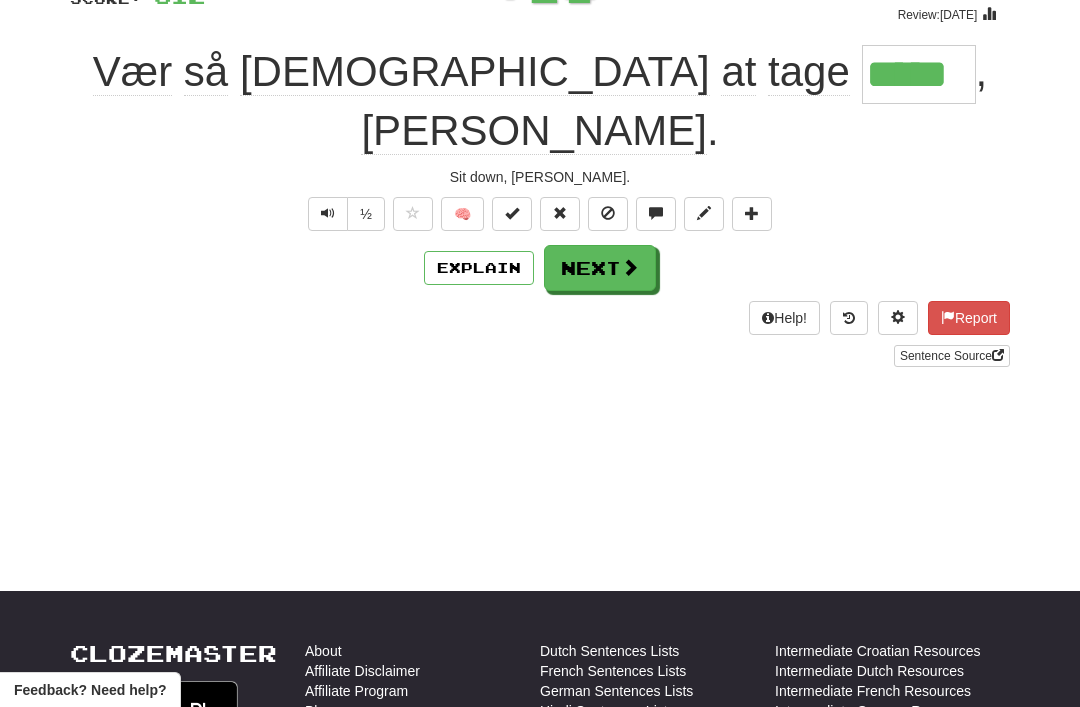 click on "Next" at bounding box center (600, 268) 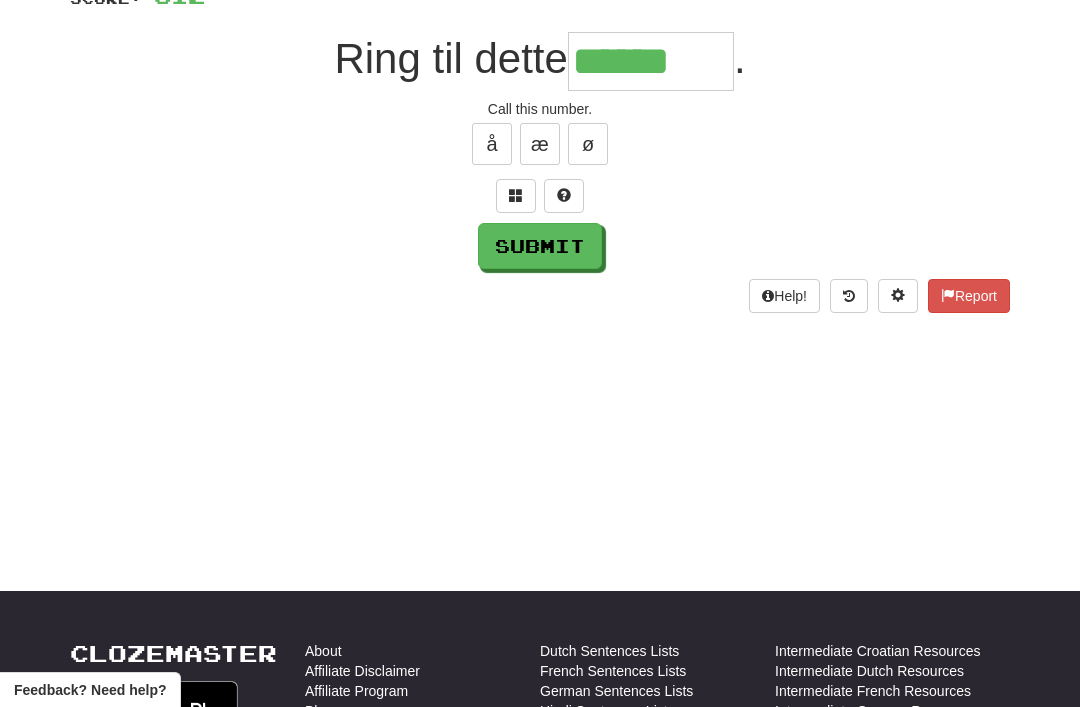 type on "******" 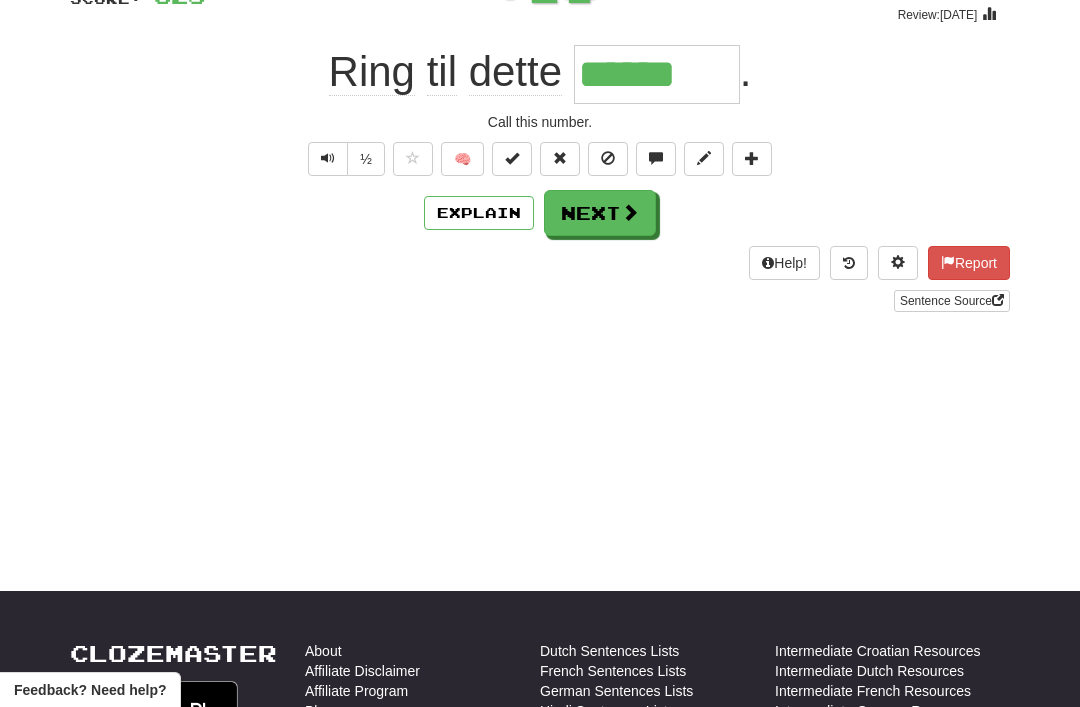 click on "Next" at bounding box center [600, 213] 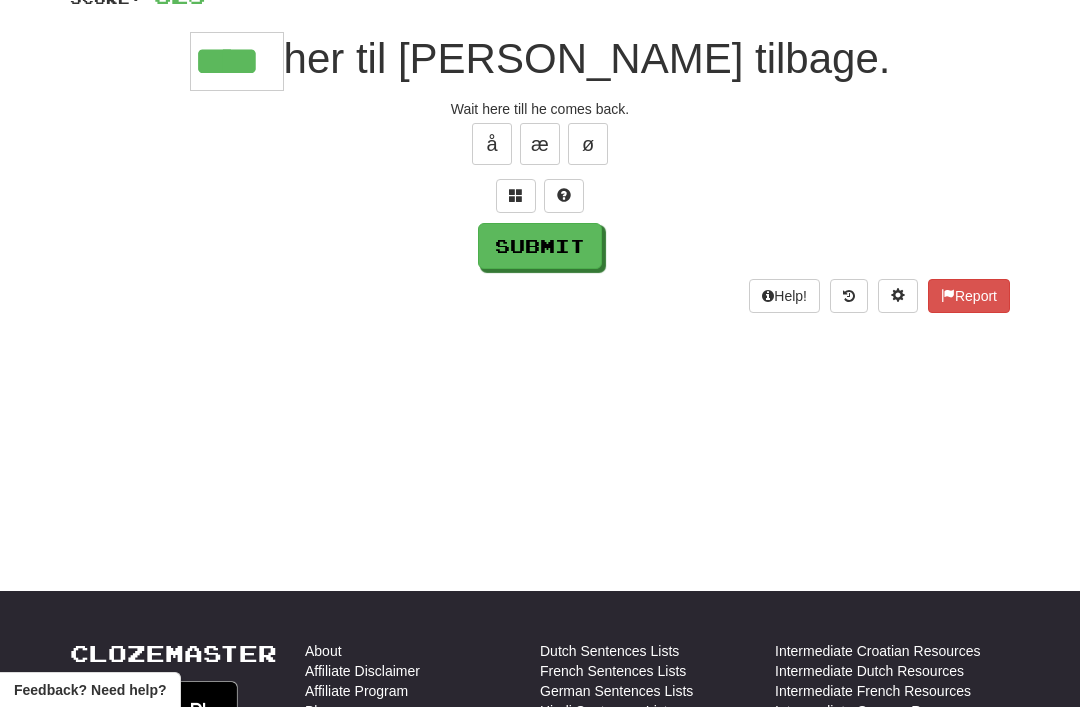 click on "Submit" at bounding box center (540, 246) 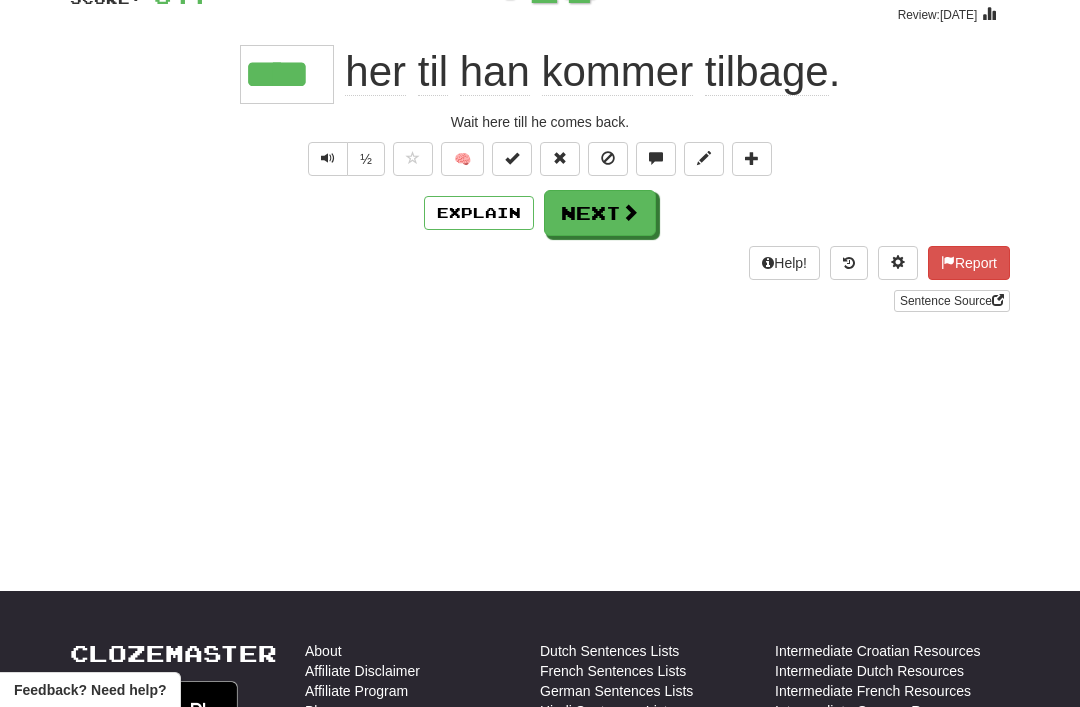 click on "Next" at bounding box center [600, 213] 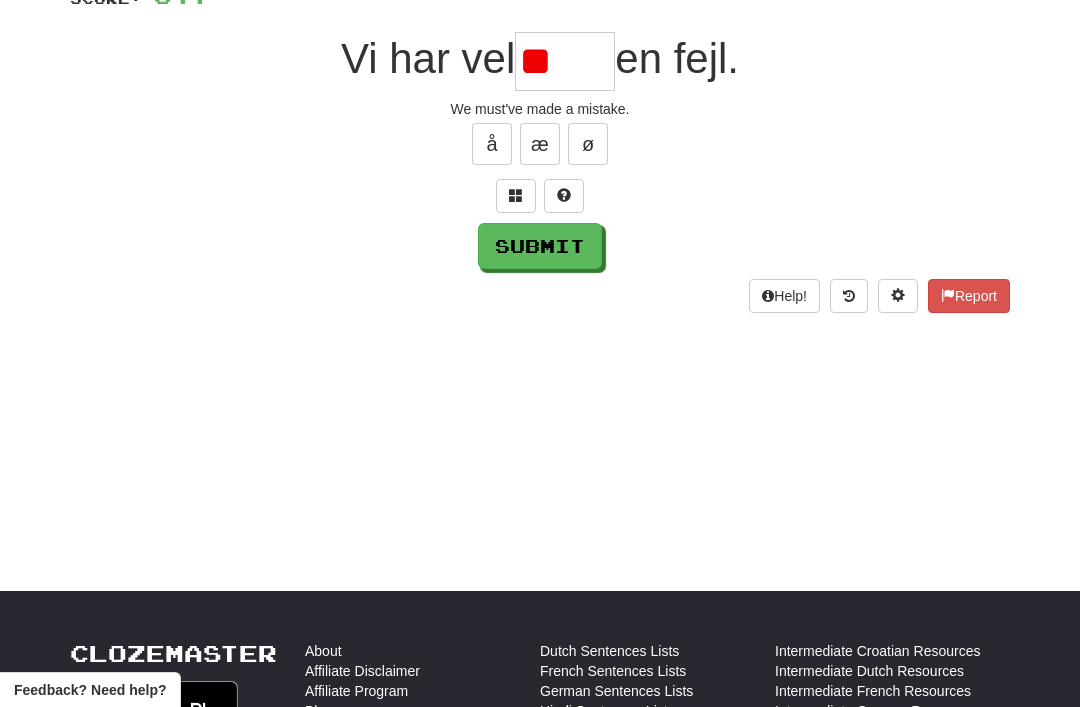 type on "*" 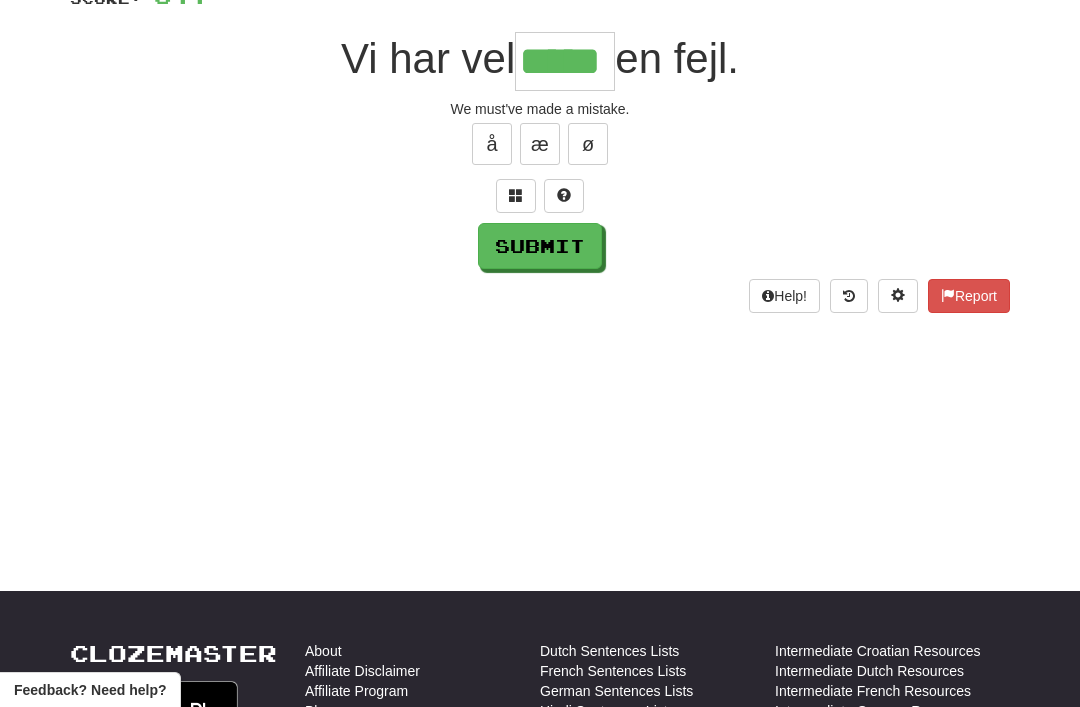 type on "*****" 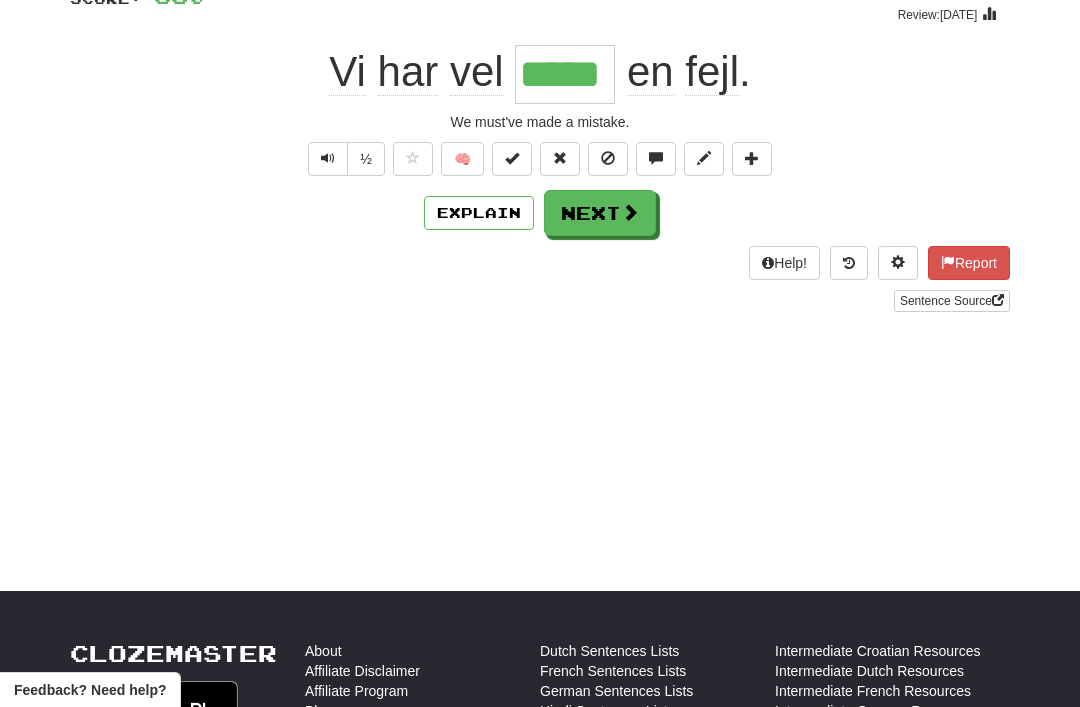 click on "Explain" at bounding box center (479, 213) 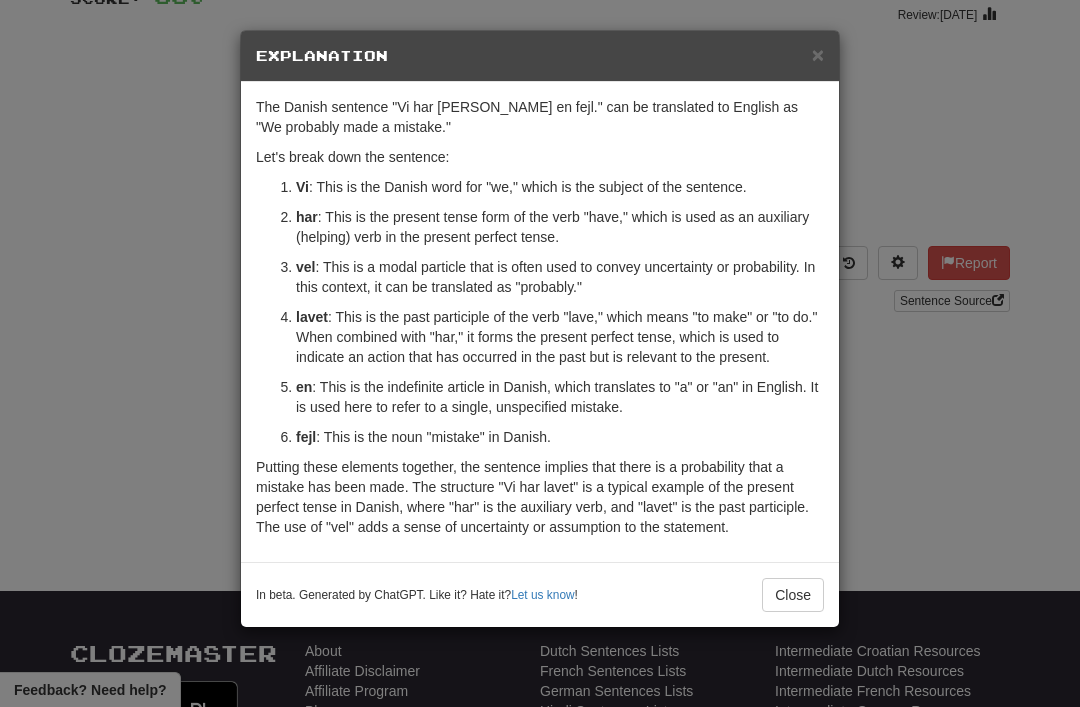 click on "×" at bounding box center [818, 54] 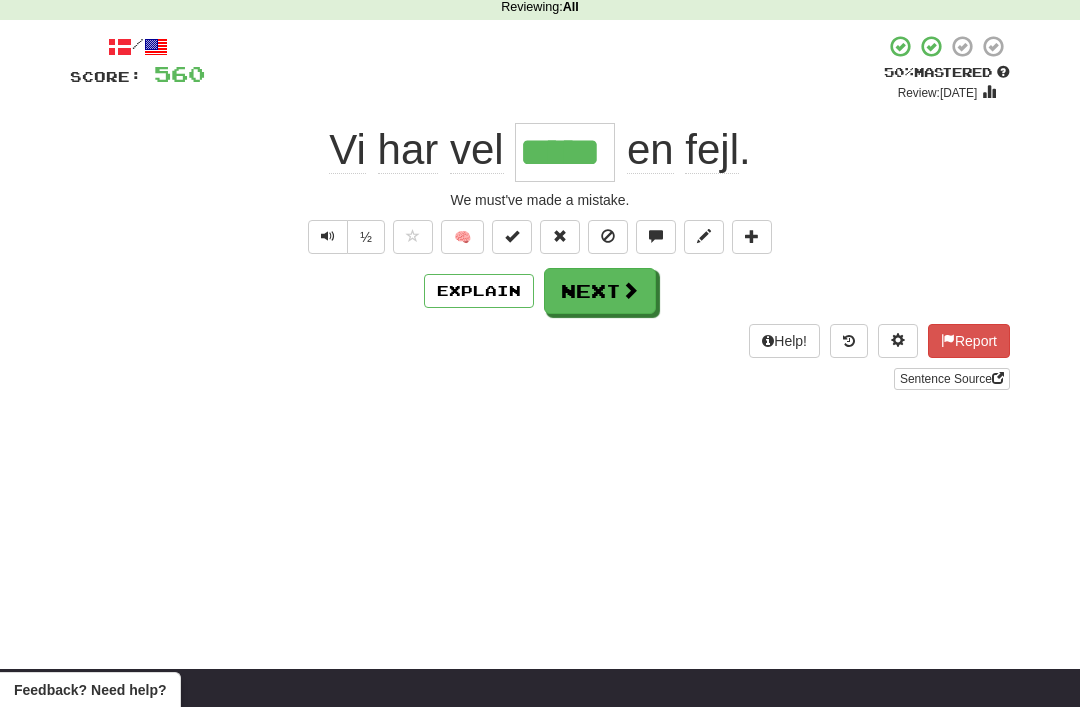 scroll, scrollTop: 0, scrollLeft: 0, axis: both 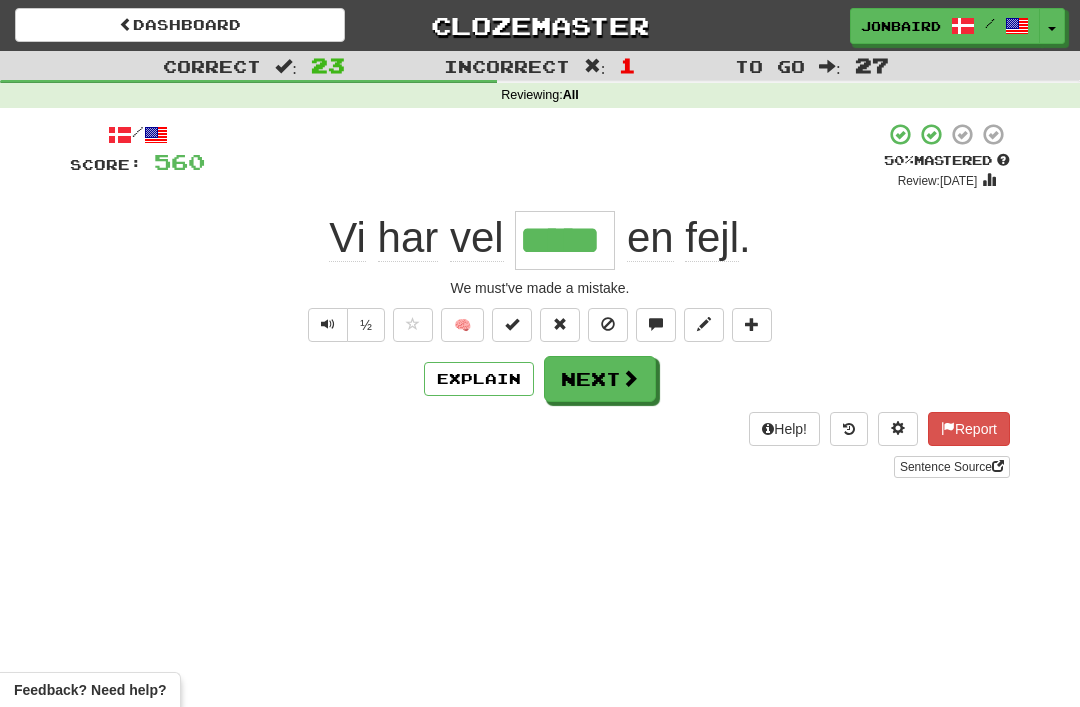 click on "Next" at bounding box center (600, 379) 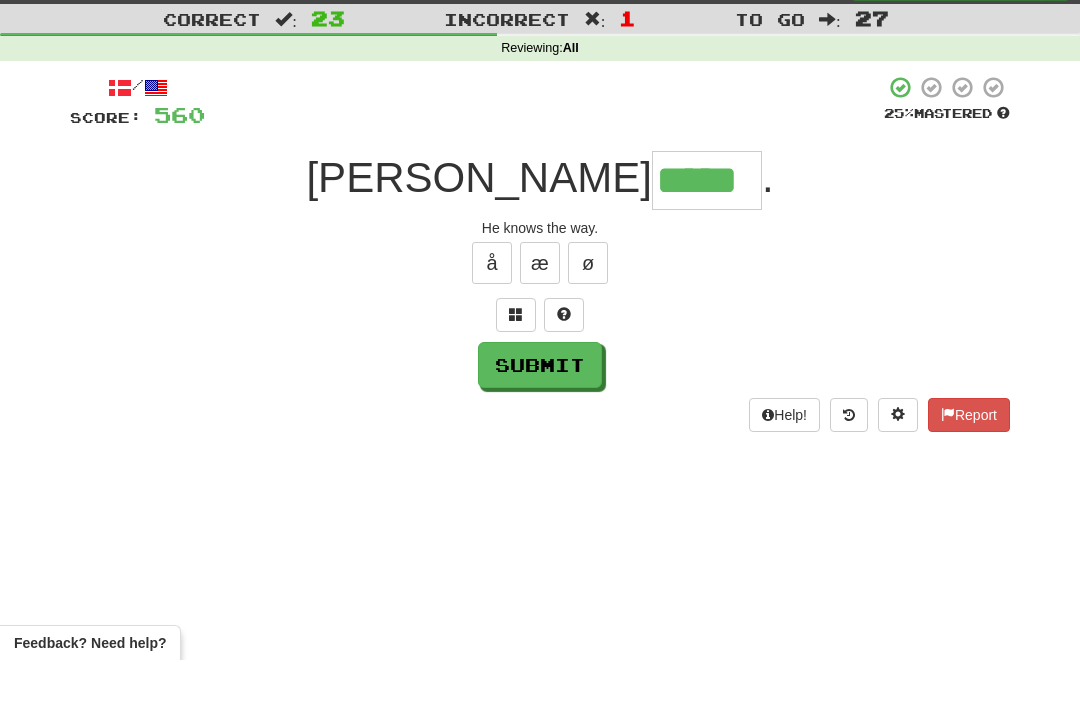 type on "*****" 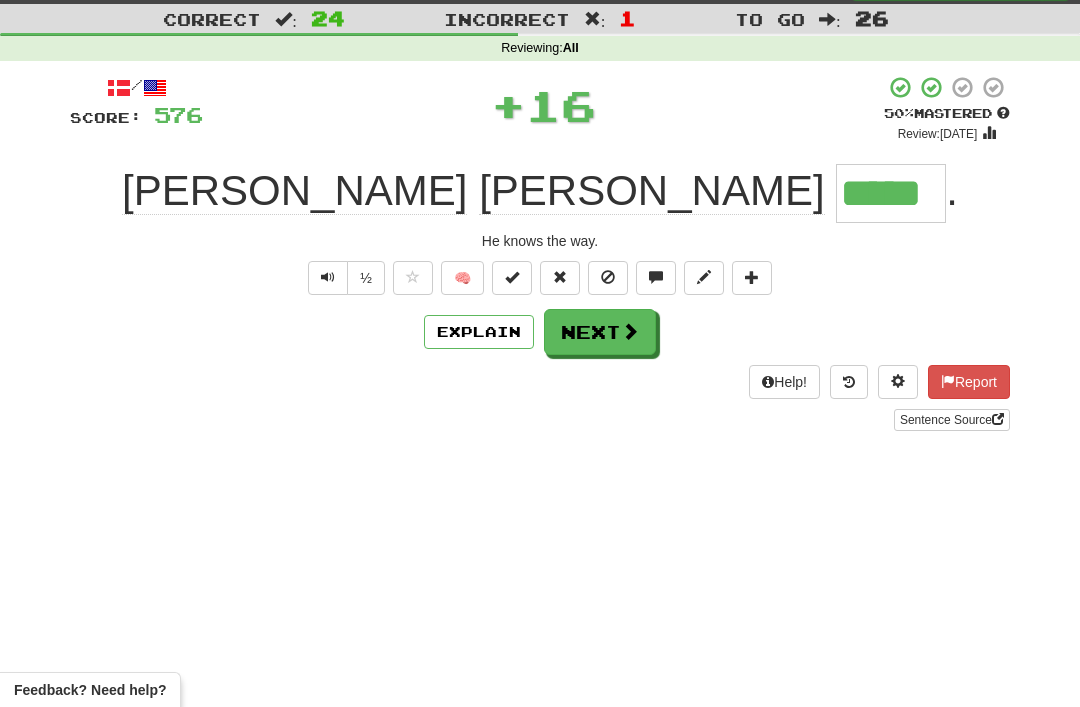 click on "Next" at bounding box center (600, 332) 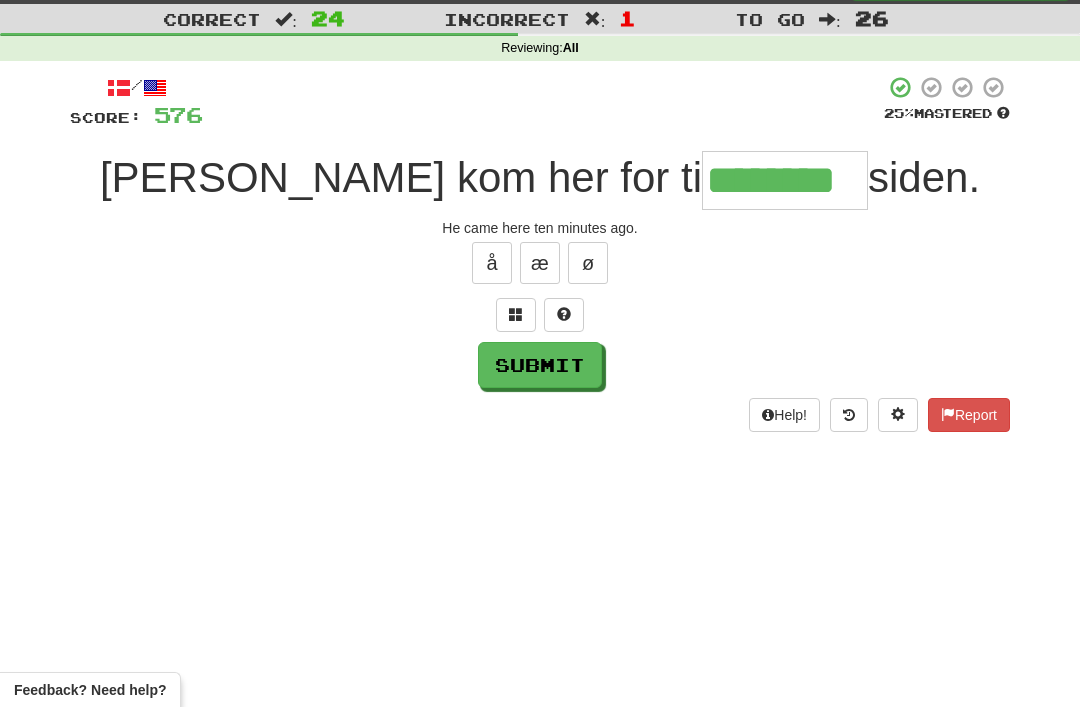 type on "********" 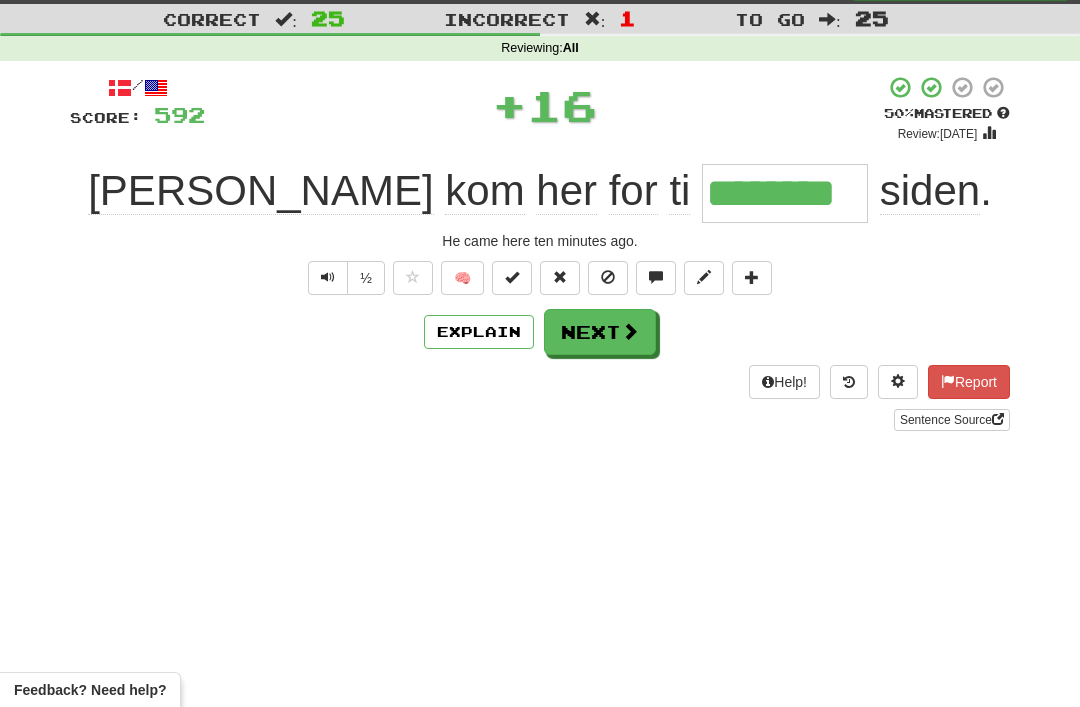 click on "Next" at bounding box center (600, 332) 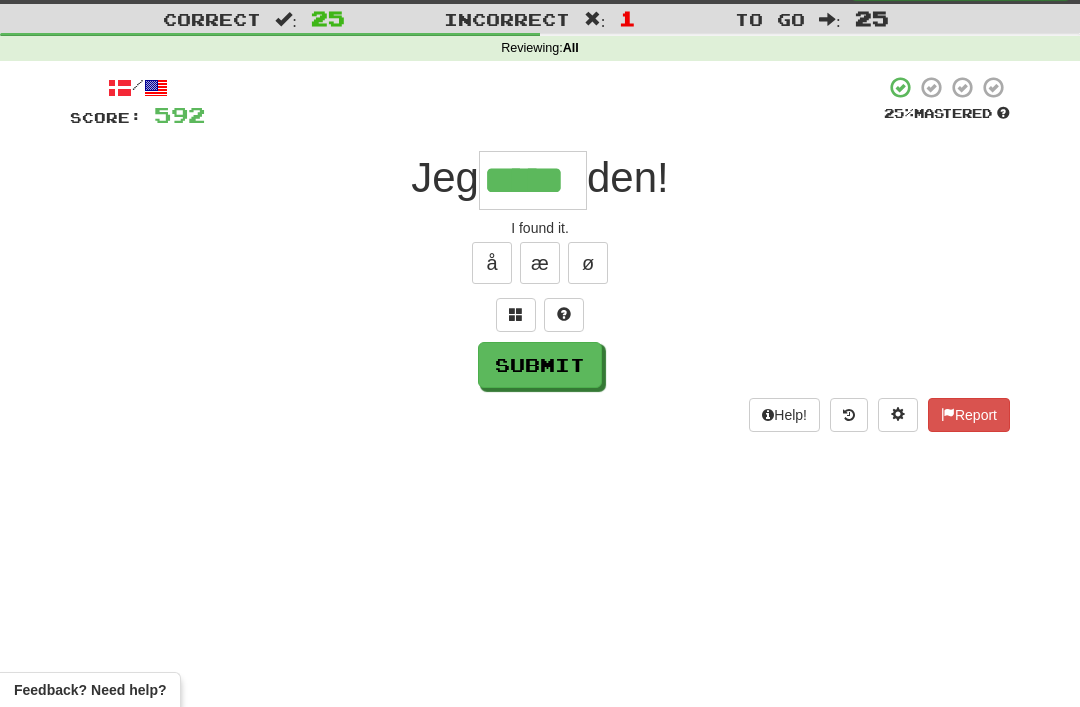 type on "*****" 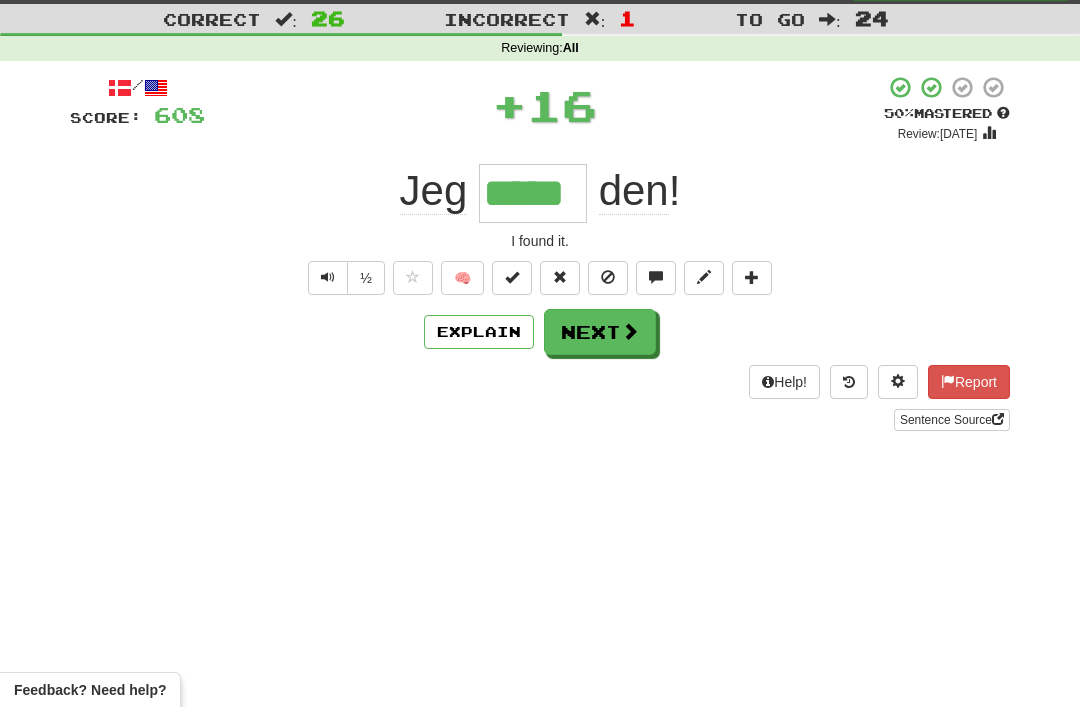click on "Next" at bounding box center [600, 332] 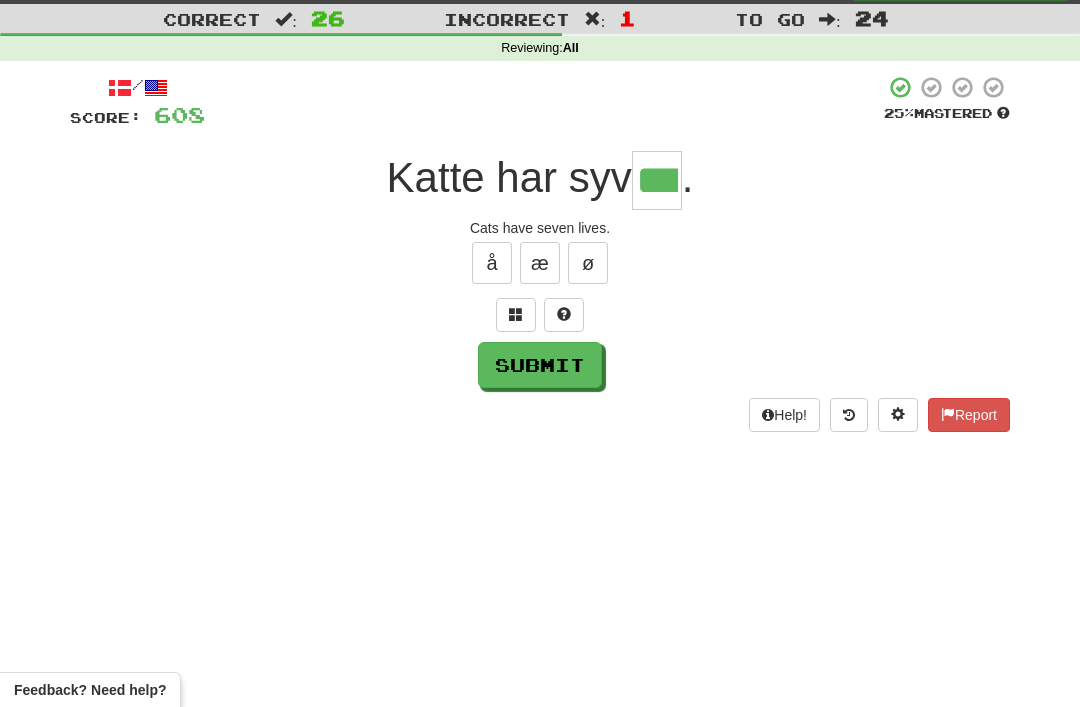 type on "***" 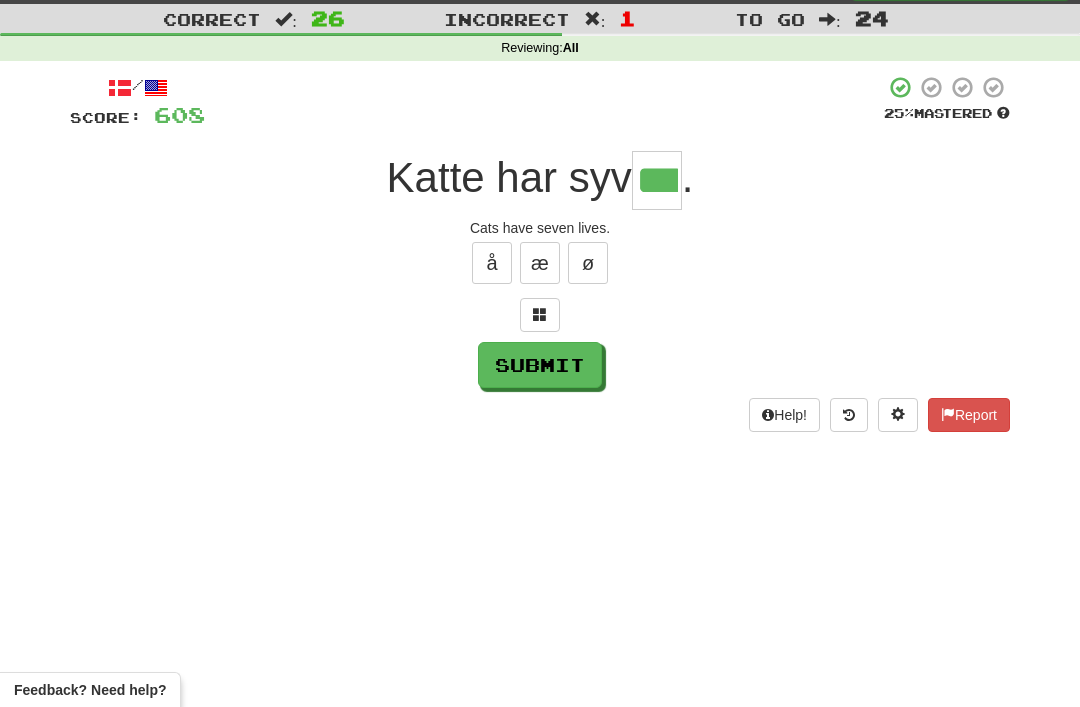 click on "Submit" at bounding box center (540, 365) 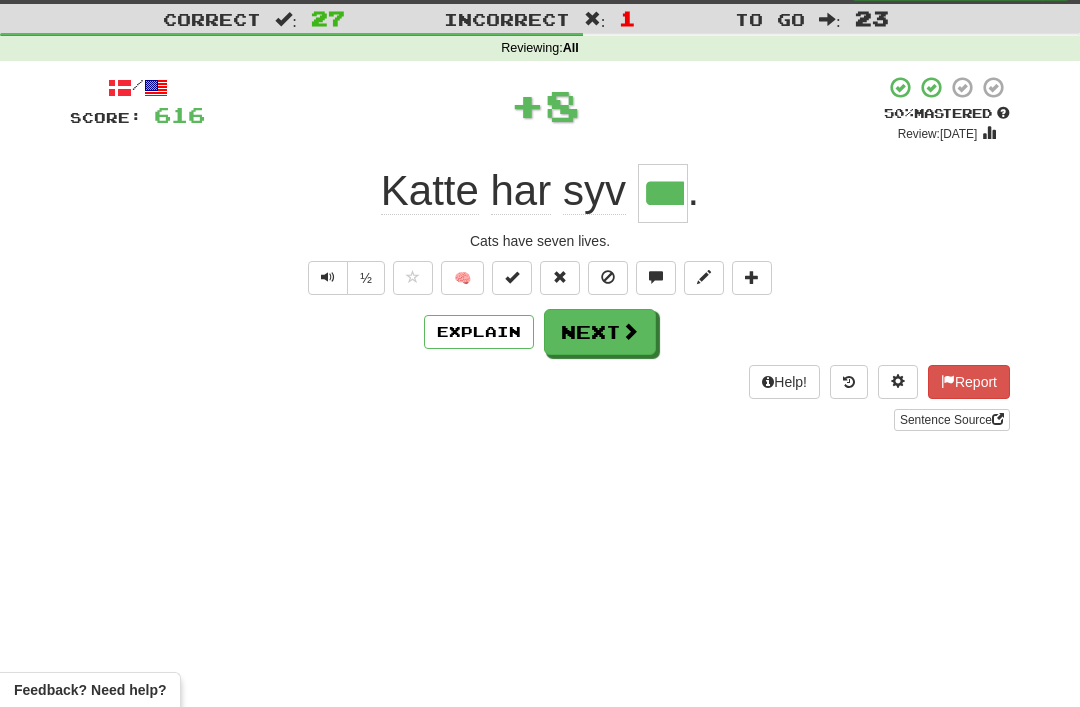 click on "Next" at bounding box center (600, 332) 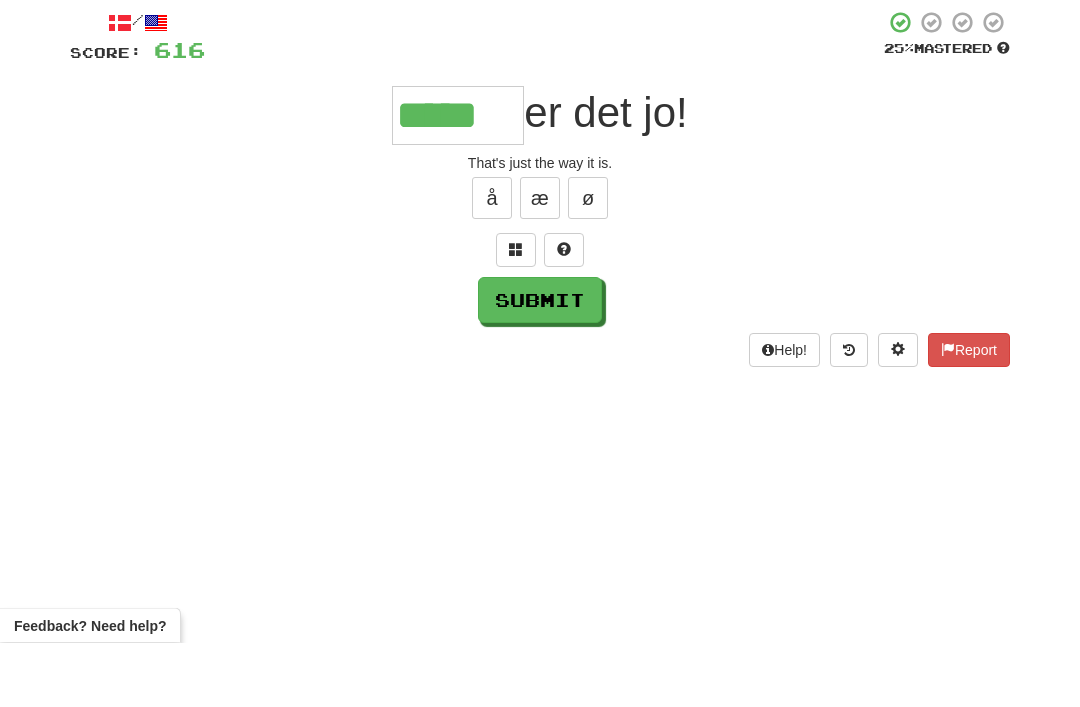 click on "Submit" at bounding box center [540, 365] 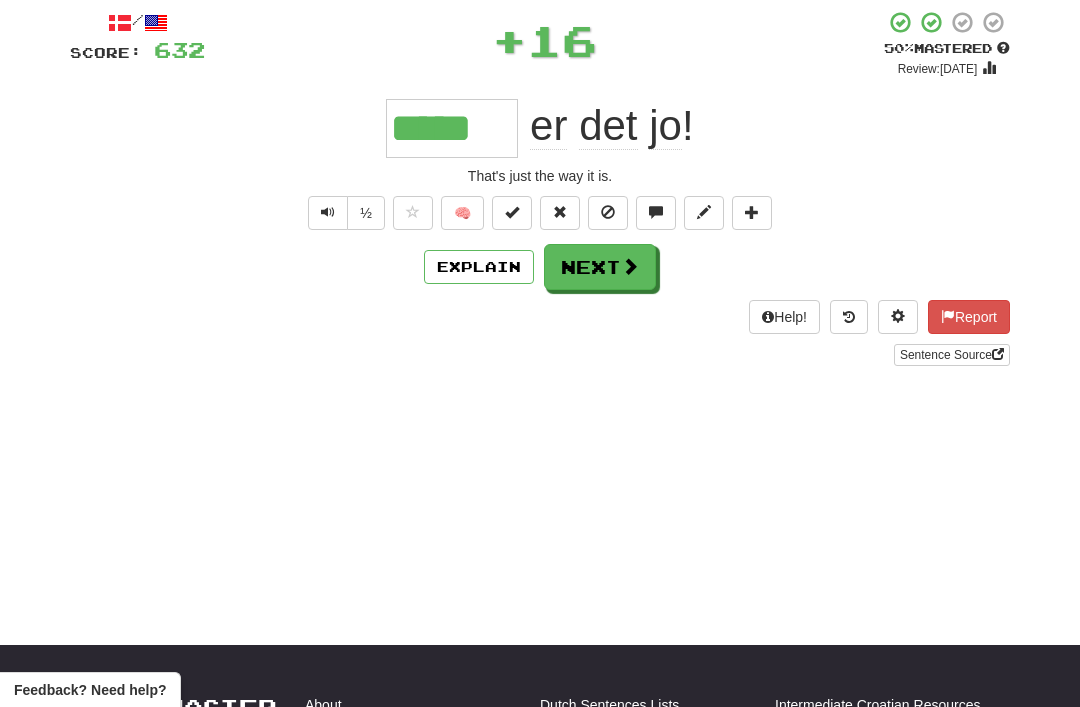 click on "Next" at bounding box center [600, 267] 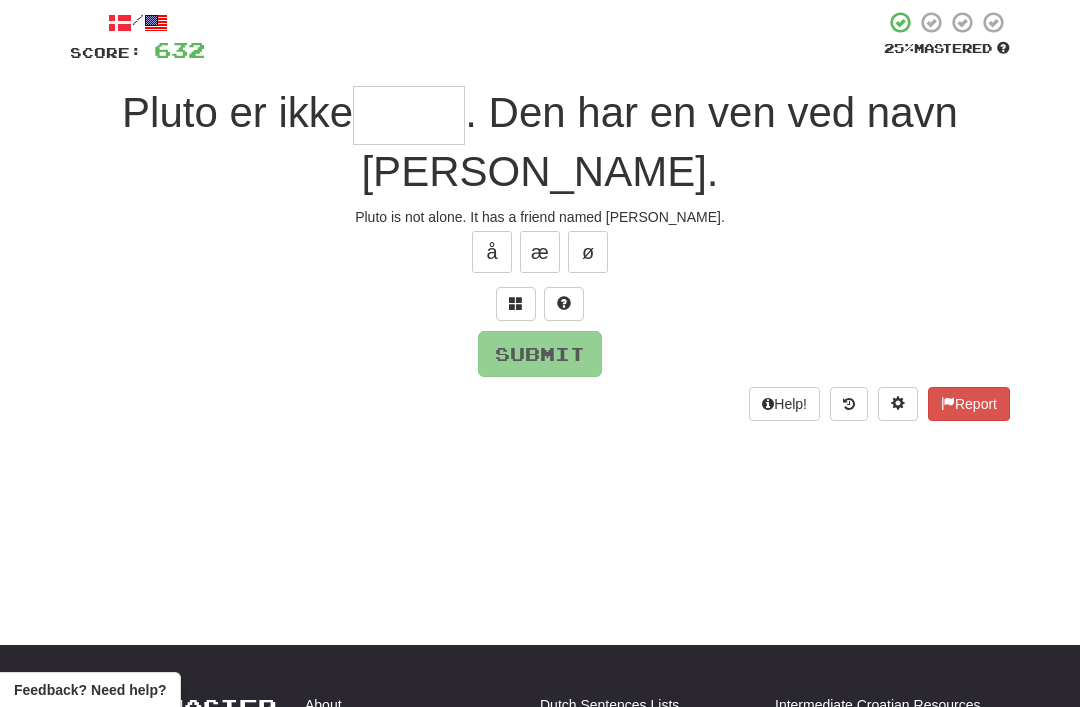 scroll, scrollTop: 111, scrollLeft: 0, axis: vertical 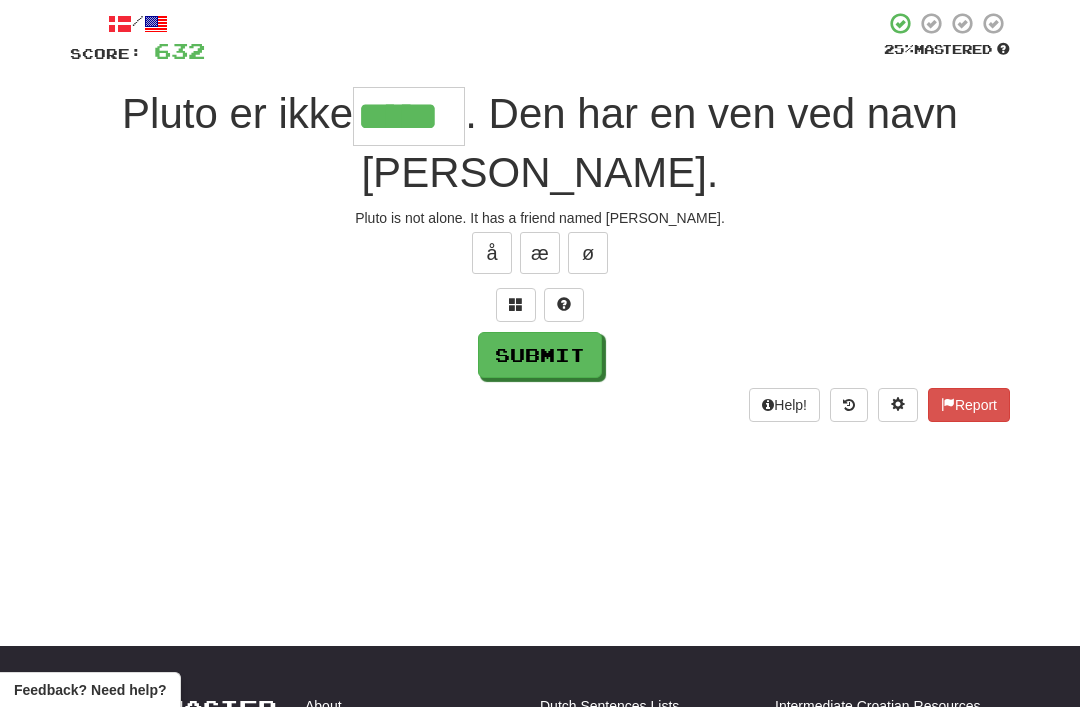 type on "*****" 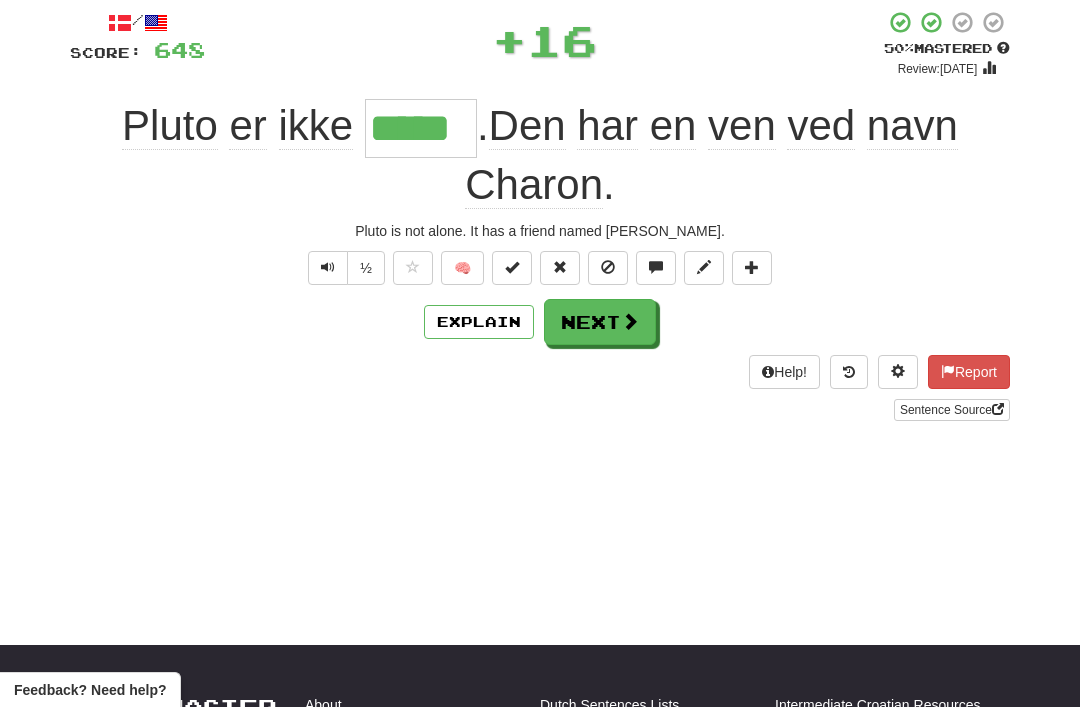 click on "Next" at bounding box center (600, 322) 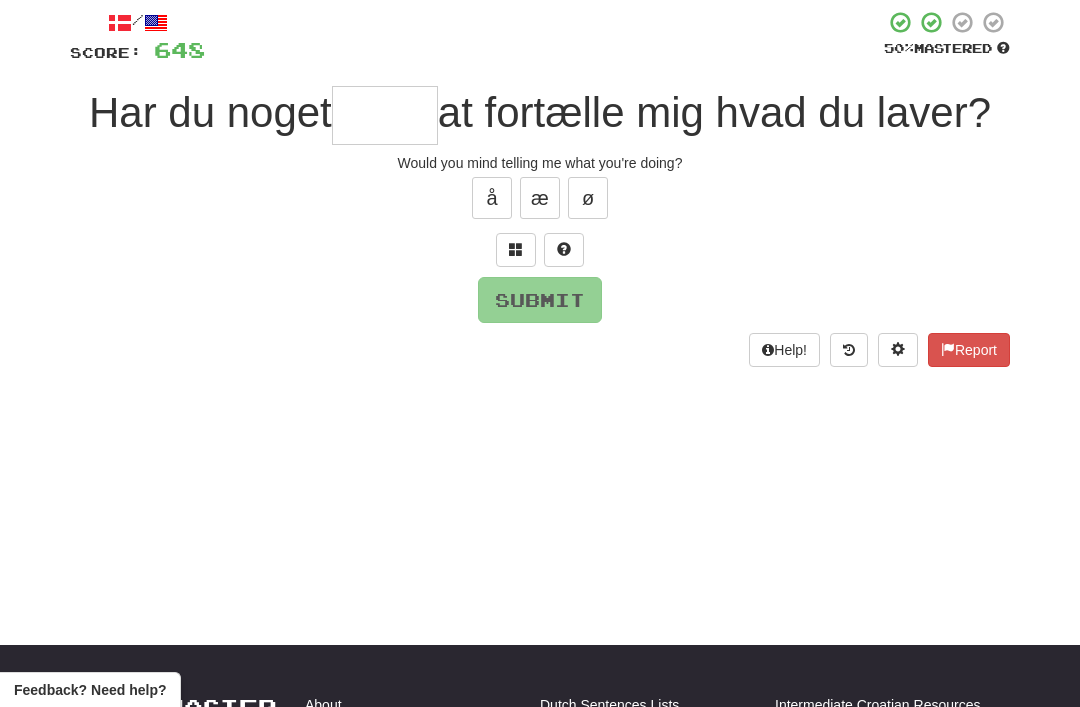 scroll, scrollTop: 111, scrollLeft: 0, axis: vertical 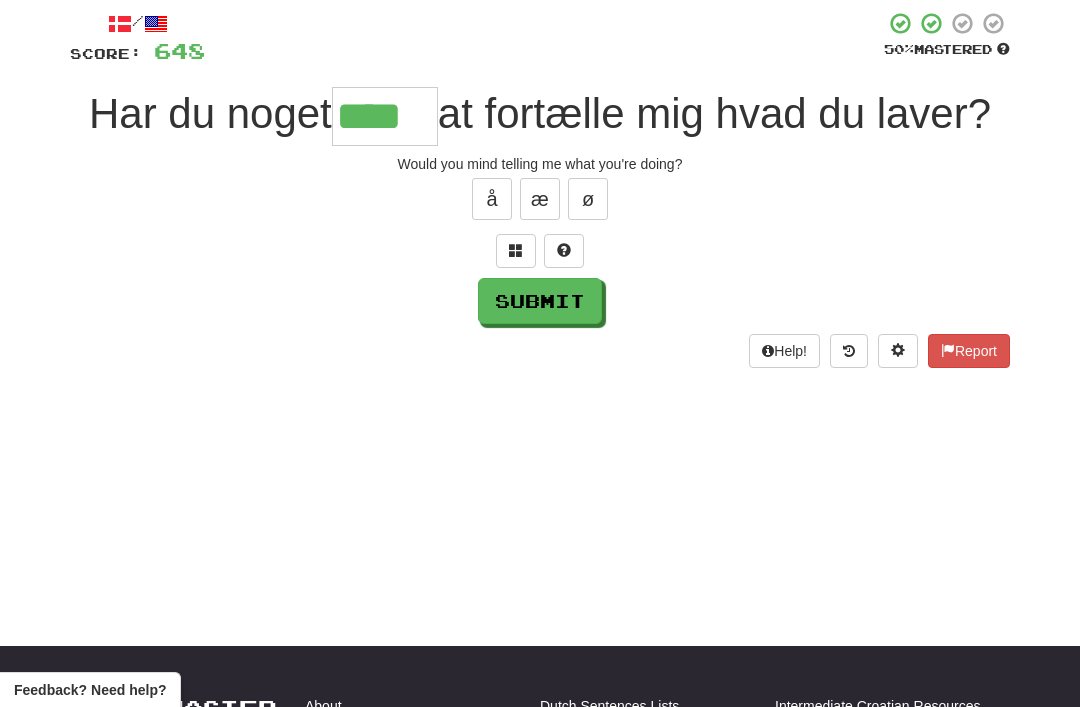 type on "****" 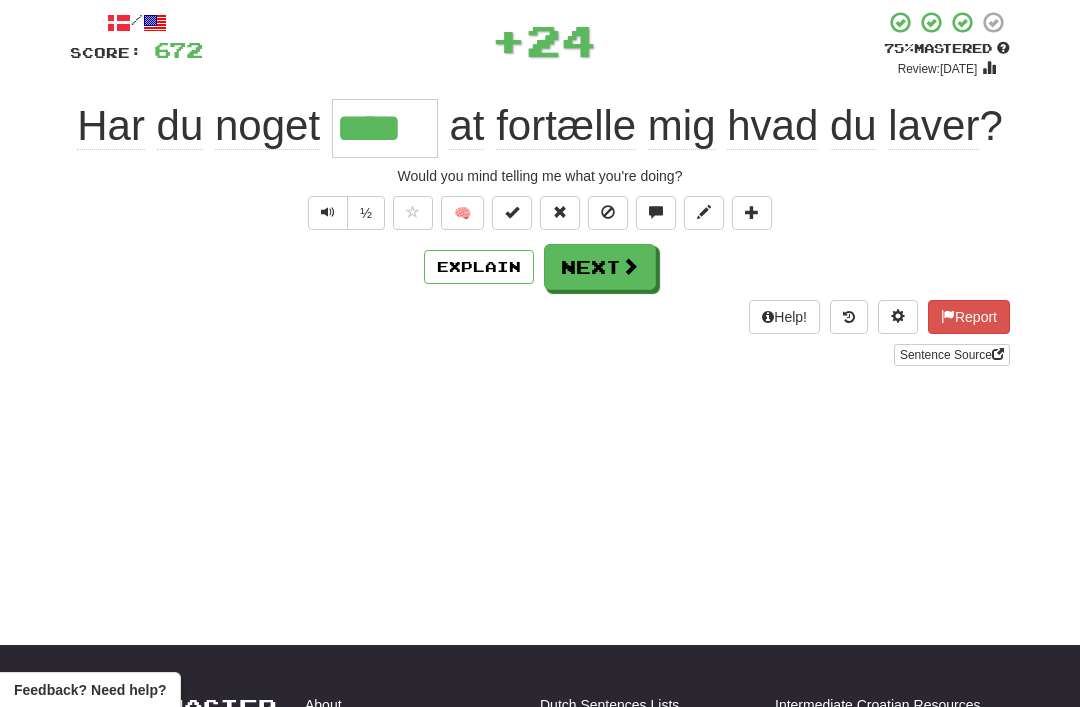 click on "Next" at bounding box center [600, 267] 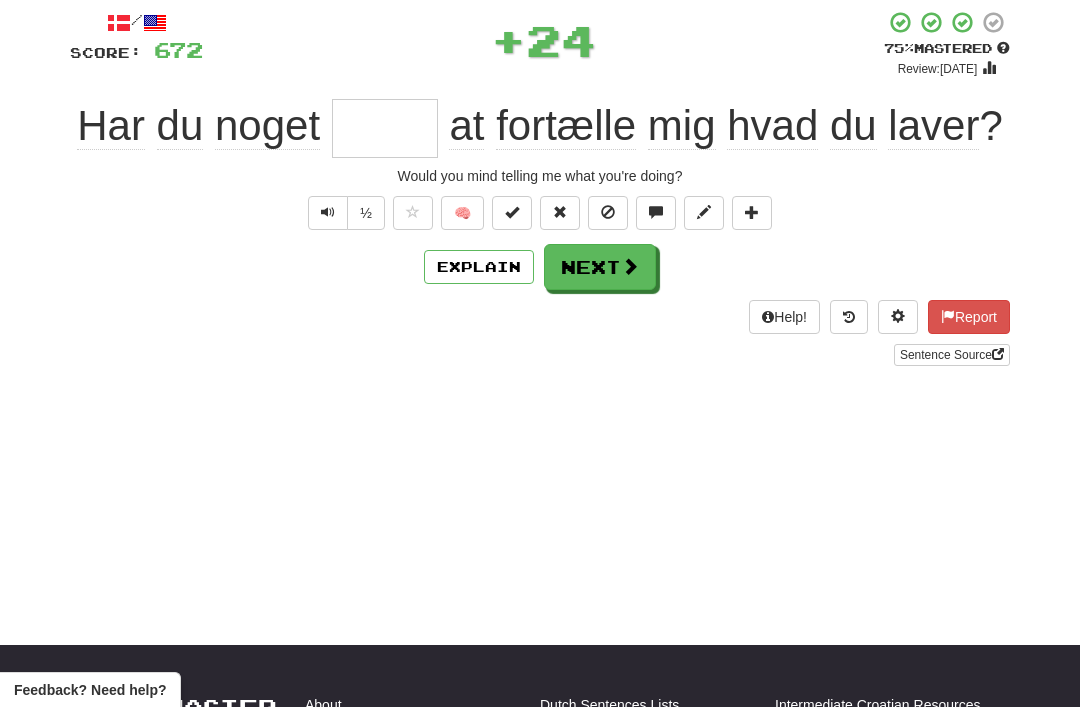 scroll, scrollTop: 111, scrollLeft: 0, axis: vertical 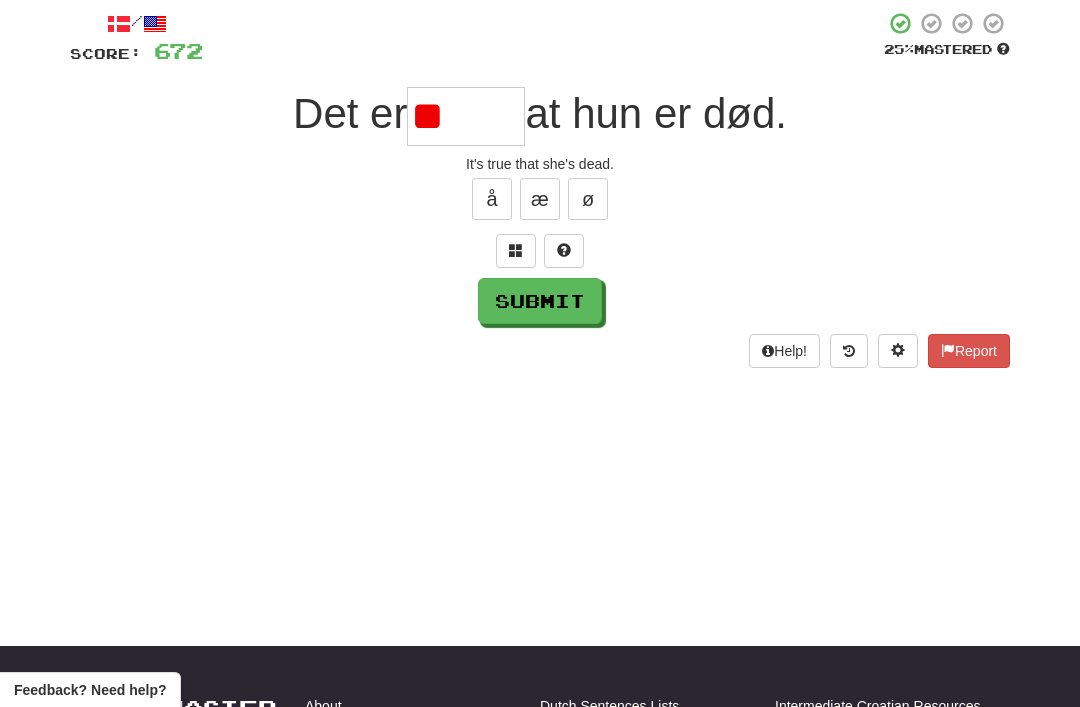 type on "*" 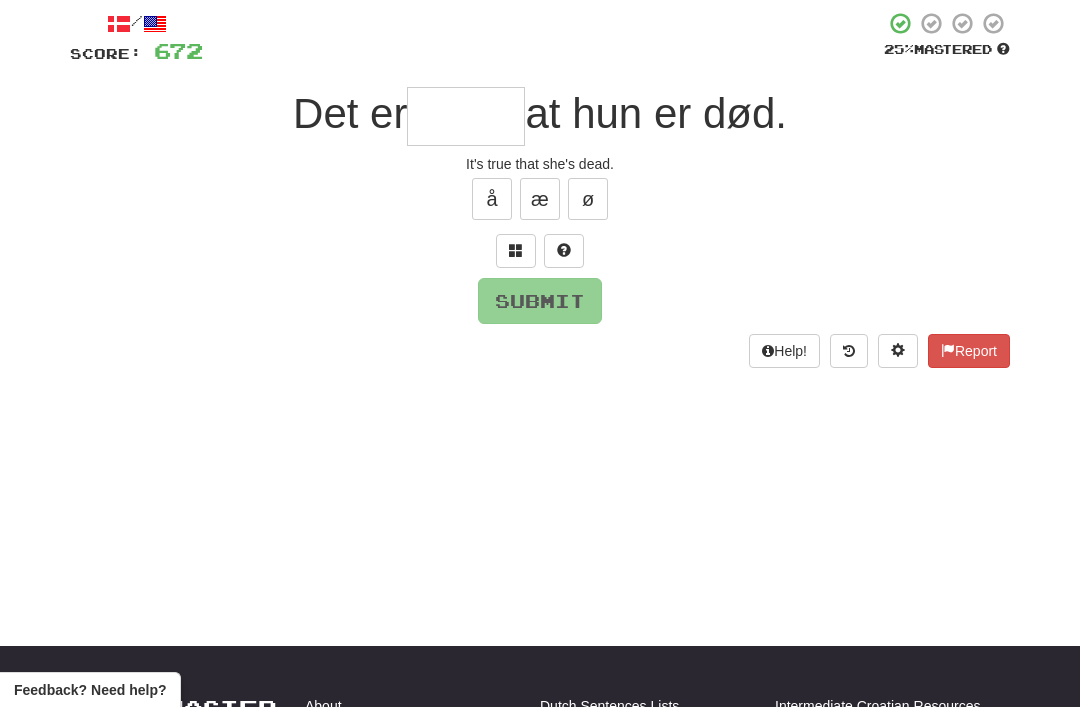 type on "*" 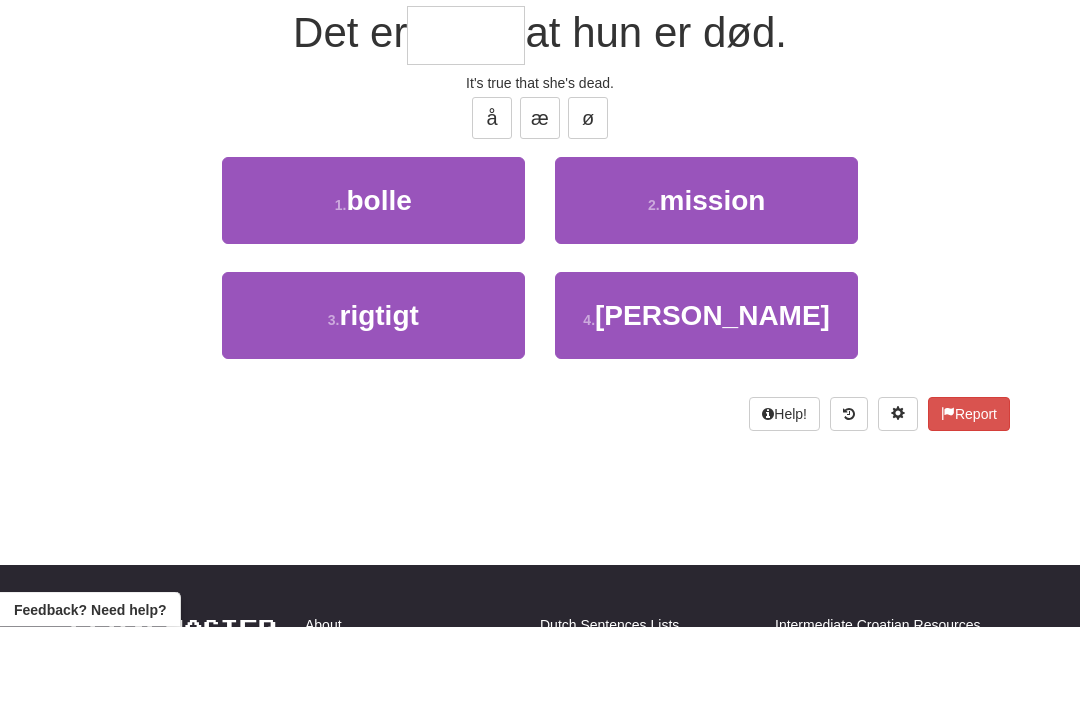 click on "3 .  rigtigt" at bounding box center [373, 396] 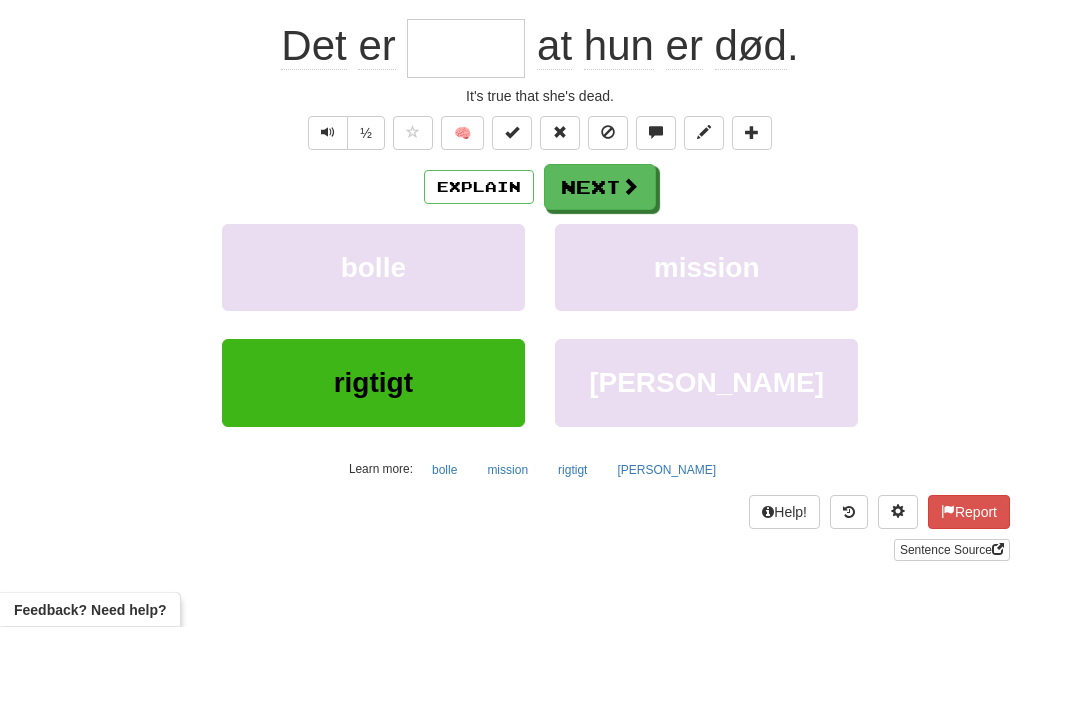 type on "*******" 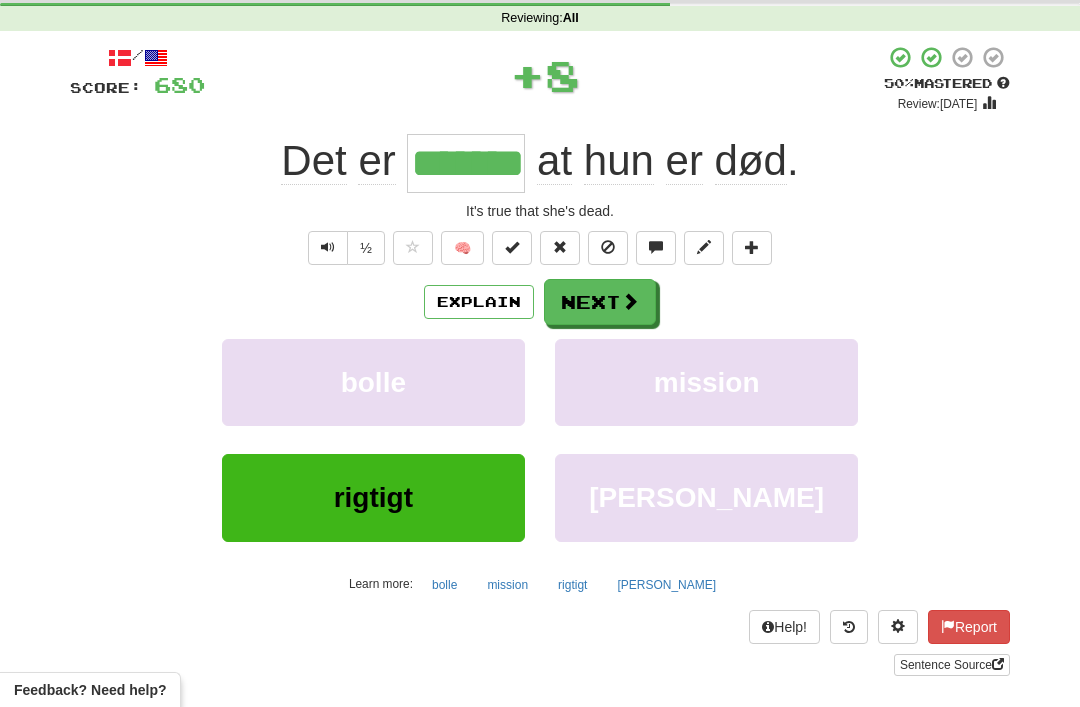 scroll, scrollTop: 75, scrollLeft: 0, axis: vertical 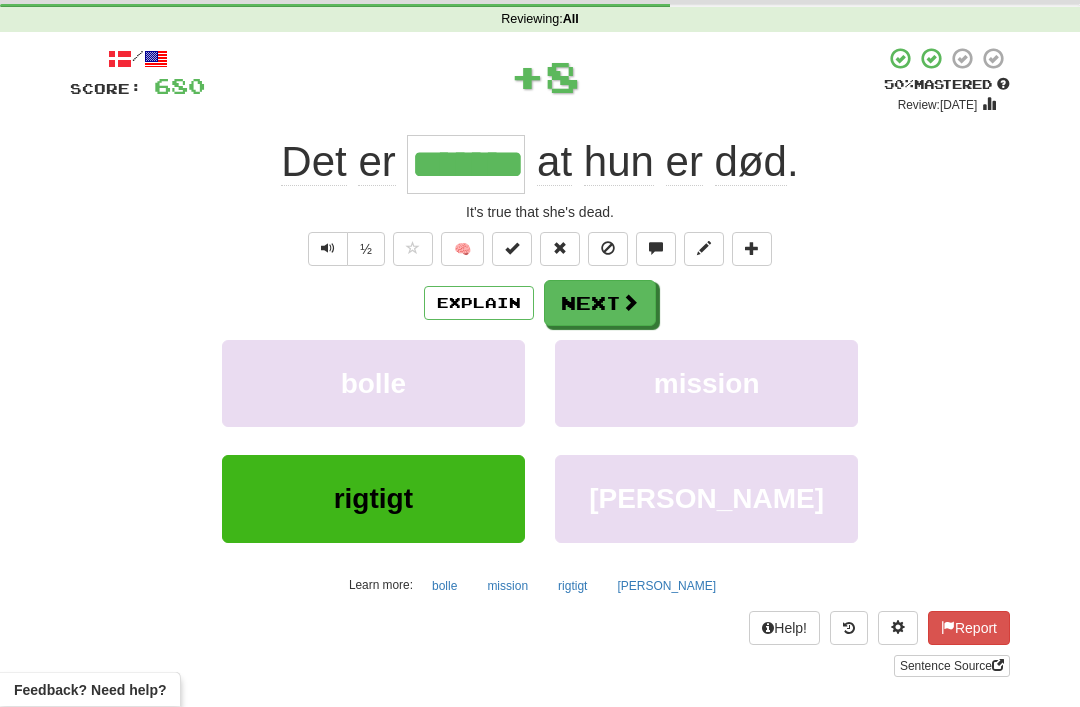 click on "Next" at bounding box center [600, 304] 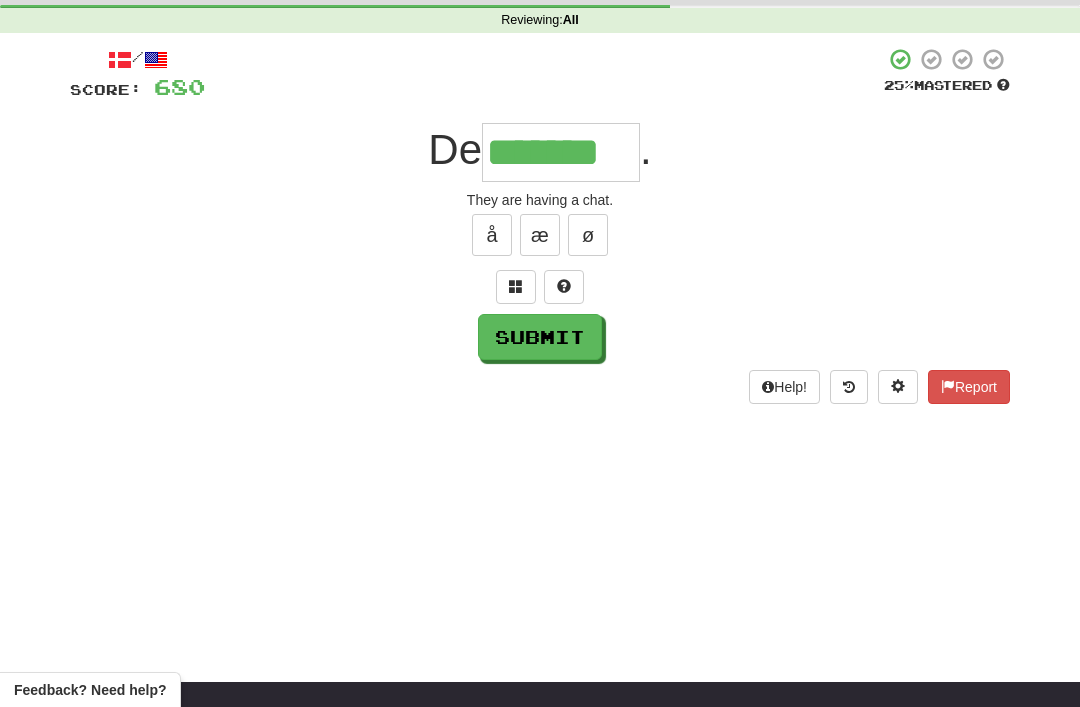 type on "*******" 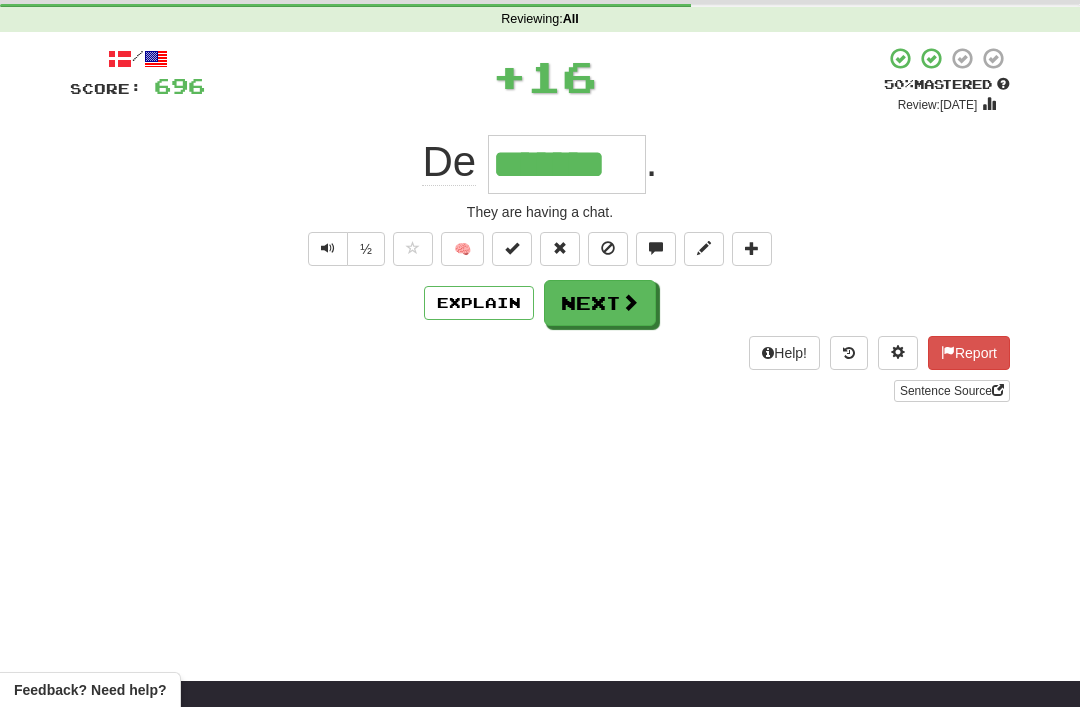 click on "Next" at bounding box center [600, 303] 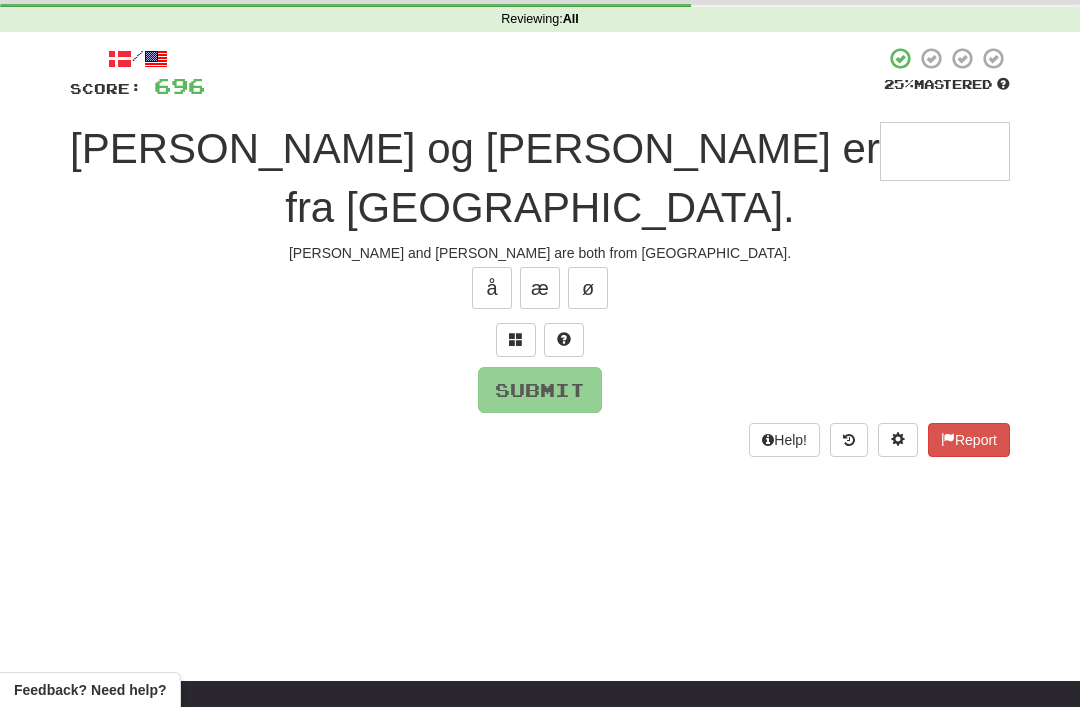 scroll, scrollTop: 75, scrollLeft: 0, axis: vertical 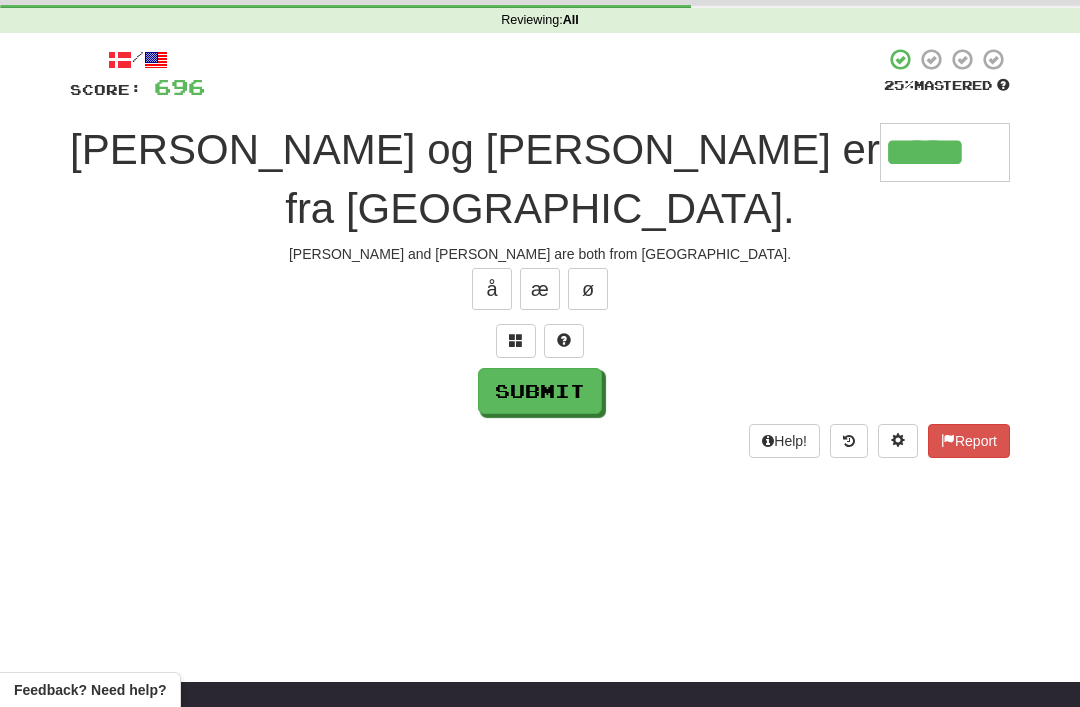 type on "*****" 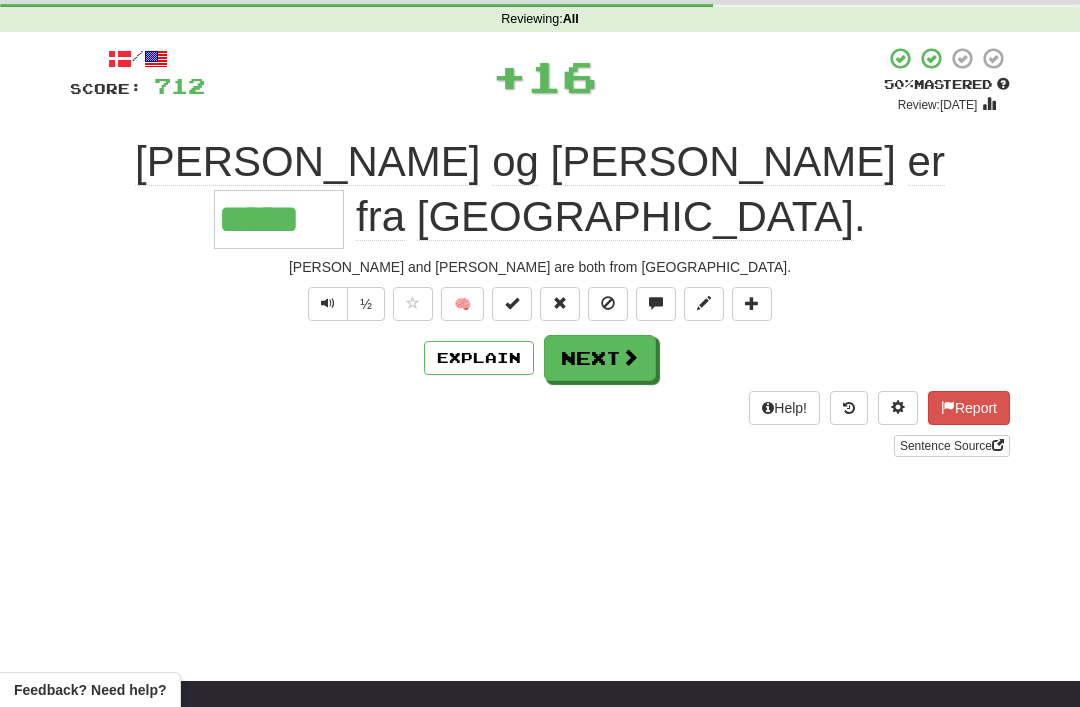 click on "Next" at bounding box center [600, 358] 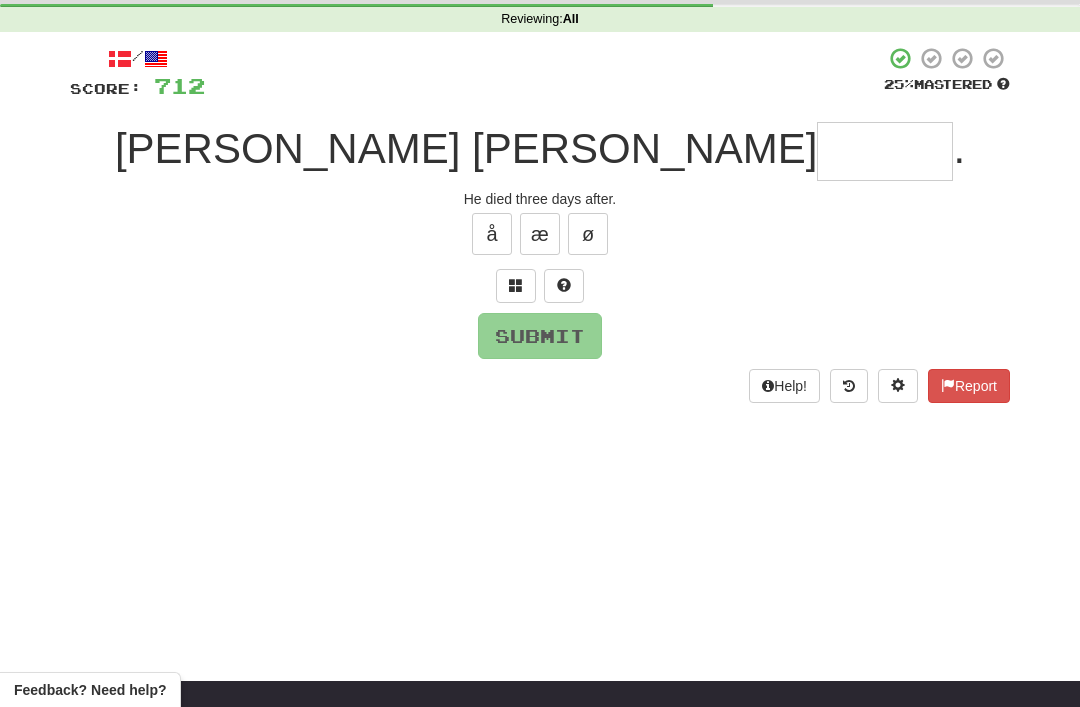 scroll, scrollTop: 75, scrollLeft: 0, axis: vertical 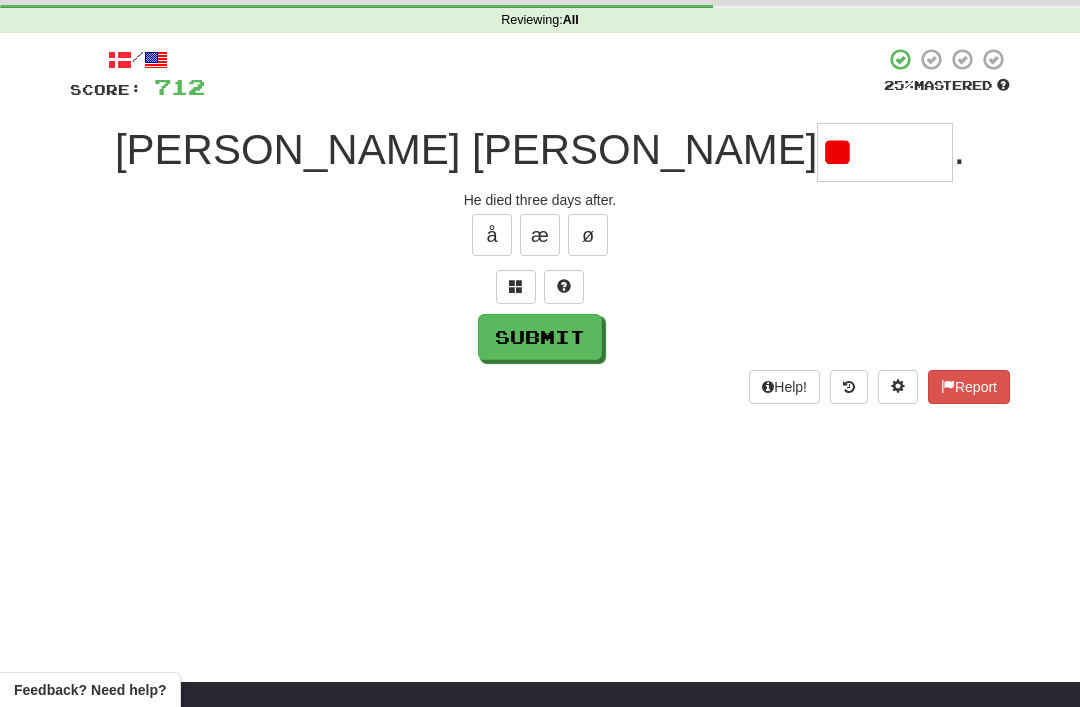 type on "*" 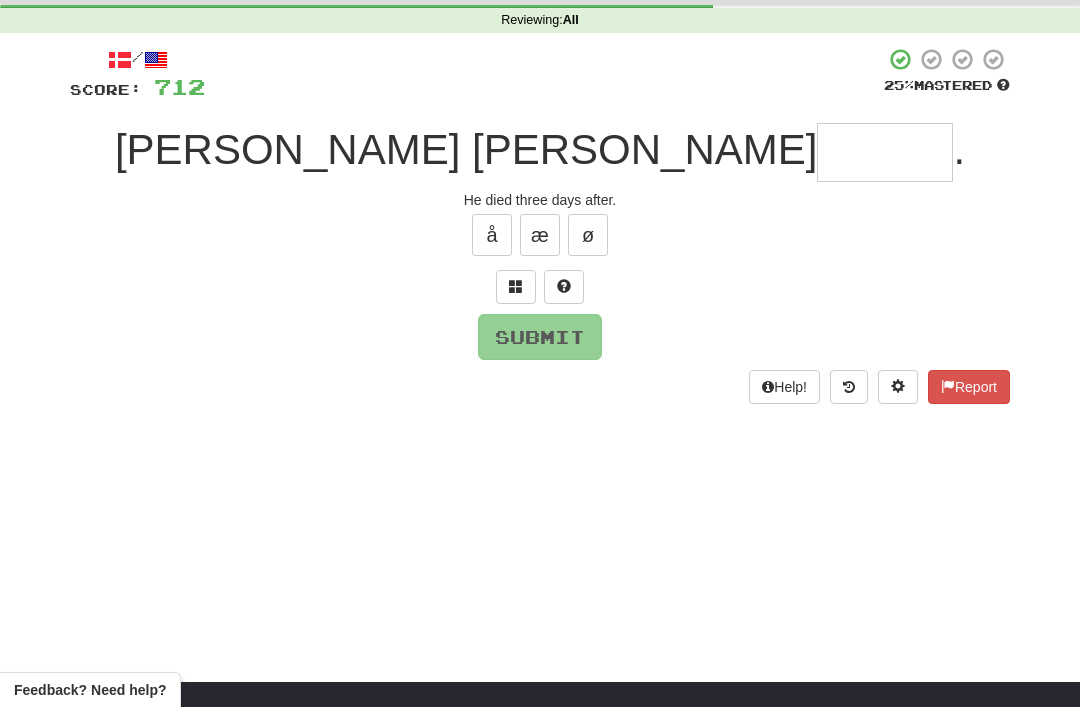 click at bounding box center [516, 287] 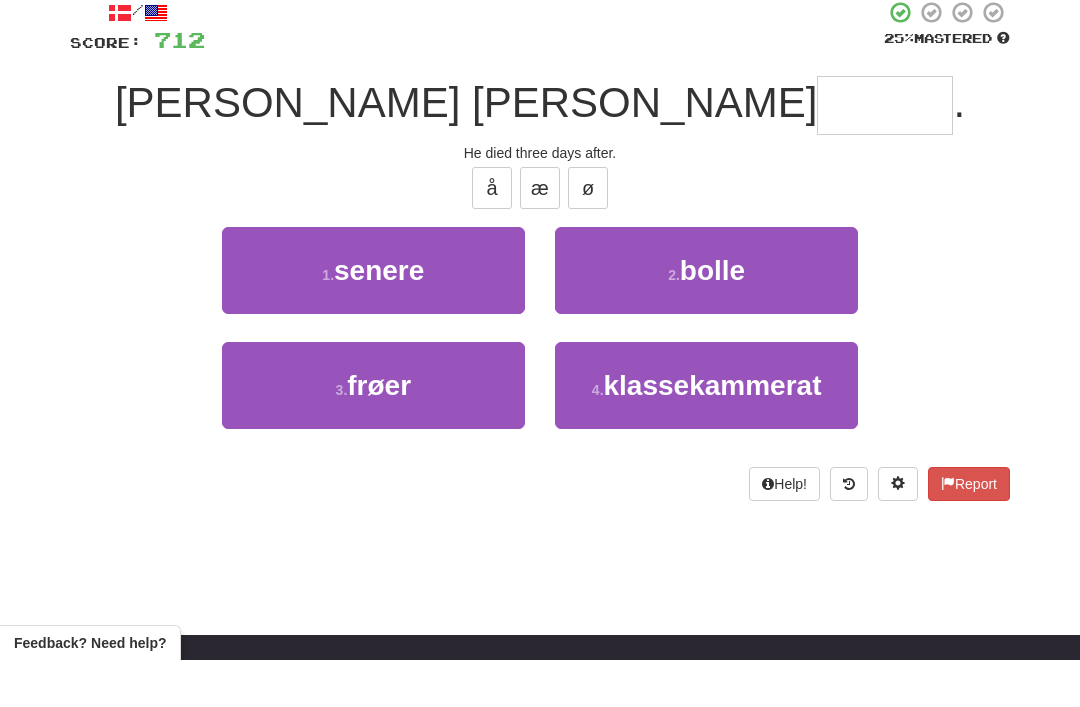 click on "1 .  senere" at bounding box center (373, 317) 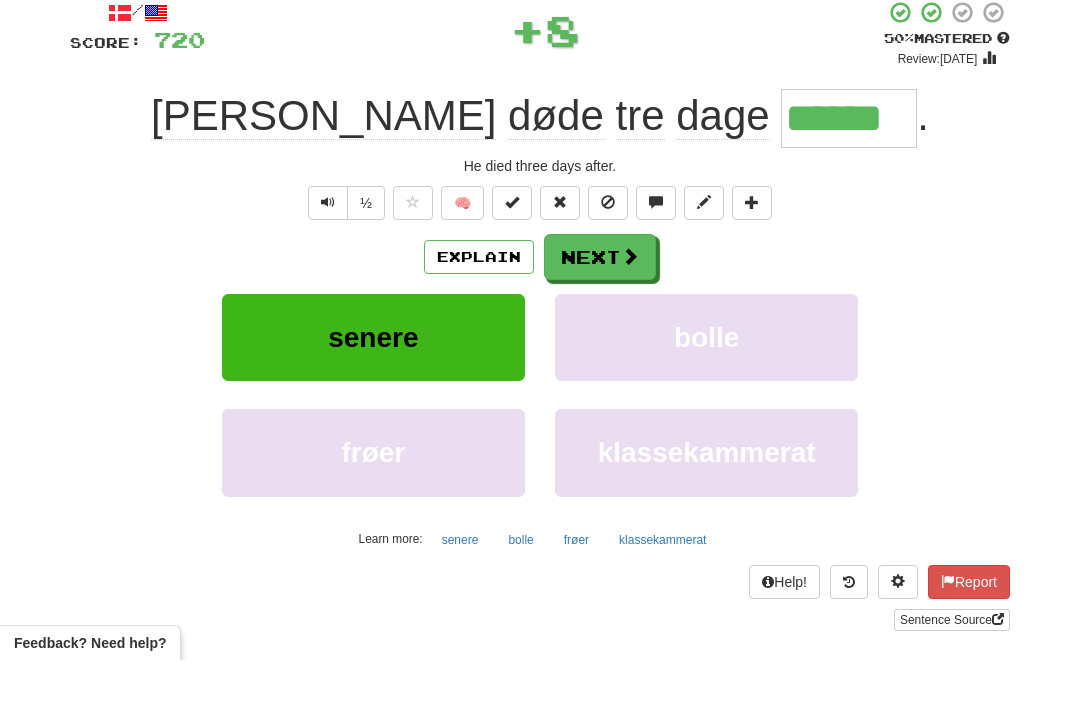 scroll, scrollTop: 123, scrollLeft: 0, axis: vertical 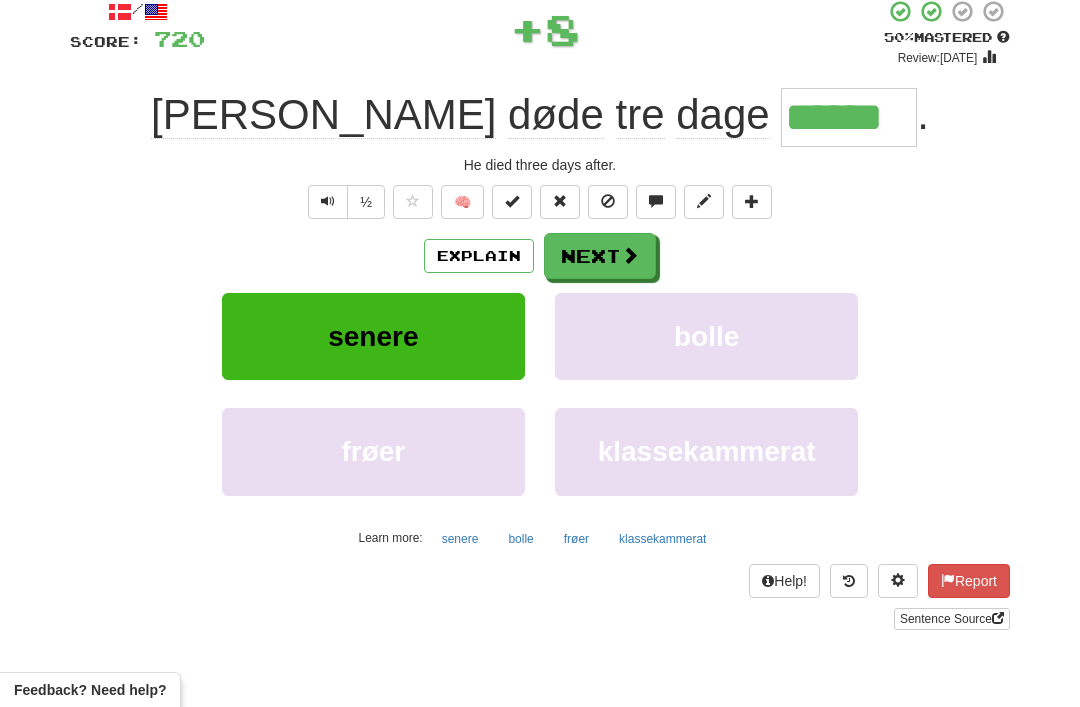 click on "Next" at bounding box center [600, 256] 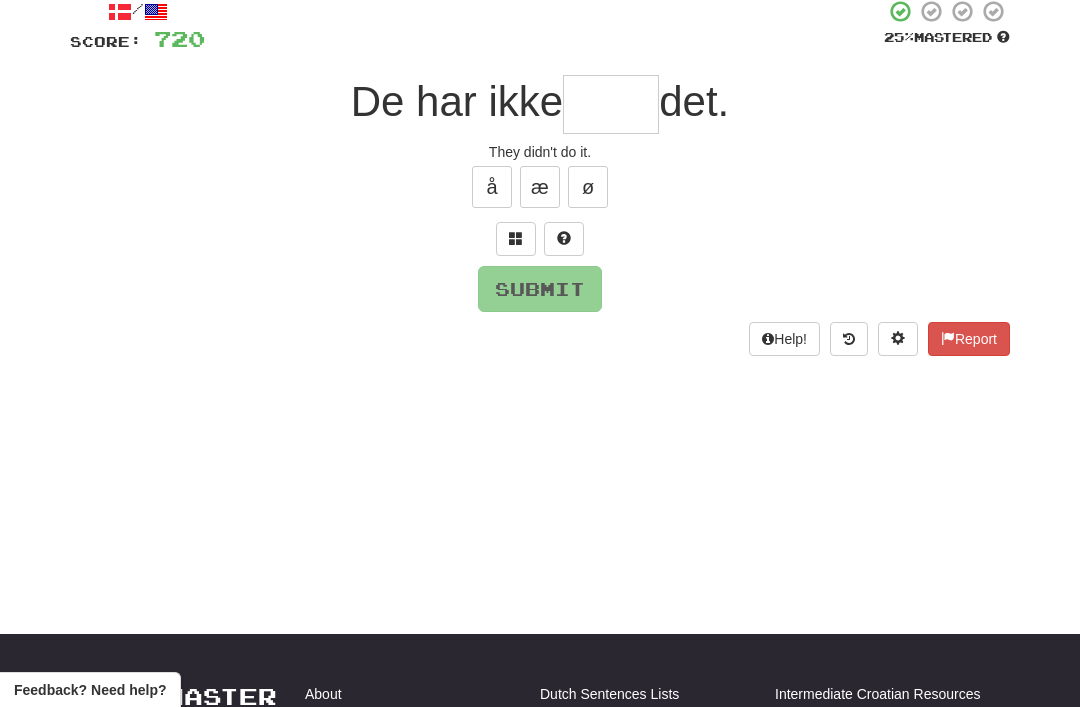 scroll, scrollTop: 122, scrollLeft: 0, axis: vertical 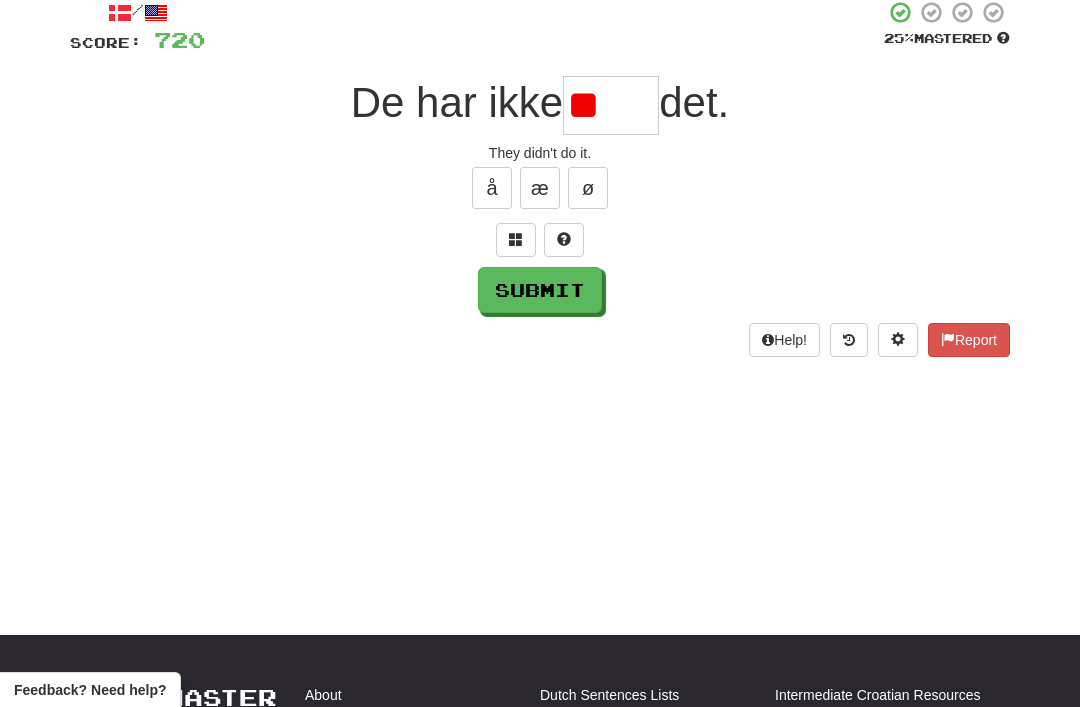 type on "*" 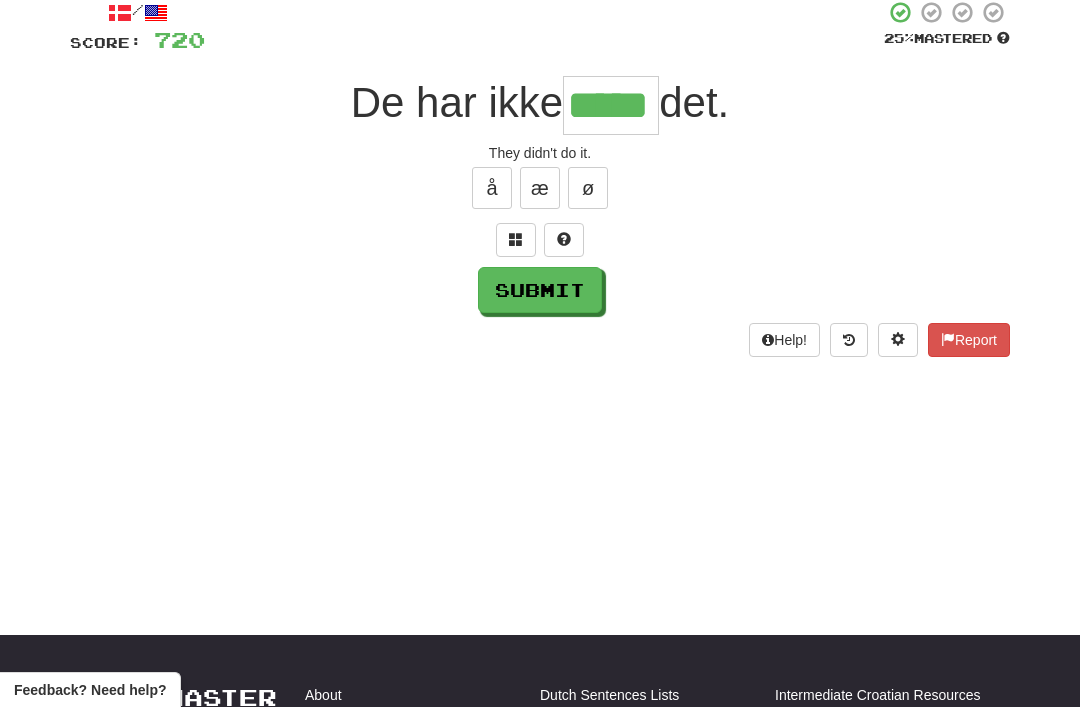 type on "*****" 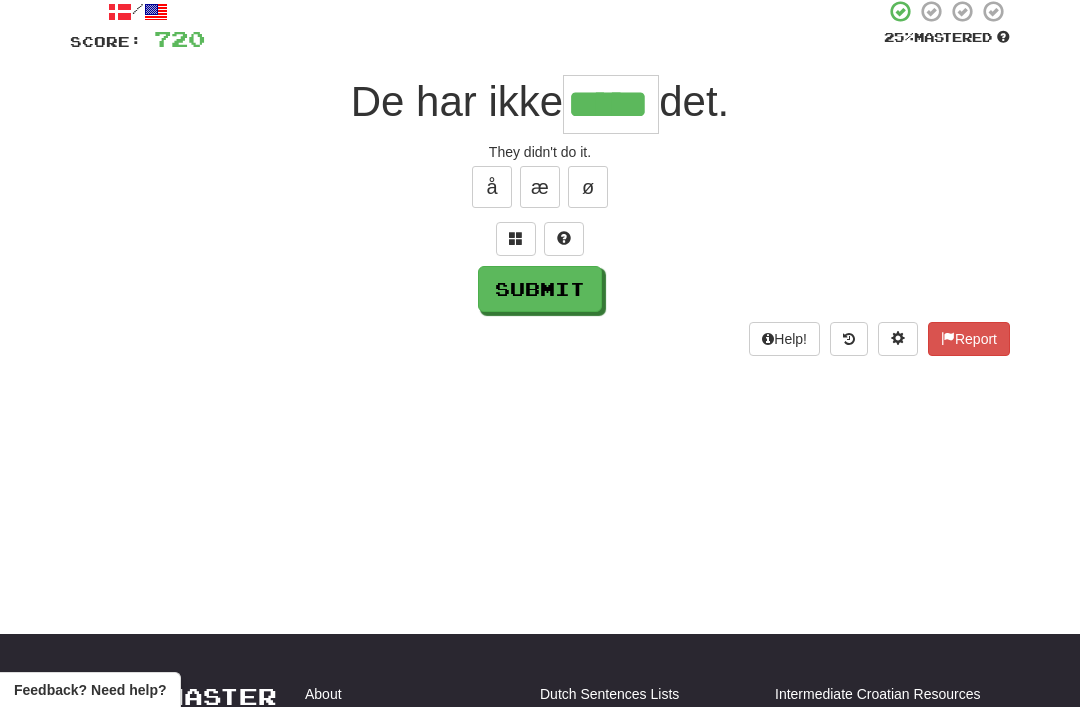 click on "Submit" at bounding box center [540, 289] 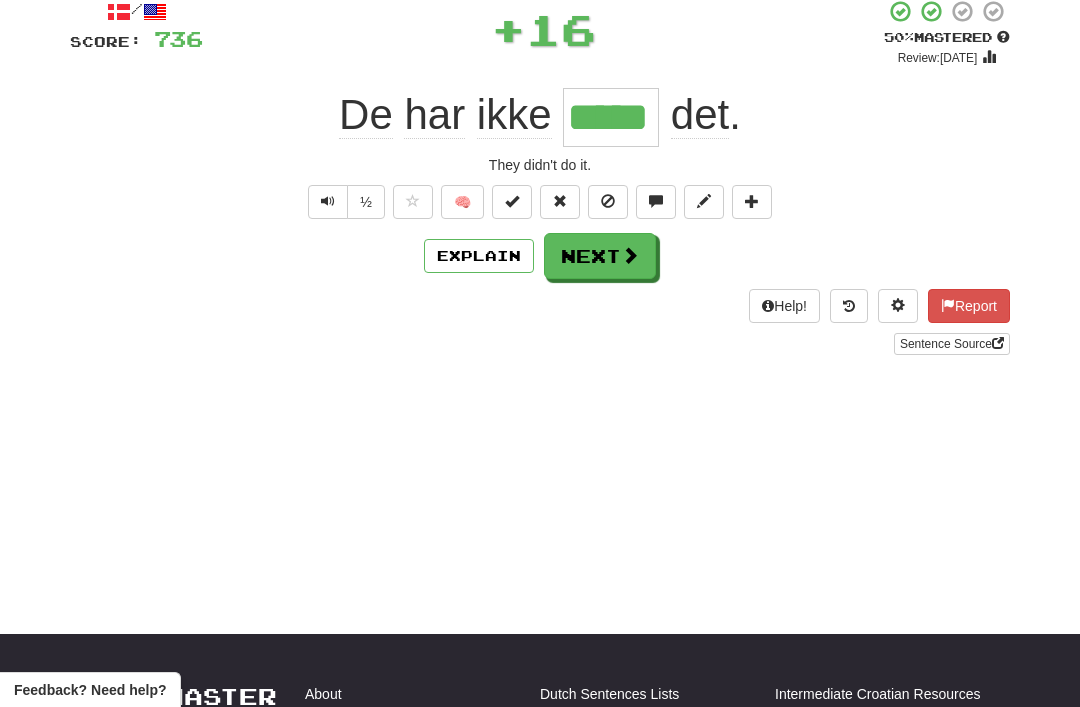 click on "Next" at bounding box center (600, 256) 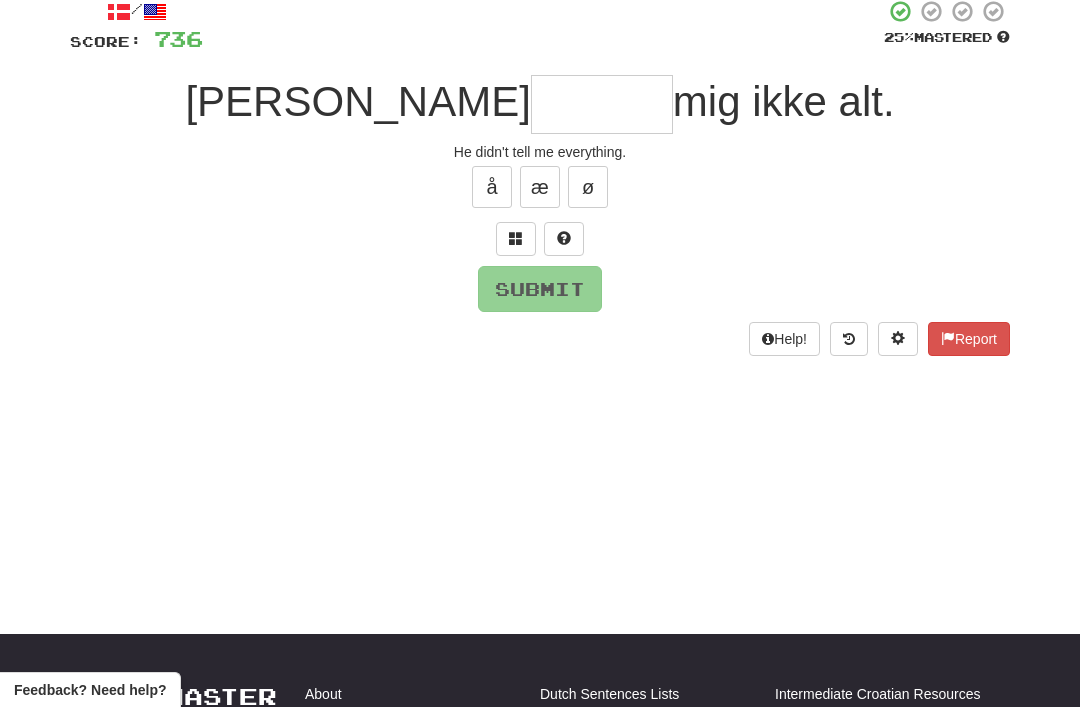 scroll, scrollTop: 122, scrollLeft: 0, axis: vertical 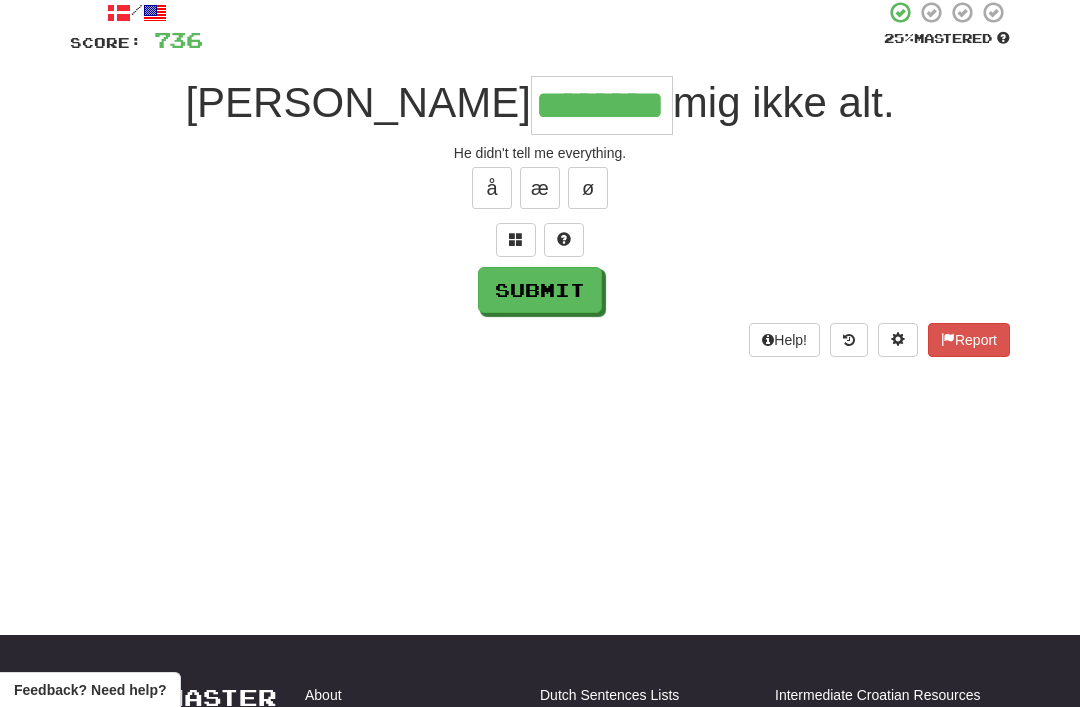 type on "********" 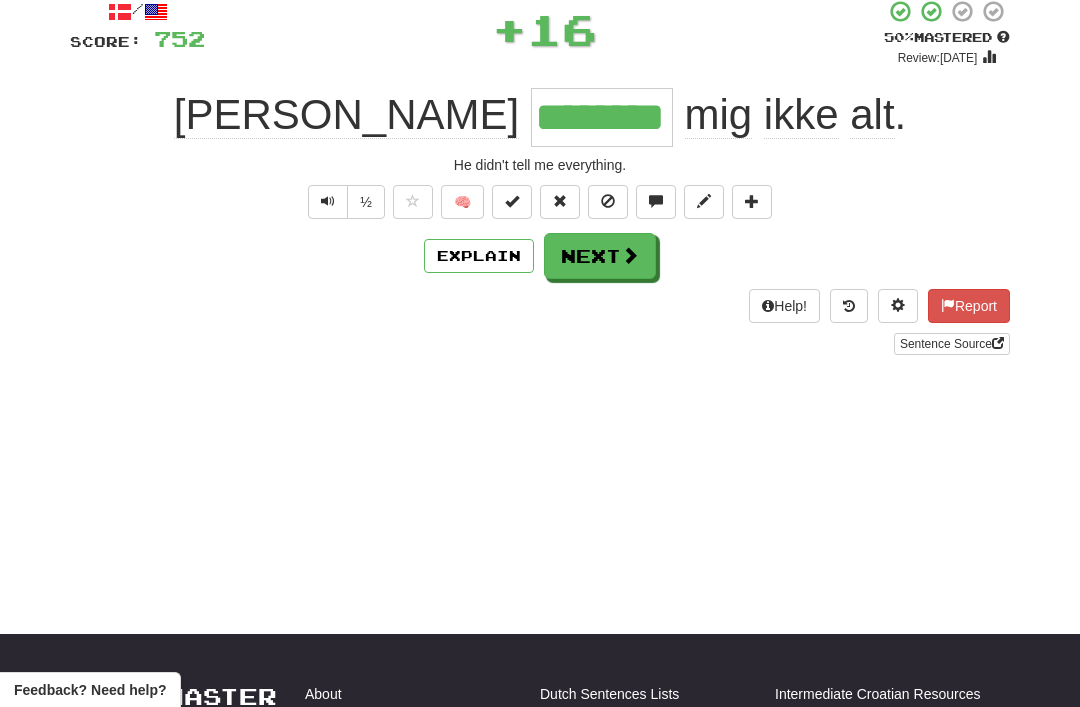 click on "Next" at bounding box center [600, 256] 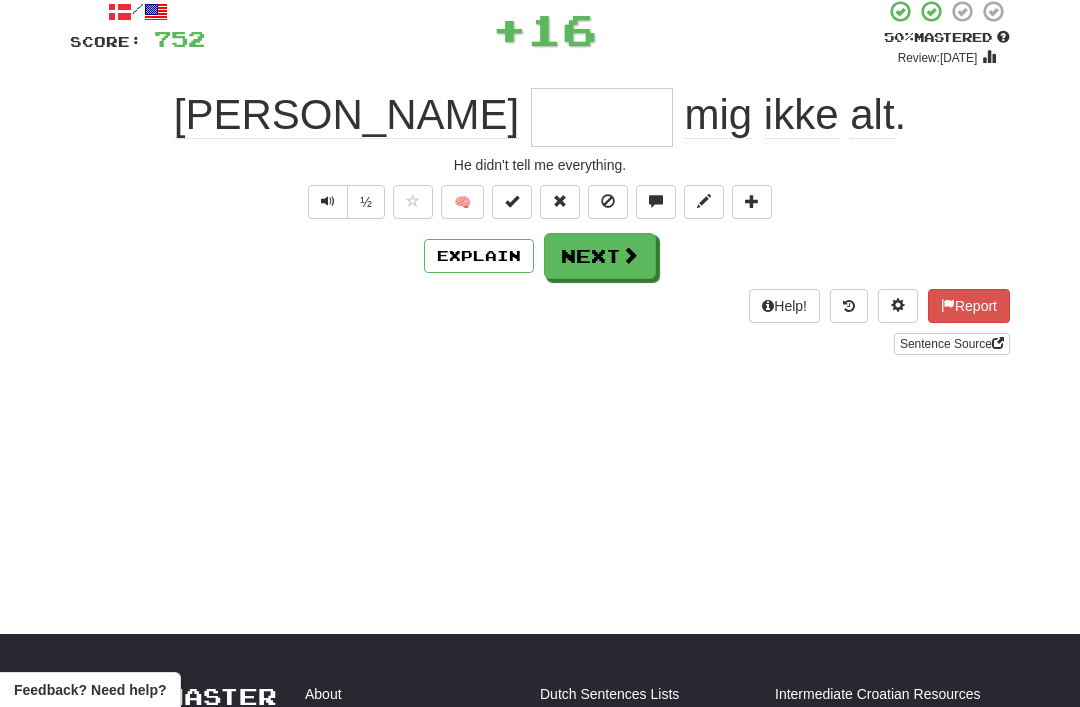 scroll, scrollTop: 122, scrollLeft: 0, axis: vertical 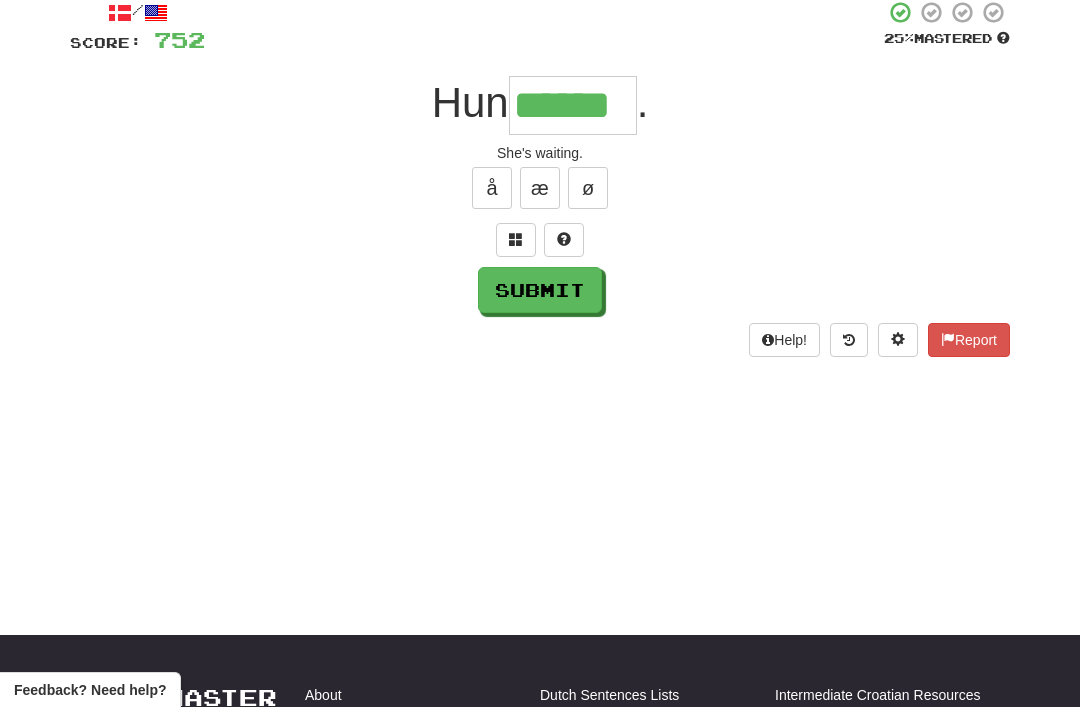 type on "******" 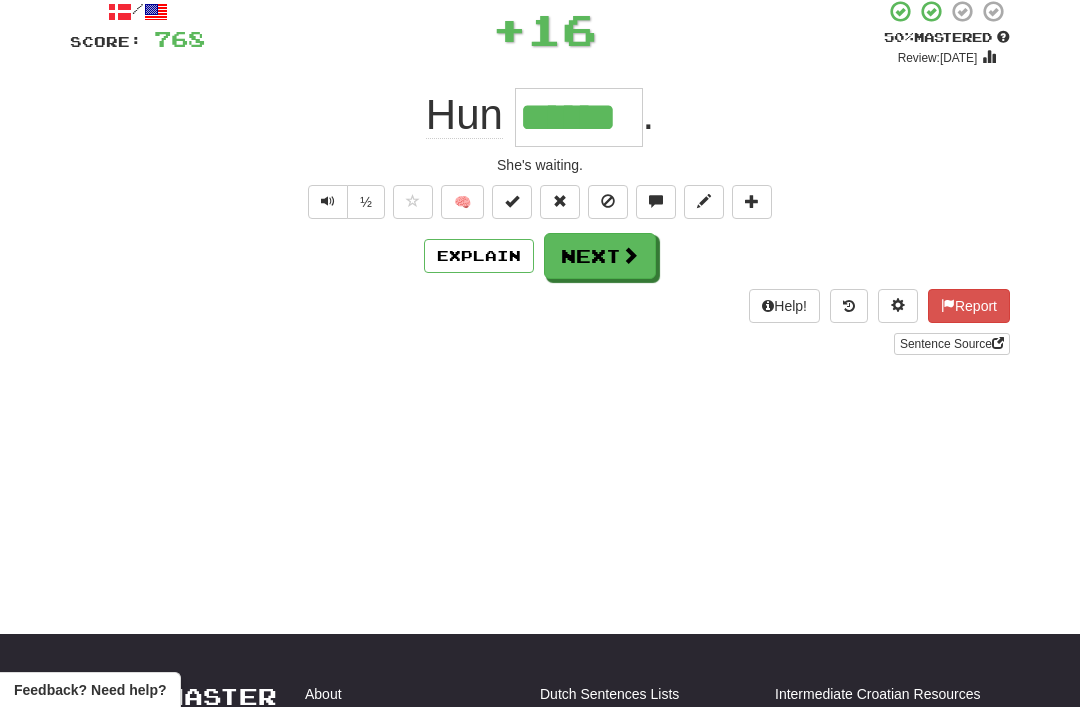 click at bounding box center (512, 202) 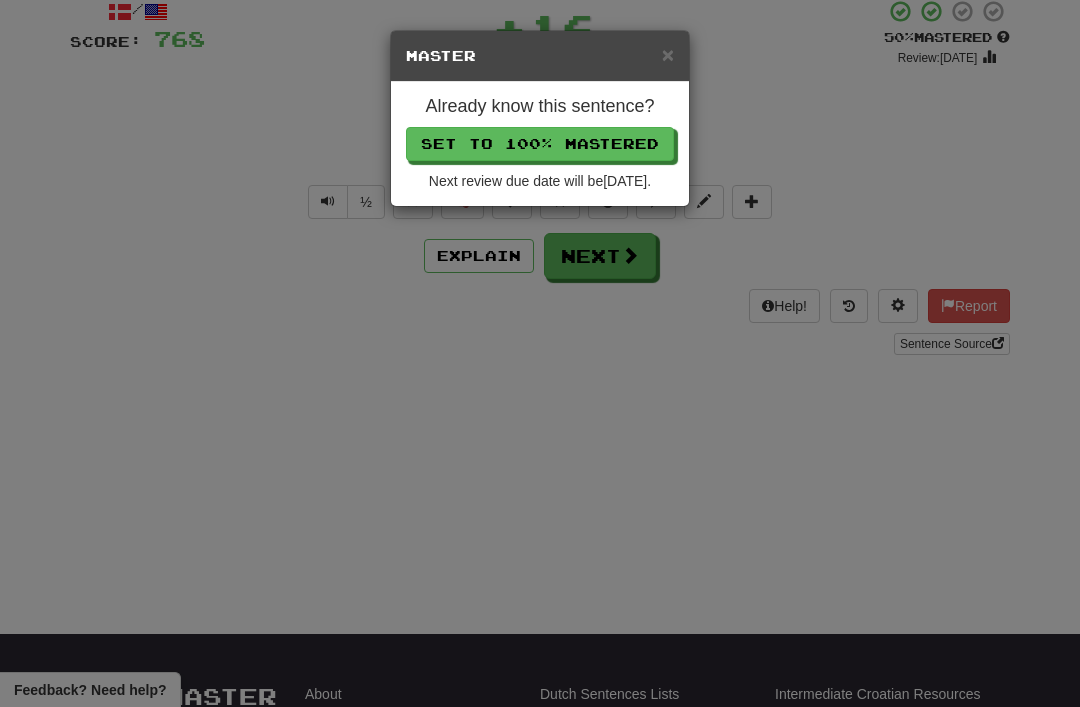 click on "Set to 100% Mastered" at bounding box center (540, 144) 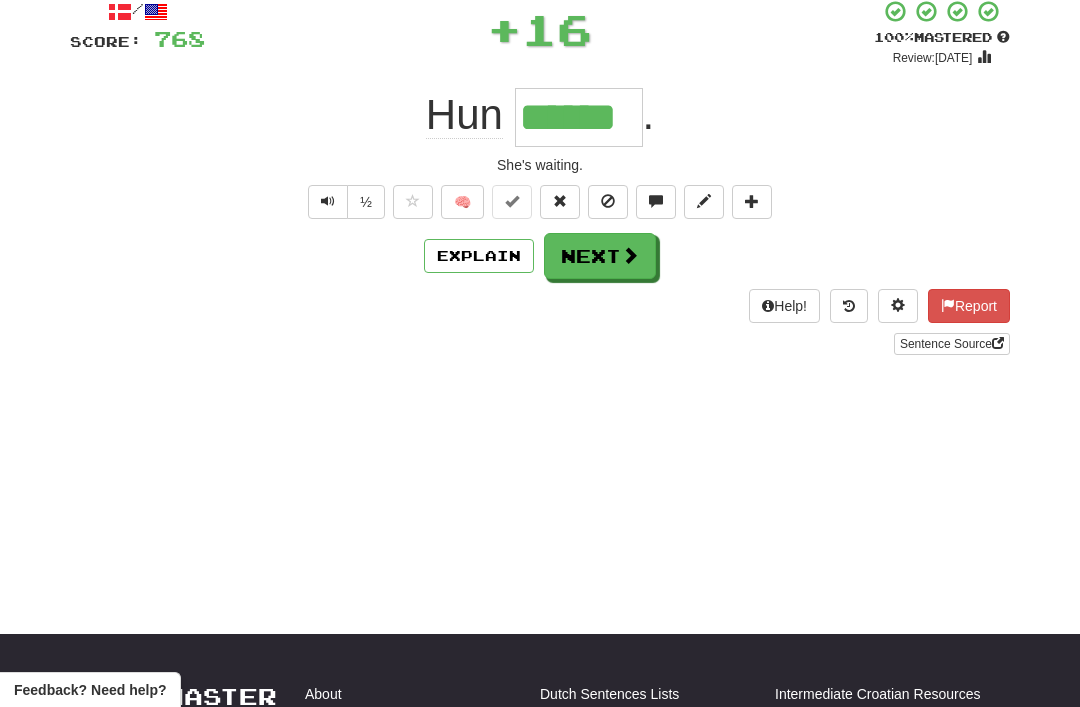 click on "Next" at bounding box center [600, 256] 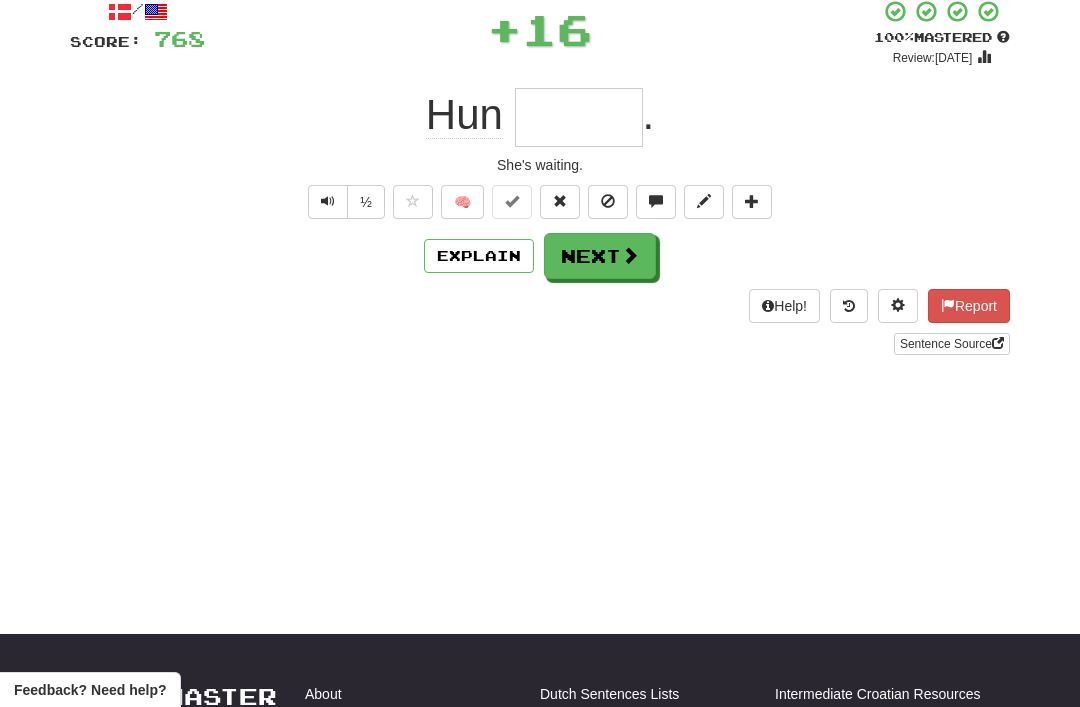 scroll, scrollTop: 122, scrollLeft: 0, axis: vertical 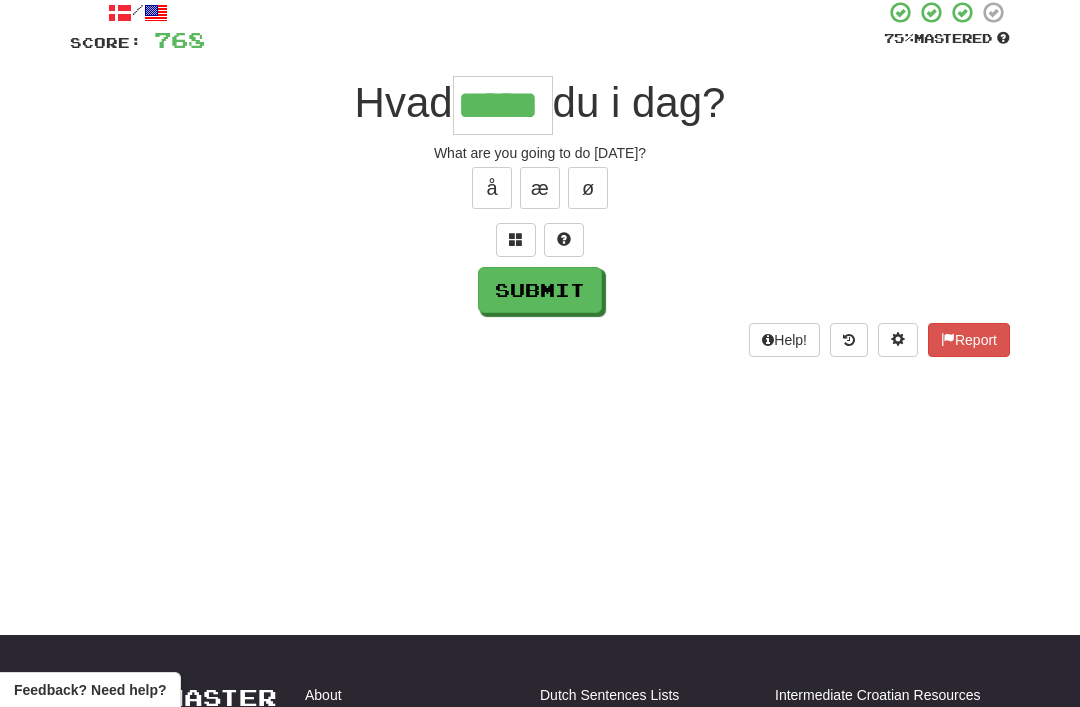 type on "*****" 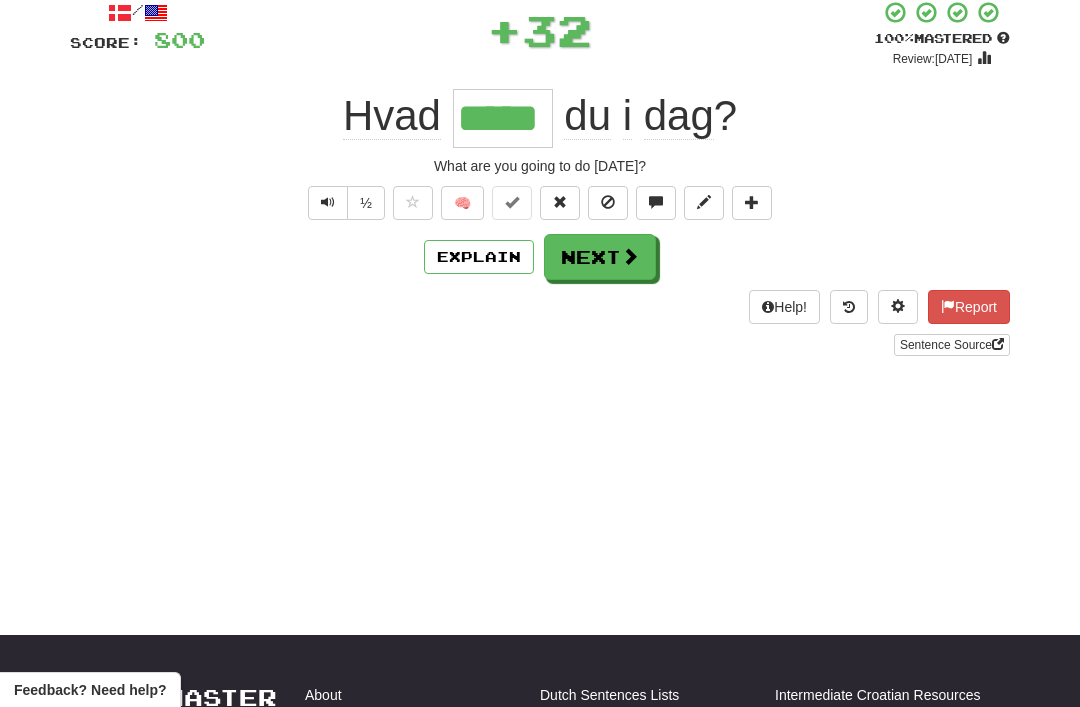 scroll, scrollTop: 123, scrollLeft: 0, axis: vertical 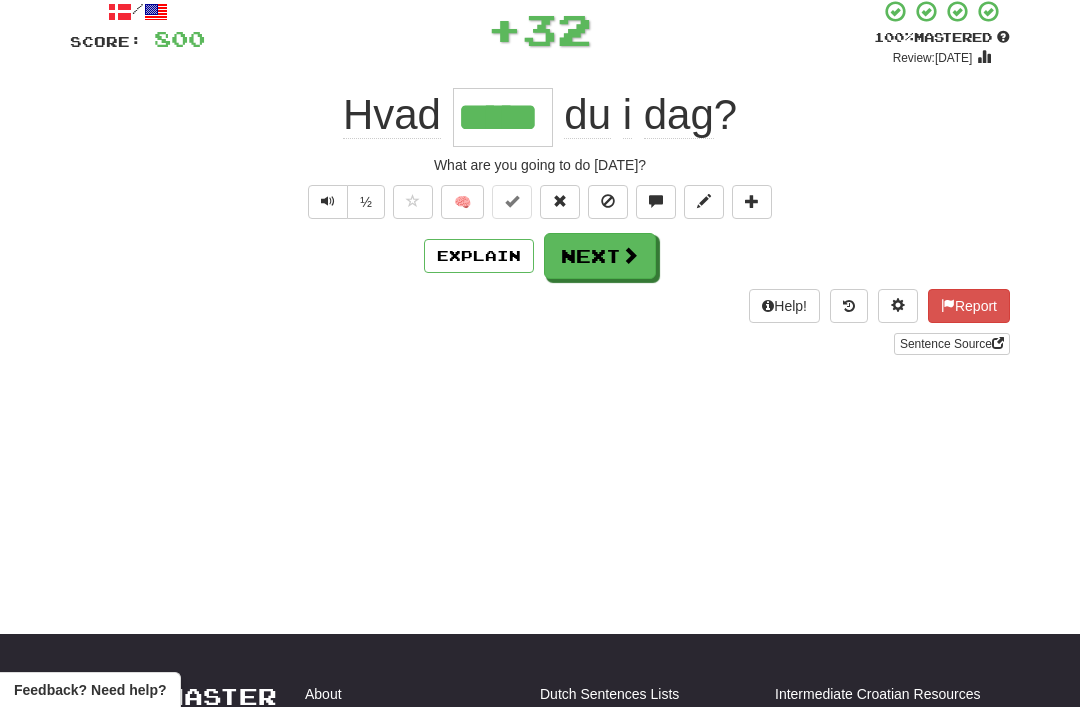 click on "Next" at bounding box center (600, 256) 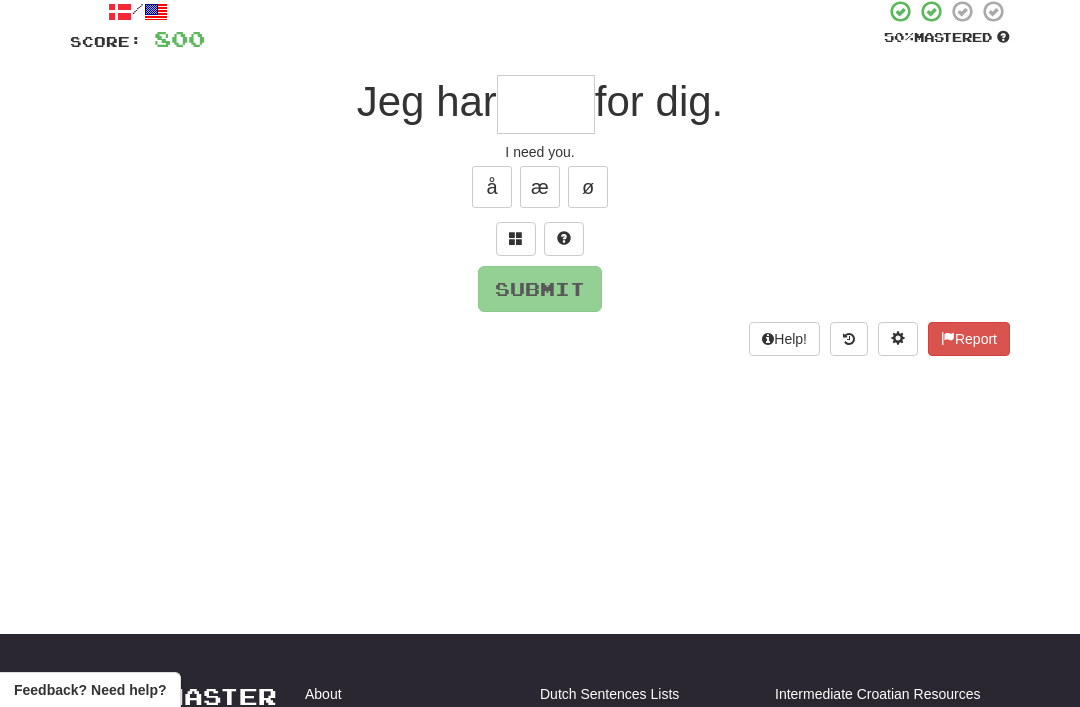 scroll, scrollTop: 122, scrollLeft: 0, axis: vertical 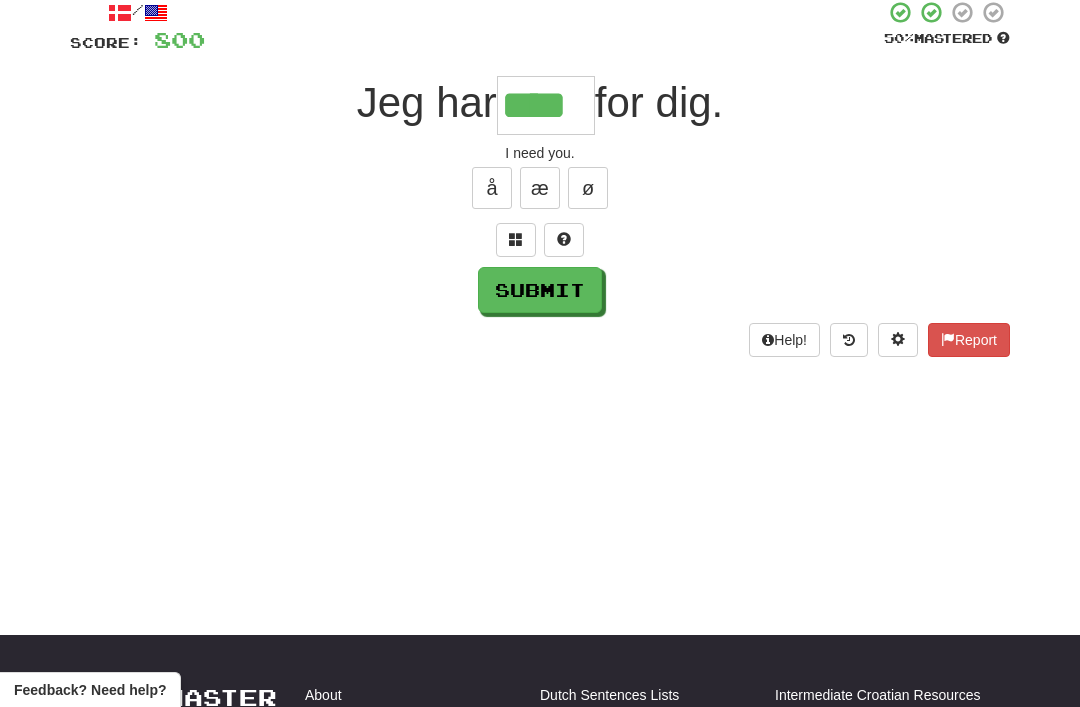type on "****" 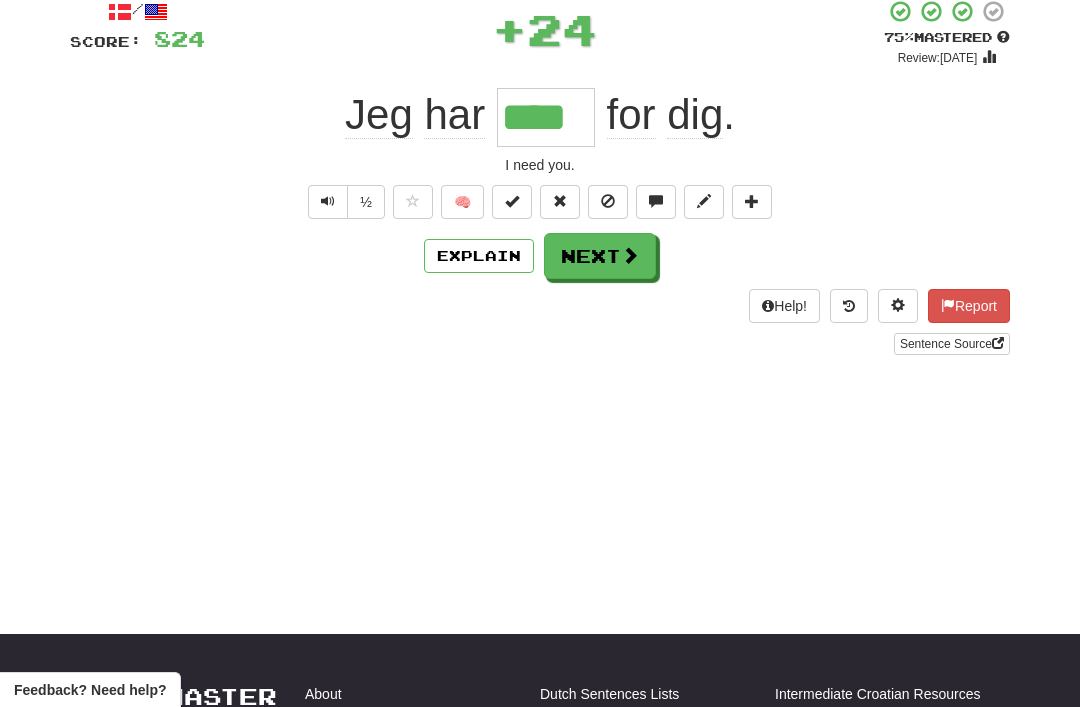 click at bounding box center (630, 255) 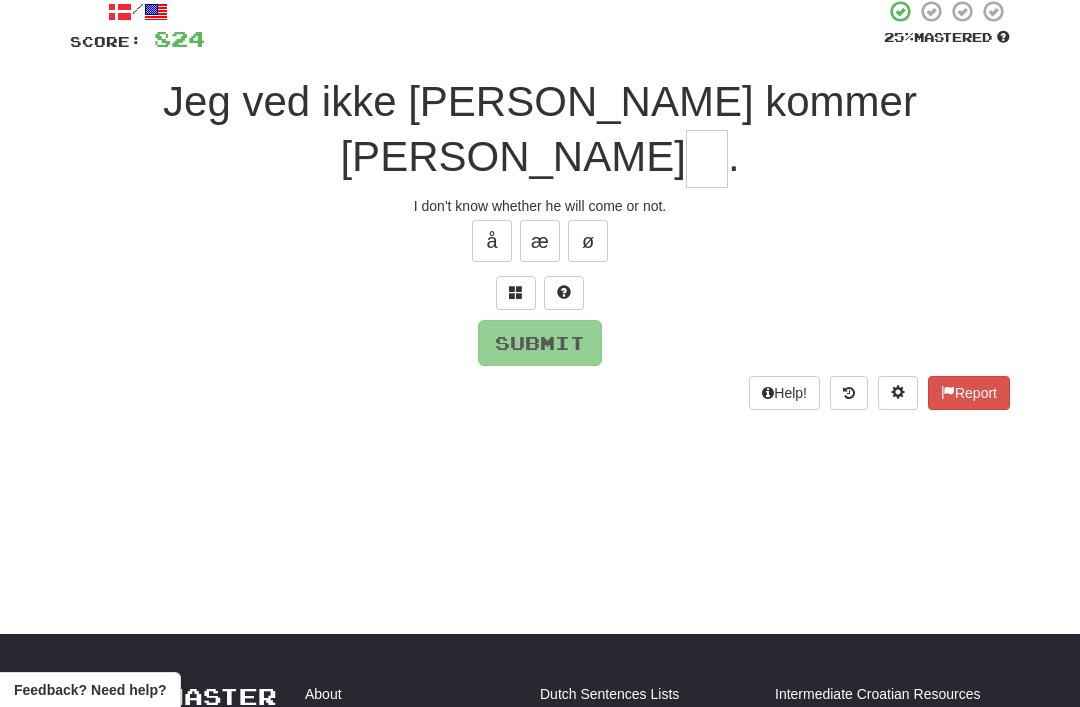 scroll, scrollTop: 122, scrollLeft: 0, axis: vertical 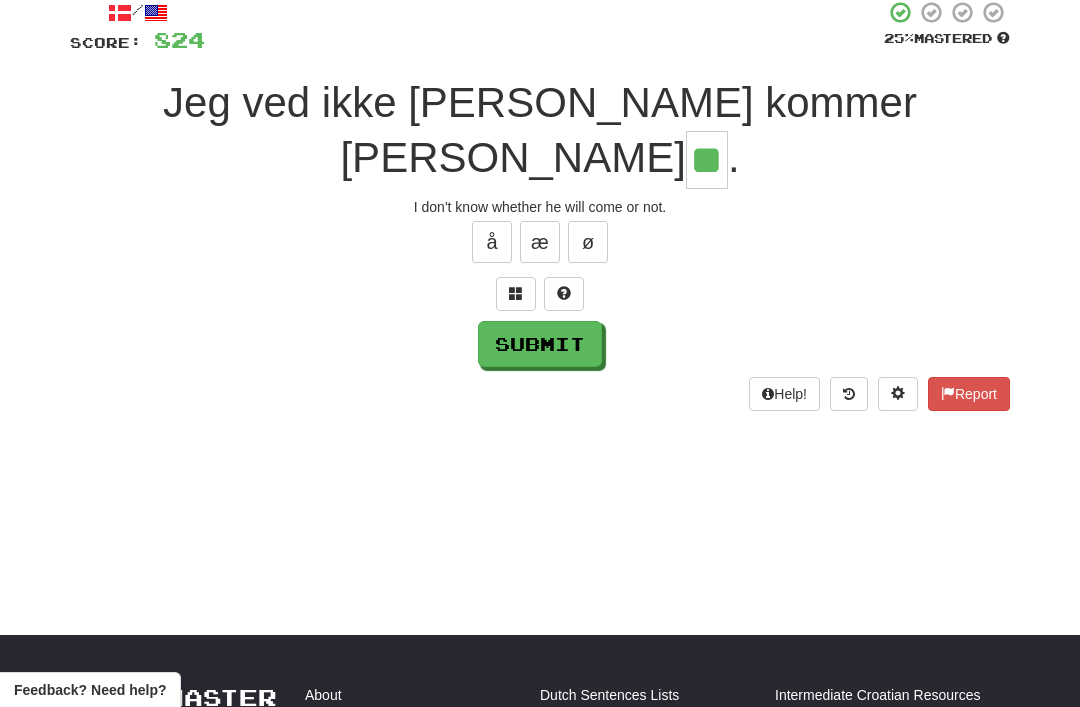 type on "**" 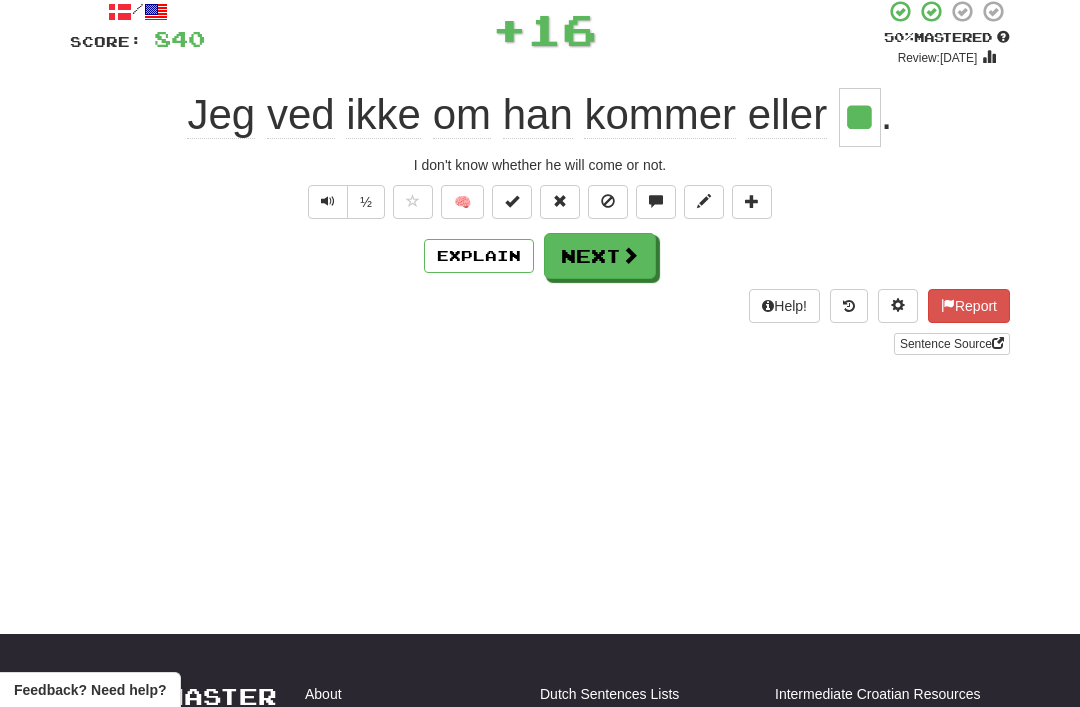 click on "Next" at bounding box center (600, 256) 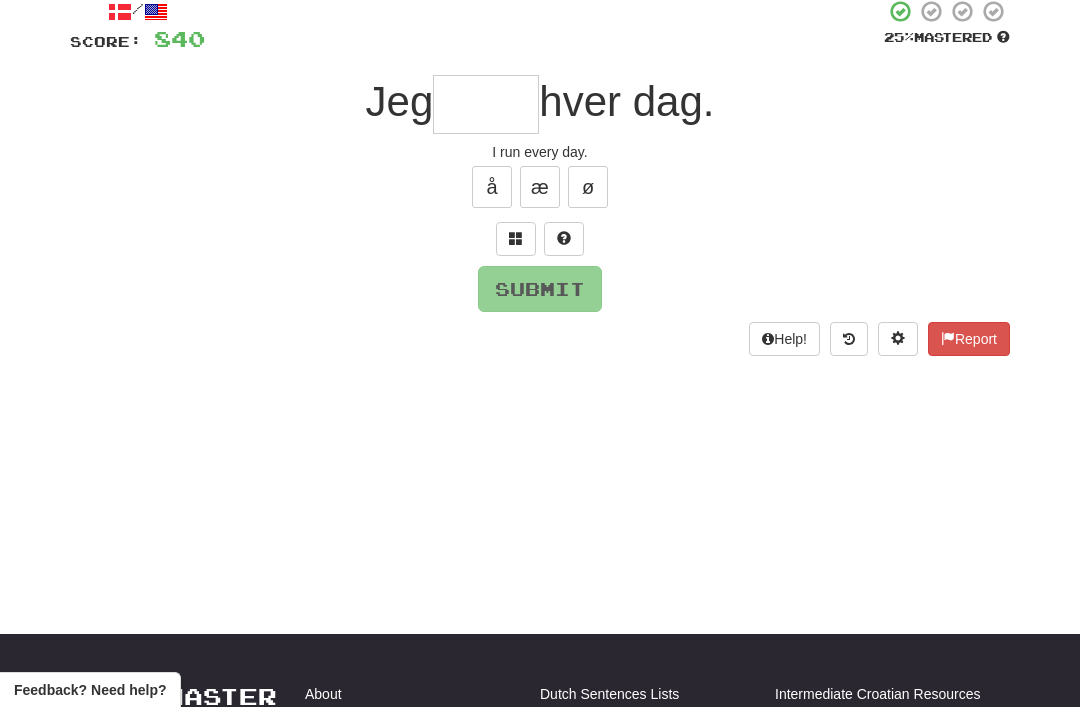 scroll, scrollTop: 122, scrollLeft: 0, axis: vertical 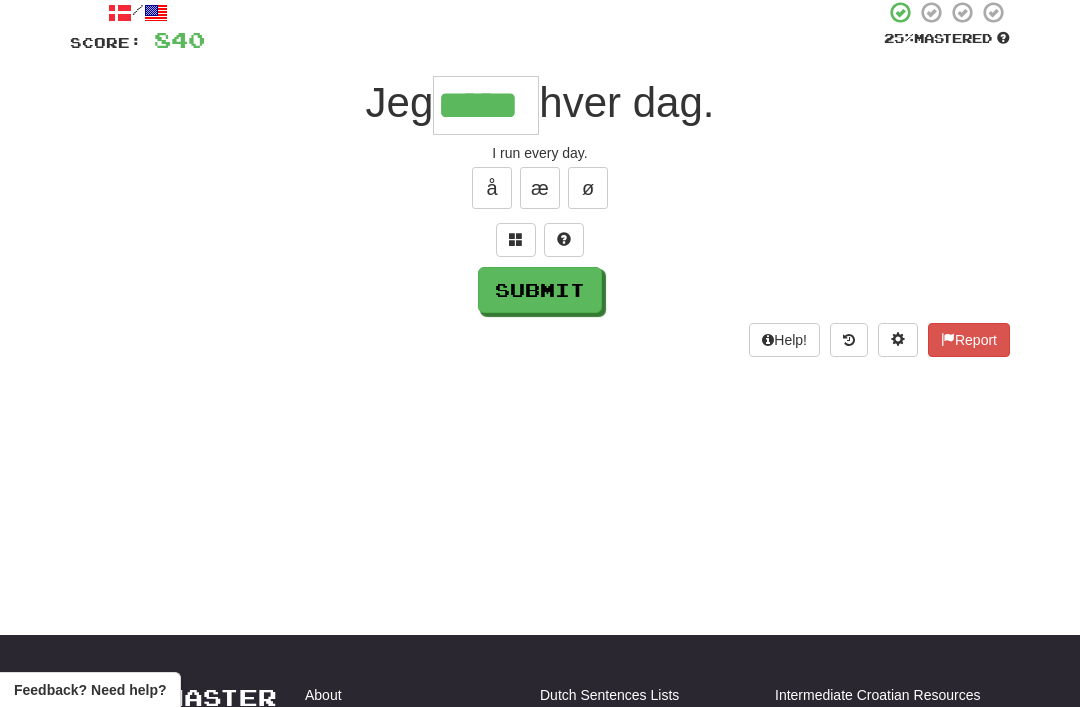 type on "*****" 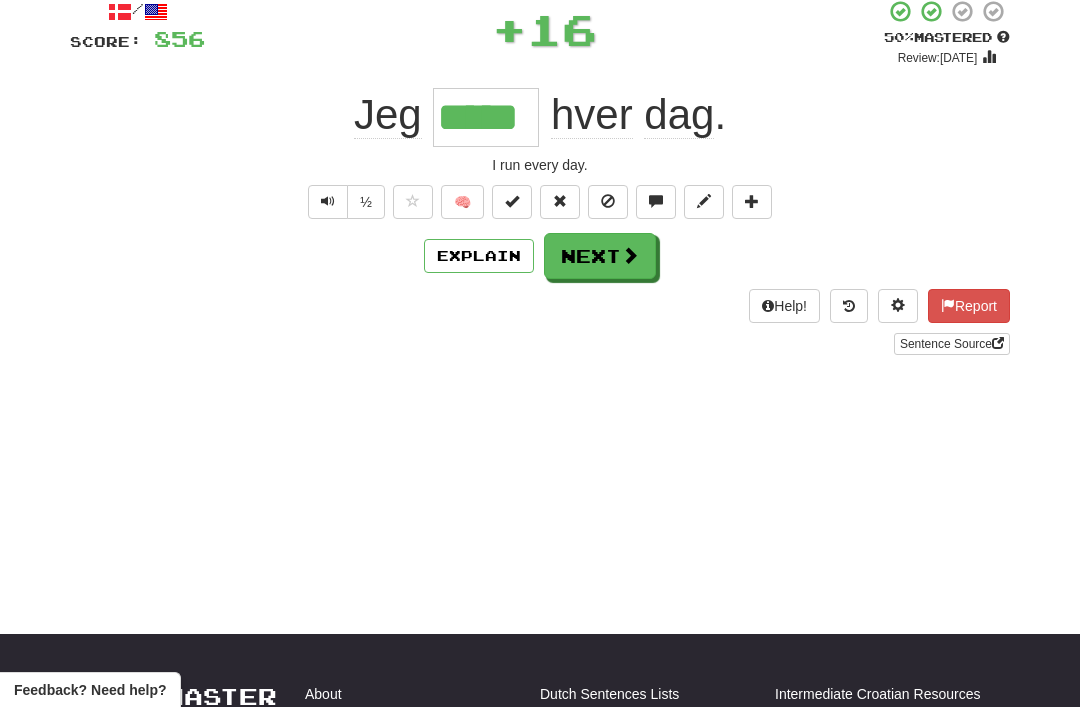 click on "Next" at bounding box center [600, 256] 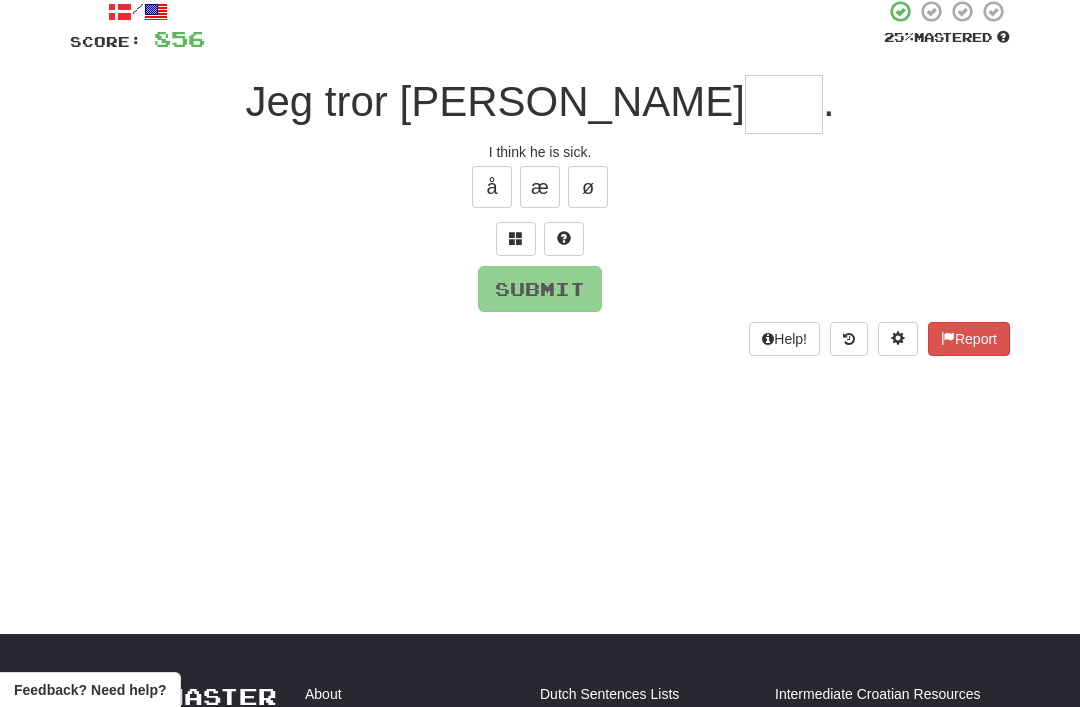 scroll, scrollTop: 122, scrollLeft: 0, axis: vertical 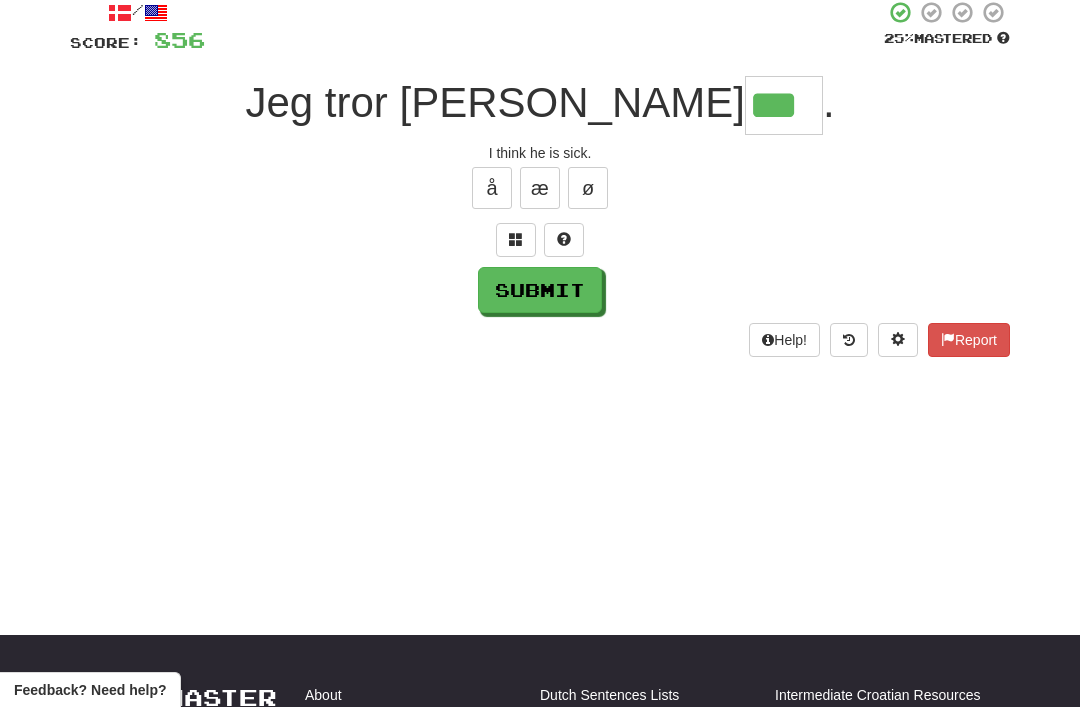 type on "***" 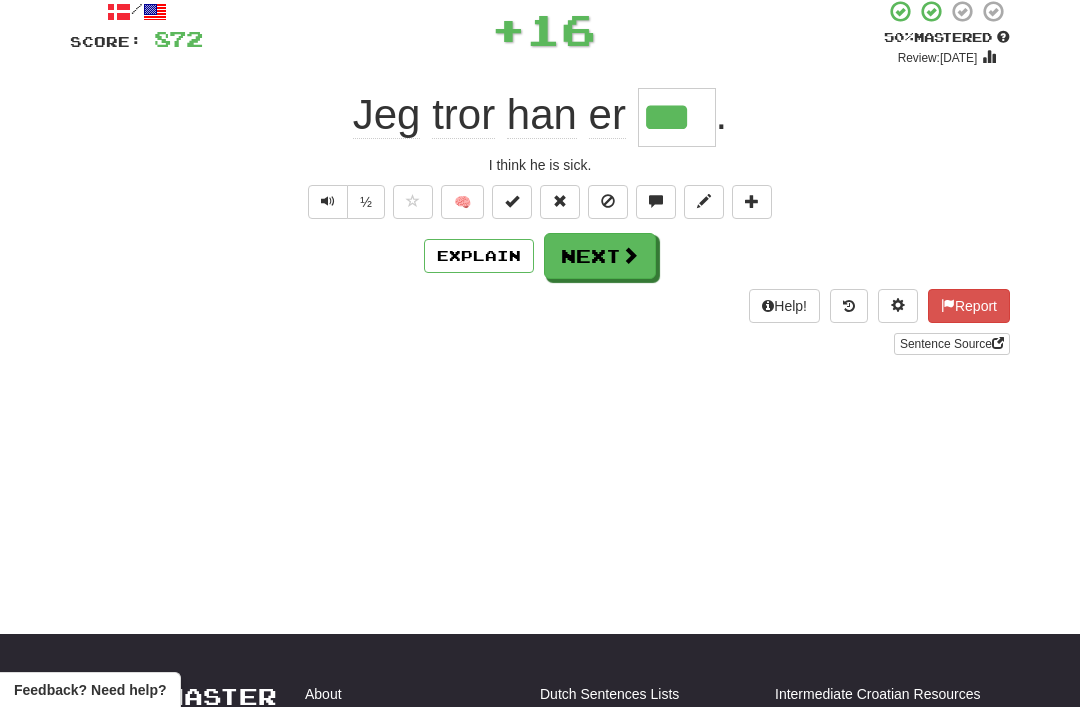 click on "Next" at bounding box center (600, 256) 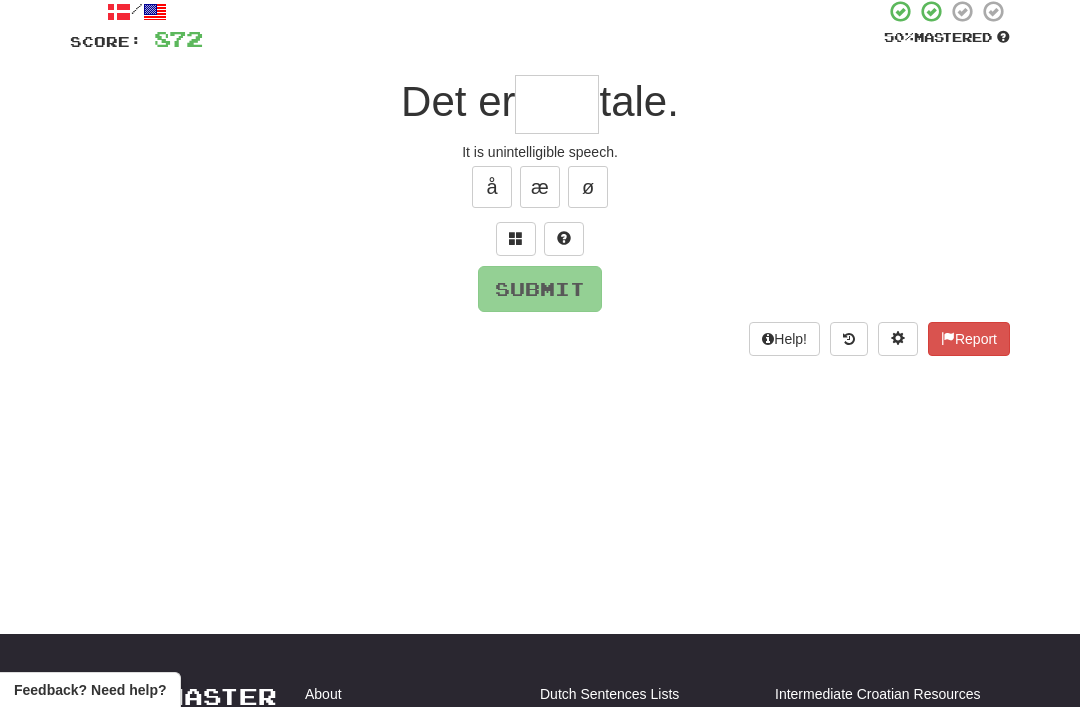 scroll, scrollTop: 122, scrollLeft: 0, axis: vertical 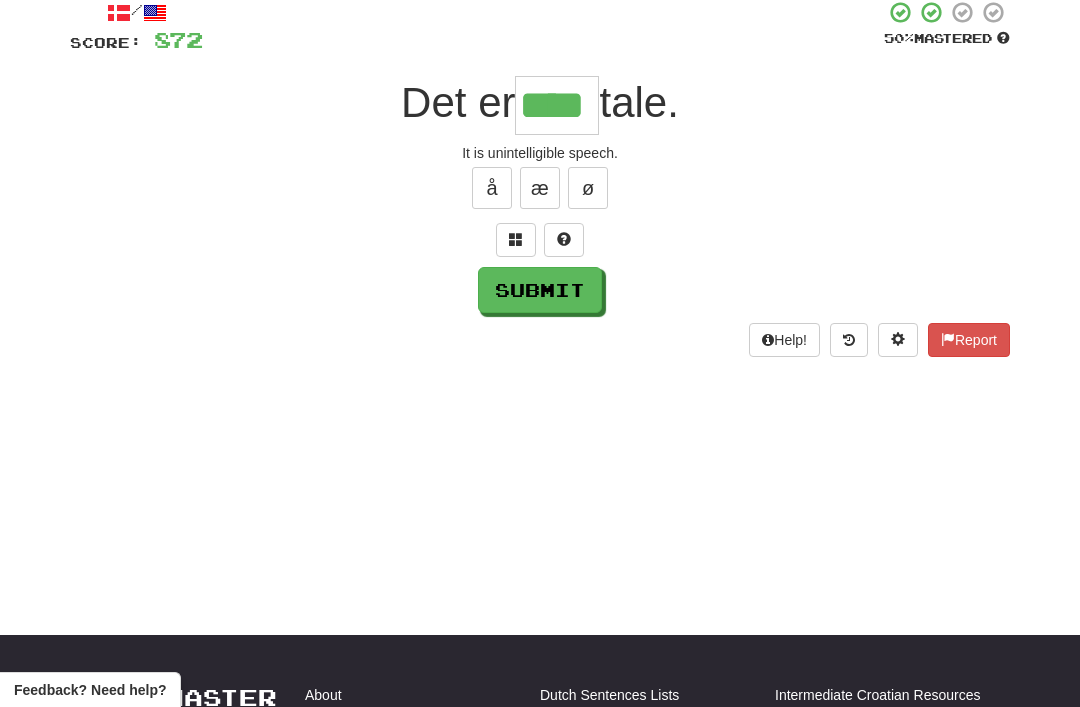 type on "****" 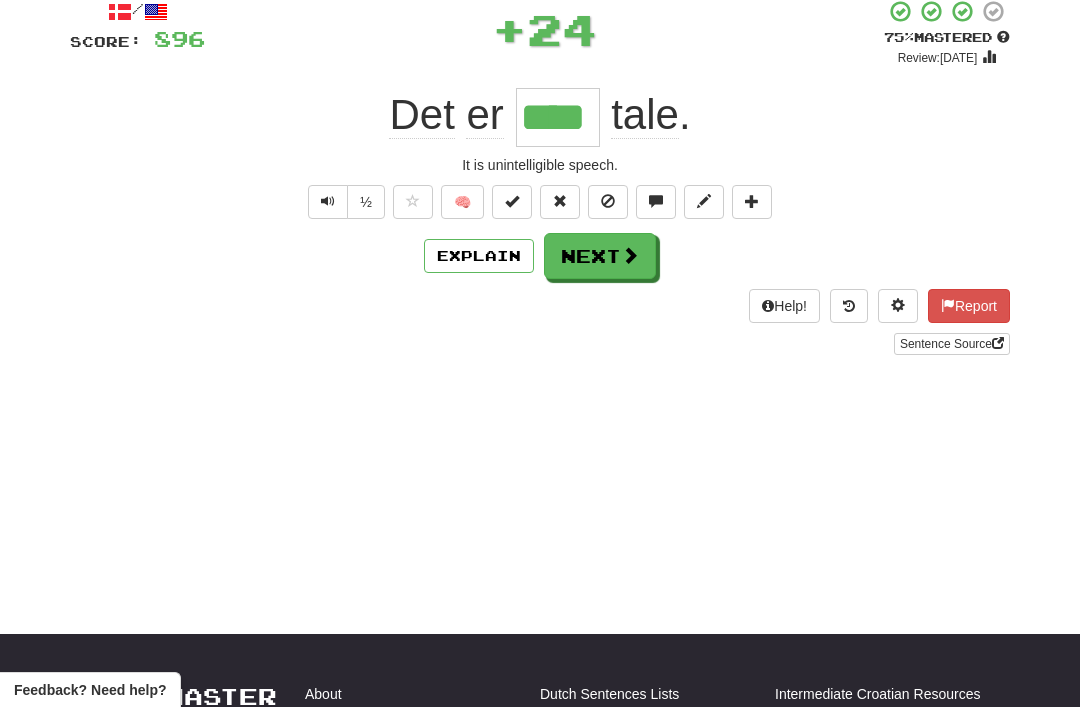 click on "Next" at bounding box center [600, 256] 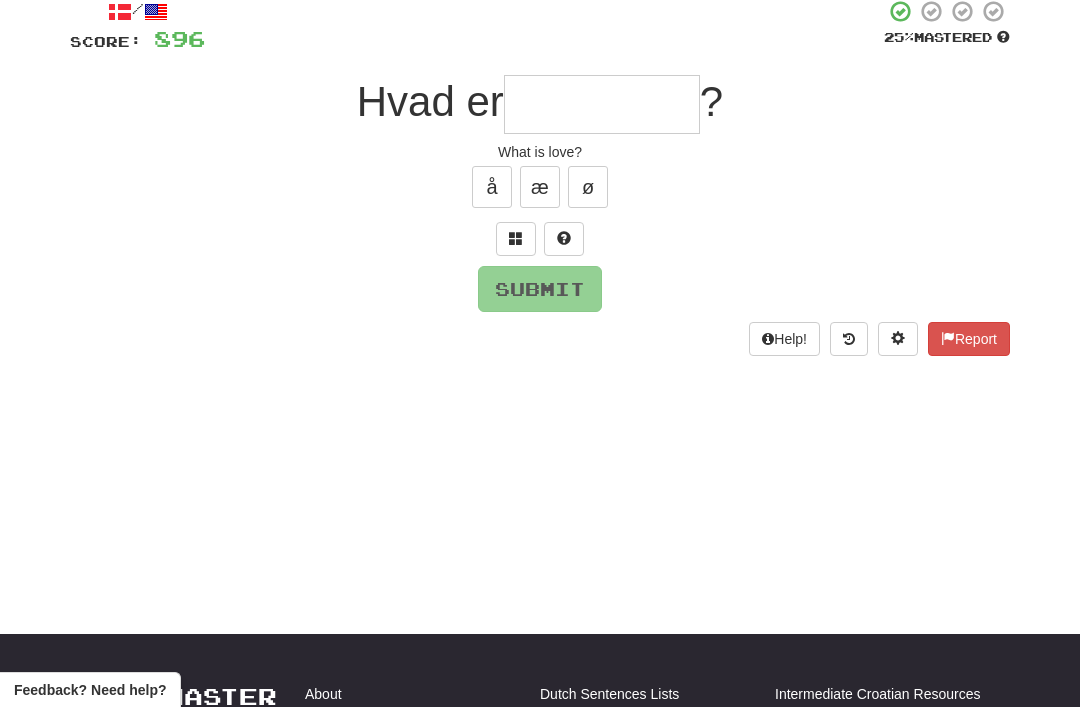 scroll, scrollTop: 122, scrollLeft: 0, axis: vertical 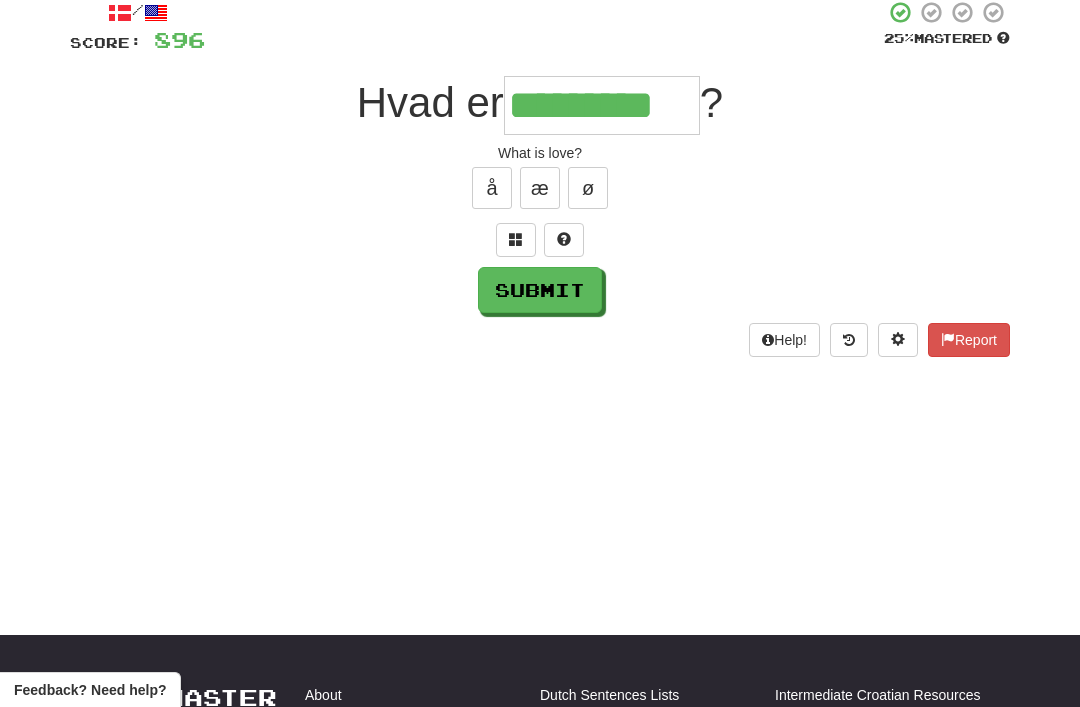 type on "*********" 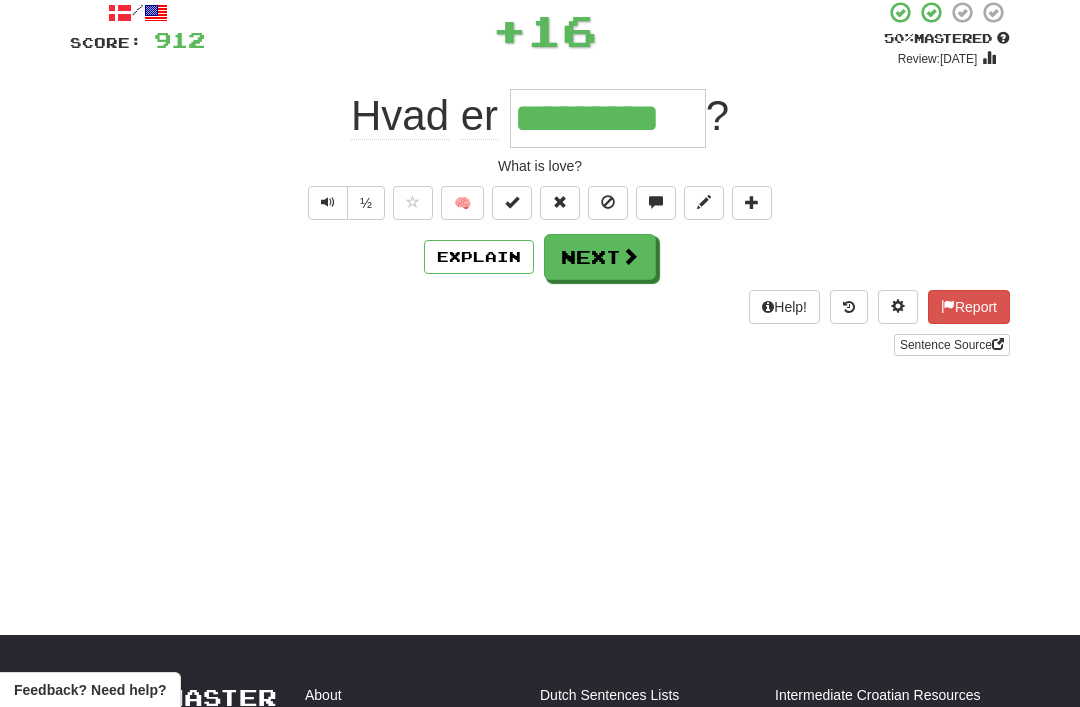 scroll, scrollTop: 123, scrollLeft: 0, axis: vertical 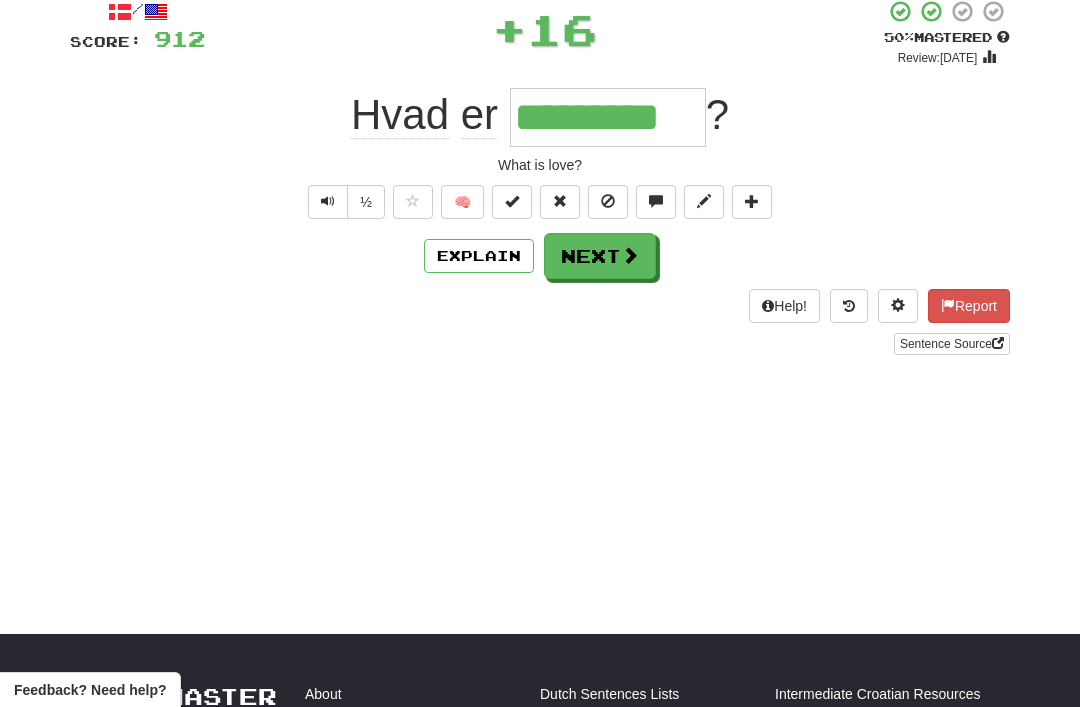 click on "Next" at bounding box center (600, 256) 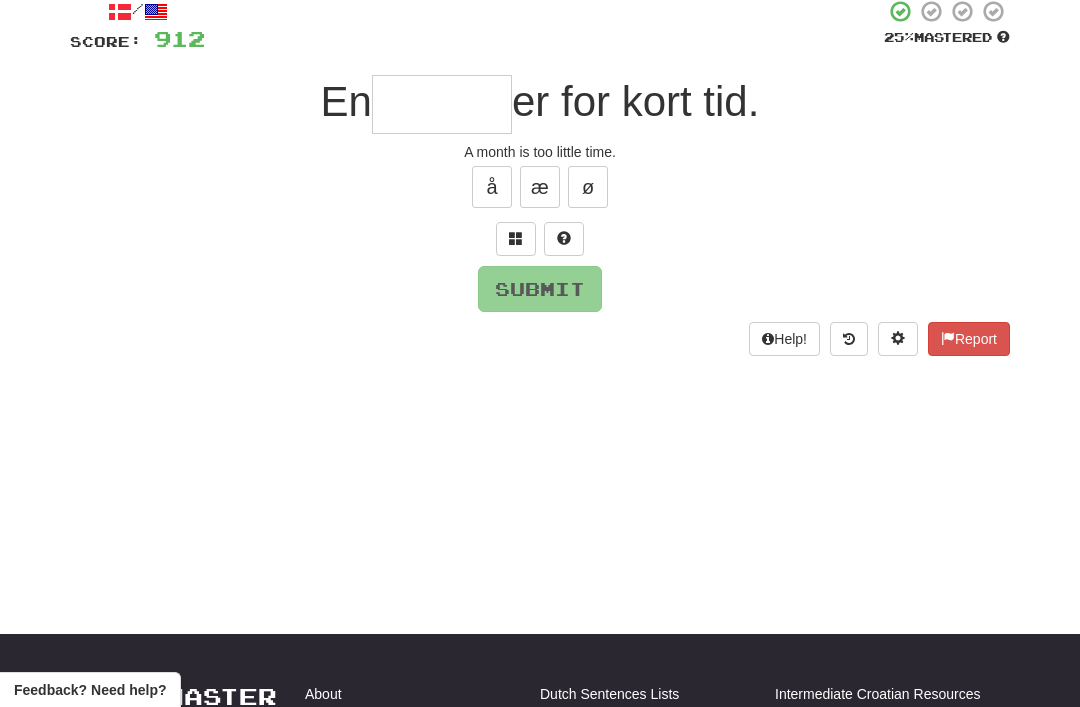scroll, scrollTop: 122, scrollLeft: 0, axis: vertical 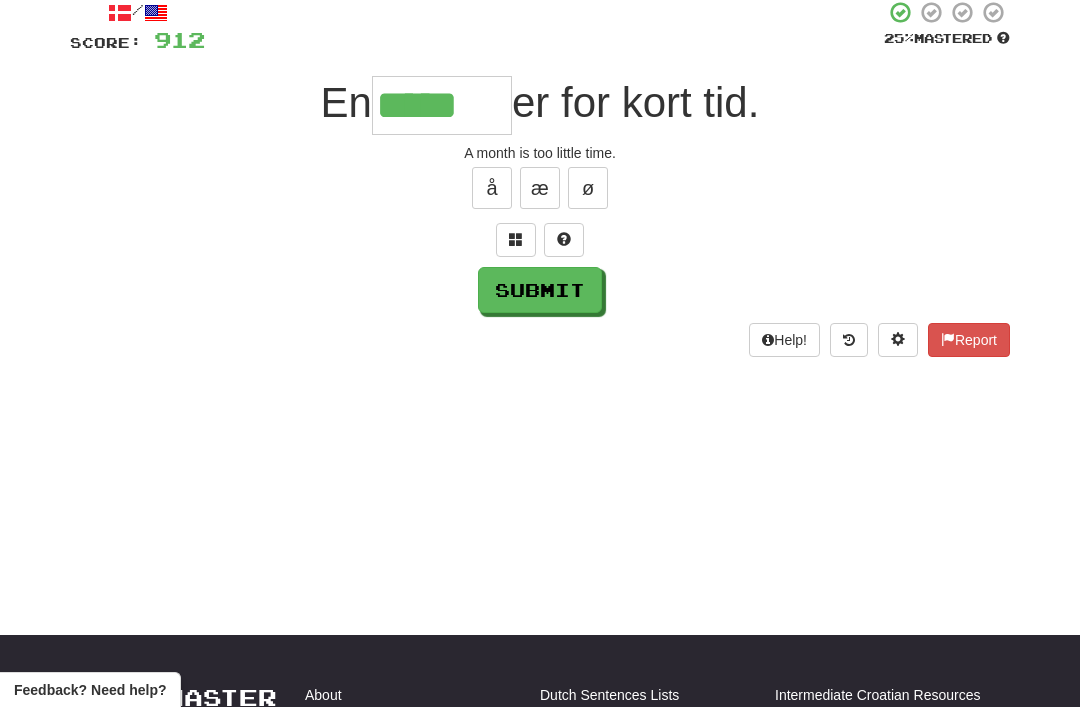type on "*****" 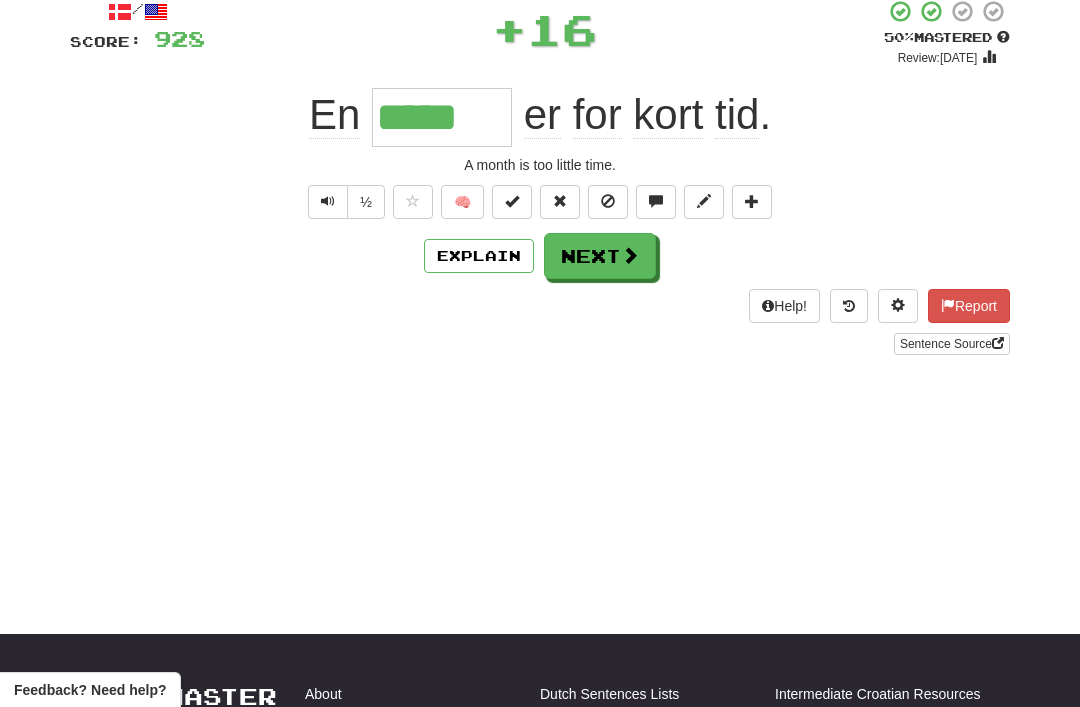 click on "Next" at bounding box center [600, 256] 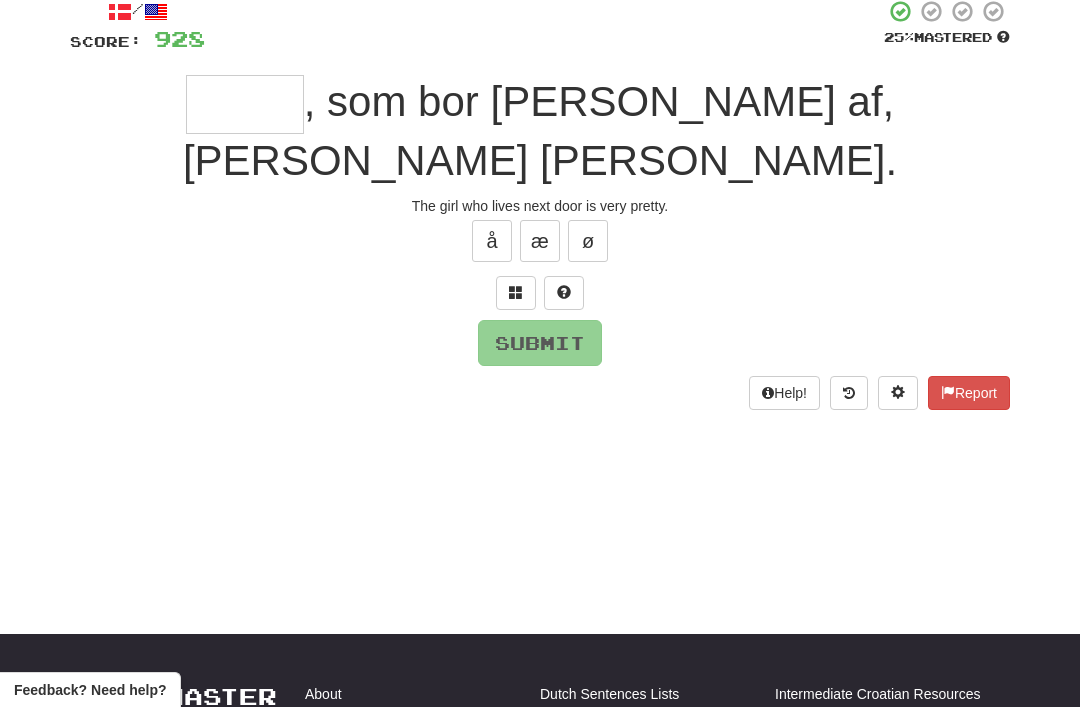 scroll, scrollTop: 122, scrollLeft: 0, axis: vertical 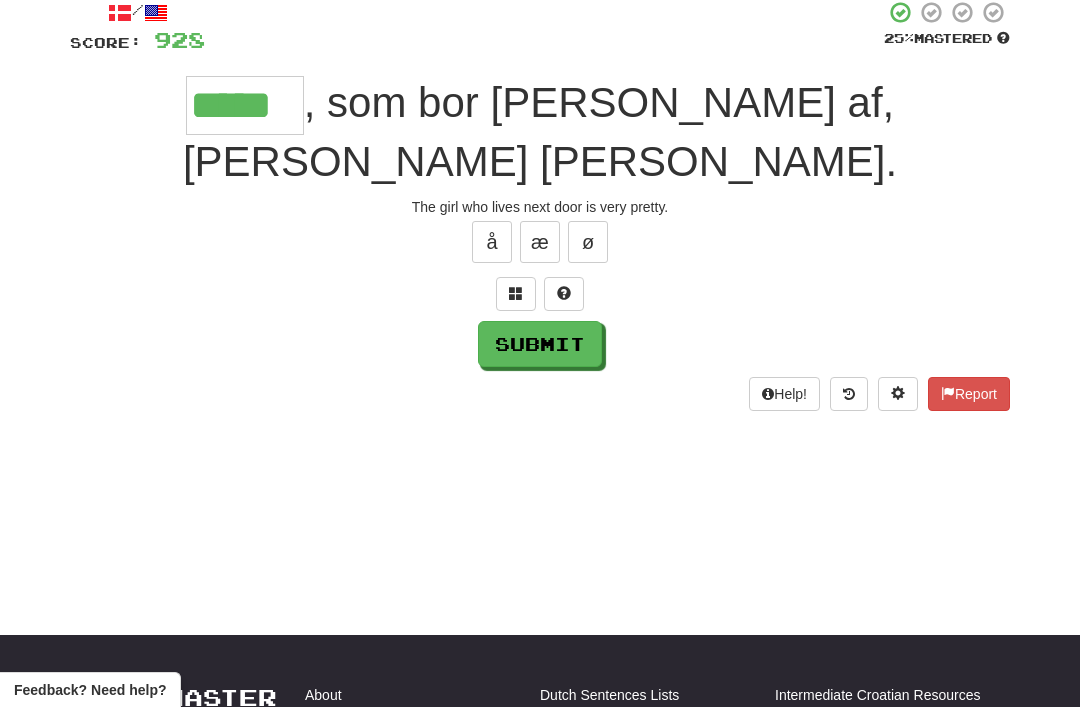 click on "Submit" at bounding box center [540, 344] 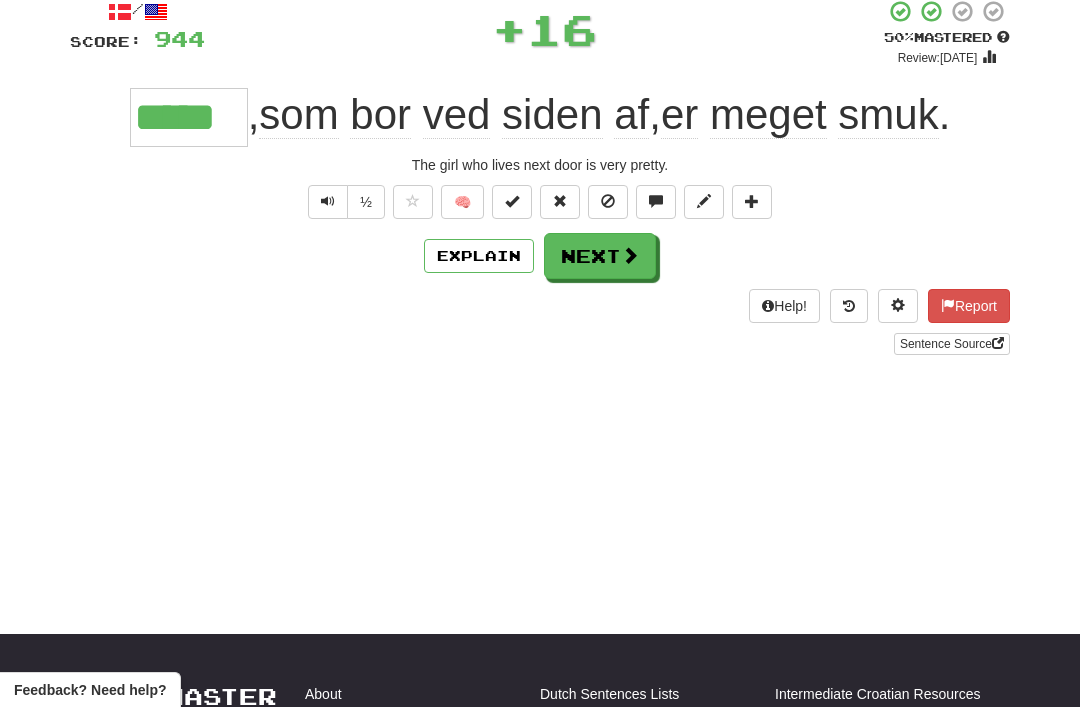 click on "Next" at bounding box center [600, 256] 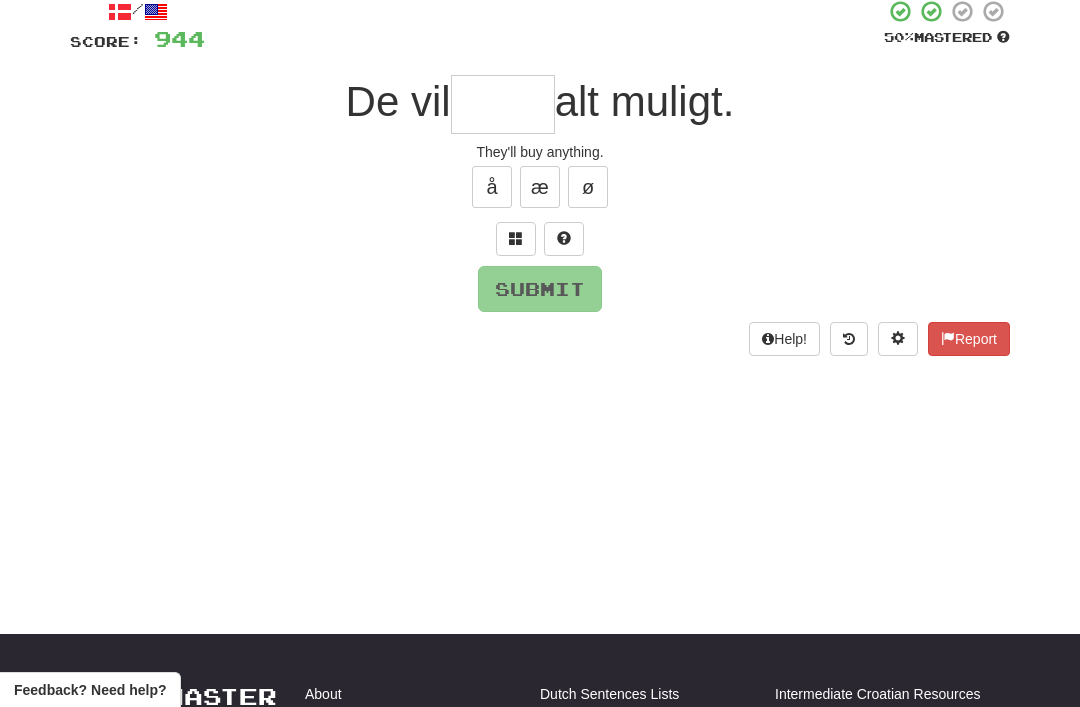 scroll, scrollTop: 122, scrollLeft: 0, axis: vertical 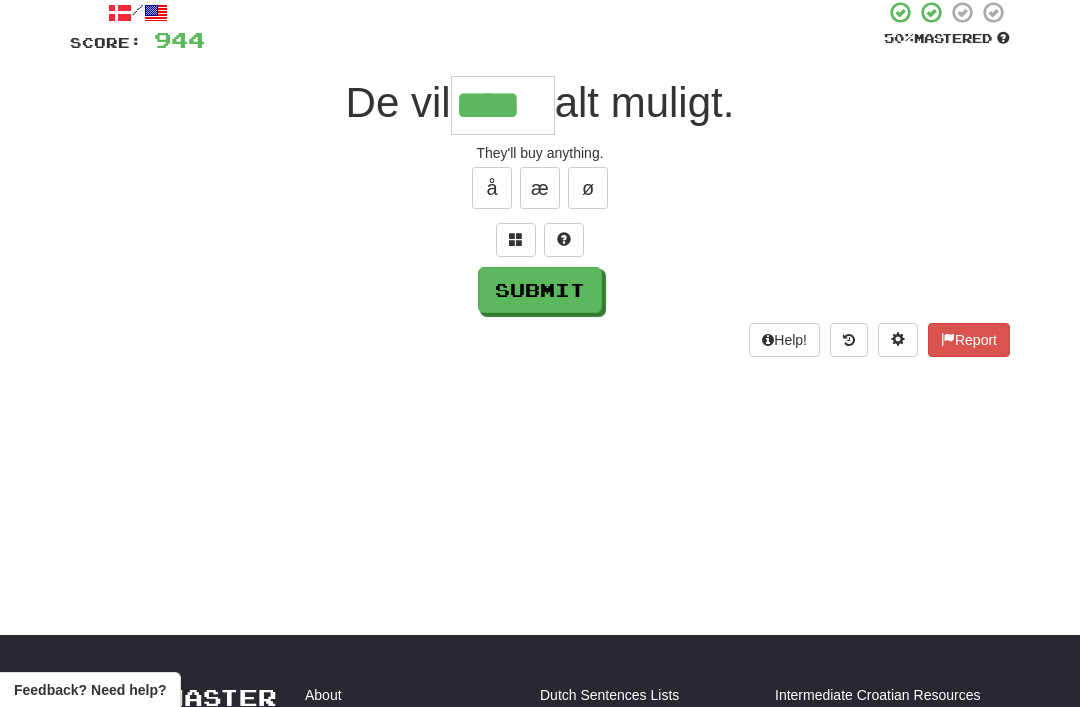 type on "****" 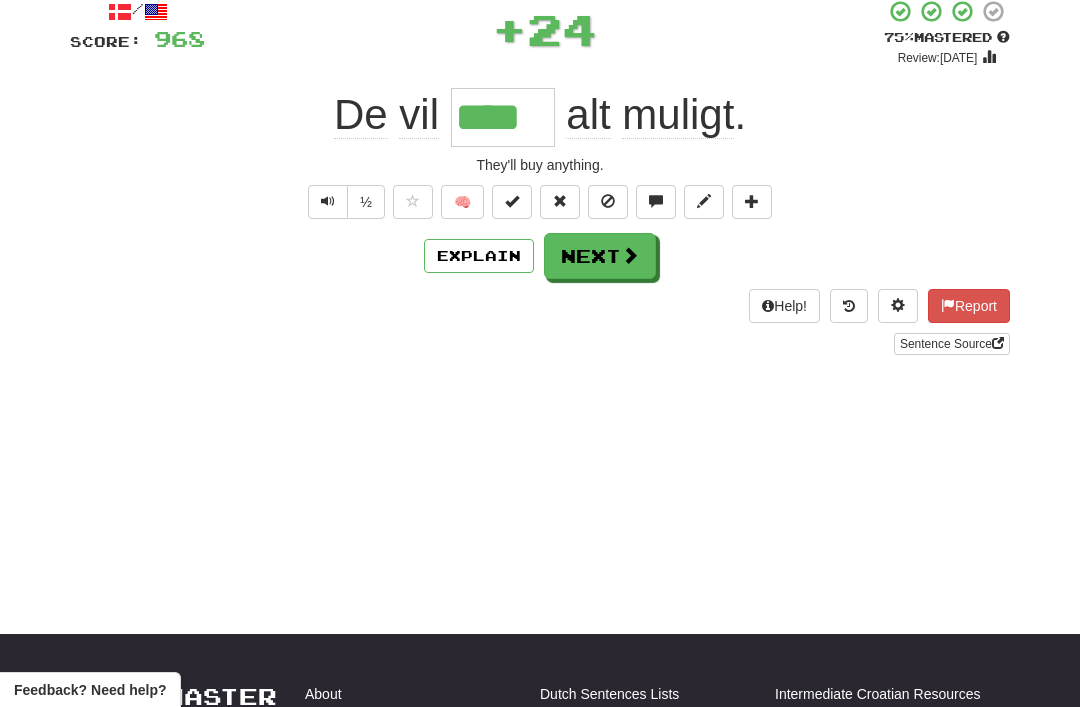 click on "Next" at bounding box center (600, 256) 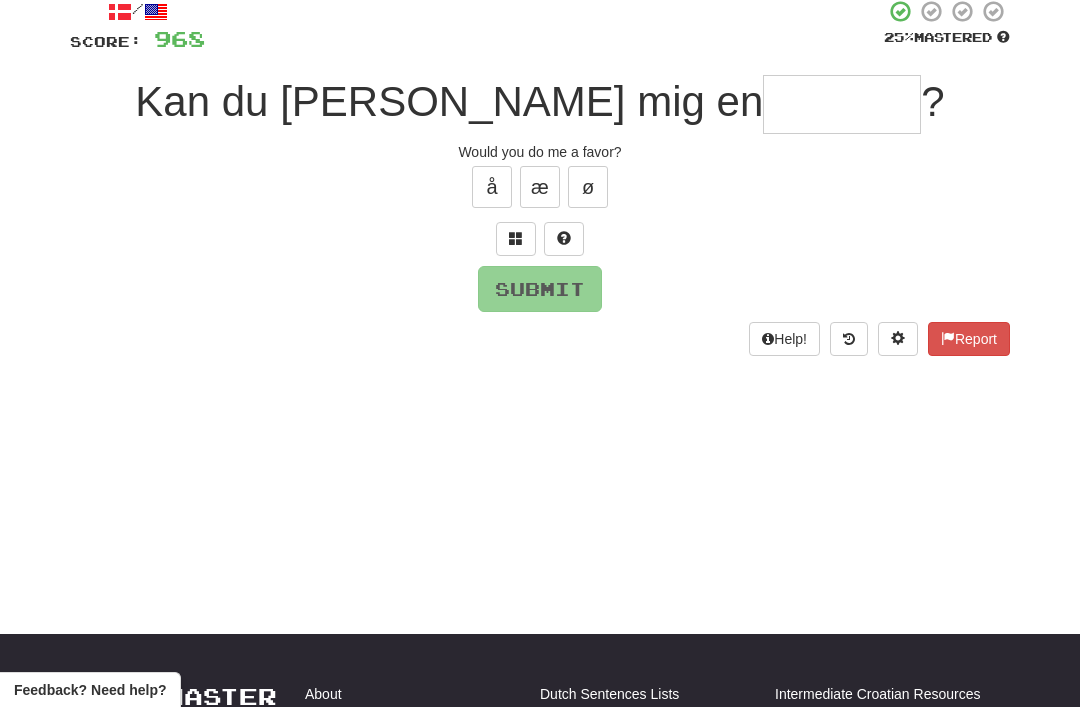 scroll, scrollTop: 122, scrollLeft: 0, axis: vertical 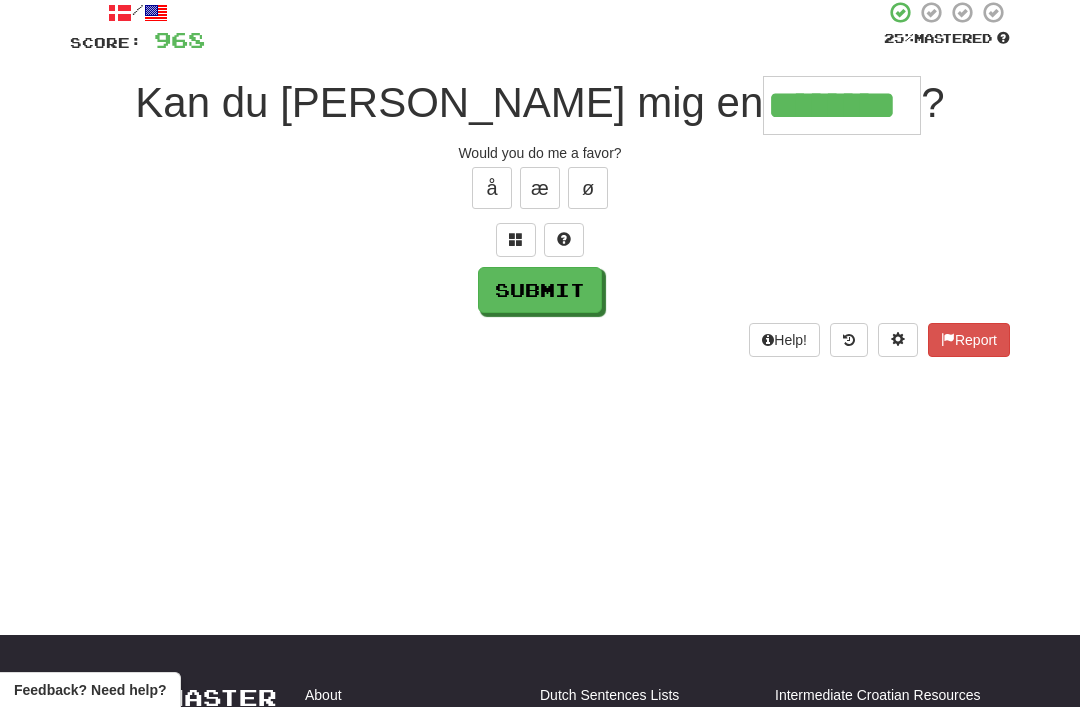 type on "********" 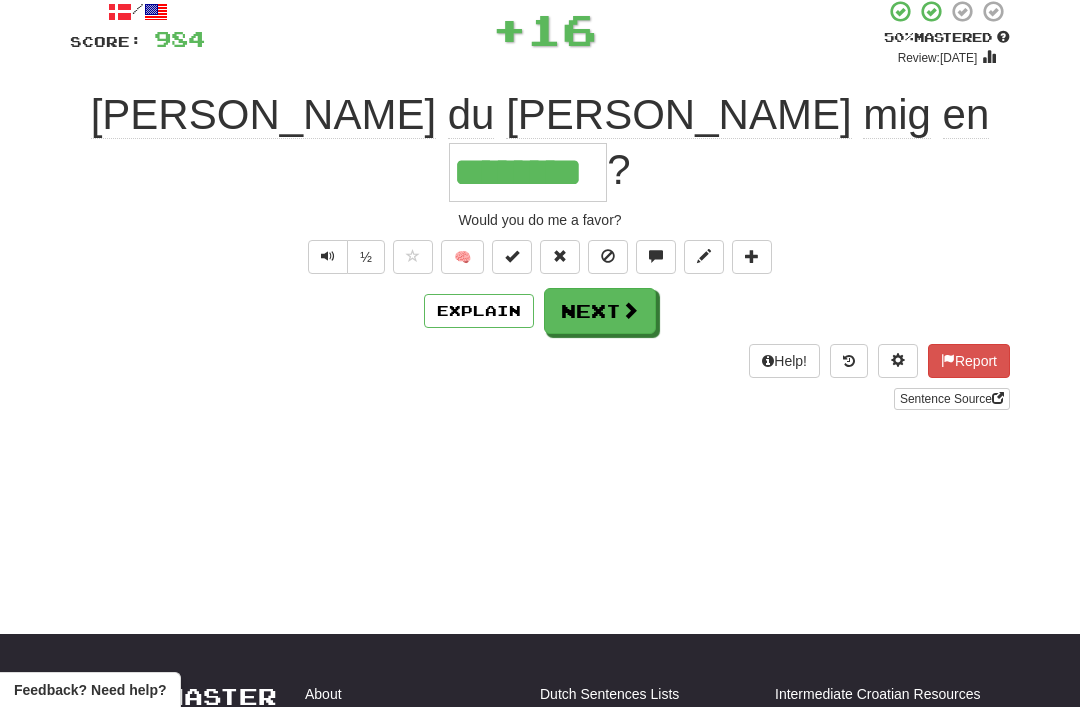 click on "Next" at bounding box center (600, 311) 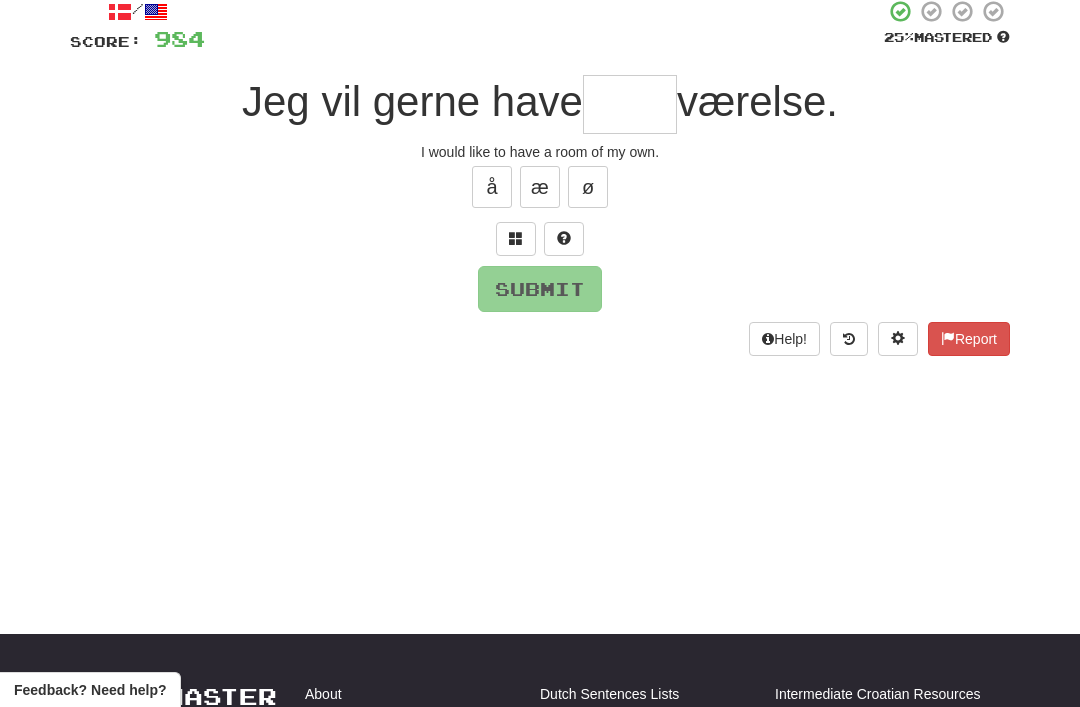 scroll, scrollTop: 122, scrollLeft: 0, axis: vertical 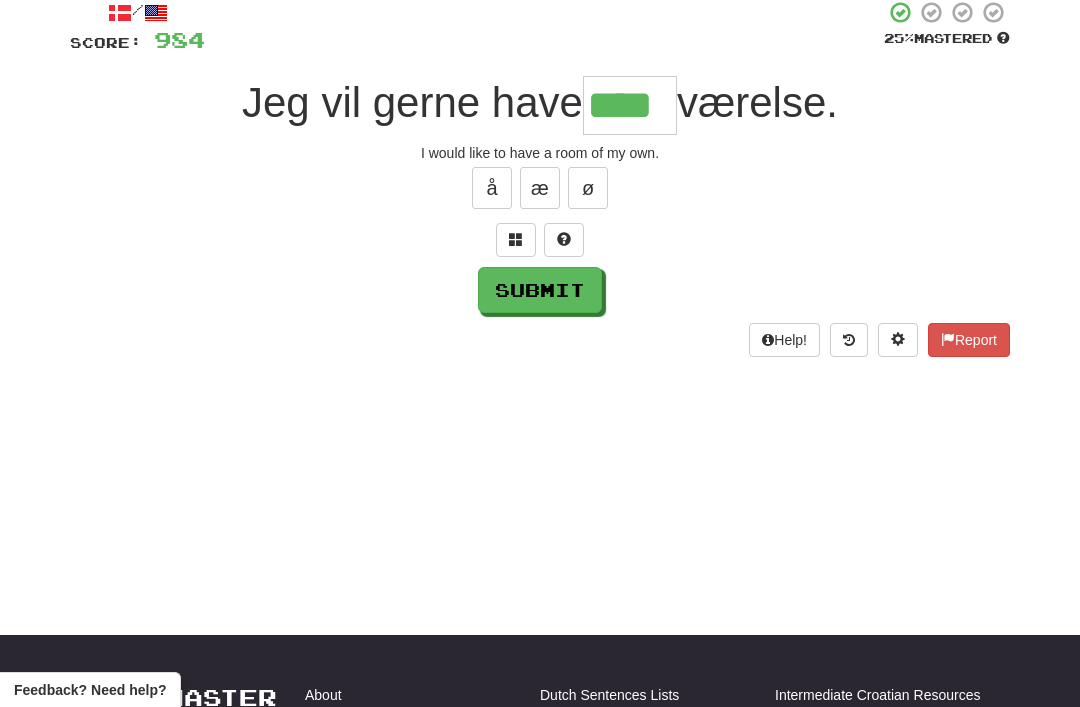type on "****" 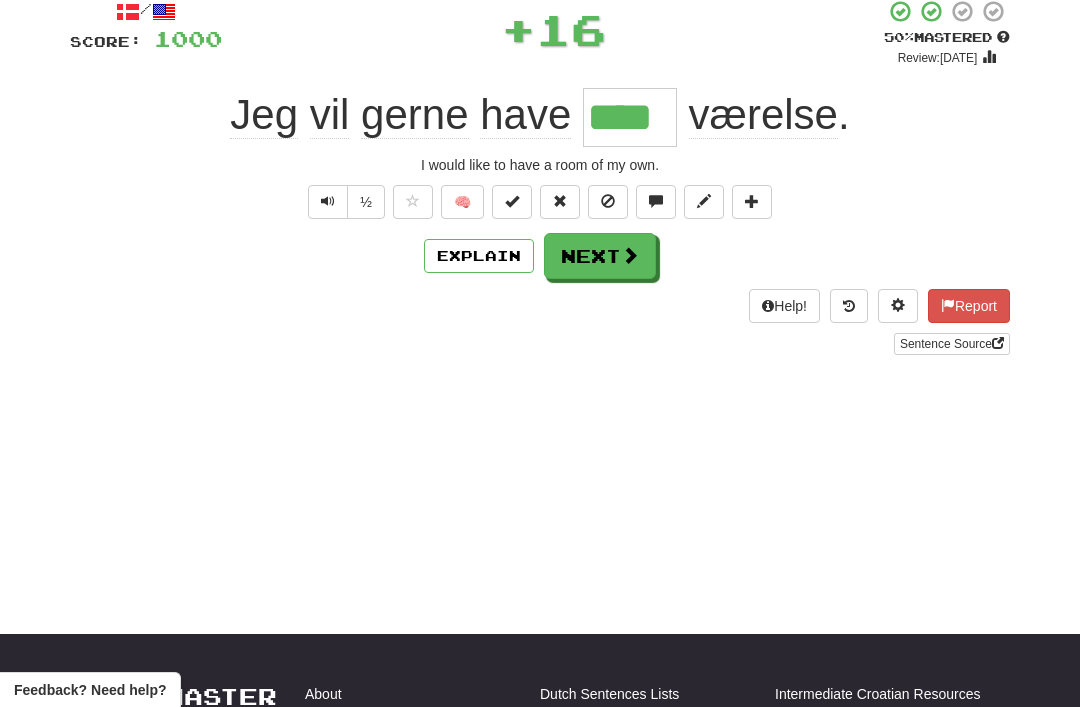 click on "Next" at bounding box center [600, 256] 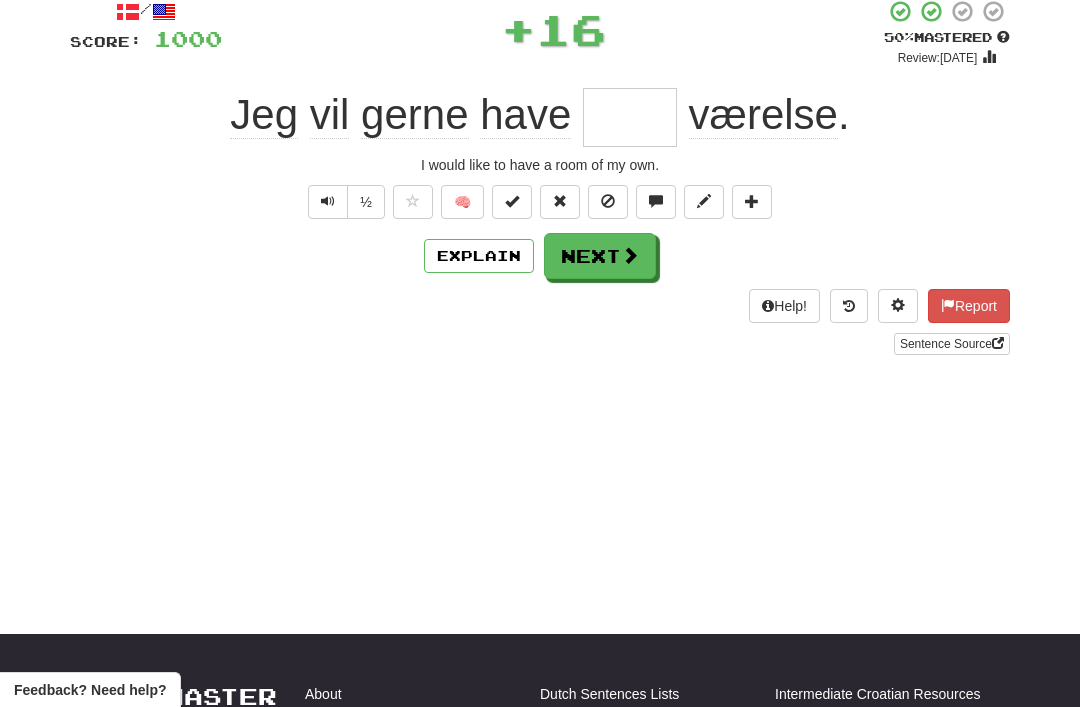 scroll, scrollTop: 122, scrollLeft: 0, axis: vertical 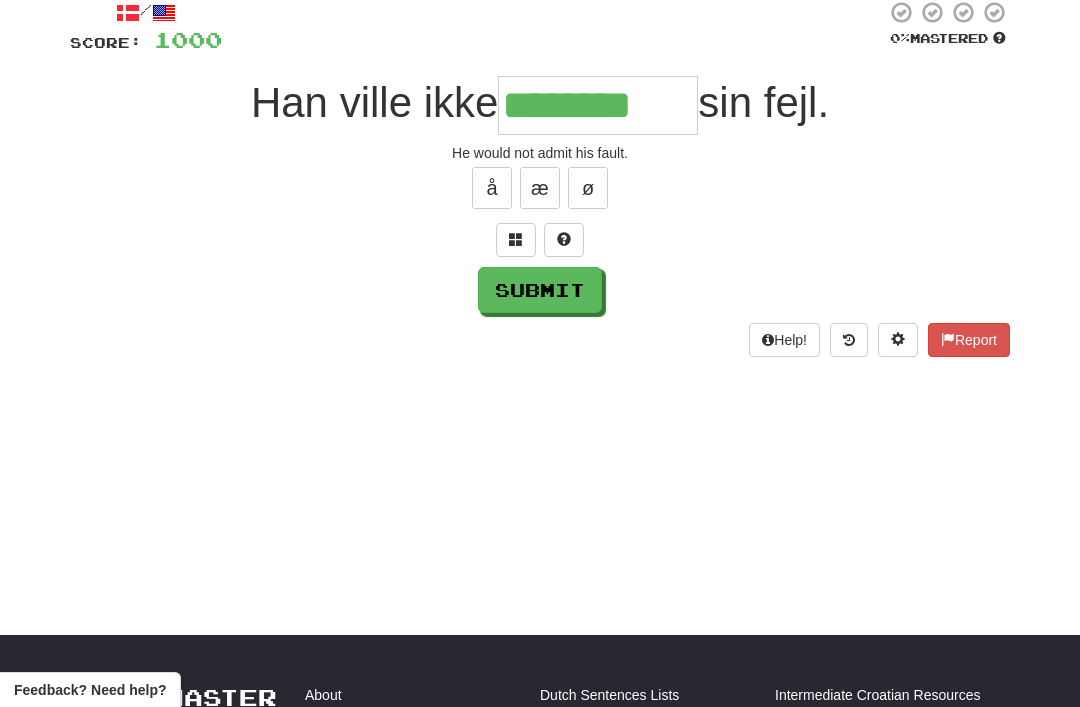 type on "********" 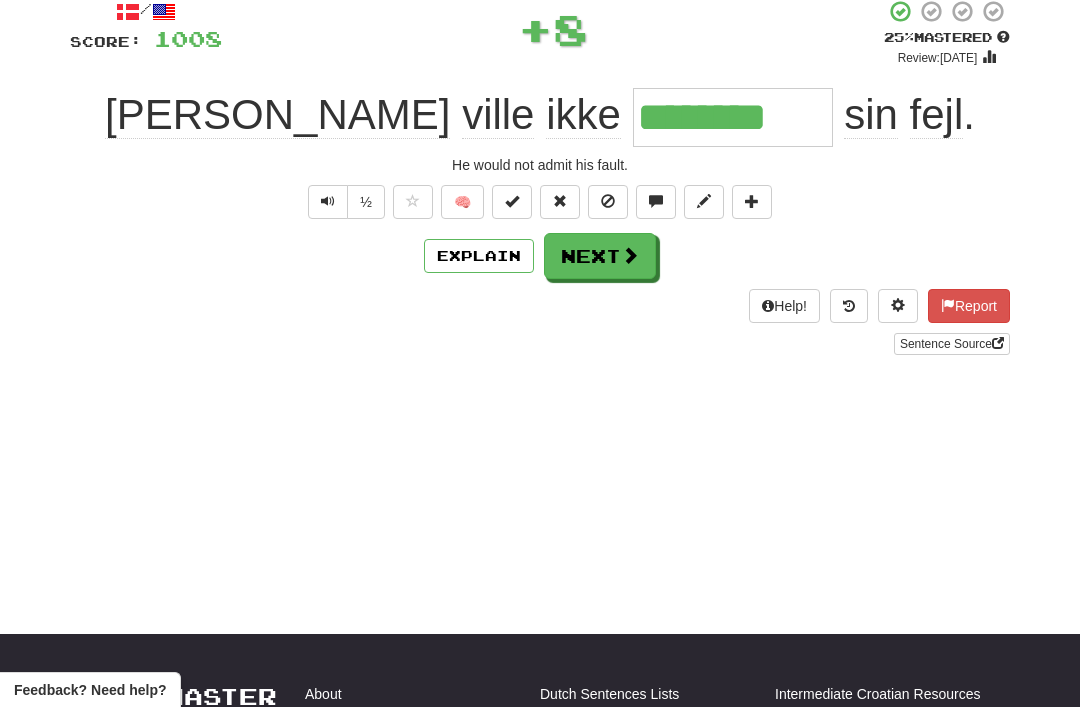 click on "Explain" at bounding box center (479, 256) 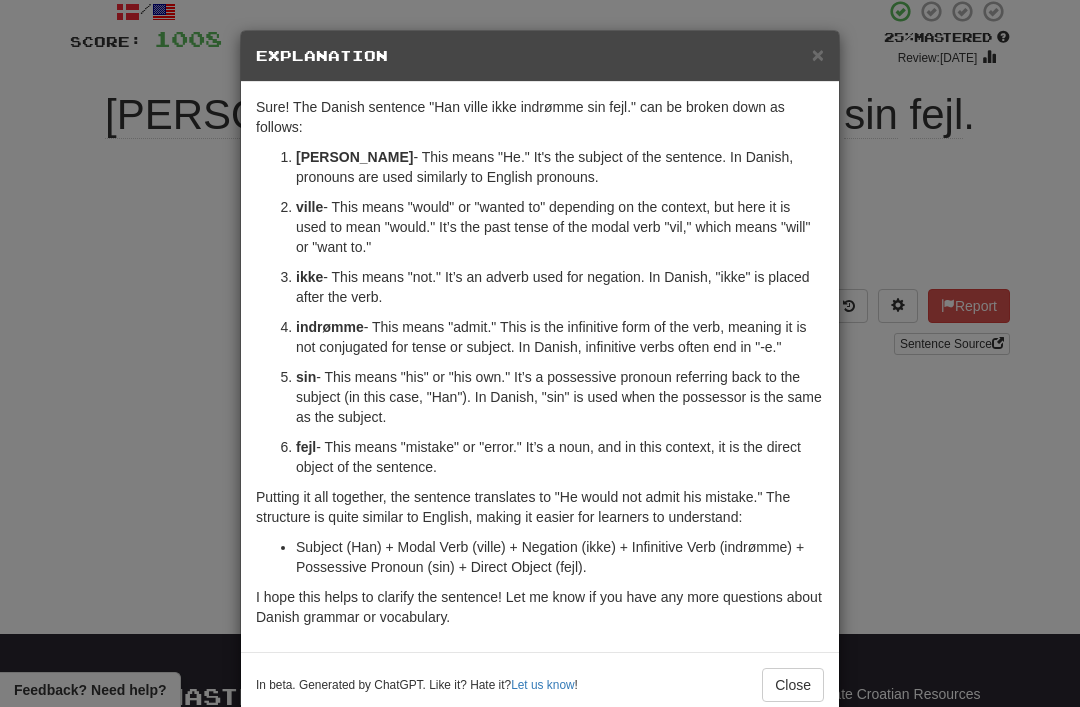 click on "×" at bounding box center (818, 54) 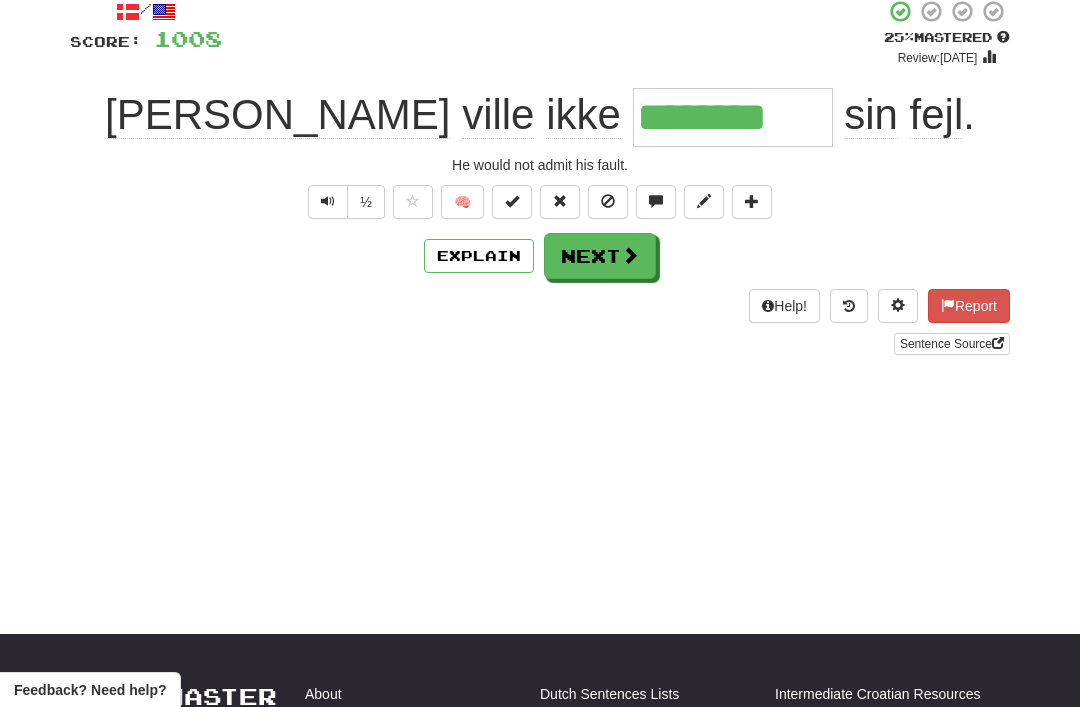 click at bounding box center (630, 255) 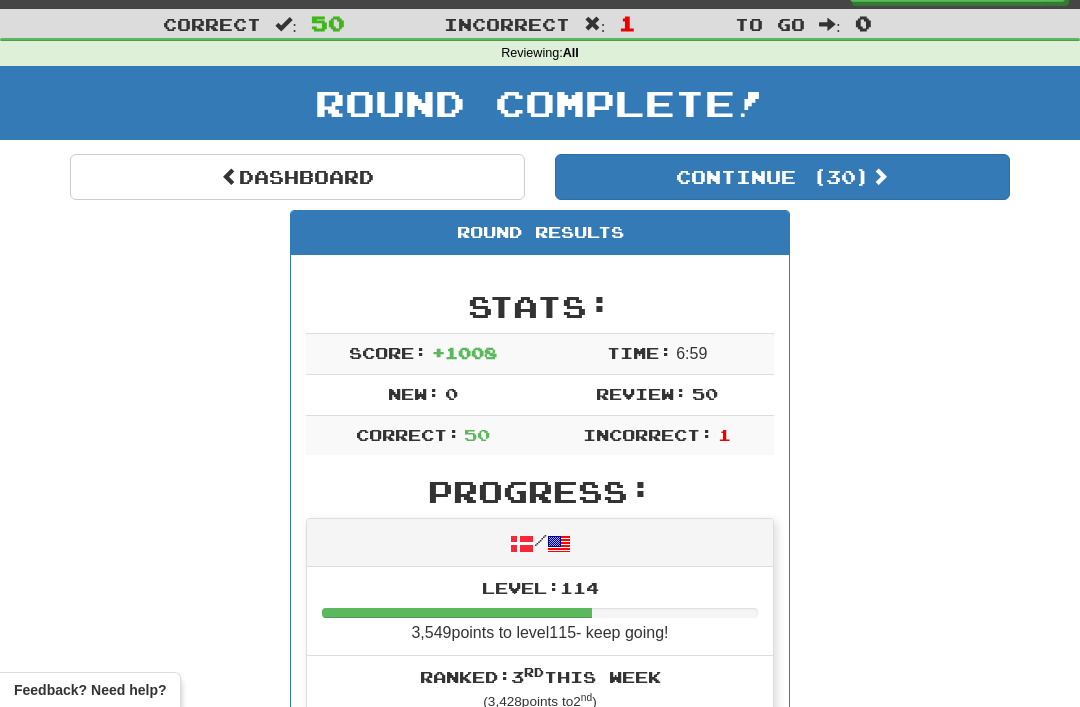 scroll, scrollTop: 0, scrollLeft: 0, axis: both 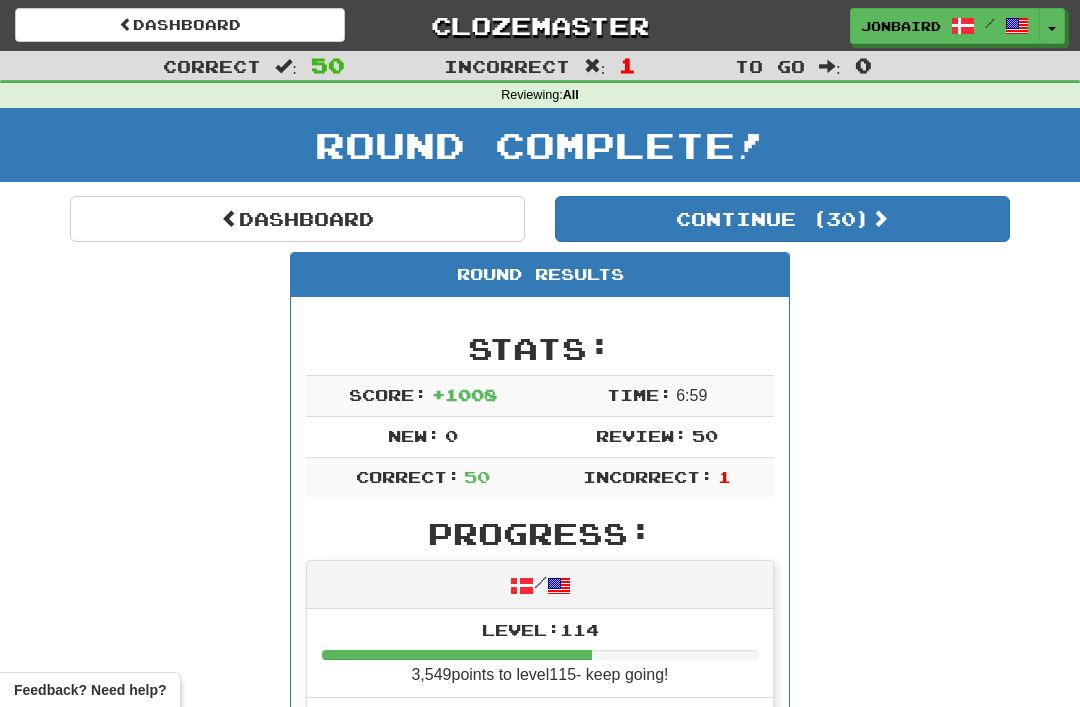 click on "Dashboard" at bounding box center (297, 219) 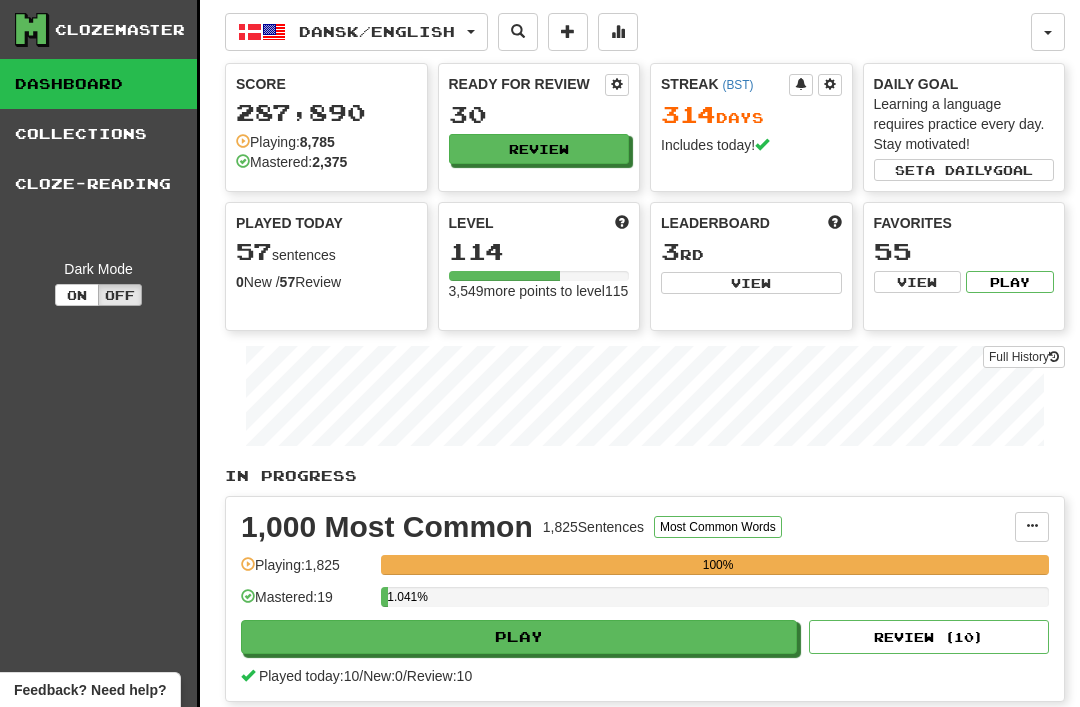 scroll, scrollTop: 0, scrollLeft: 0, axis: both 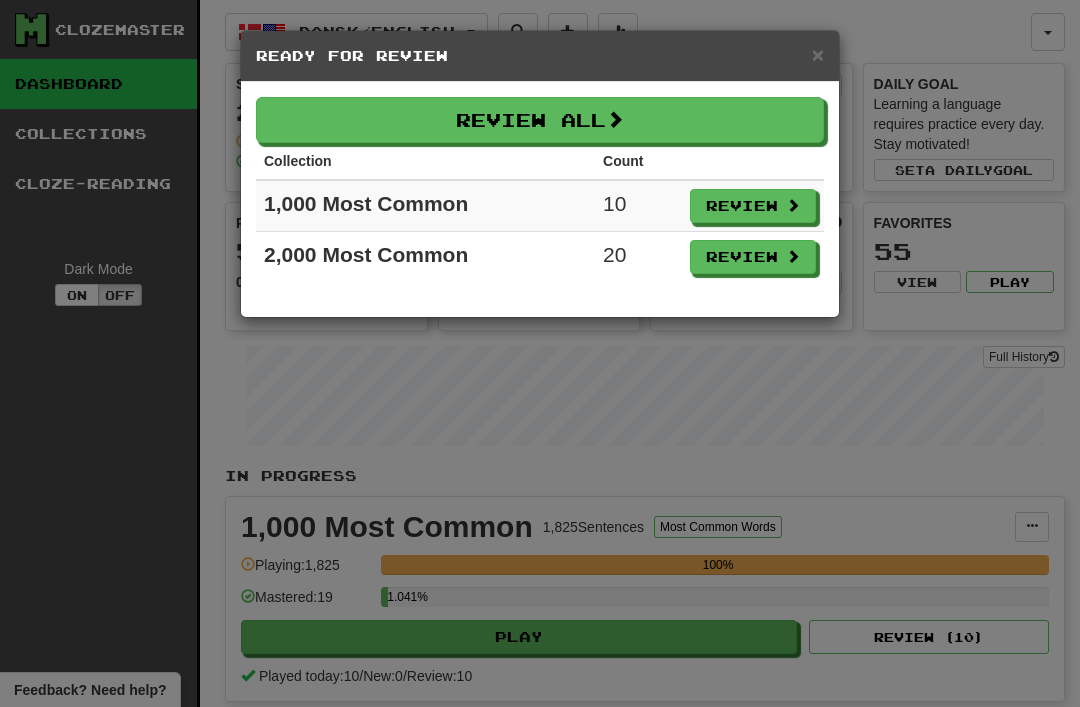 click at bounding box center [615, 119] 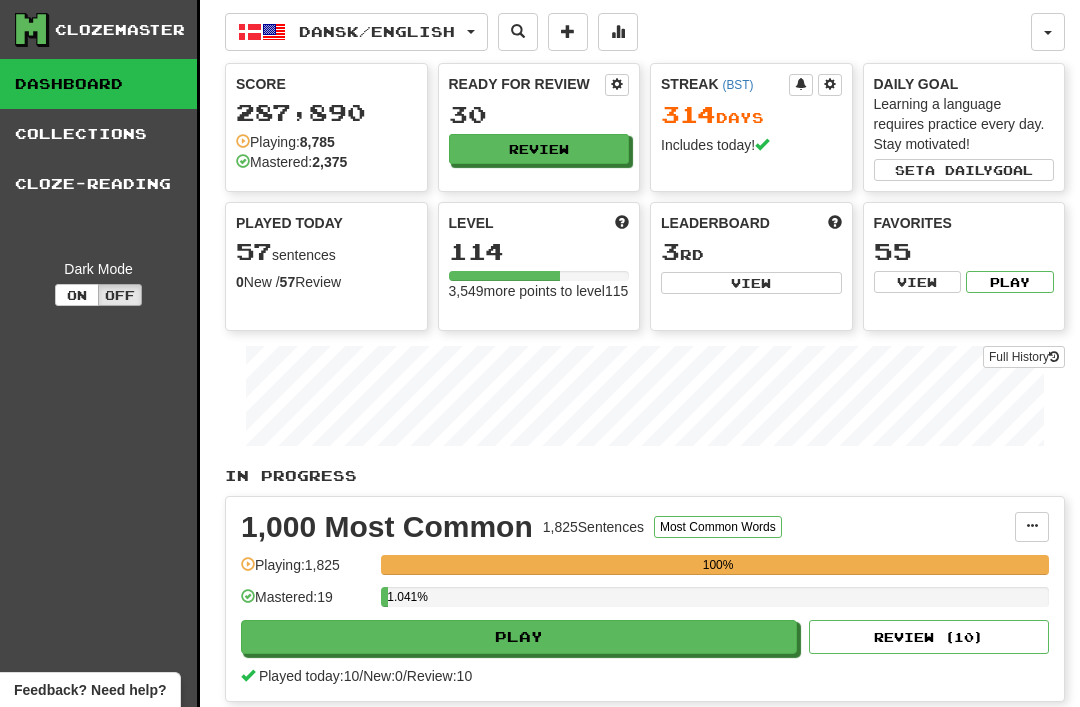 select on "**" 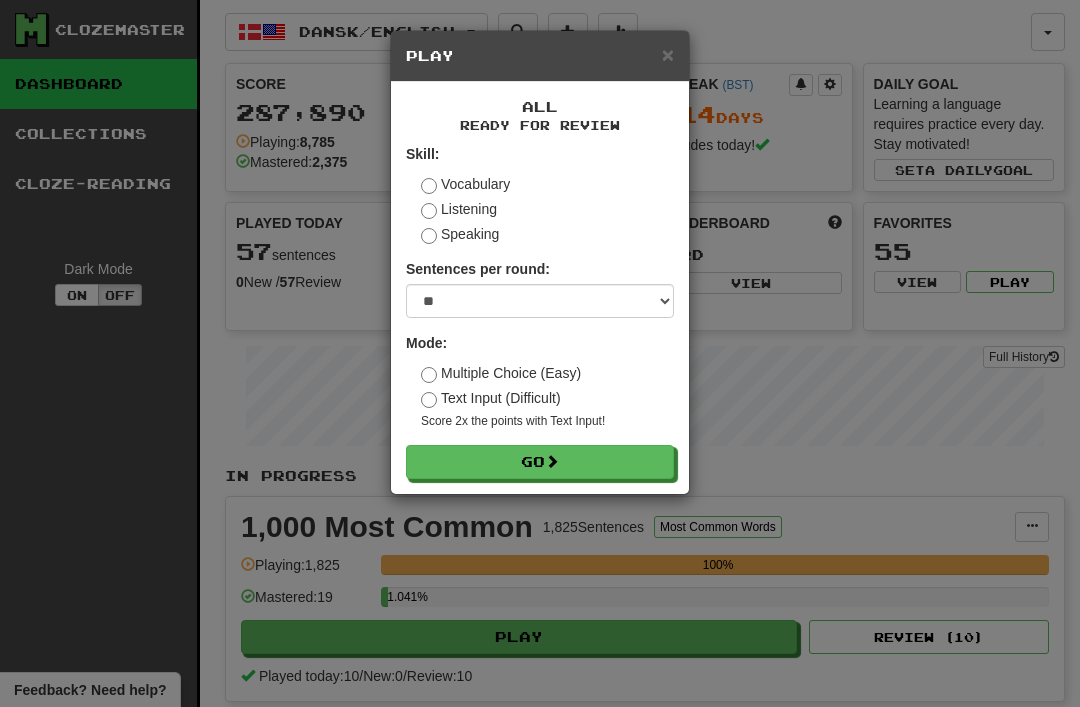 click on "Go" at bounding box center (540, 462) 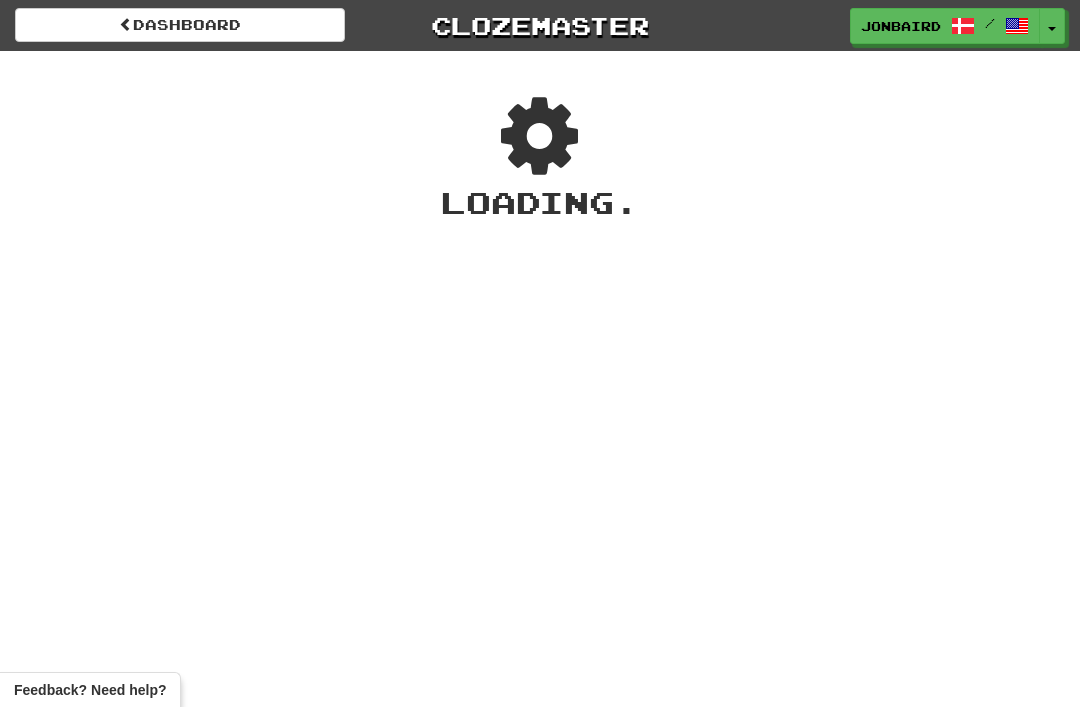 scroll, scrollTop: 0, scrollLeft: 0, axis: both 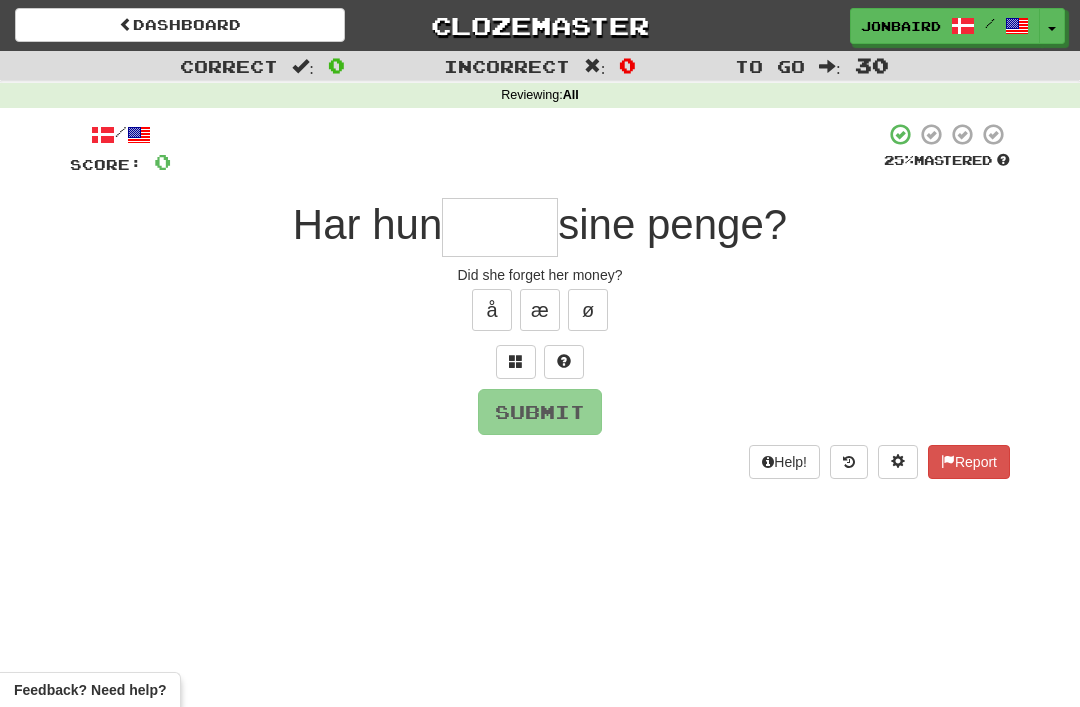 click at bounding box center (500, 227) 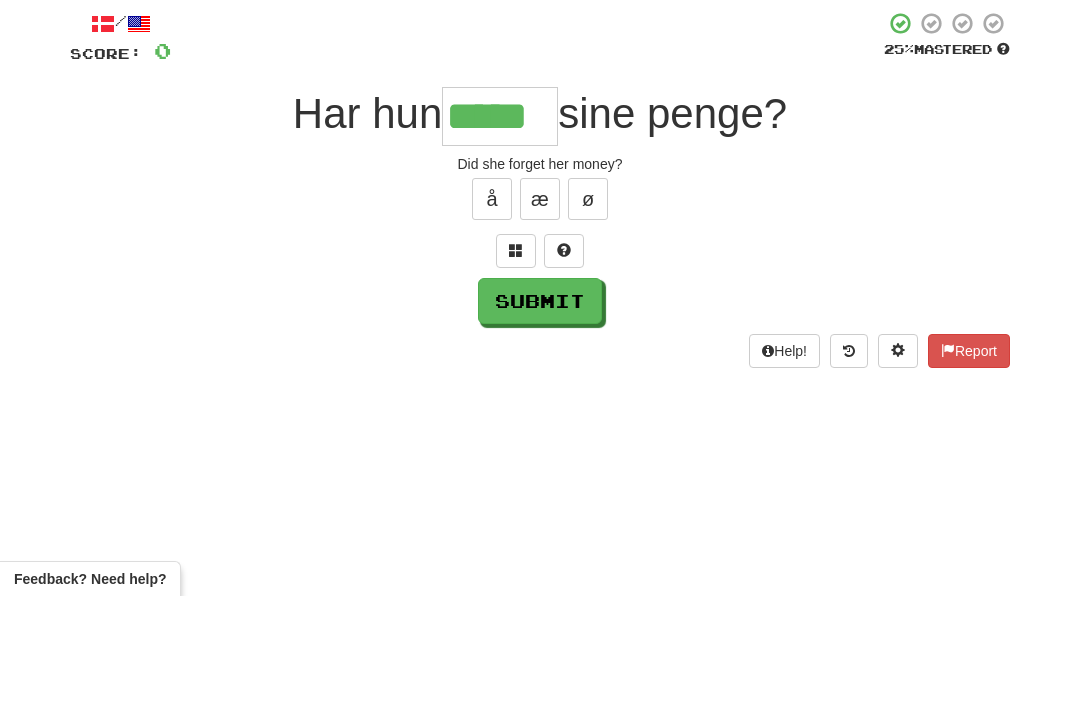 type on "*****" 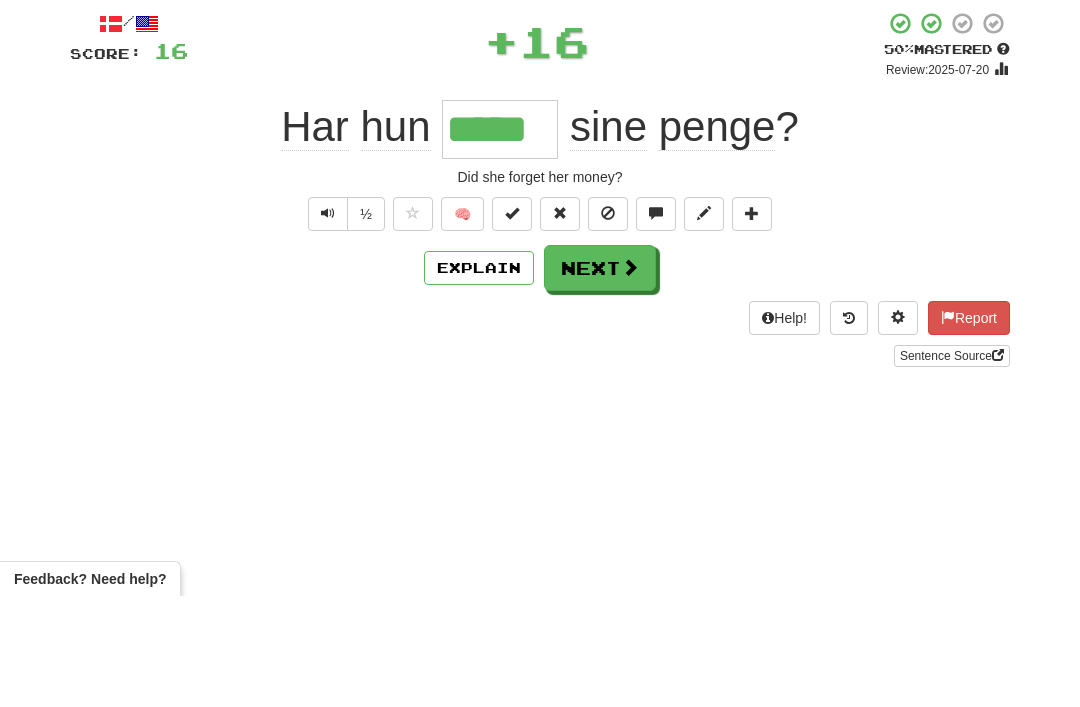 scroll, scrollTop: 111, scrollLeft: 0, axis: vertical 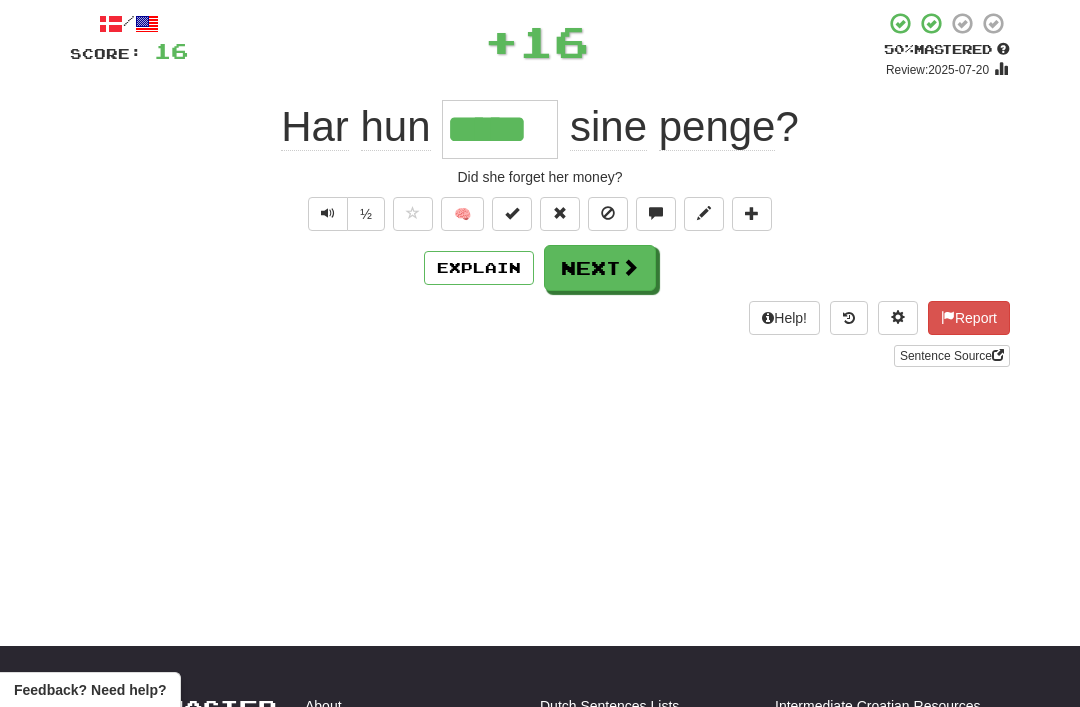 click on "Next" at bounding box center [600, 268] 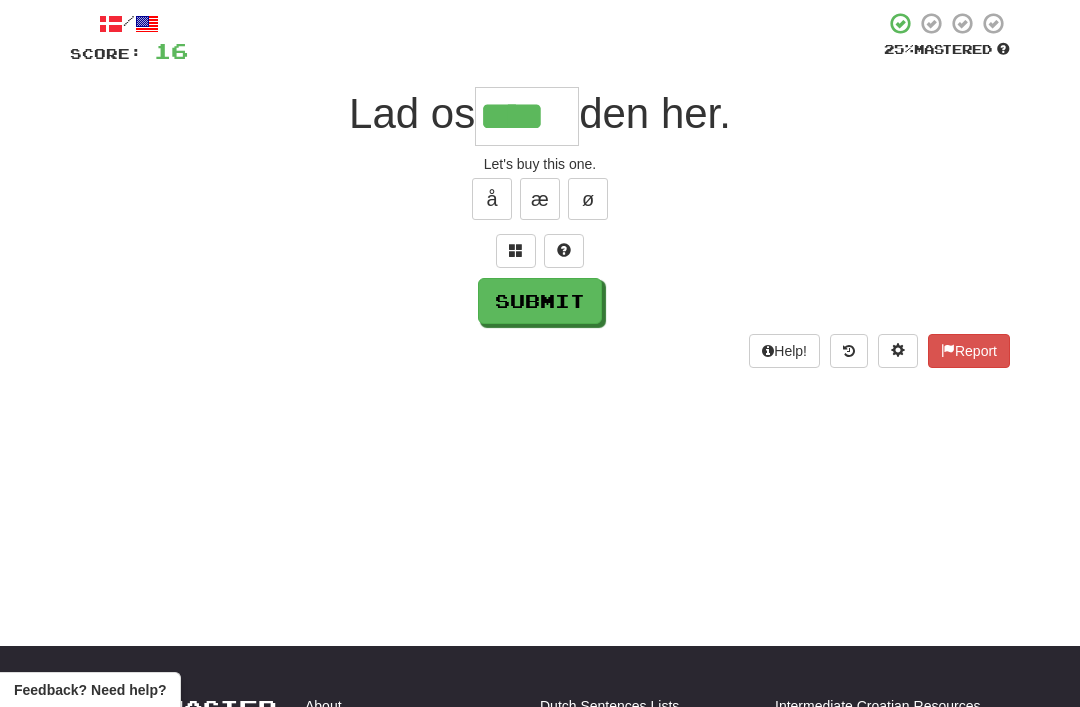 type on "****" 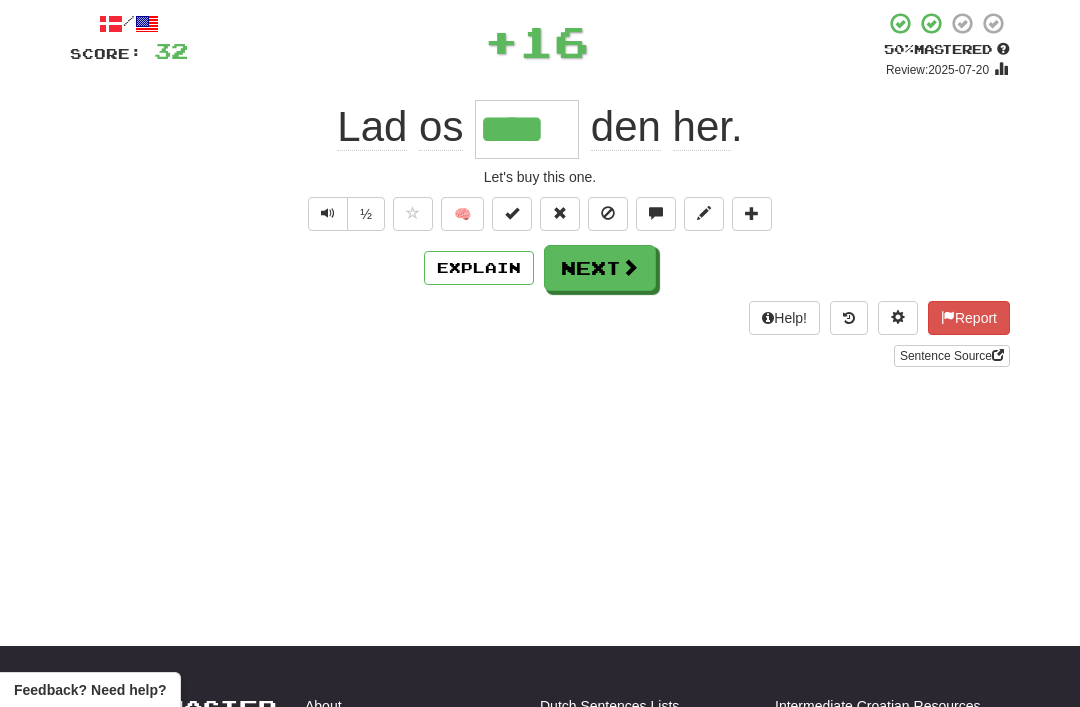 click on "Next" at bounding box center [600, 268] 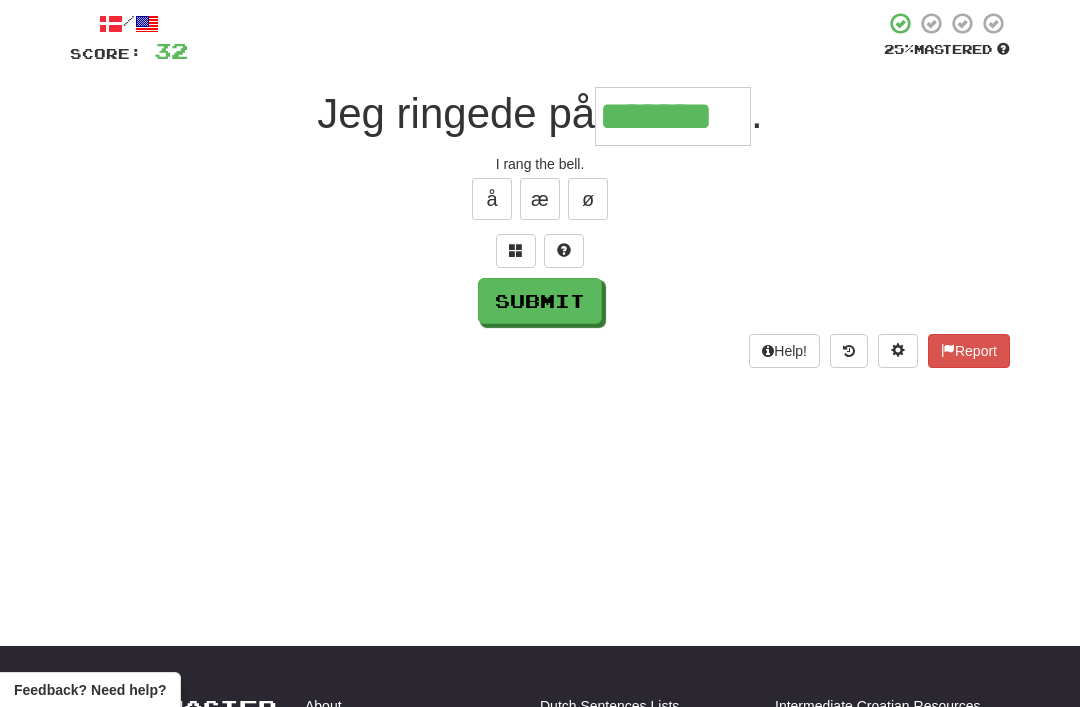 type on "*******" 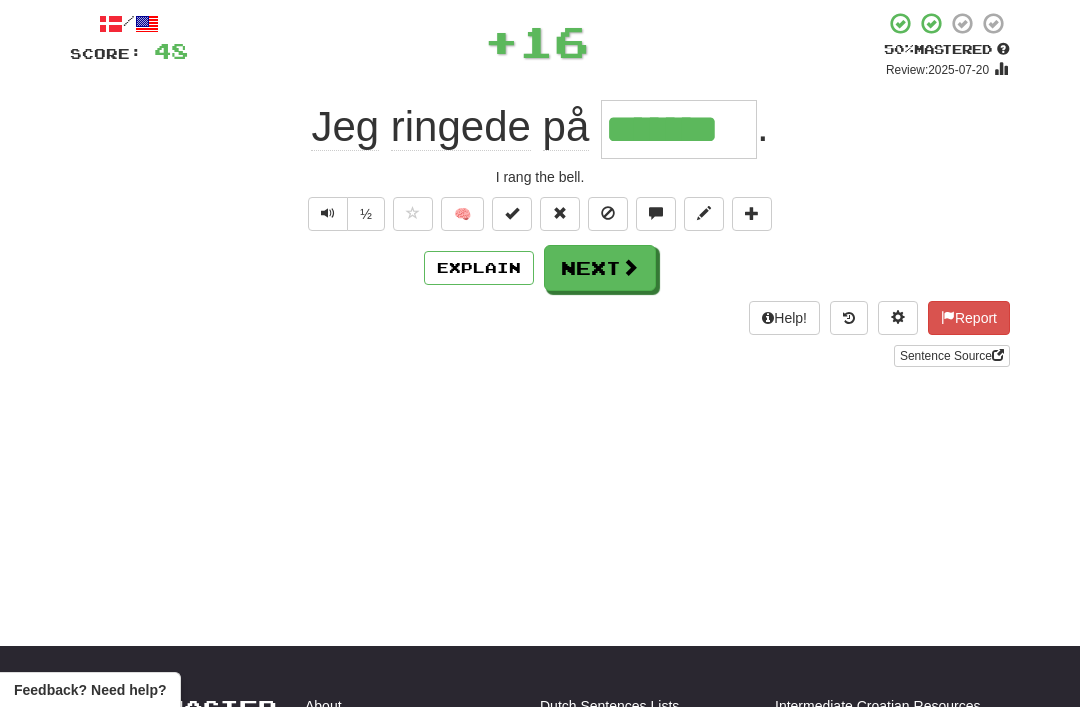 click on "Next" at bounding box center [600, 268] 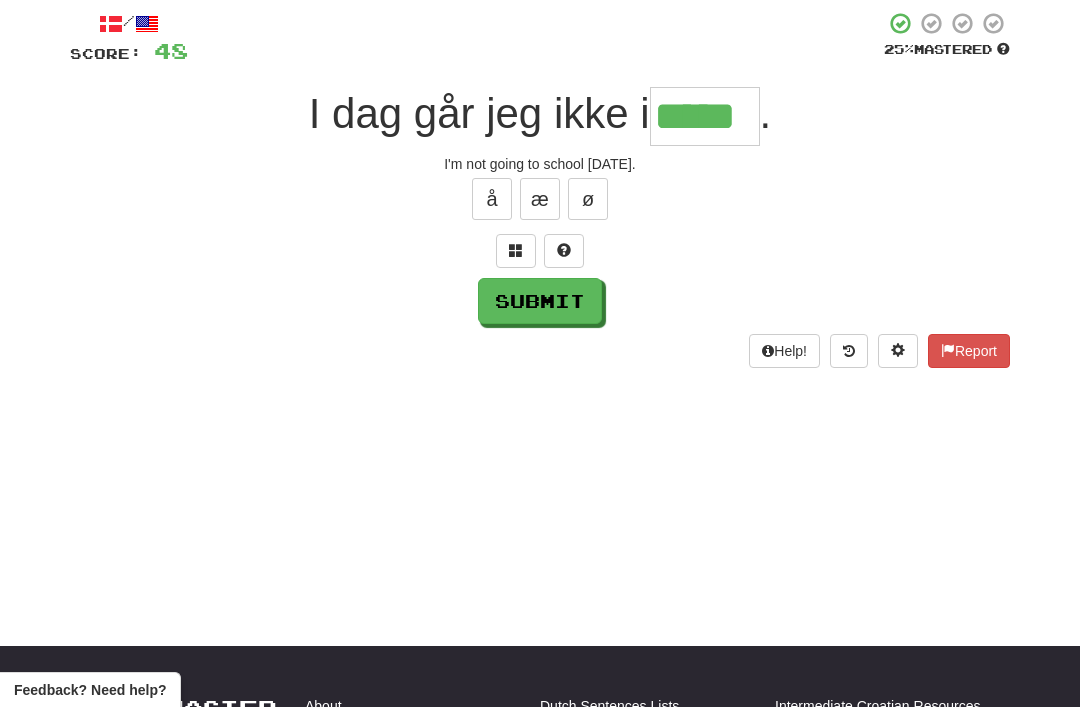 type on "*****" 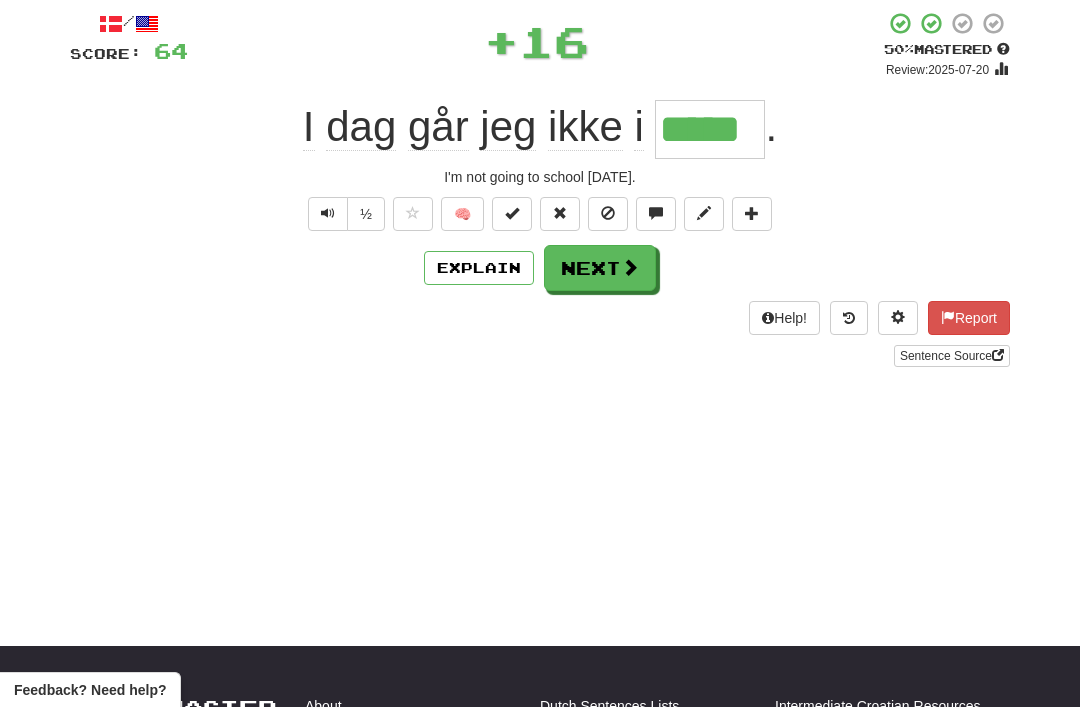 click on "Next" at bounding box center [600, 268] 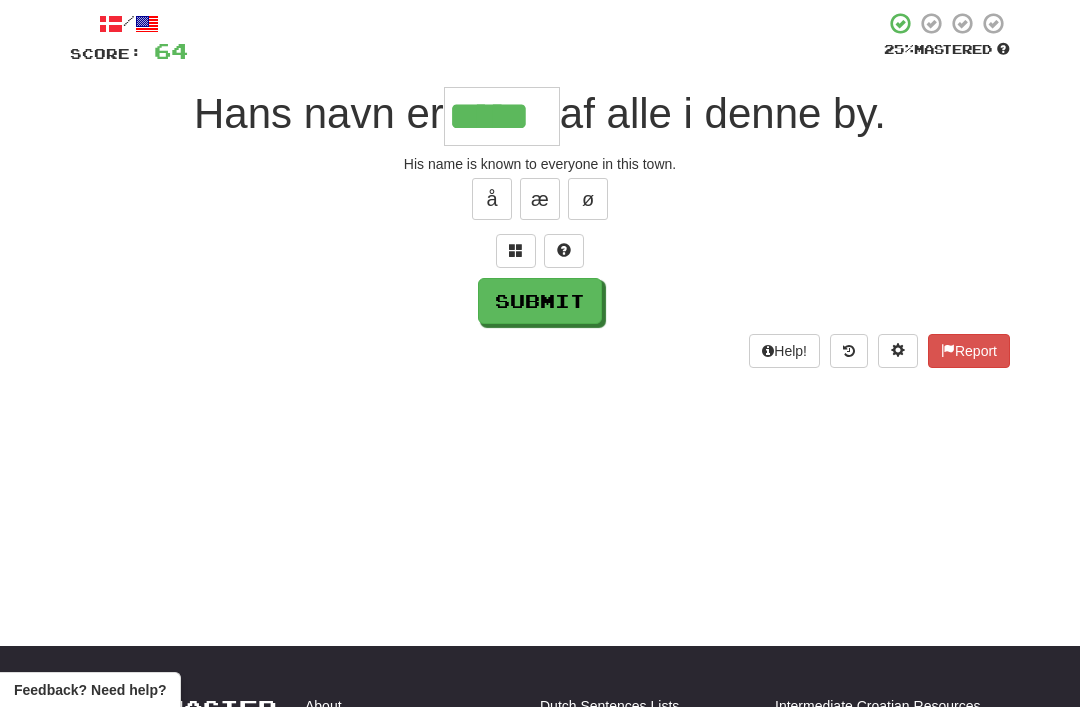type on "*****" 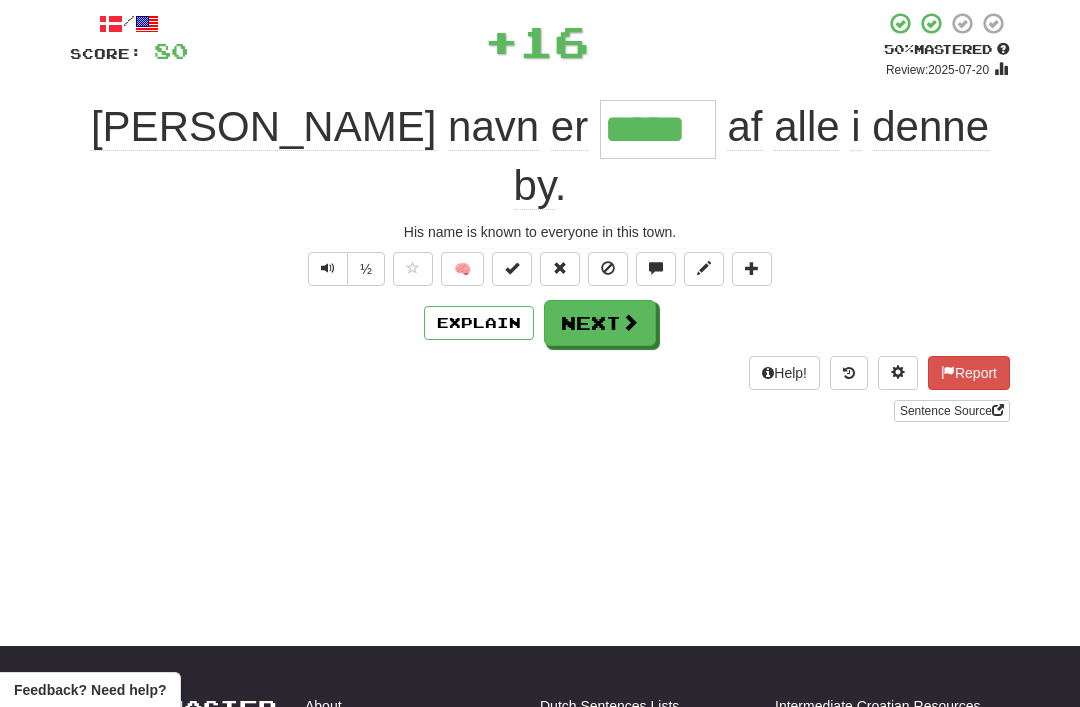 click on "Next" at bounding box center [600, 323] 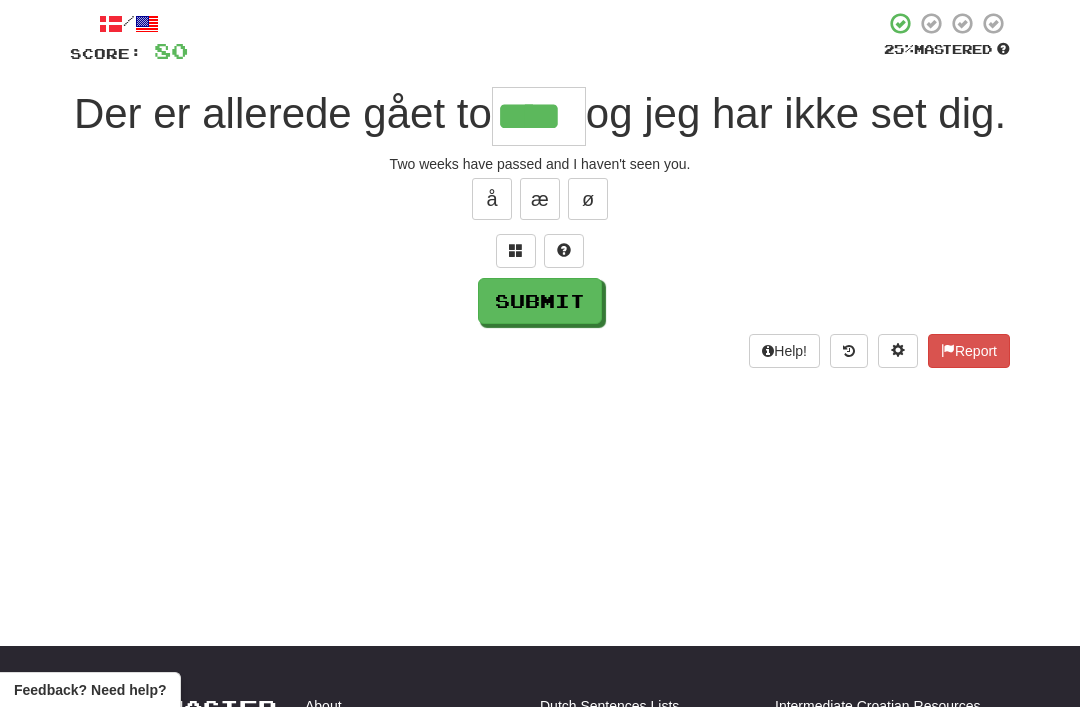 type on "****" 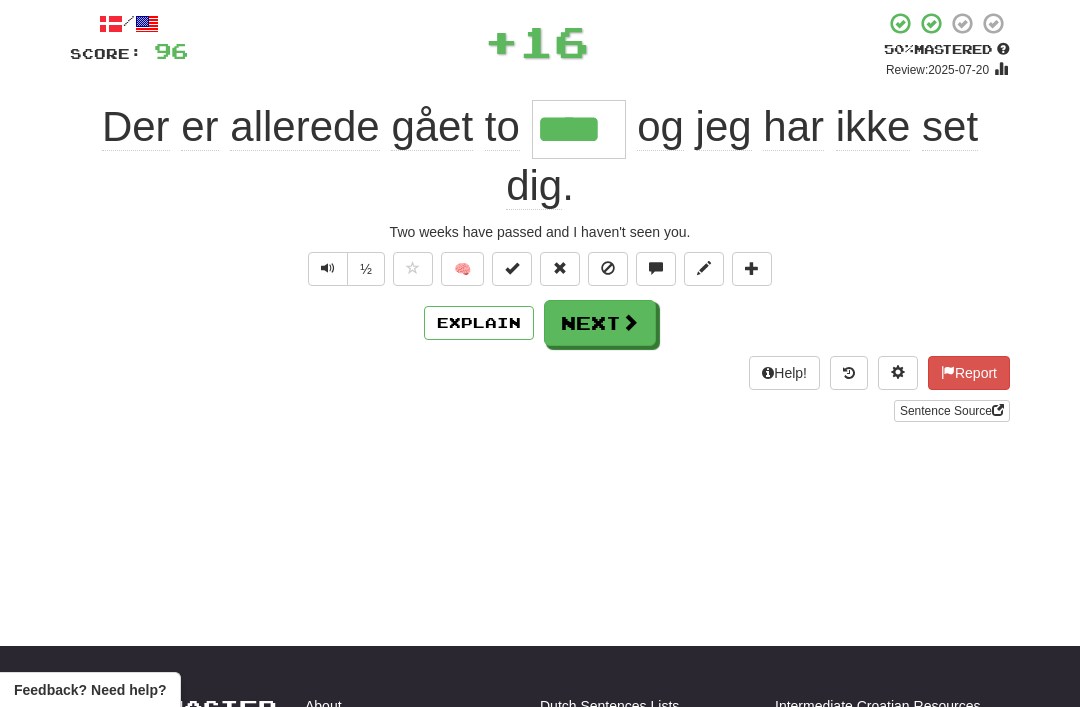 click on "Next" at bounding box center (600, 323) 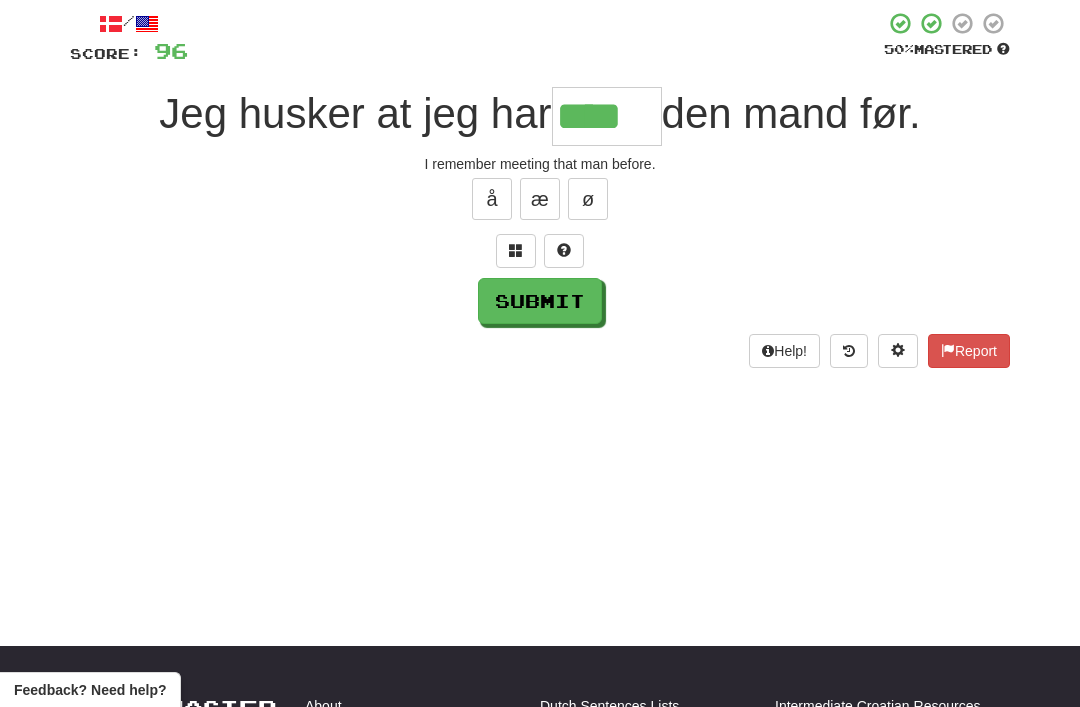type on "****" 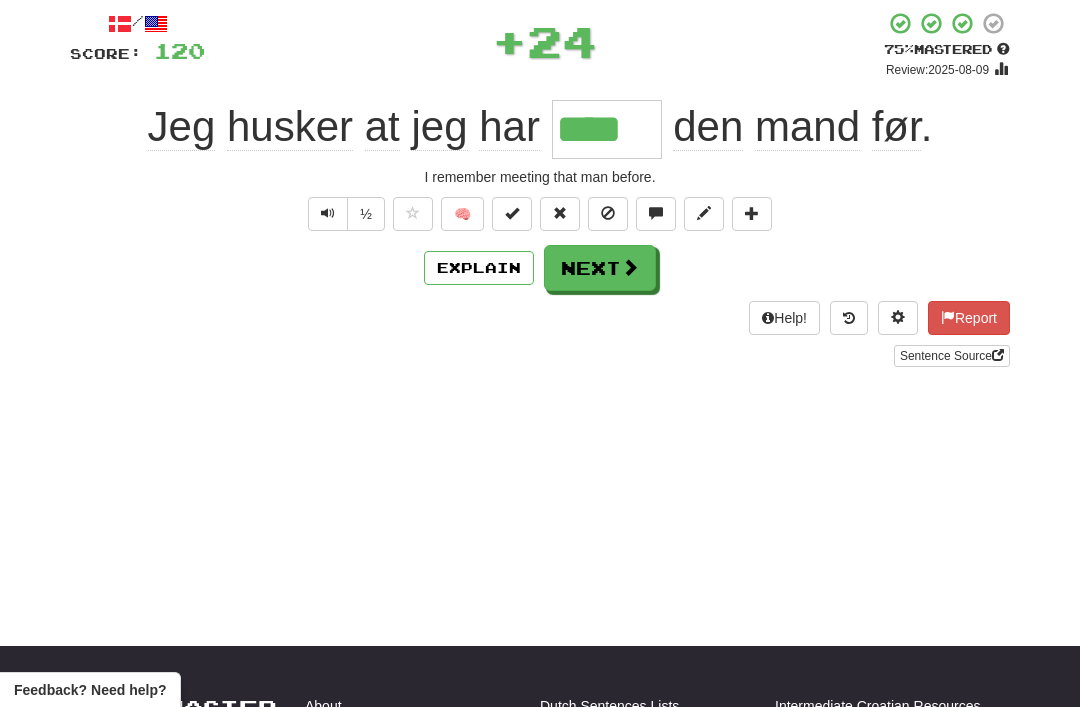 click on "Next" at bounding box center (600, 268) 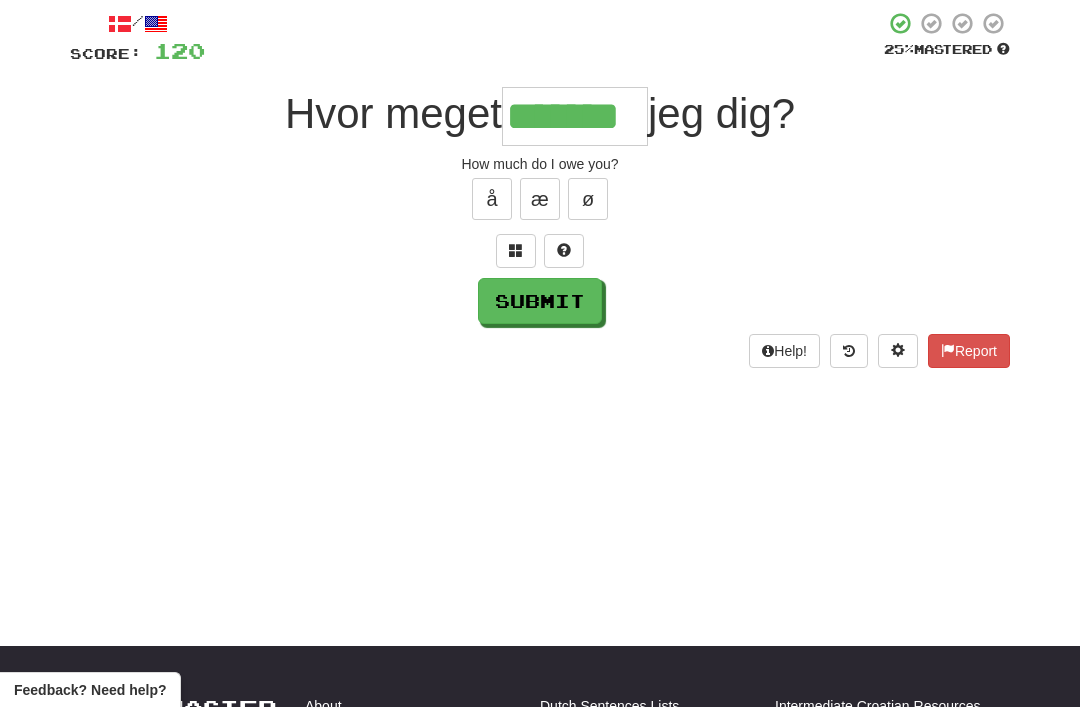 type on "*******" 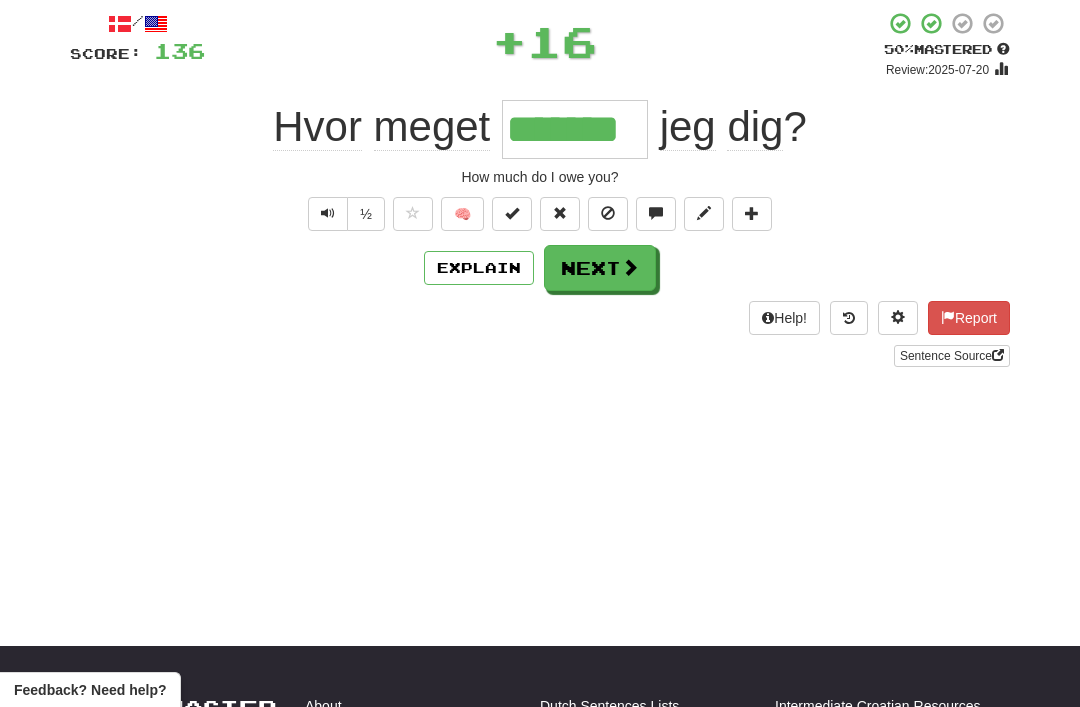 click on "Next" at bounding box center [600, 268] 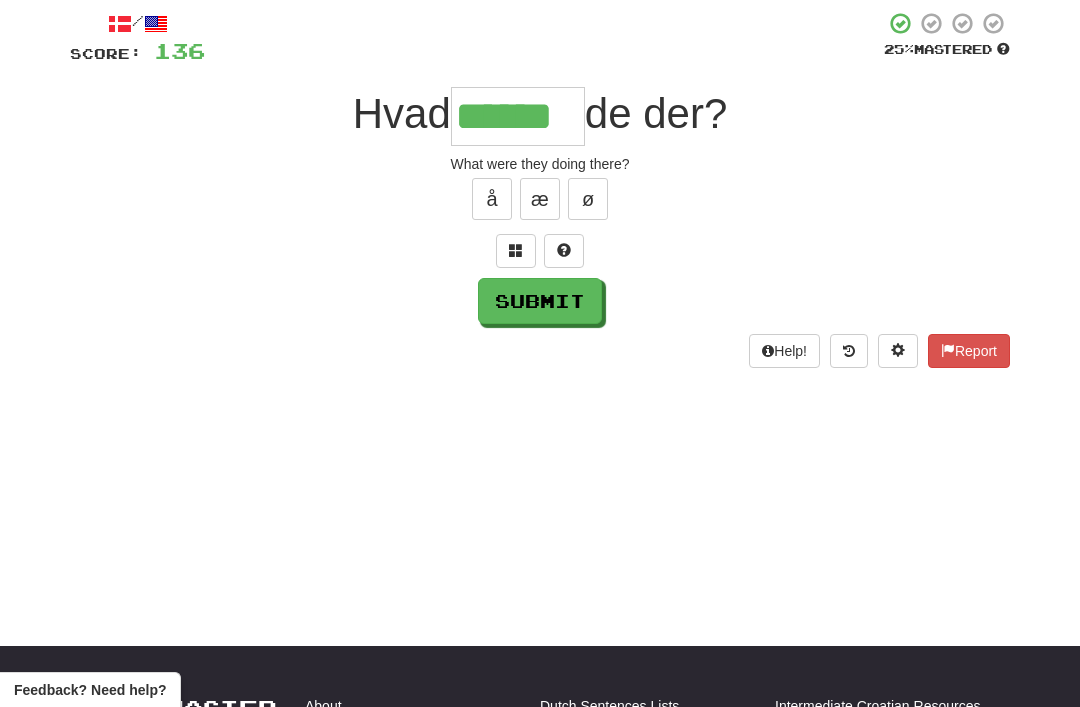 type on "******" 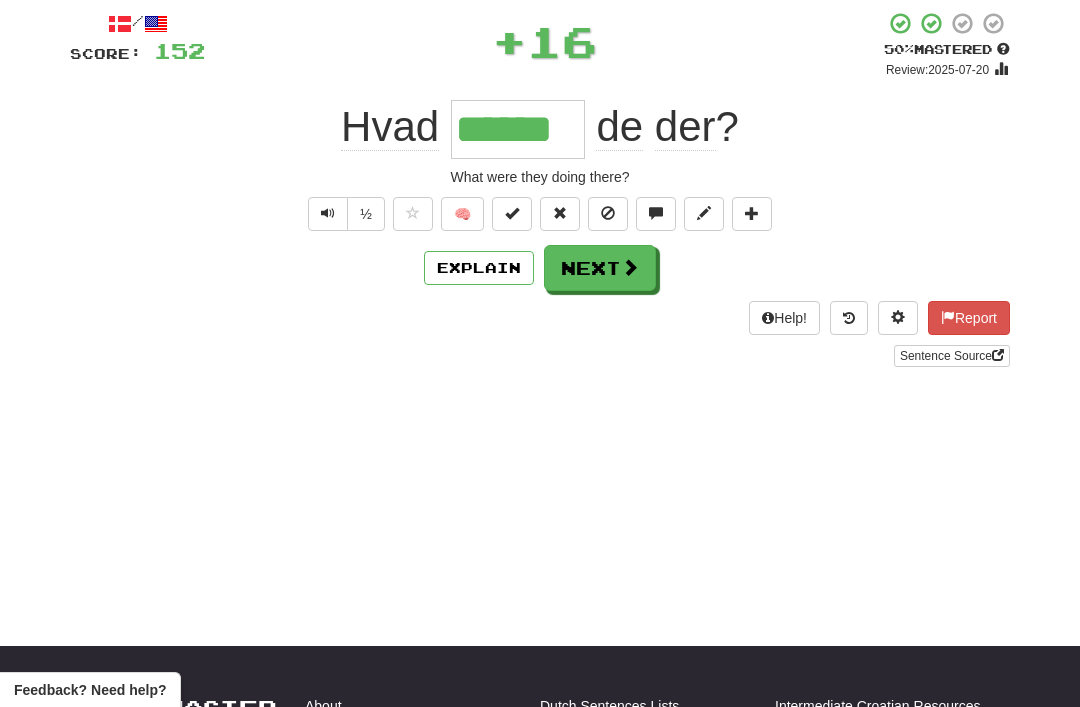 click on "Next" at bounding box center [600, 268] 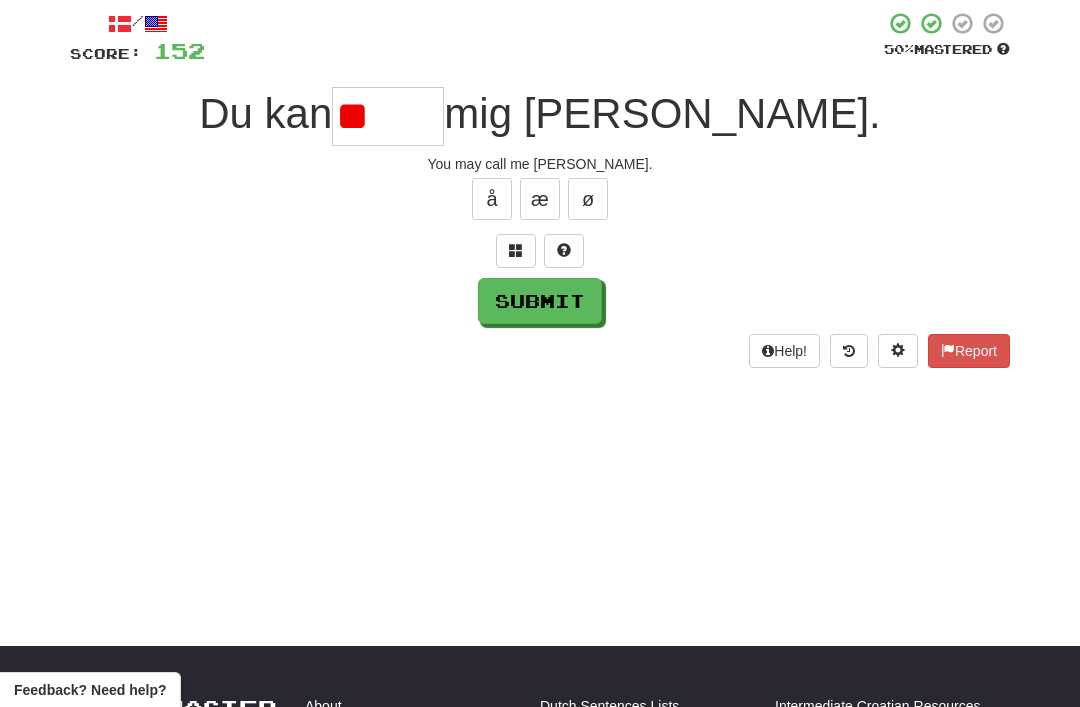 type on "*" 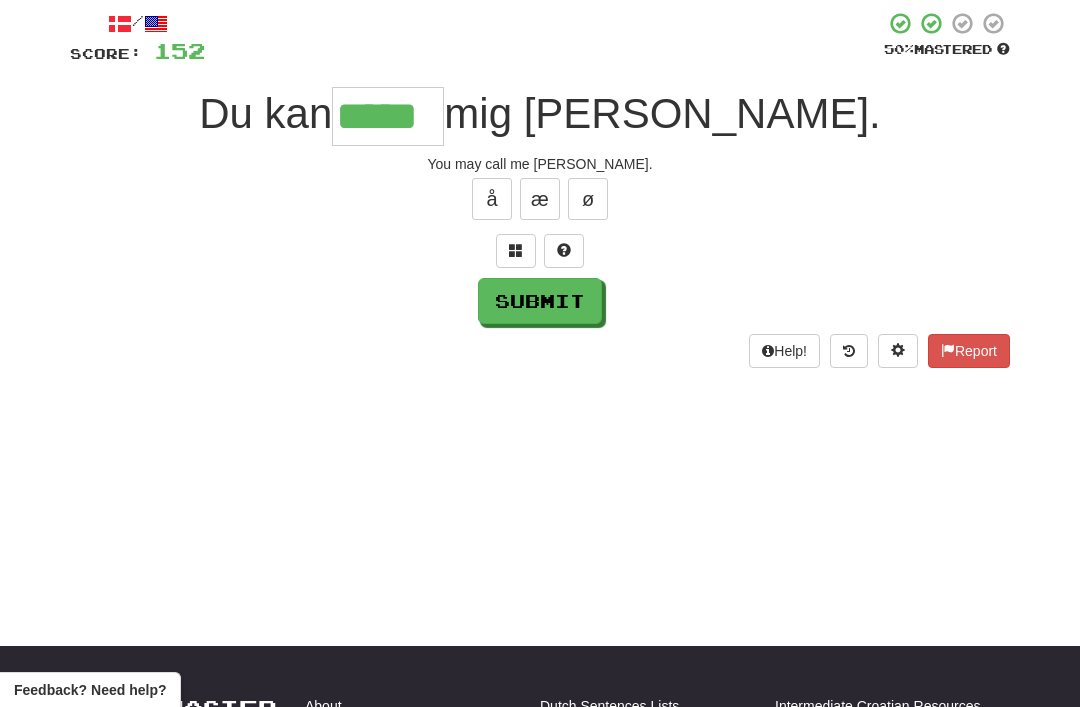 type on "*****" 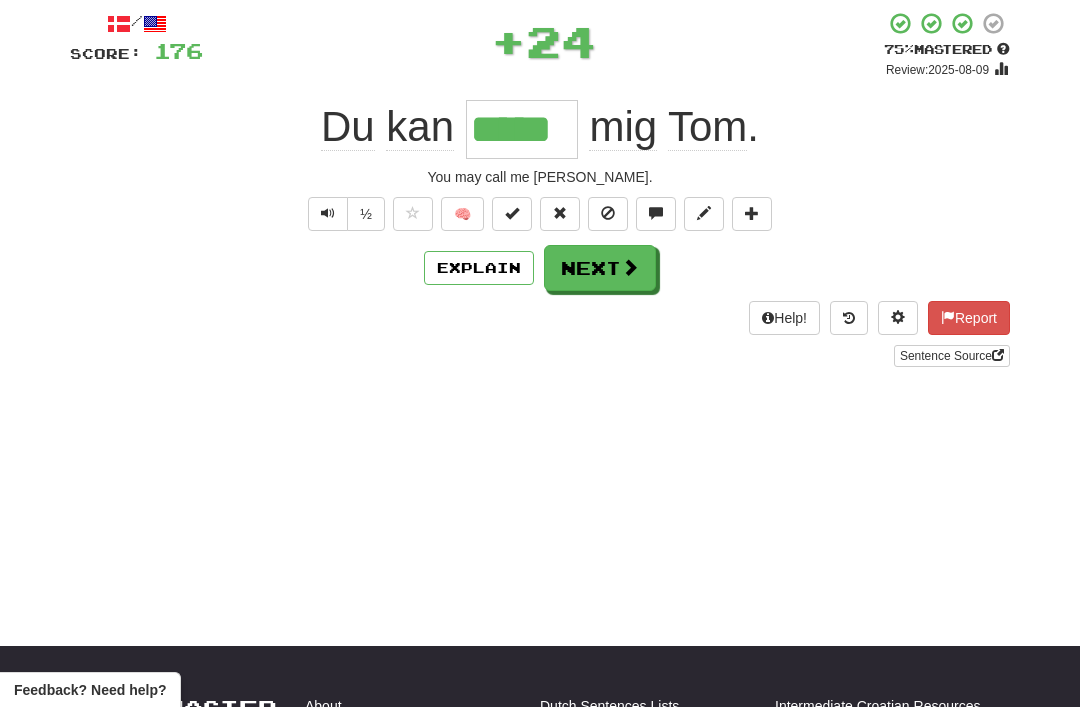 click on "Next" at bounding box center (600, 268) 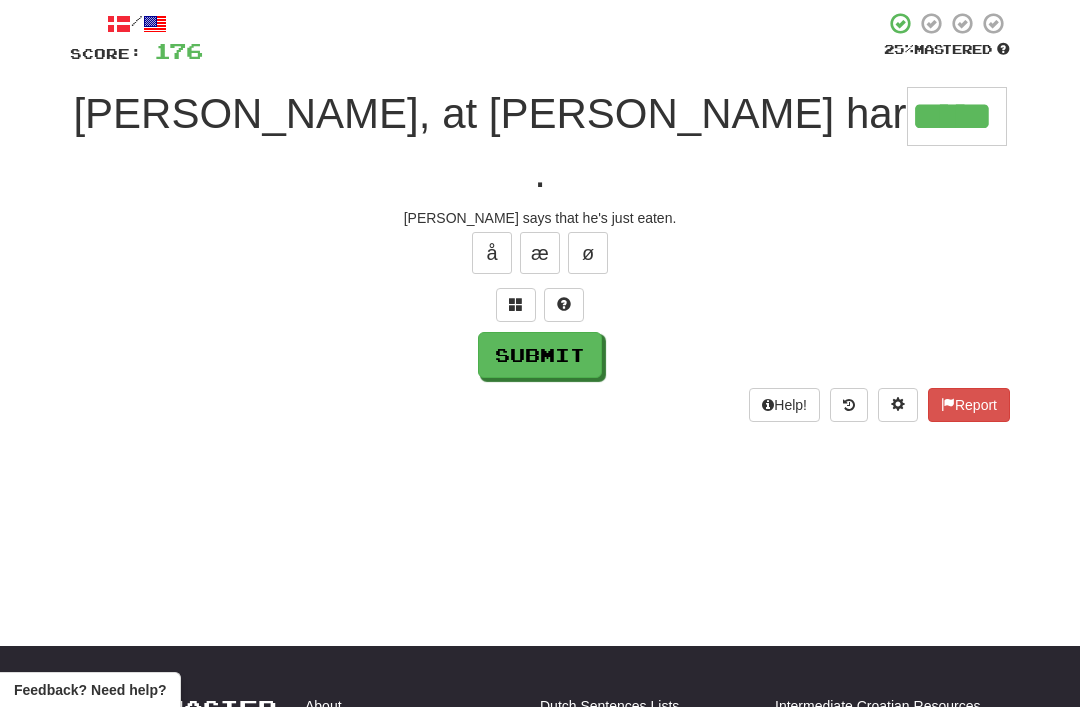 type on "*****" 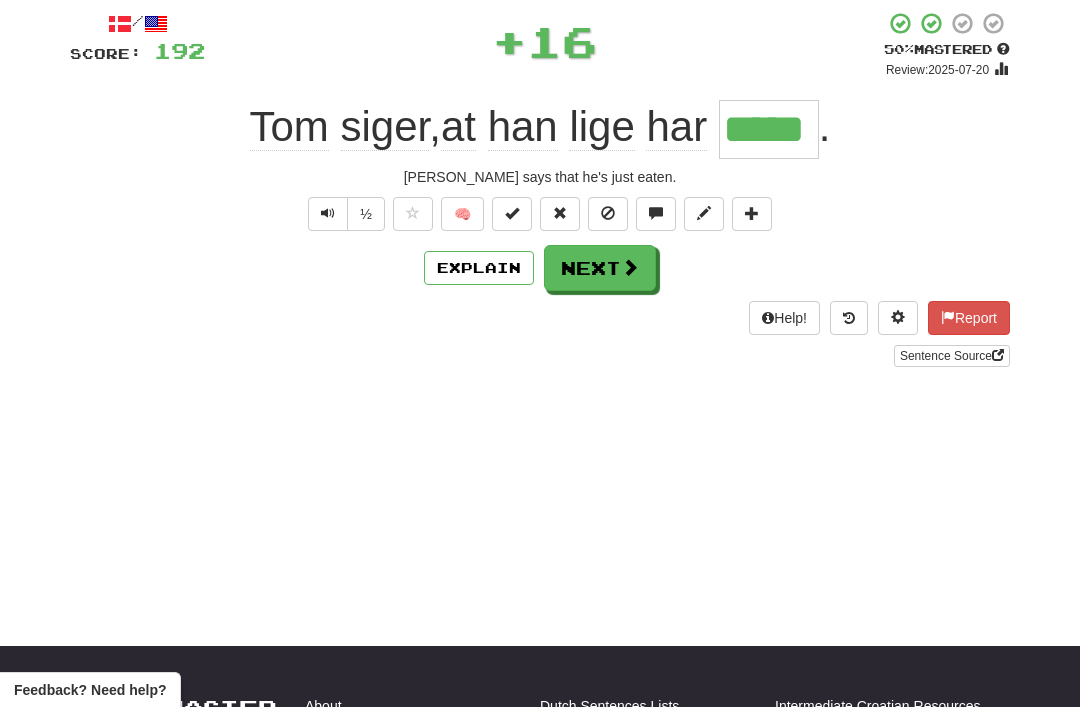 click on "Next" at bounding box center (600, 268) 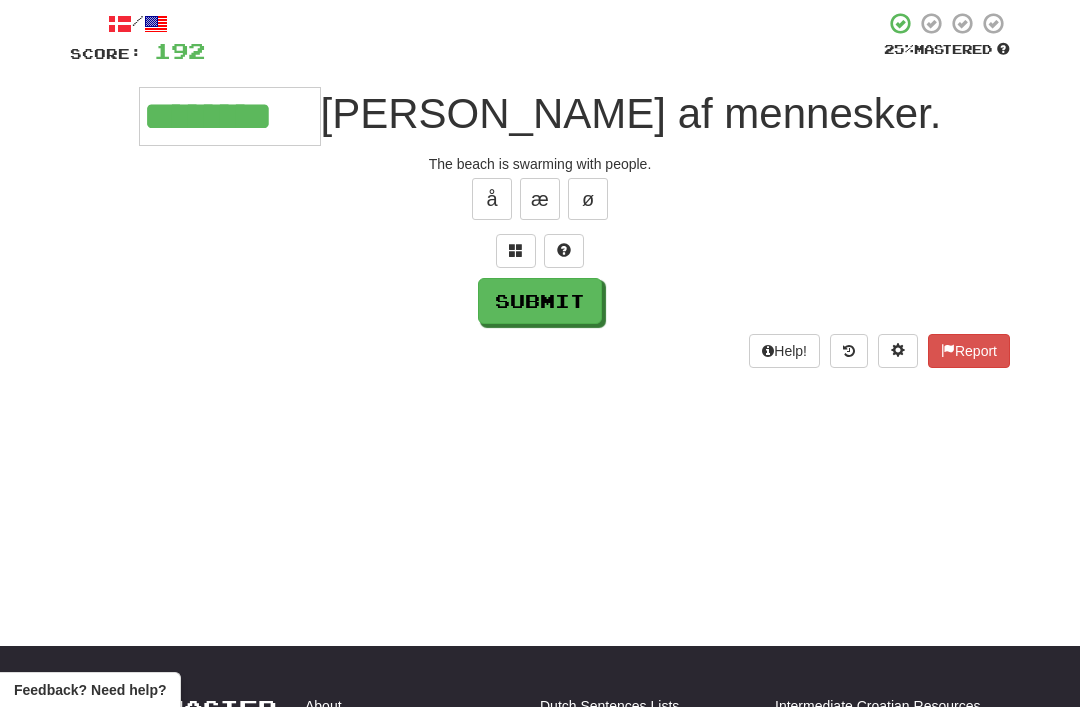 click on "Submit" at bounding box center (540, 301) 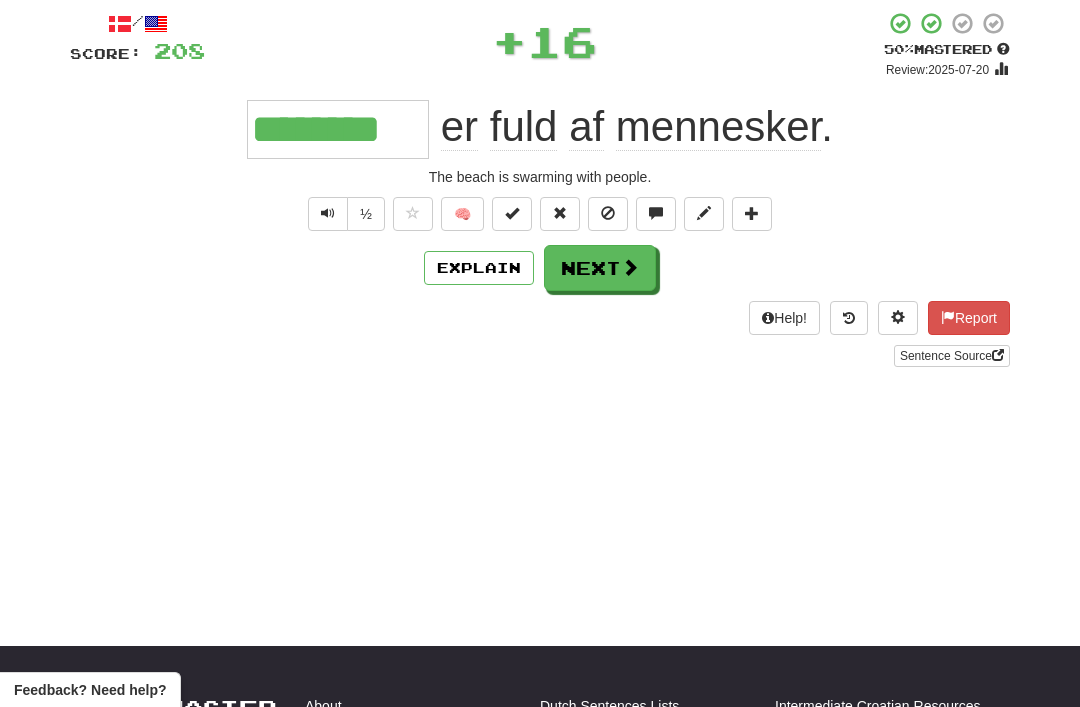 click on "Next" at bounding box center (600, 268) 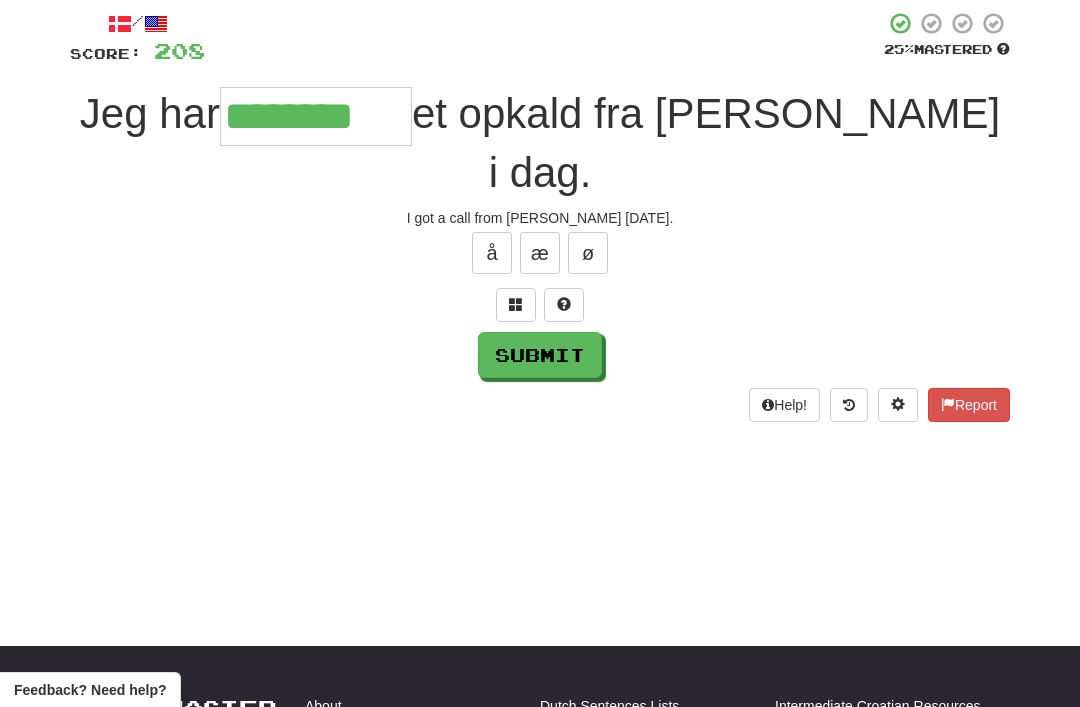 type on "********" 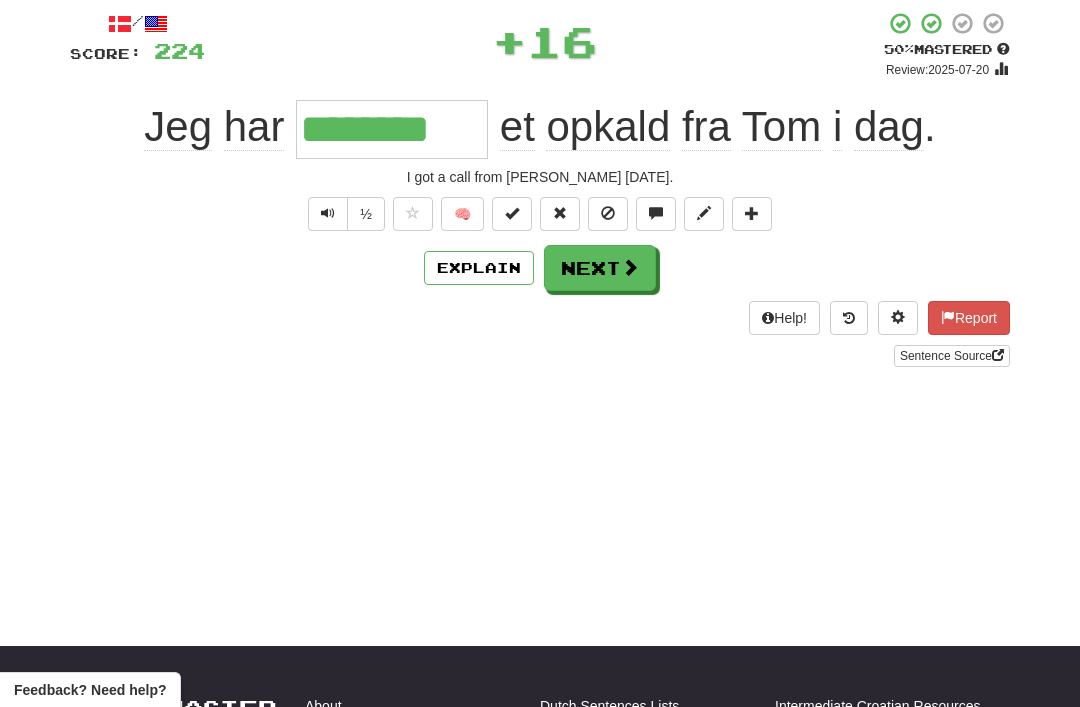 click on "Next" at bounding box center [600, 268] 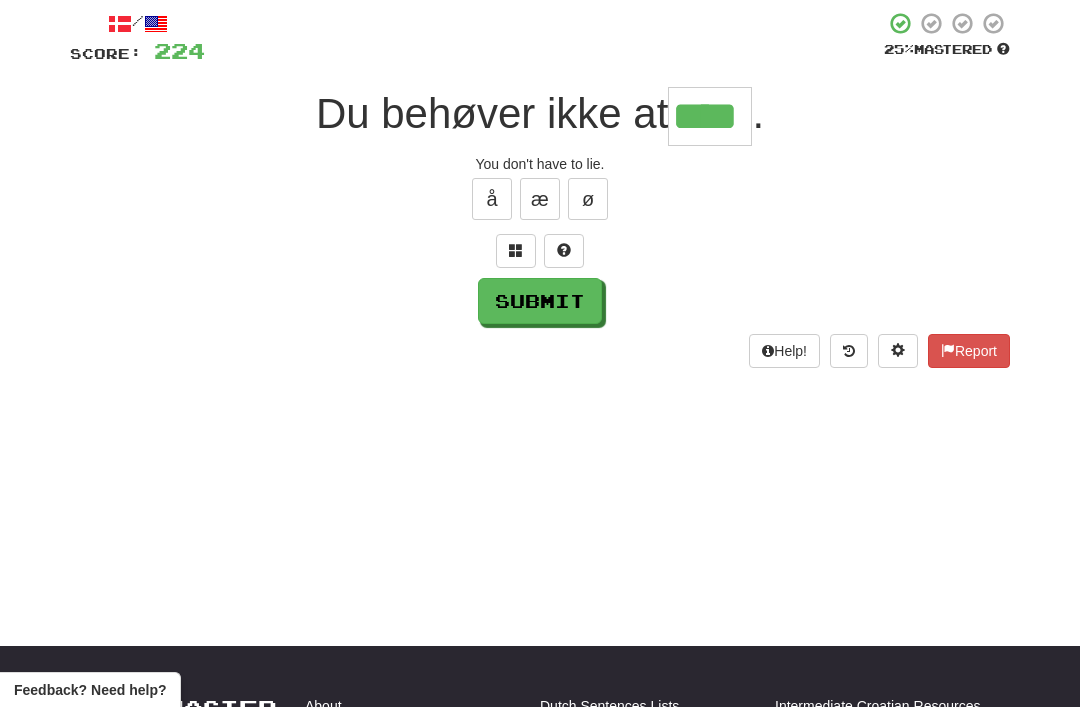type on "****" 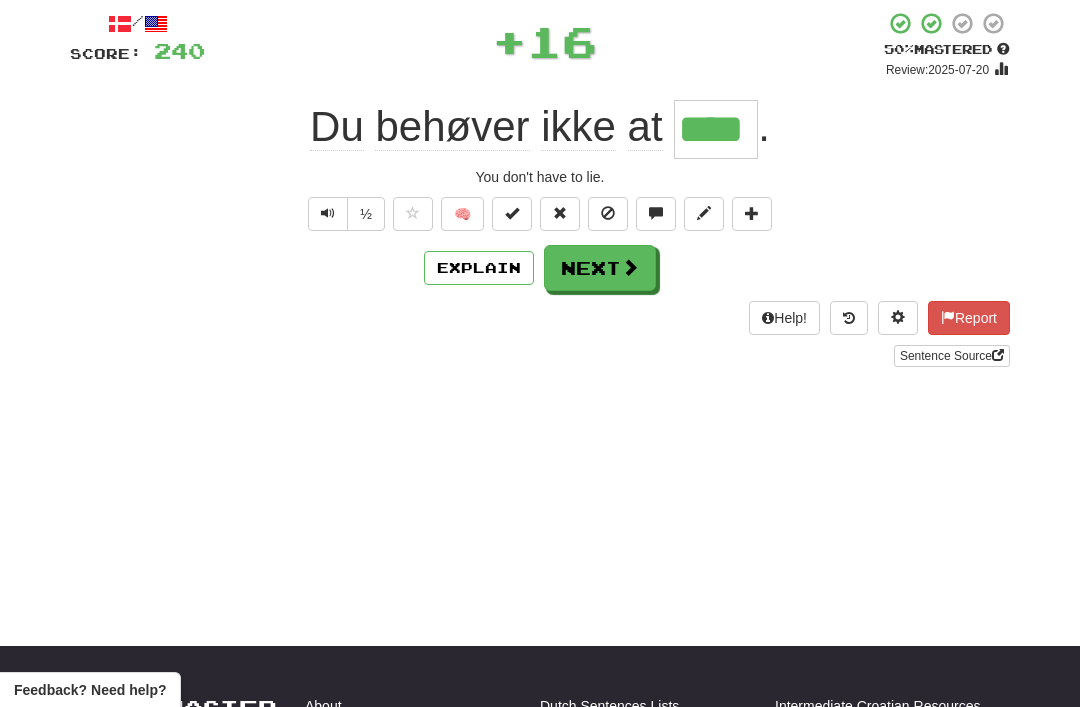 click on "Next" at bounding box center [600, 268] 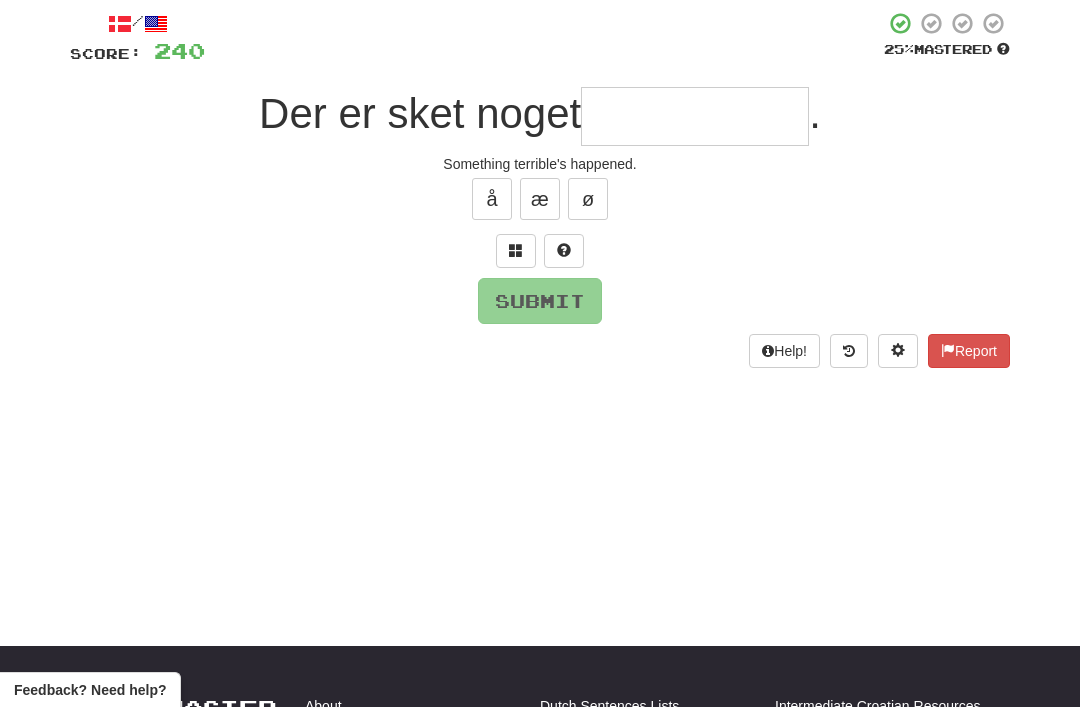 type on "*" 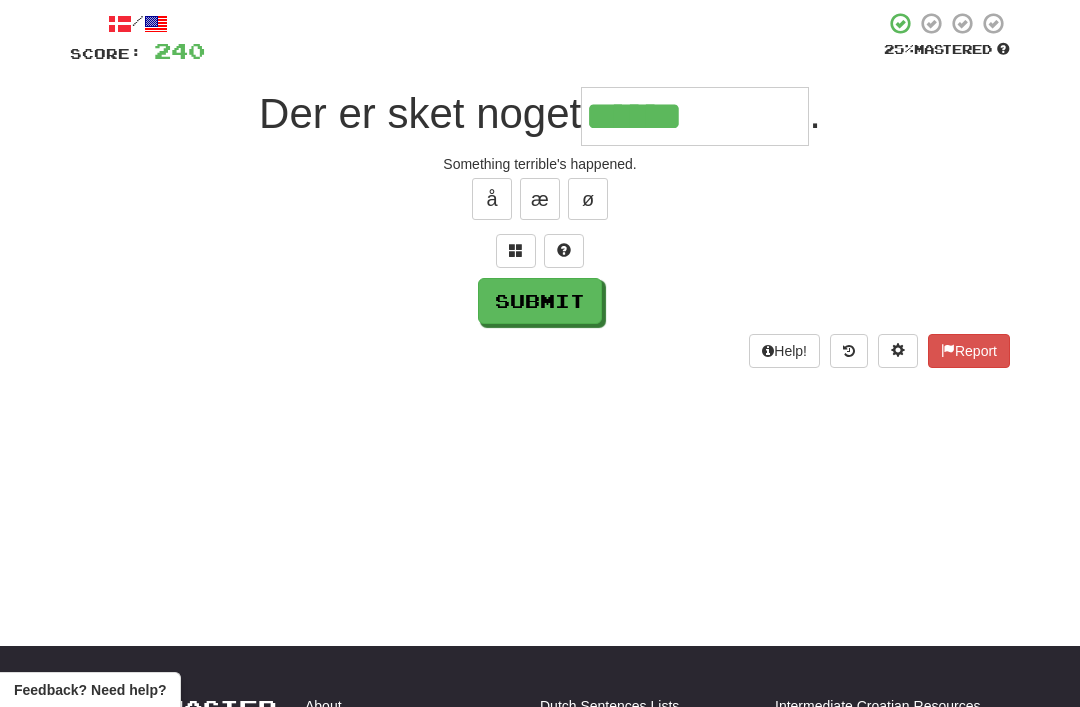 click on "/  Score:   240 25 %  Mastered Der er sket noget  ****** . Something terrible's happened. å æ ø Submit  Help!  Report" at bounding box center [540, 189] 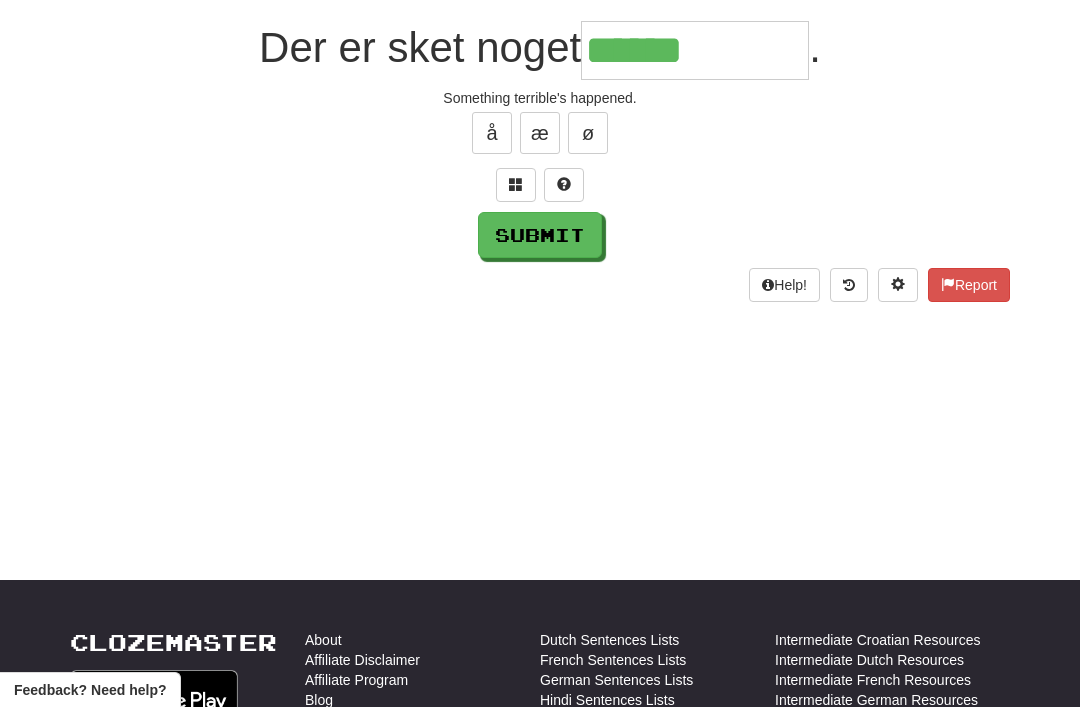 click at bounding box center (516, 185) 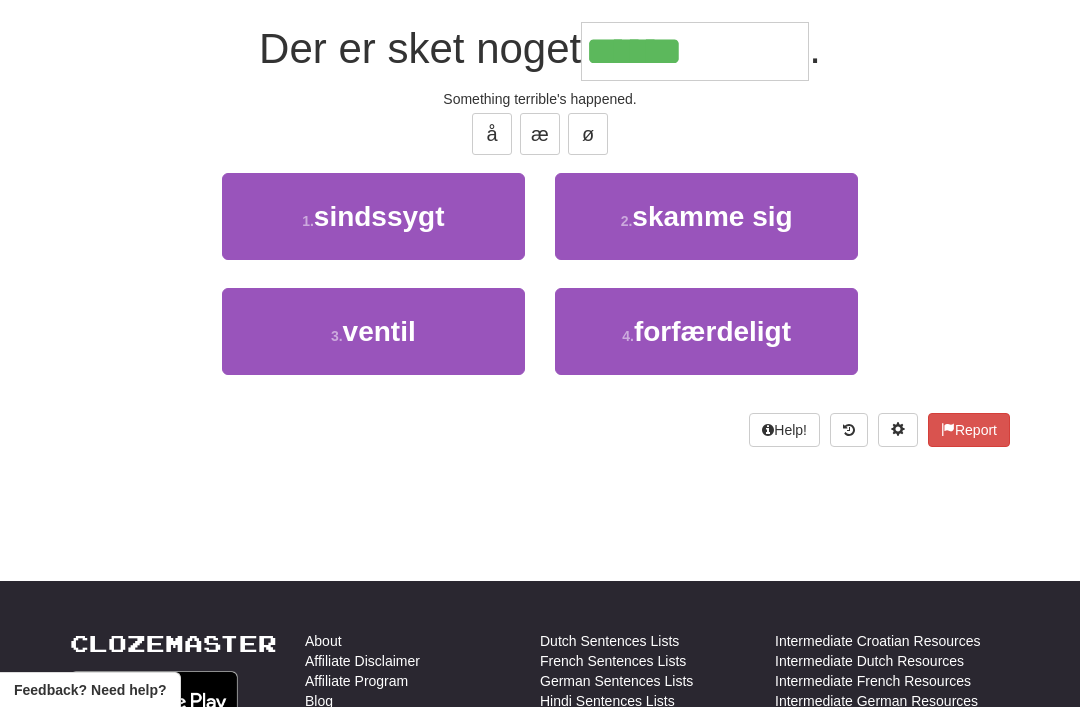click on "4 .  forfærdeligt" at bounding box center (706, 331) 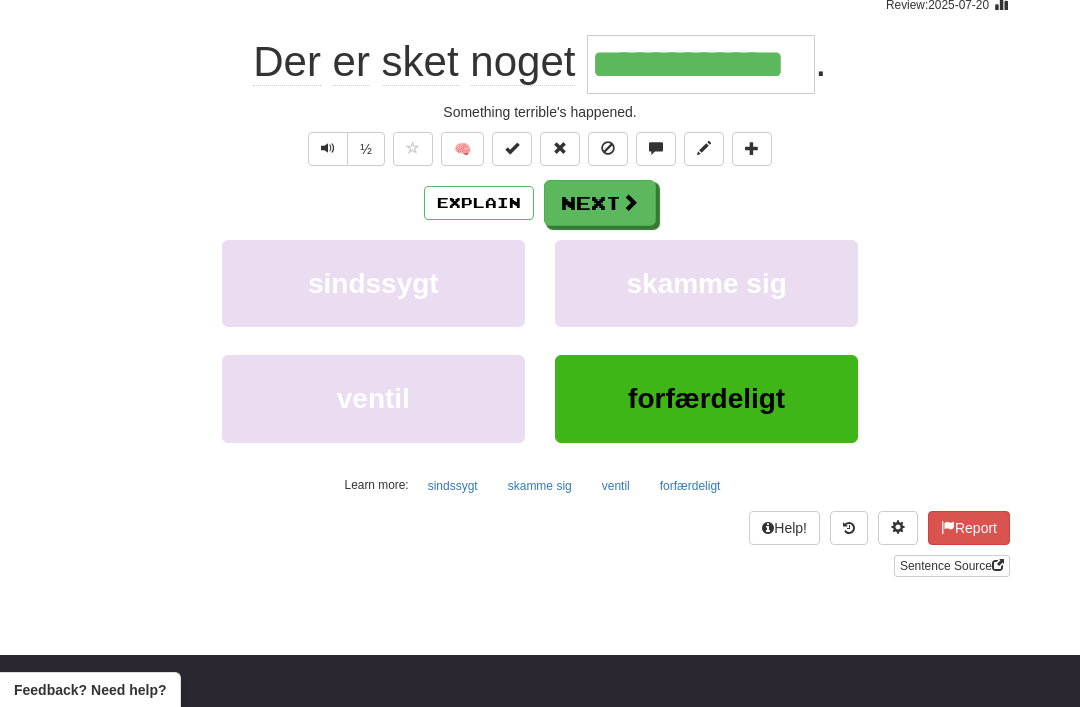 scroll, scrollTop: 177, scrollLeft: 0, axis: vertical 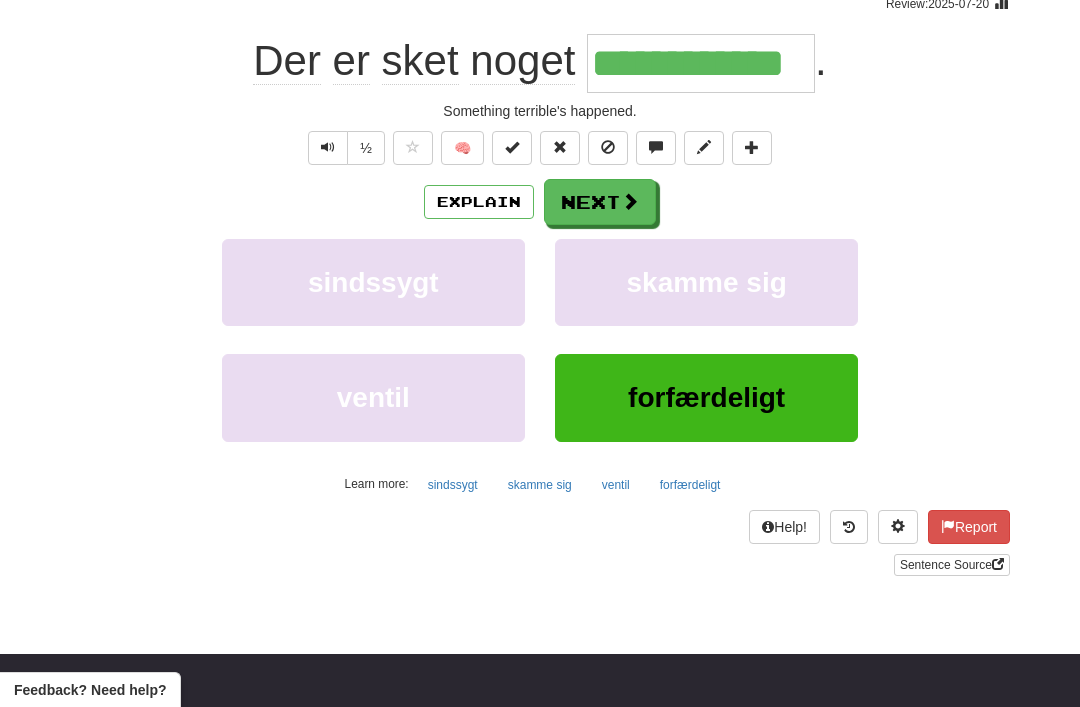 click on "Next" at bounding box center (600, 202) 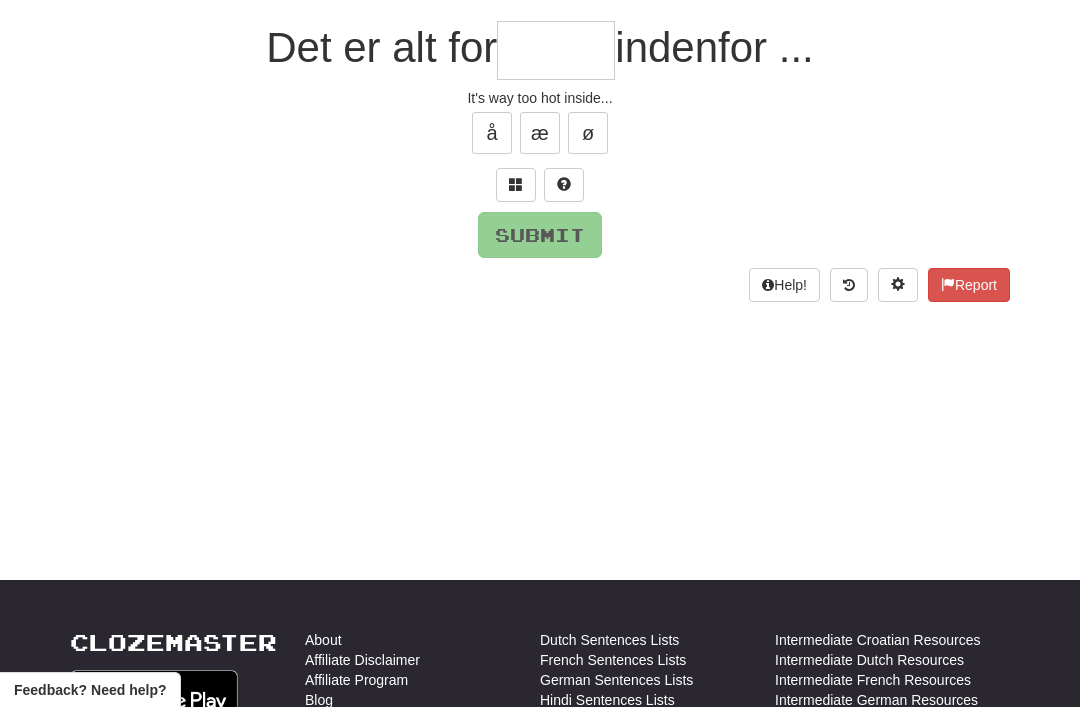 scroll, scrollTop: 176, scrollLeft: 0, axis: vertical 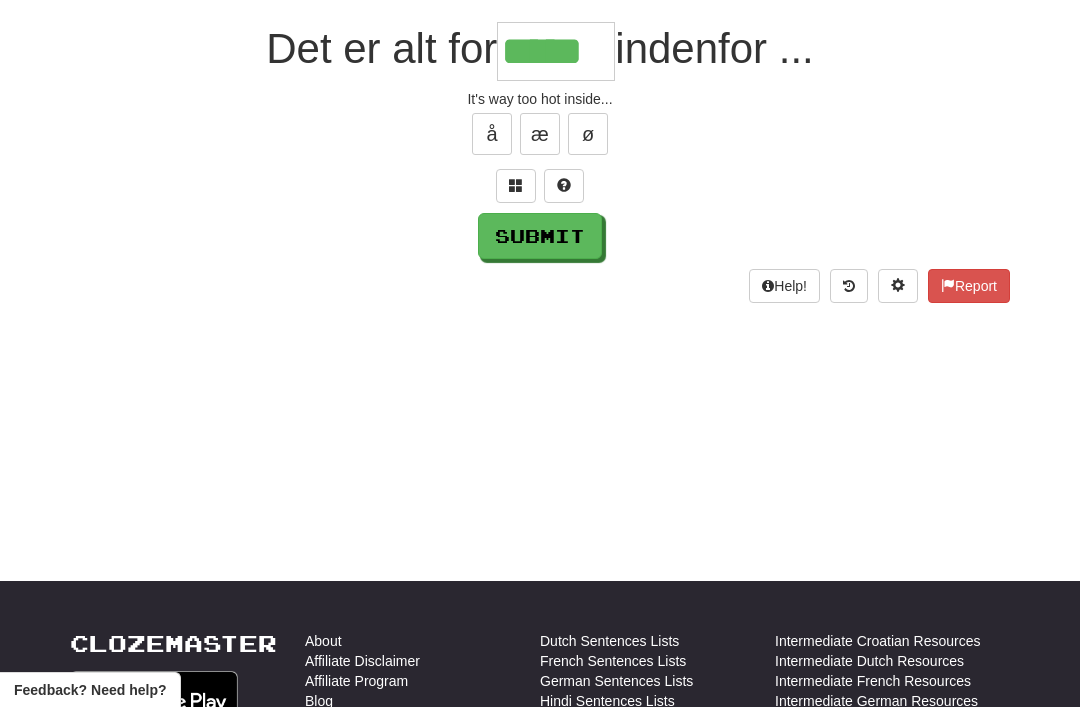 type on "*****" 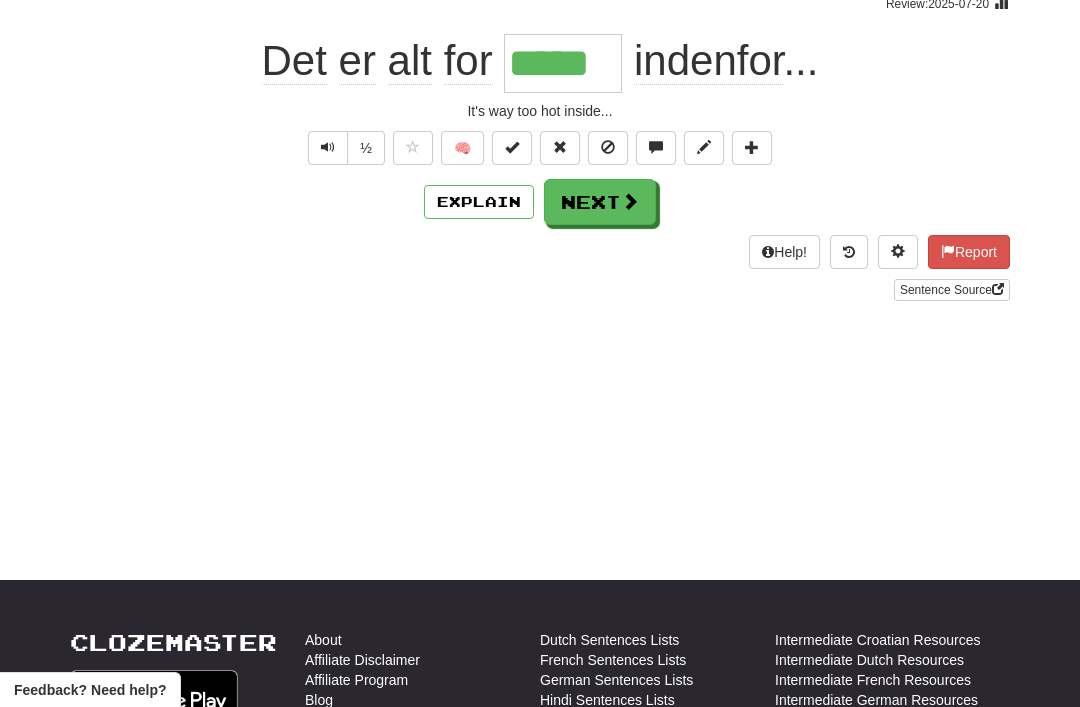 click on "Next" at bounding box center [600, 202] 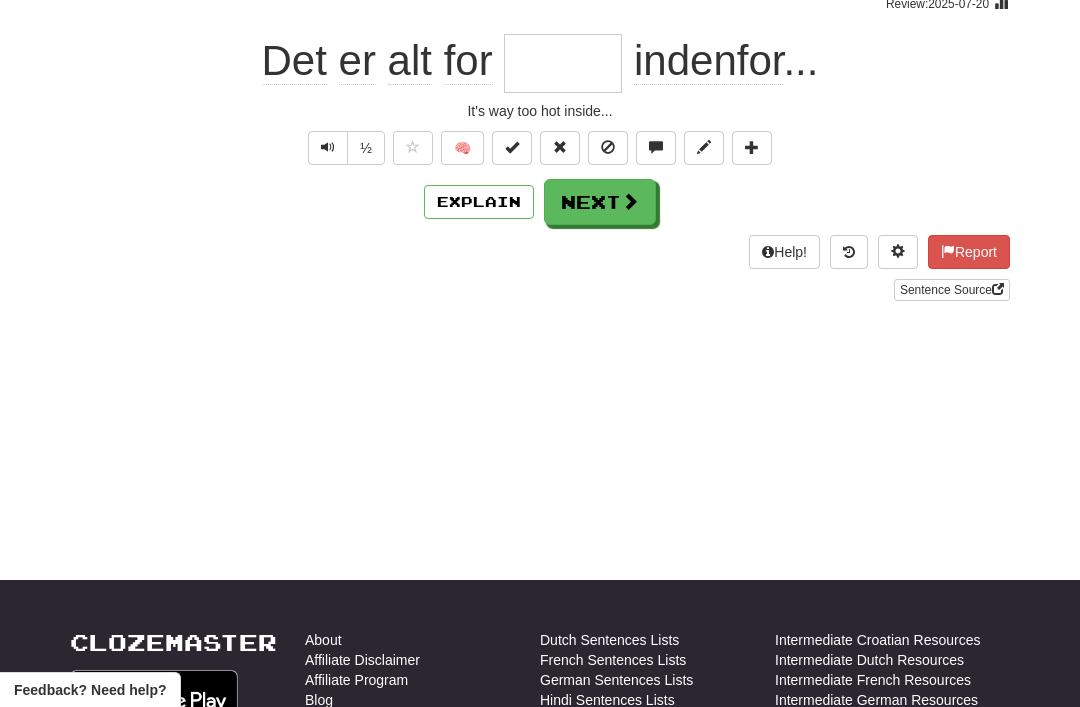 scroll, scrollTop: 176, scrollLeft: 0, axis: vertical 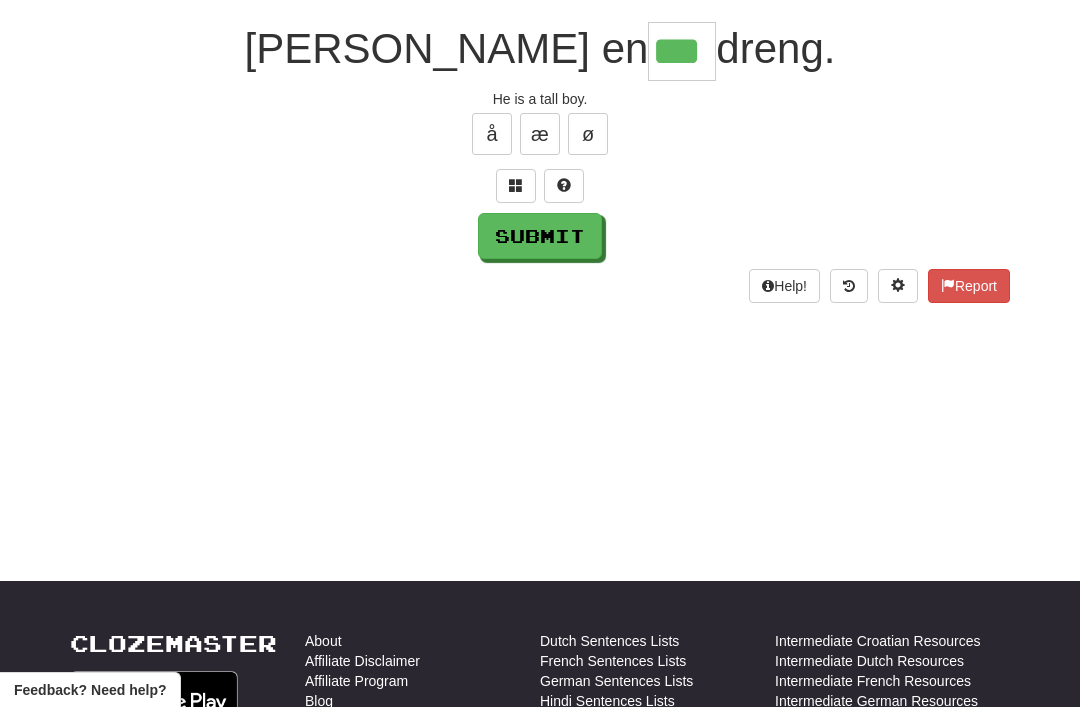 type on "***" 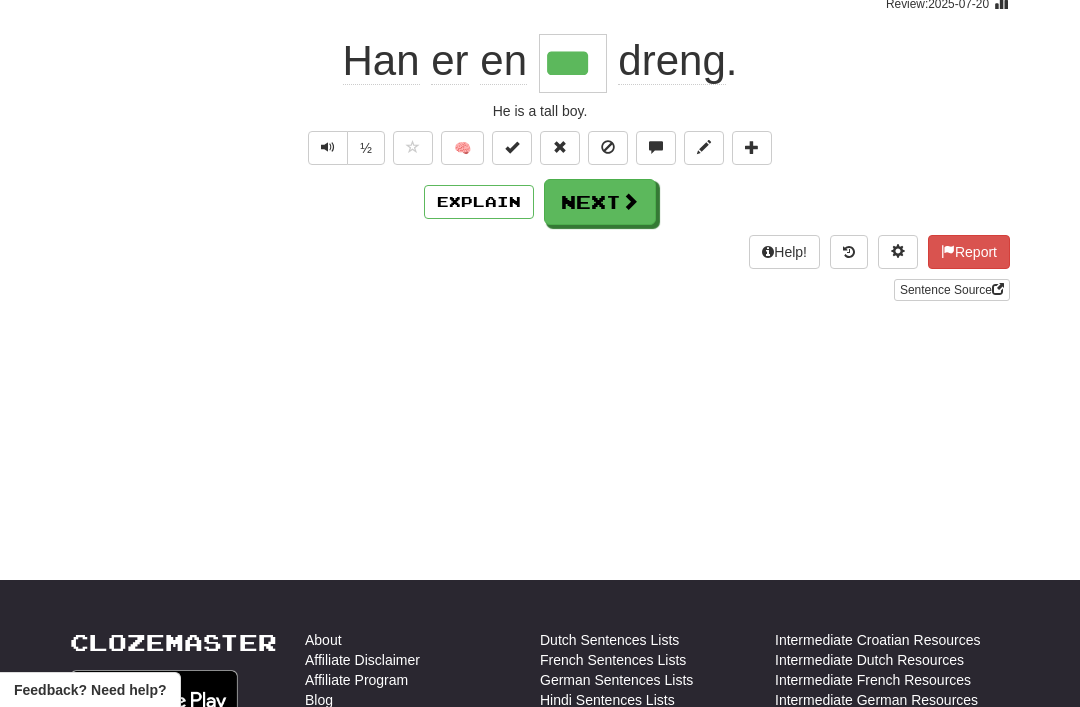 click on "Next" at bounding box center (600, 202) 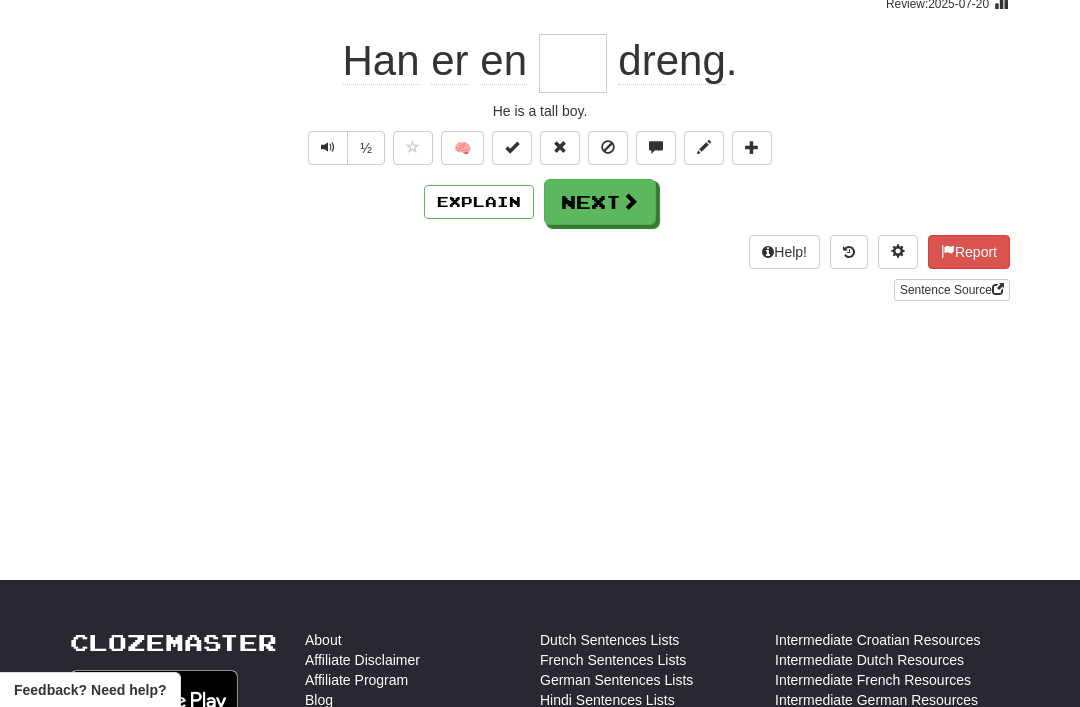 scroll, scrollTop: 176, scrollLeft: 0, axis: vertical 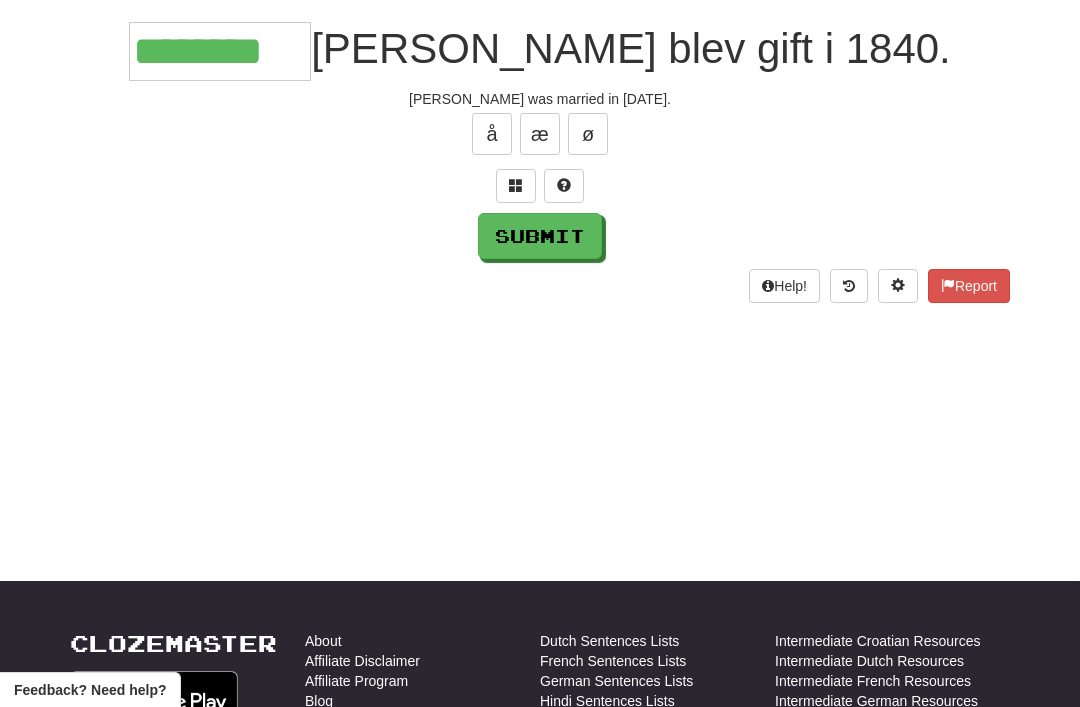 click on "Submit" at bounding box center (540, 236) 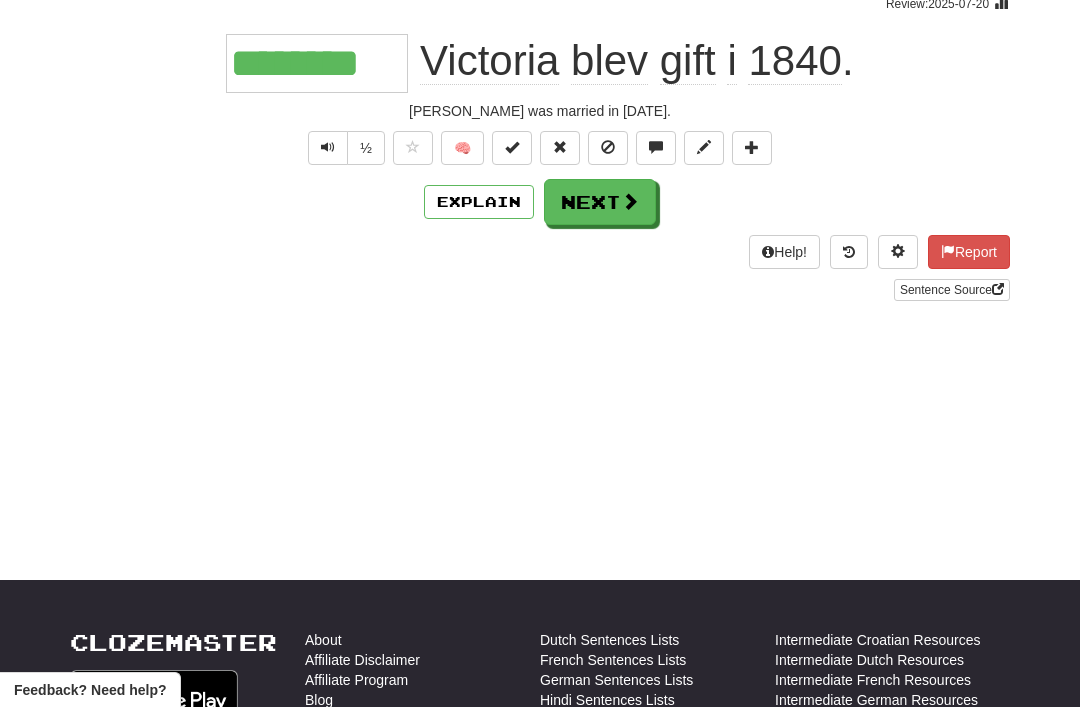click at bounding box center (630, 201) 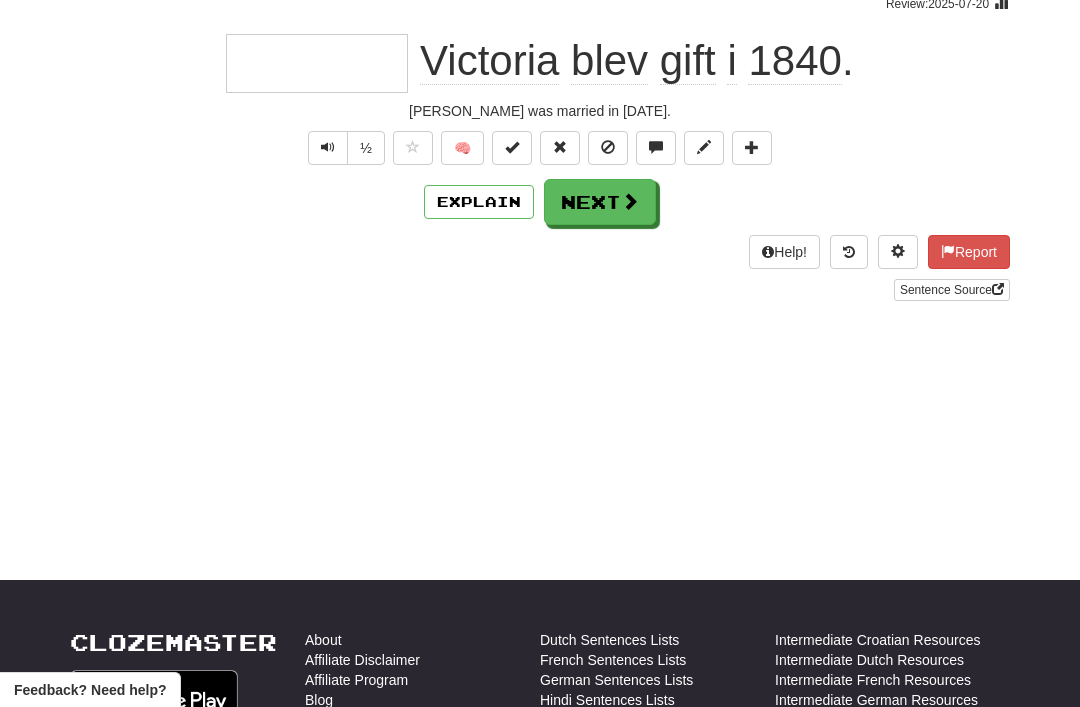 scroll, scrollTop: 176, scrollLeft: 0, axis: vertical 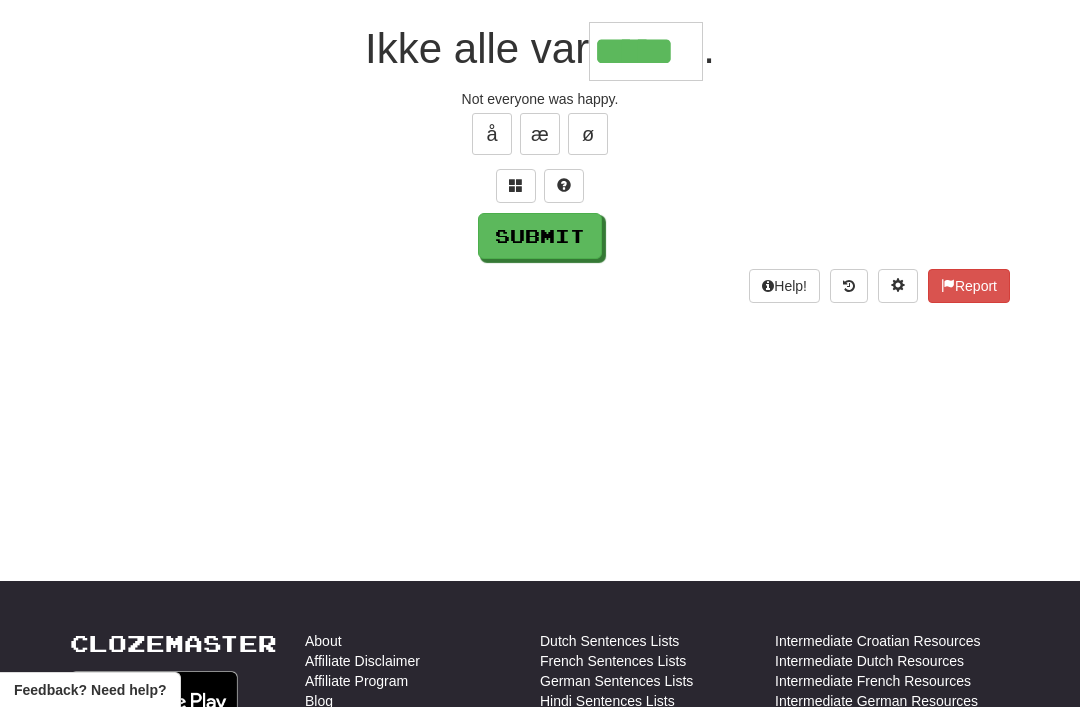 type on "*****" 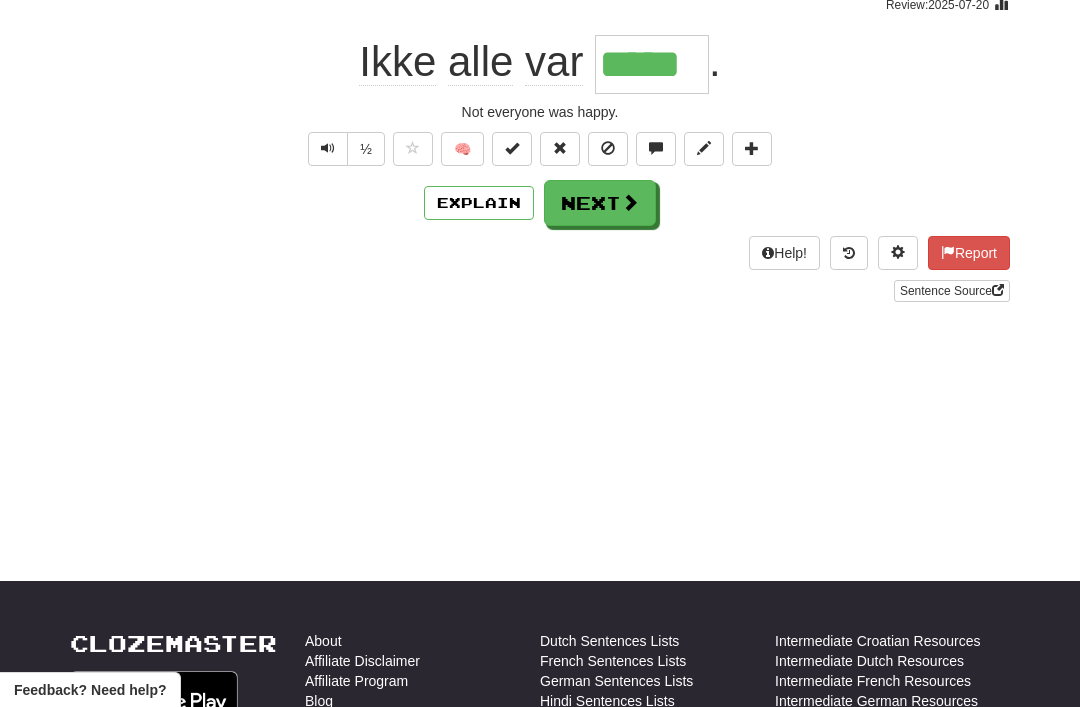 scroll, scrollTop: 177, scrollLeft: 0, axis: vertical 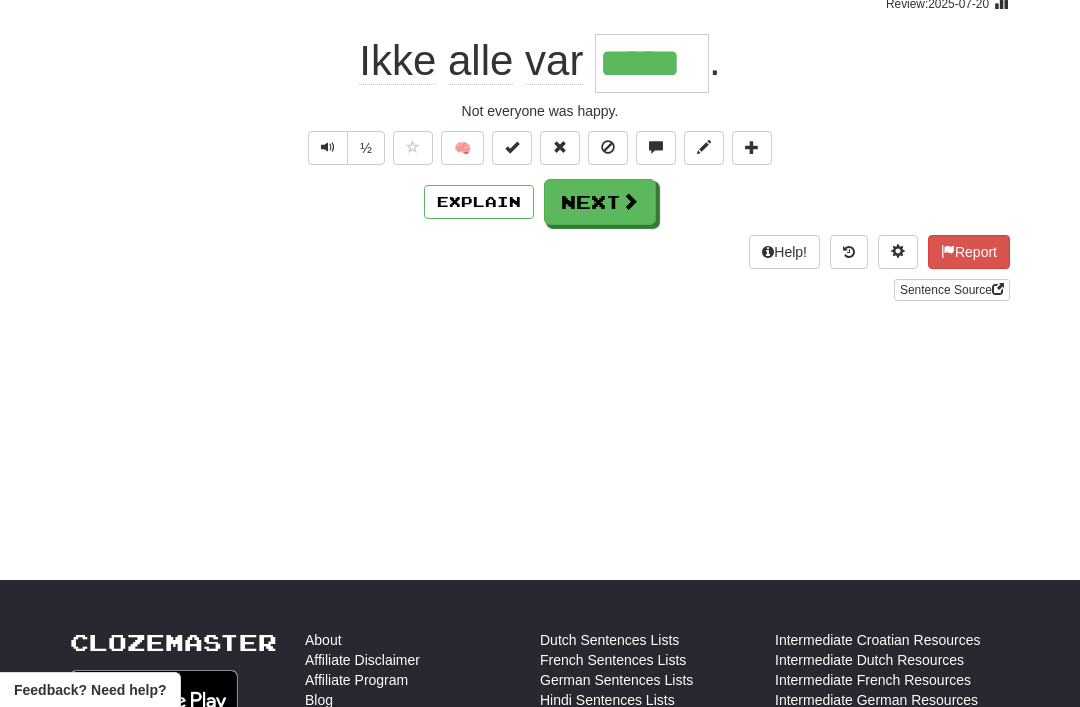 click on "Next" at bounding box center (600, 202) 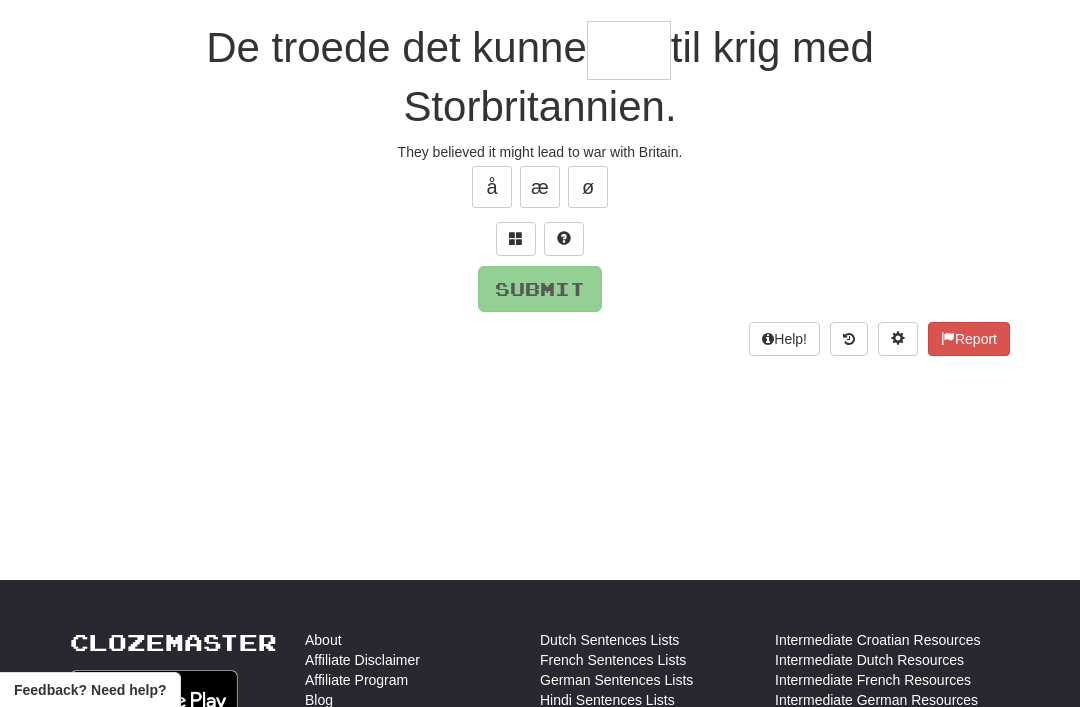 scroll, scrollTop: 176, scrollLeft: 0, axis: vertical 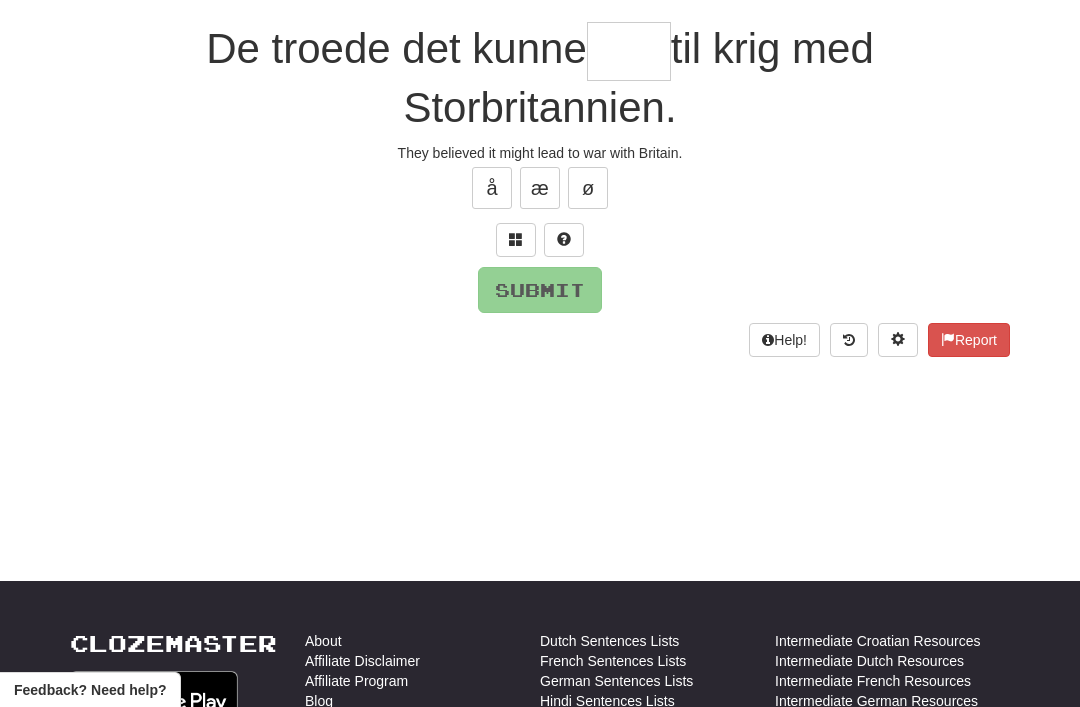 type on "*" 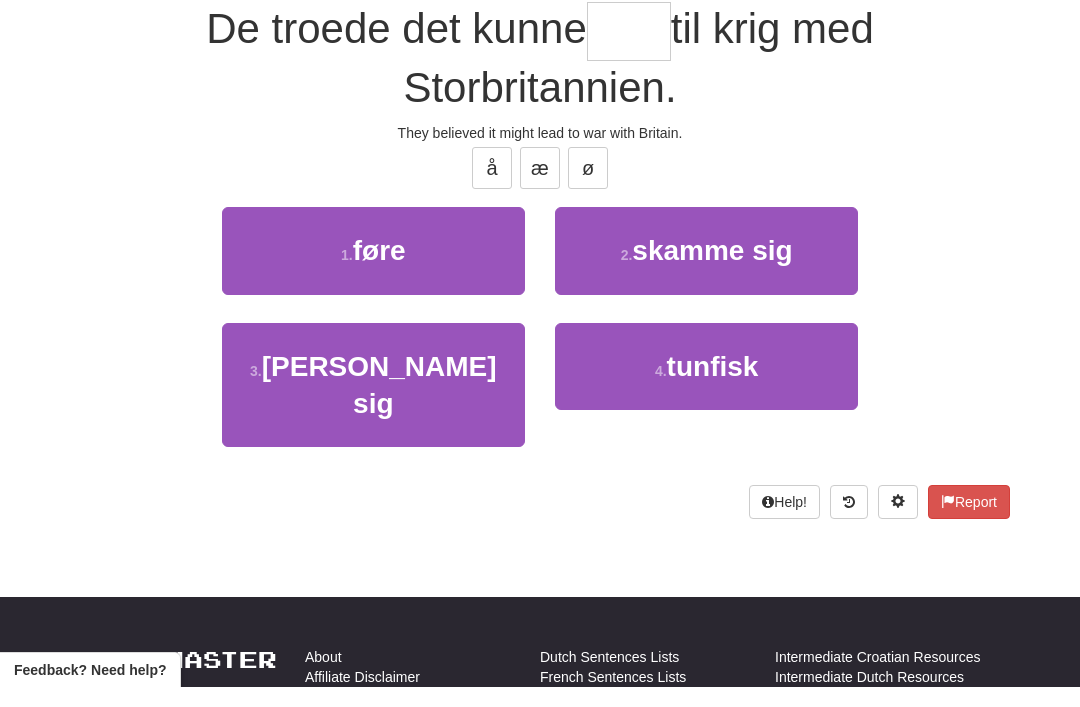 click on "1 .  føre" at bounding box center [373, 270] 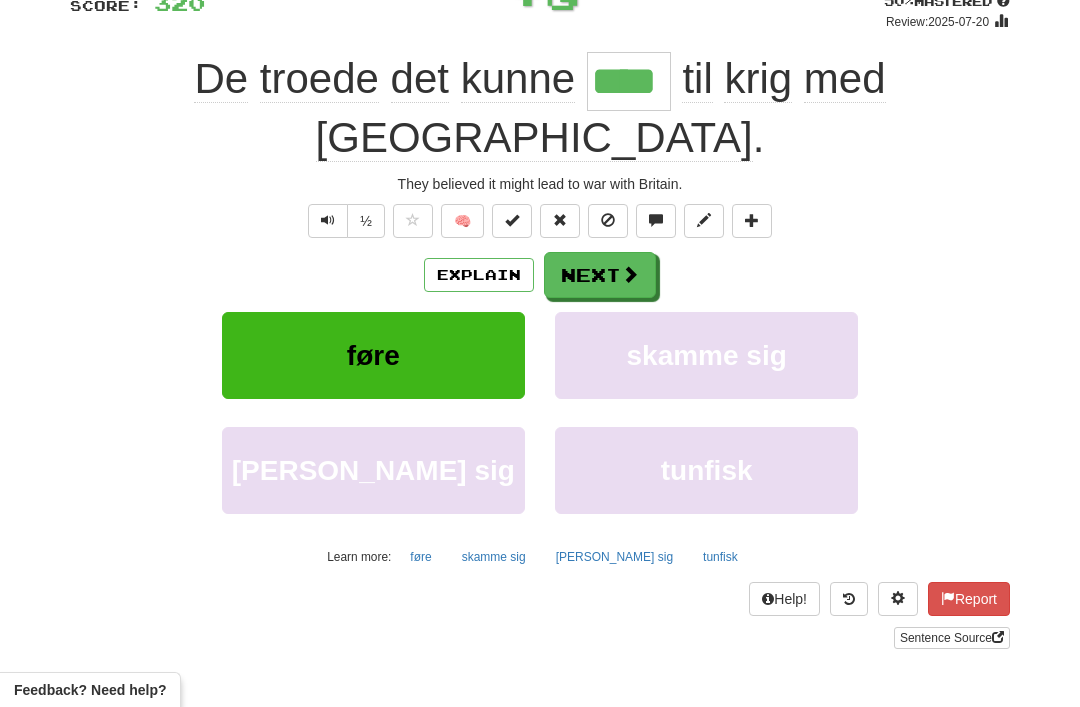 scroll, scrollTop: 154, scrollLeft: 0, axis: vertical 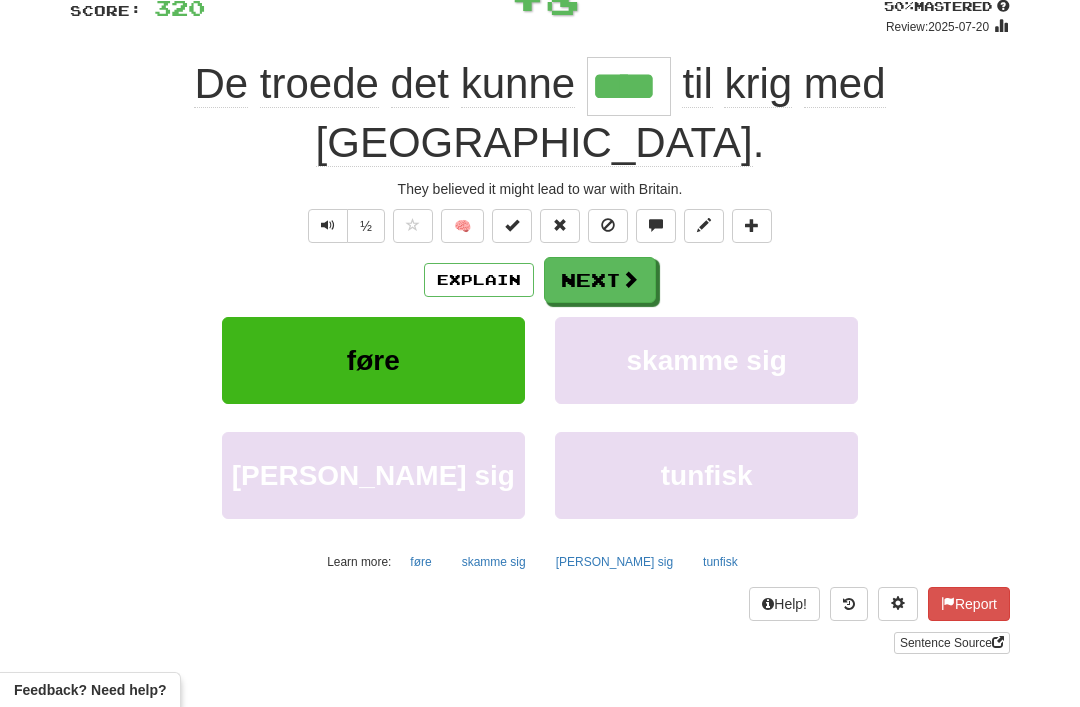 click on "Explain" at bounding box center (479, 280) 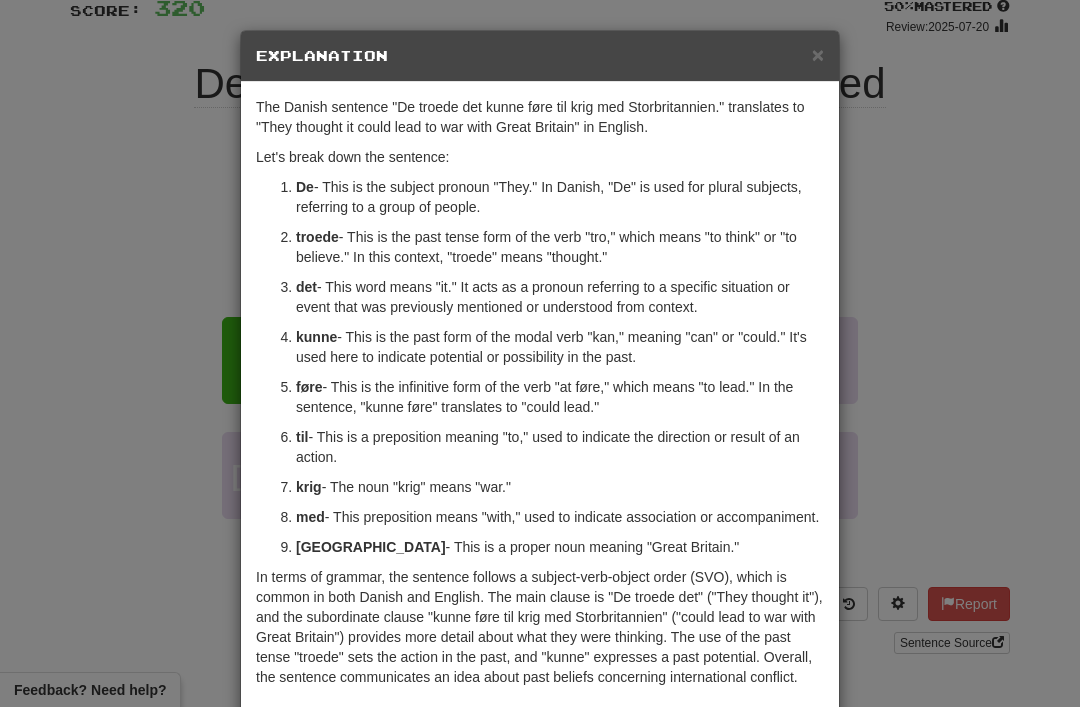 click on "×" at bounding box center (818, 54) 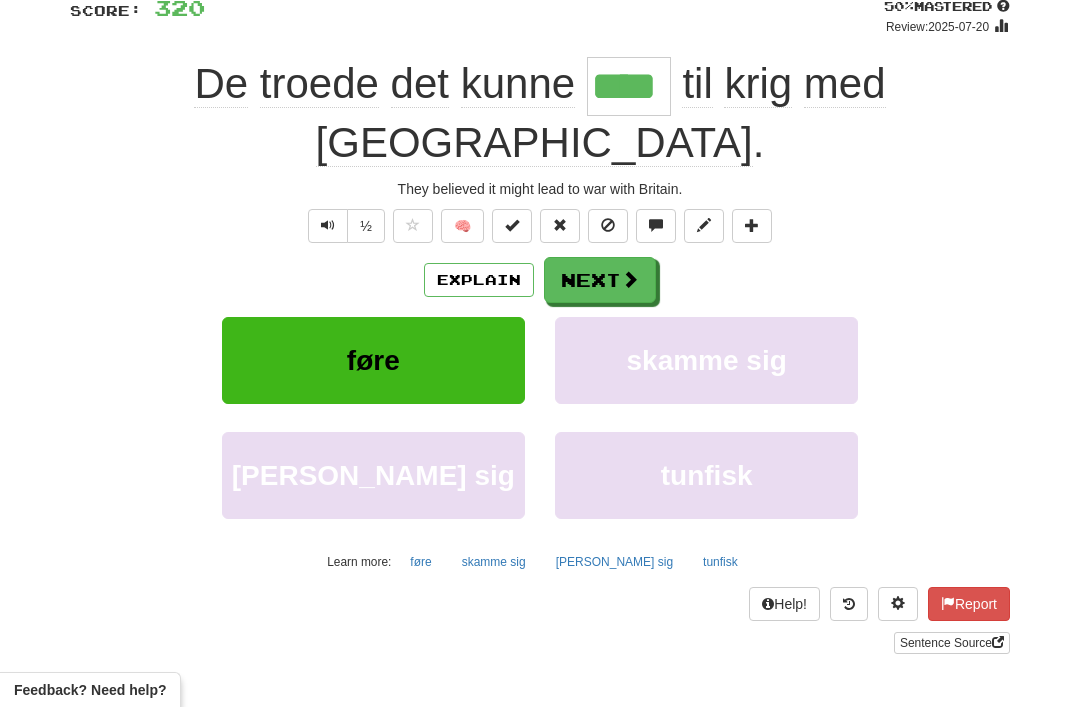click at bounding box center [413, 225] 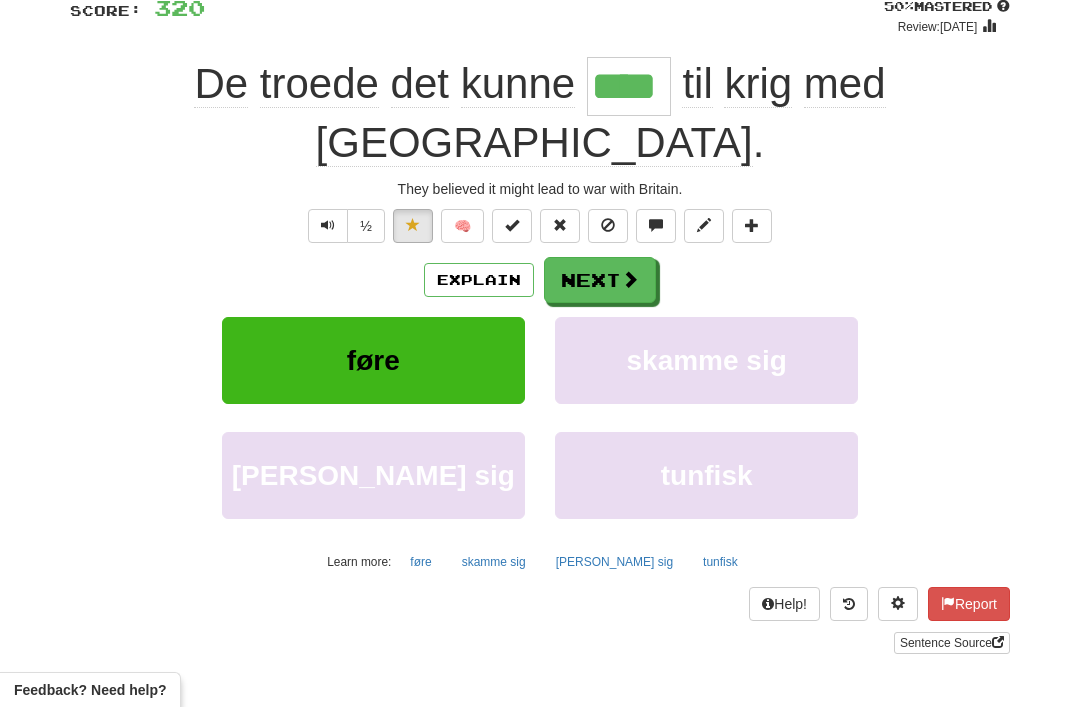 click on "Next" at bounding box center (600, 280) 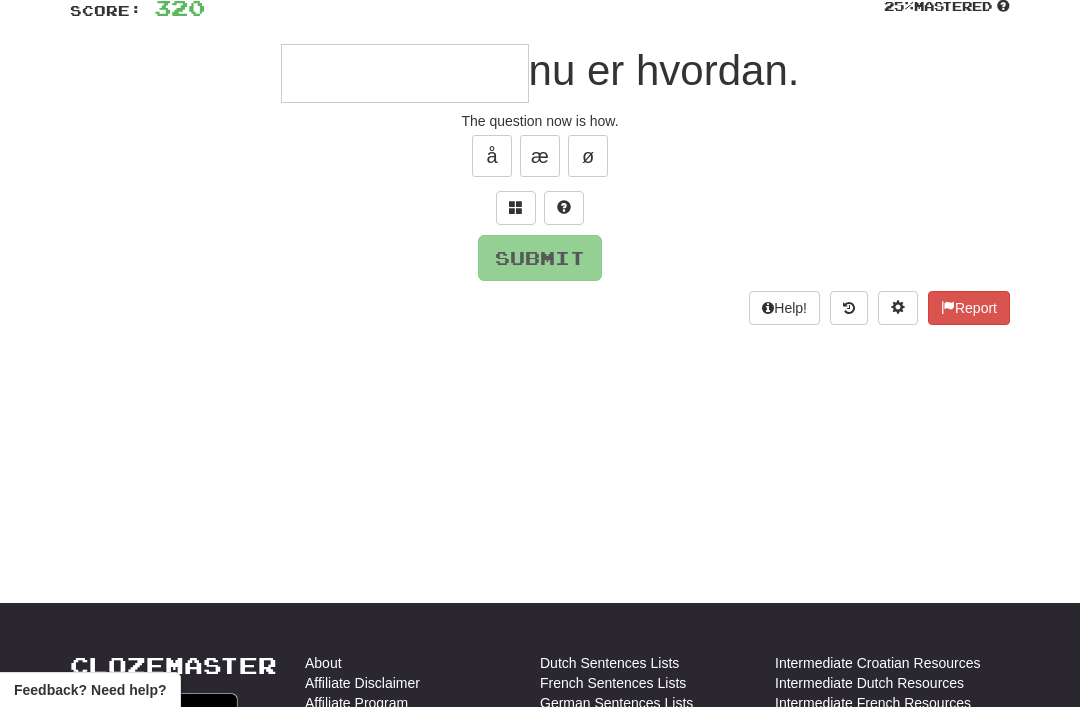 scroll, scrollTop: 153, scrollLeft: 0, axis: vertical 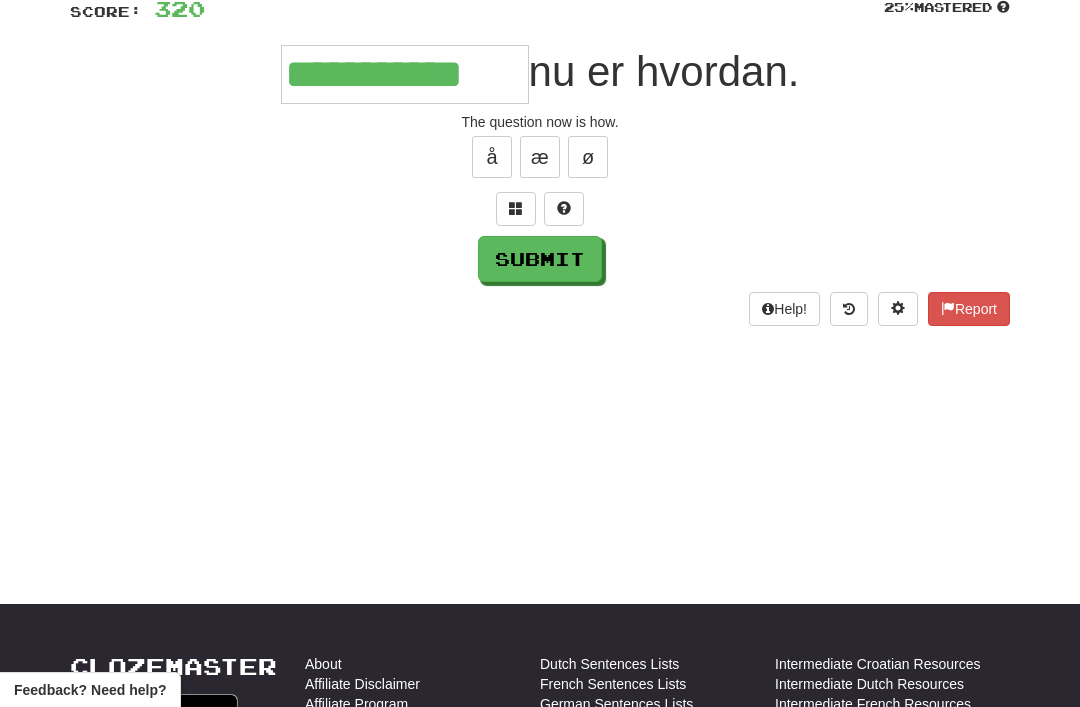 click on "Submit" at bounding box center [540, 259] 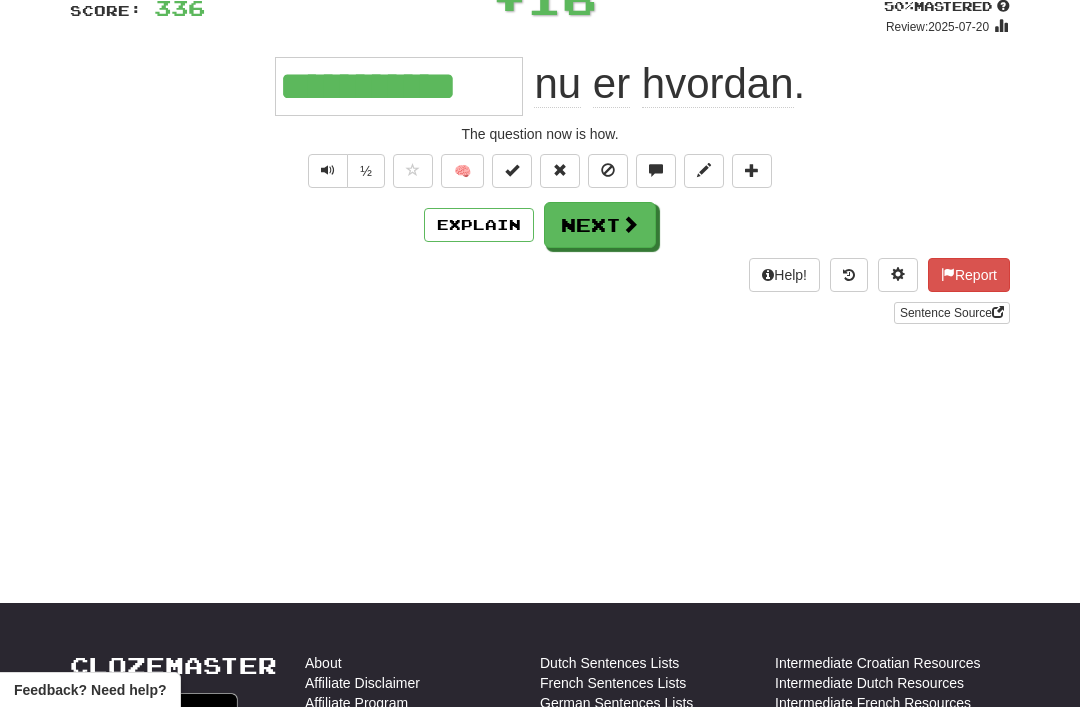 click on "Next" at bounding box center (600, 225) 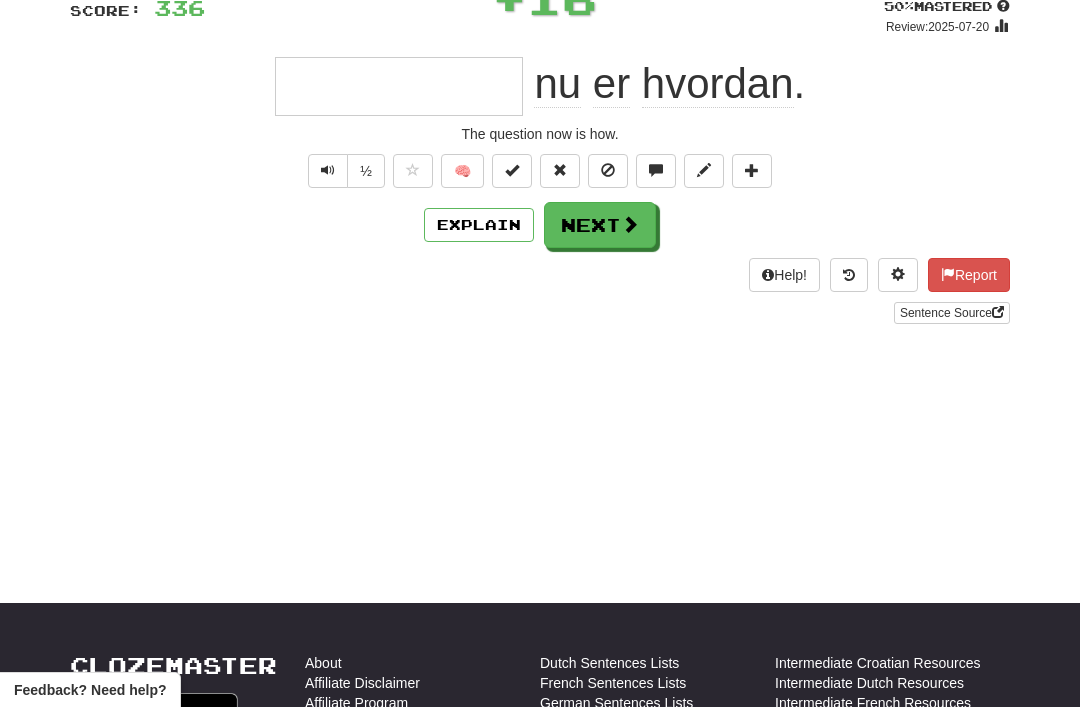 scroll, scrollTop: 153, scrollLeft: 0, axis: vertical 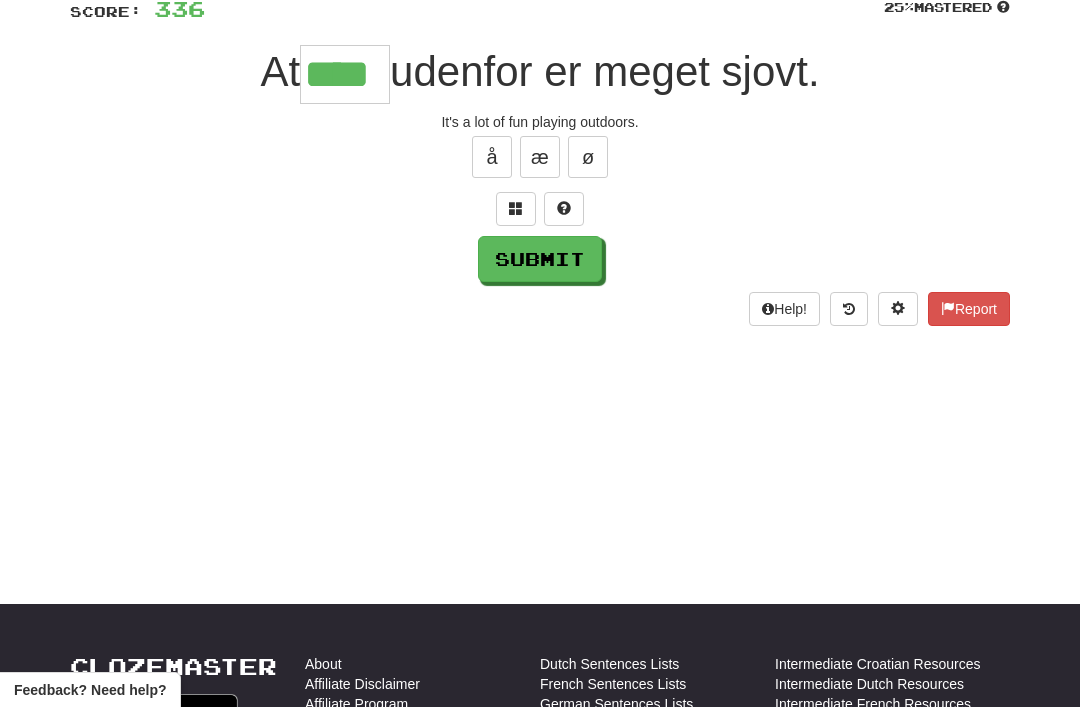 type on "****" 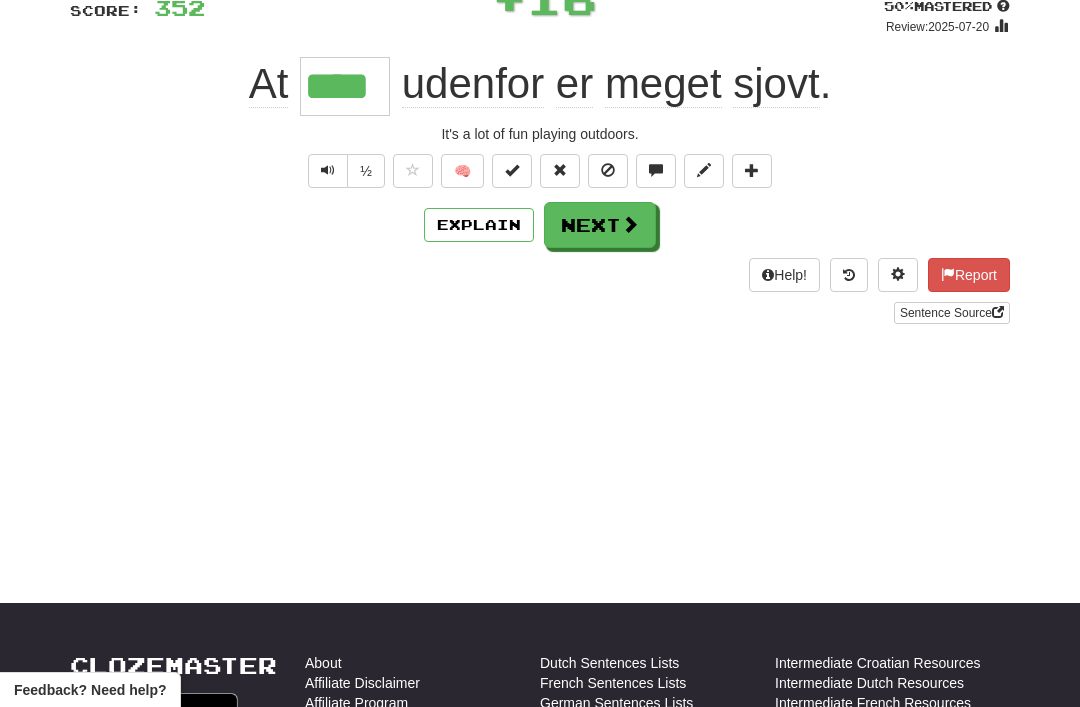click on "Next" at bounding box center [600, 225] 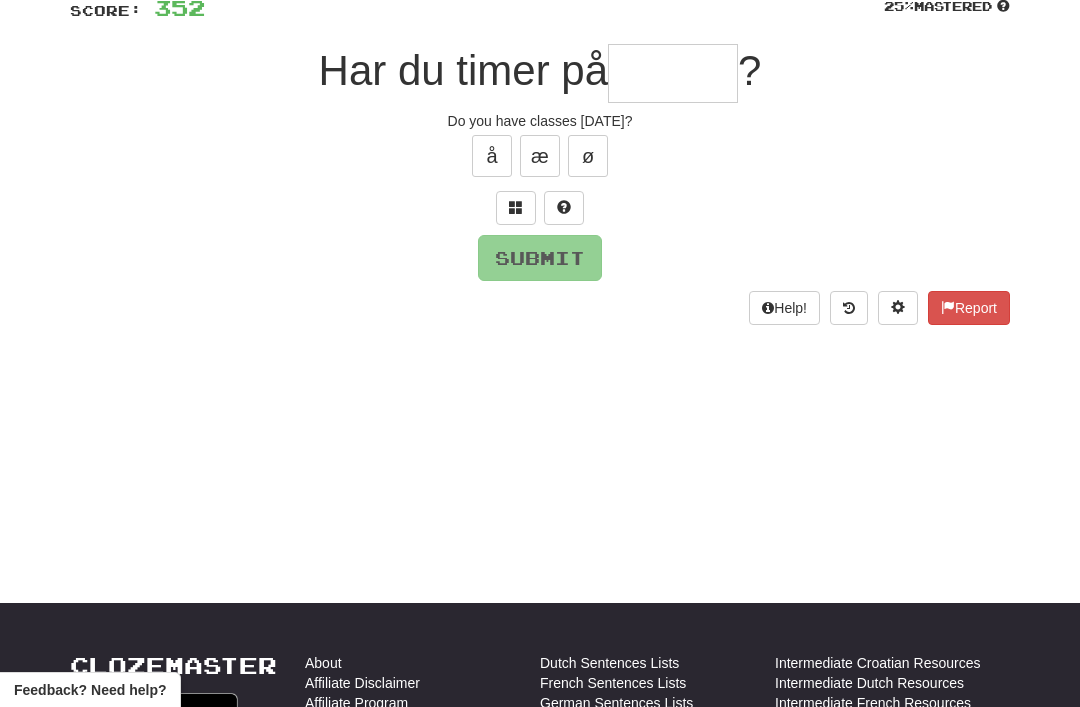 scroll, scrollTop: 153, scrollLeft: 0, axis: vertical 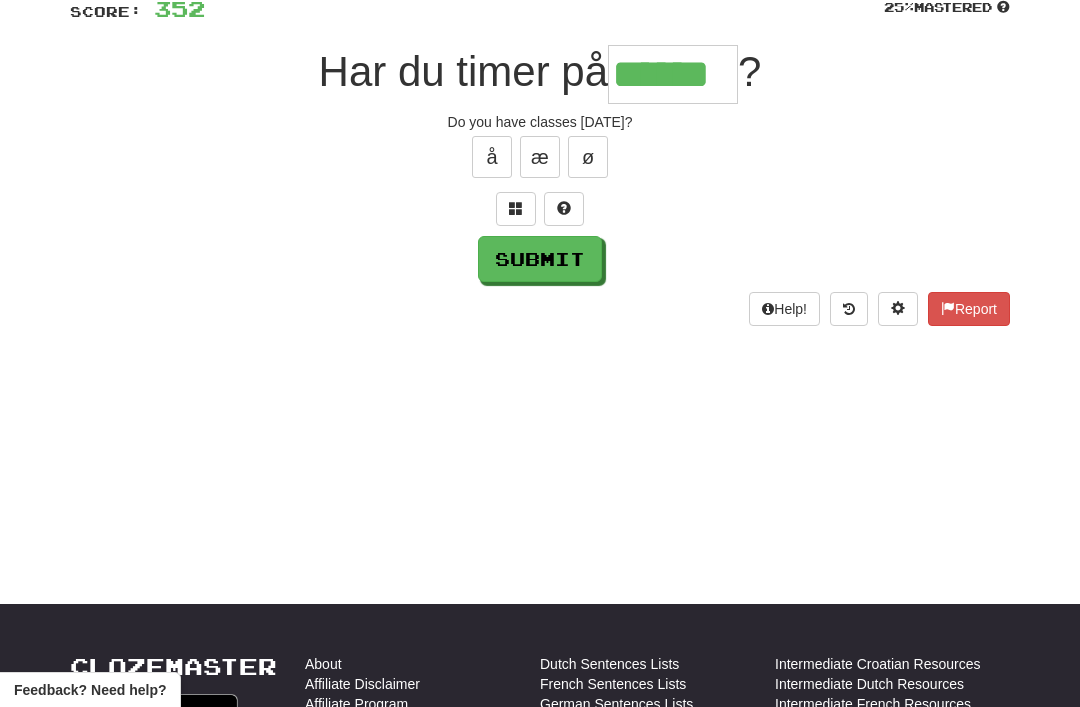 type on "******" 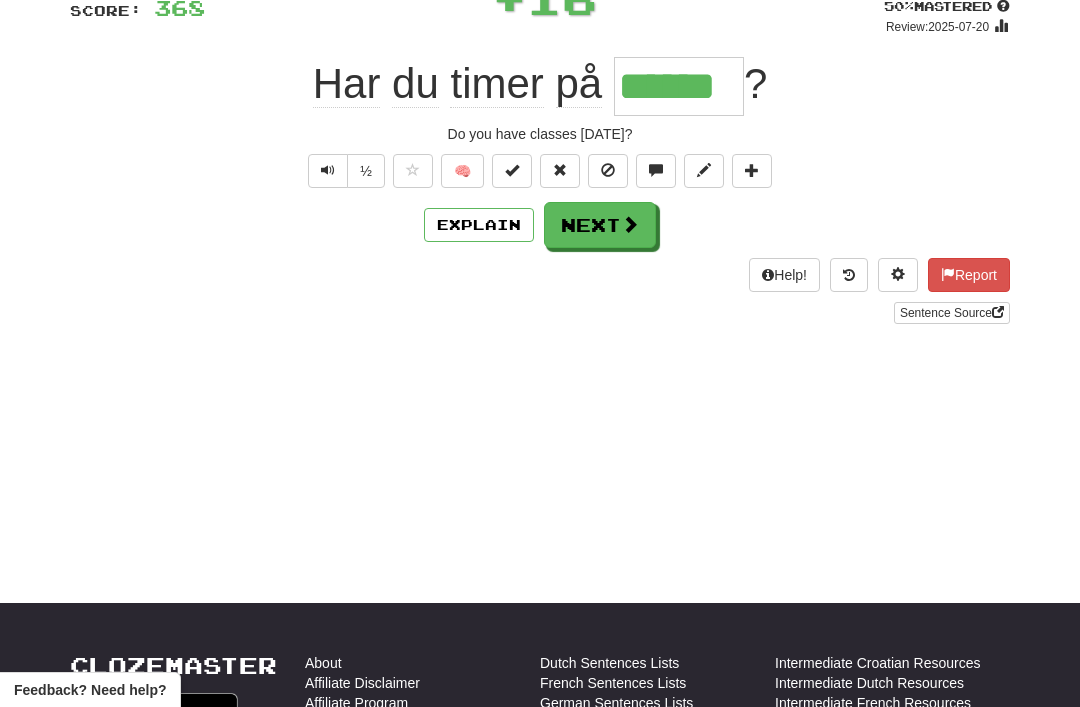 click on "Next" at bounding box center [600, 225] 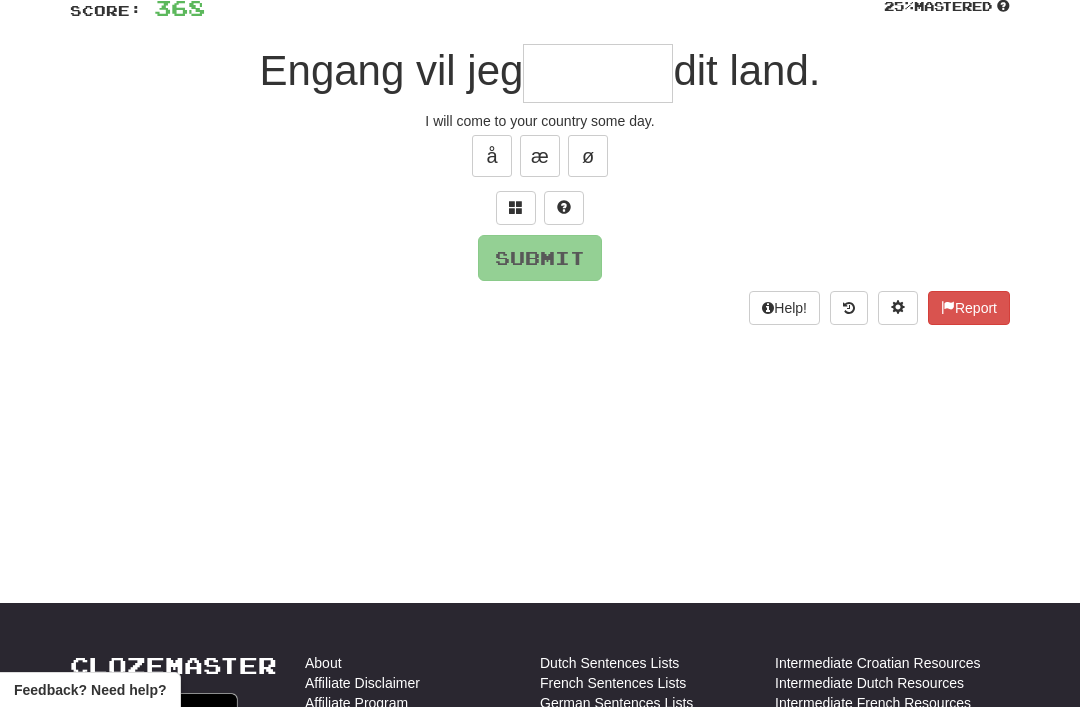 scroll, scrollTop: 153, scrollLeft: 0, axis: vertical 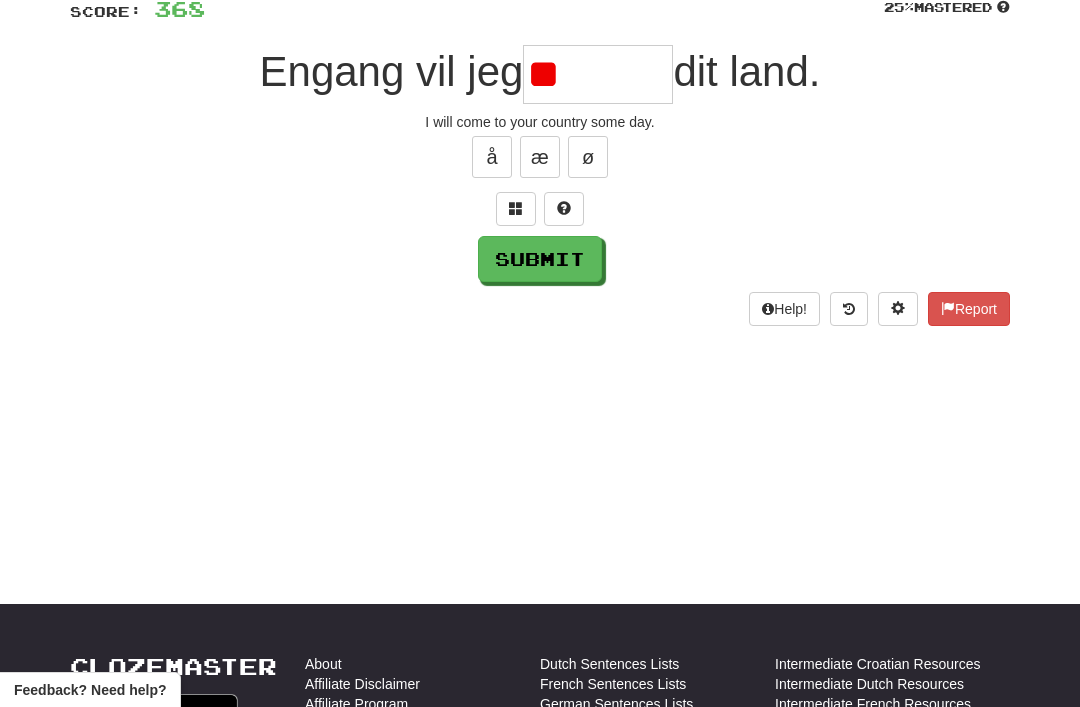 type on "*" 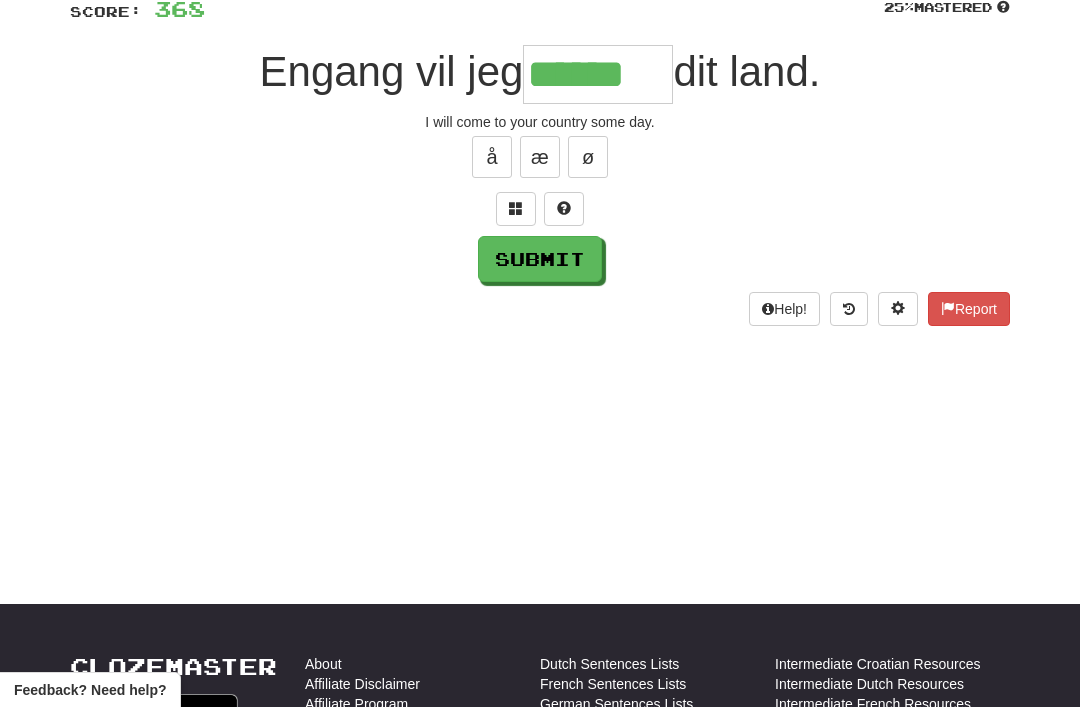 type on "******" 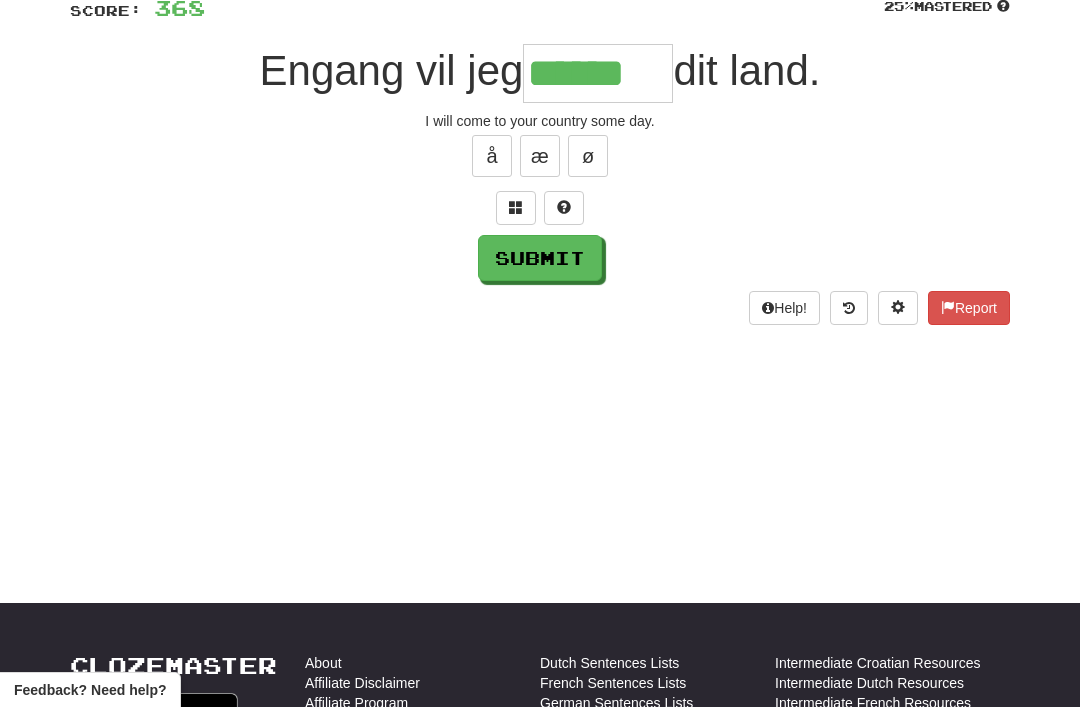 click on "Submit" at bounding box center (540, 258) 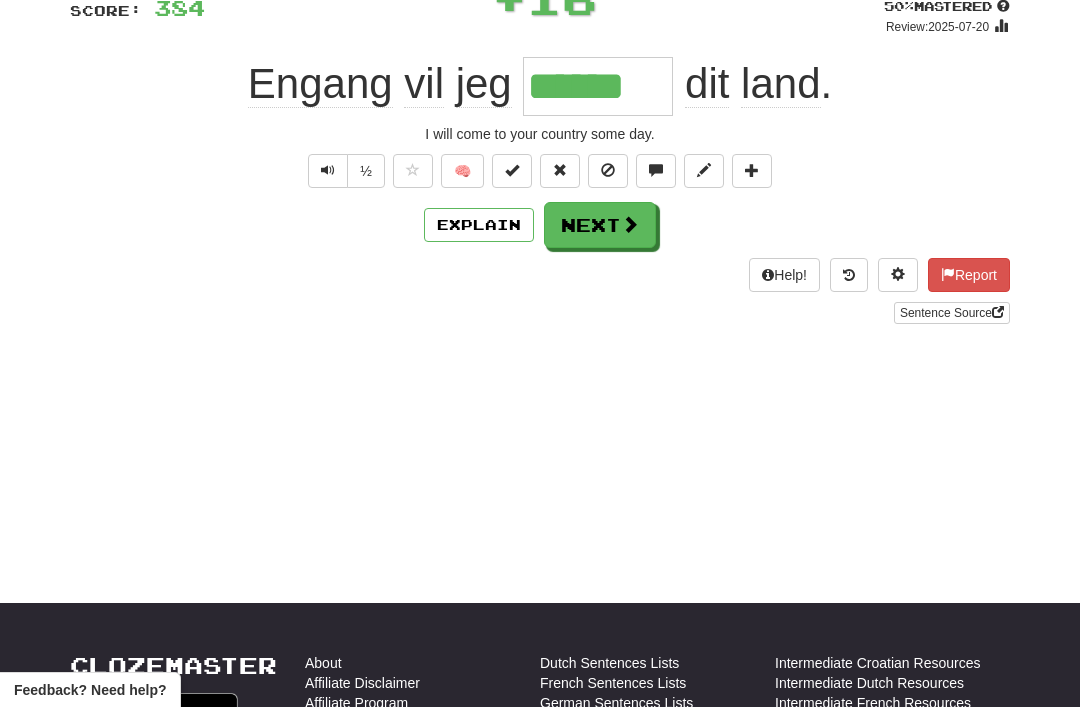 click on "Next" at bounding box center [600, 225] 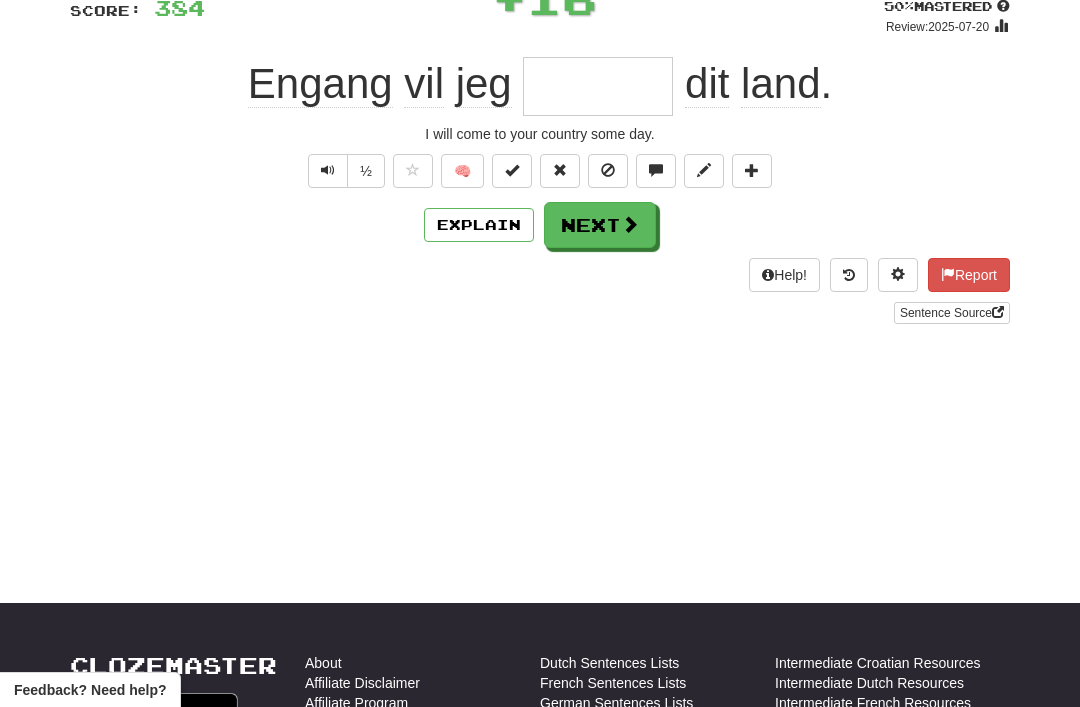 scroll, scrollTop: 153, scrollLeft: 0, axis: vertical 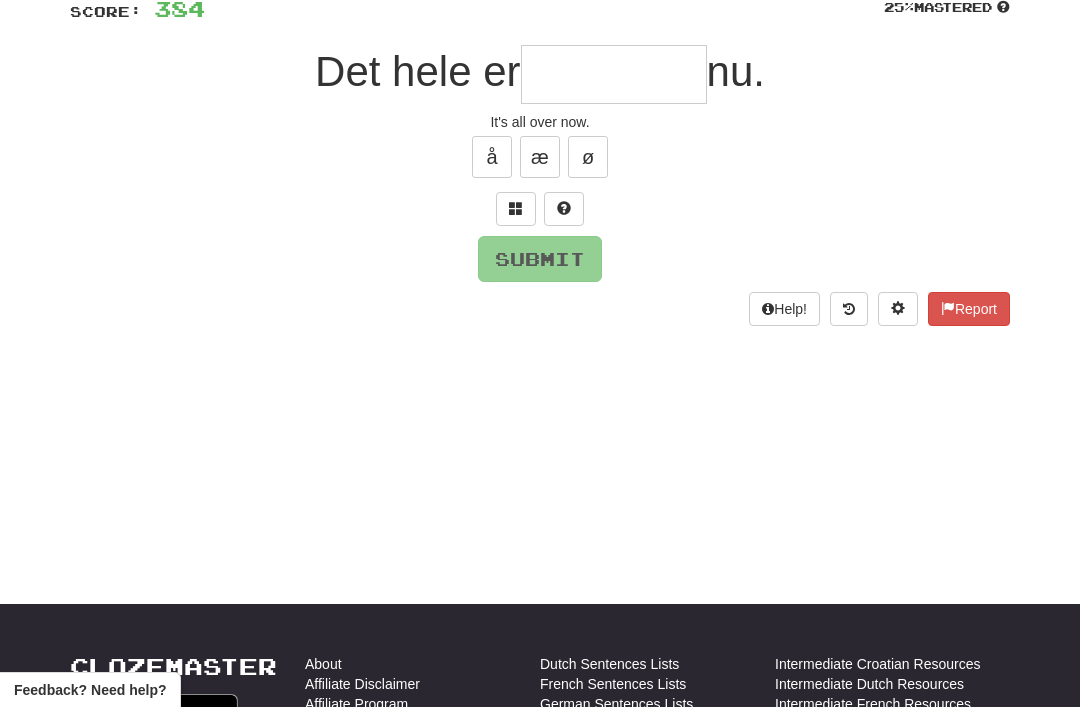 type on "*" 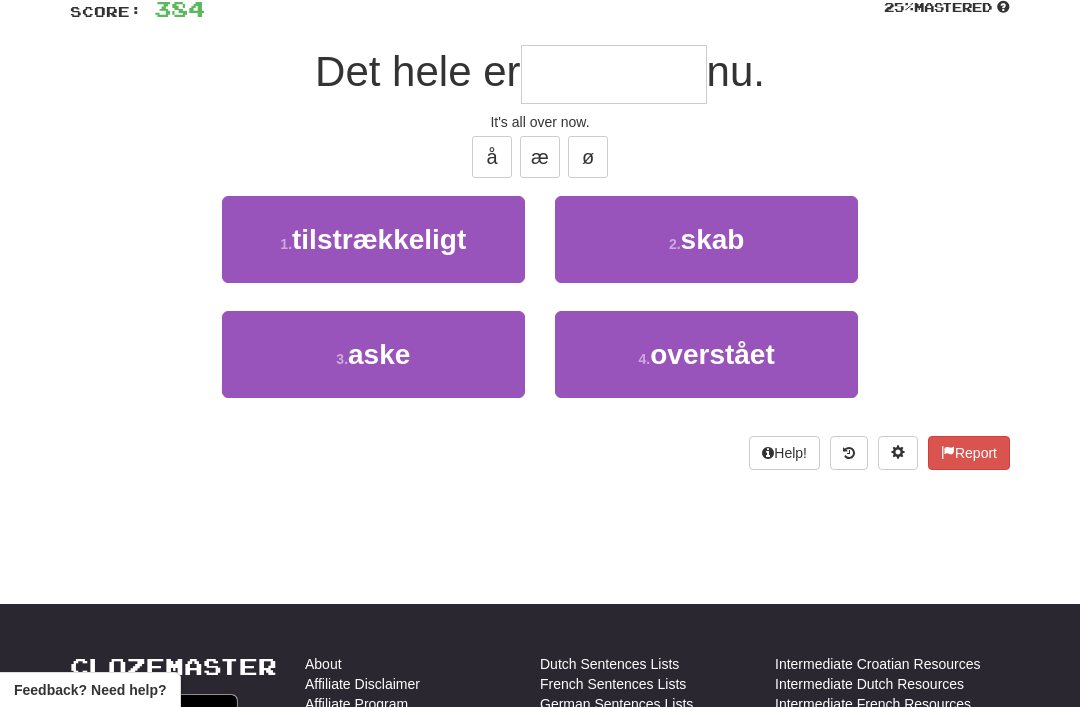 click on "overstået" at bounding box center (712, 354) 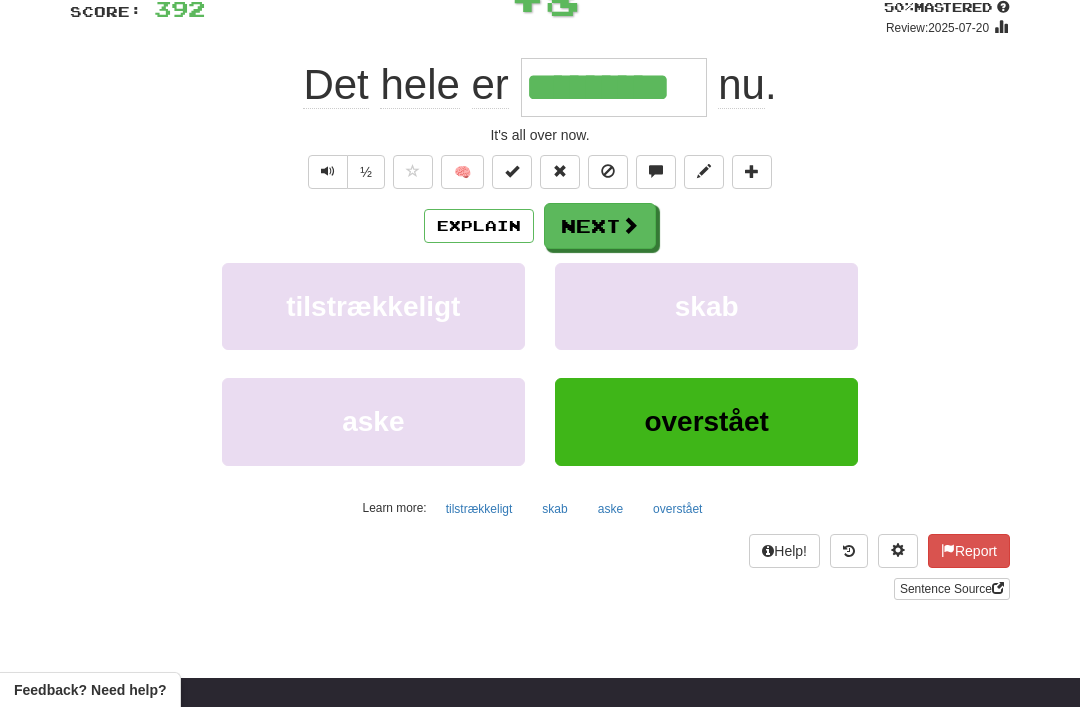 scroll, scrollTop: 154, scrollLeft: 0, axis: vertical 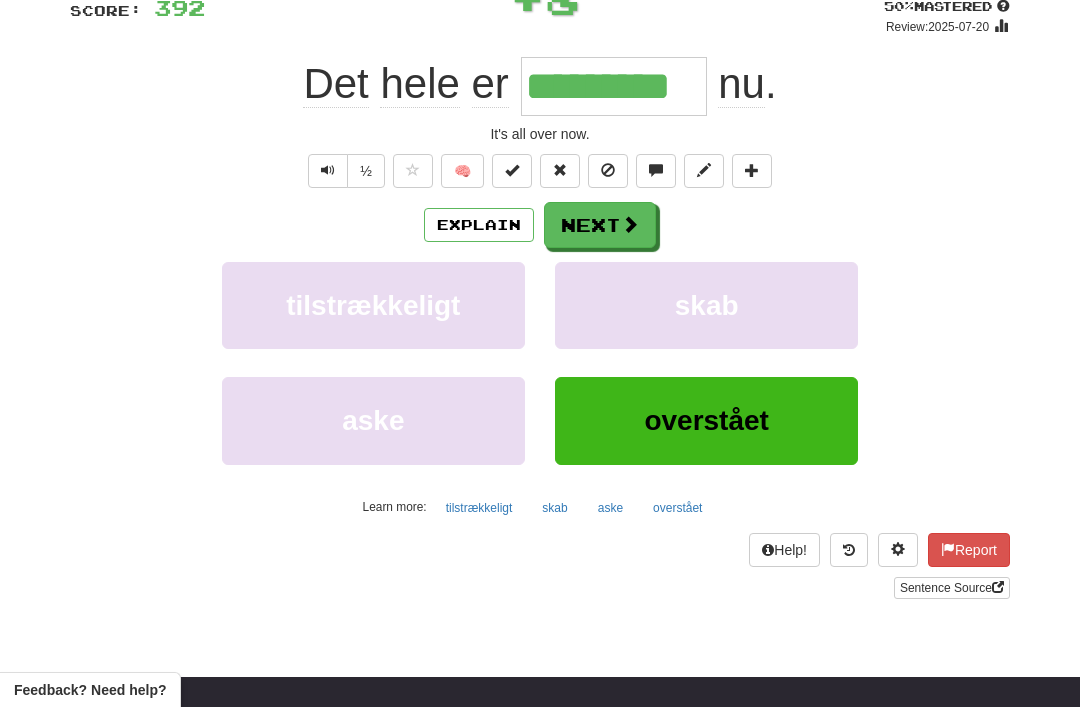 click on "Explain" at bounding box center (479, 225) 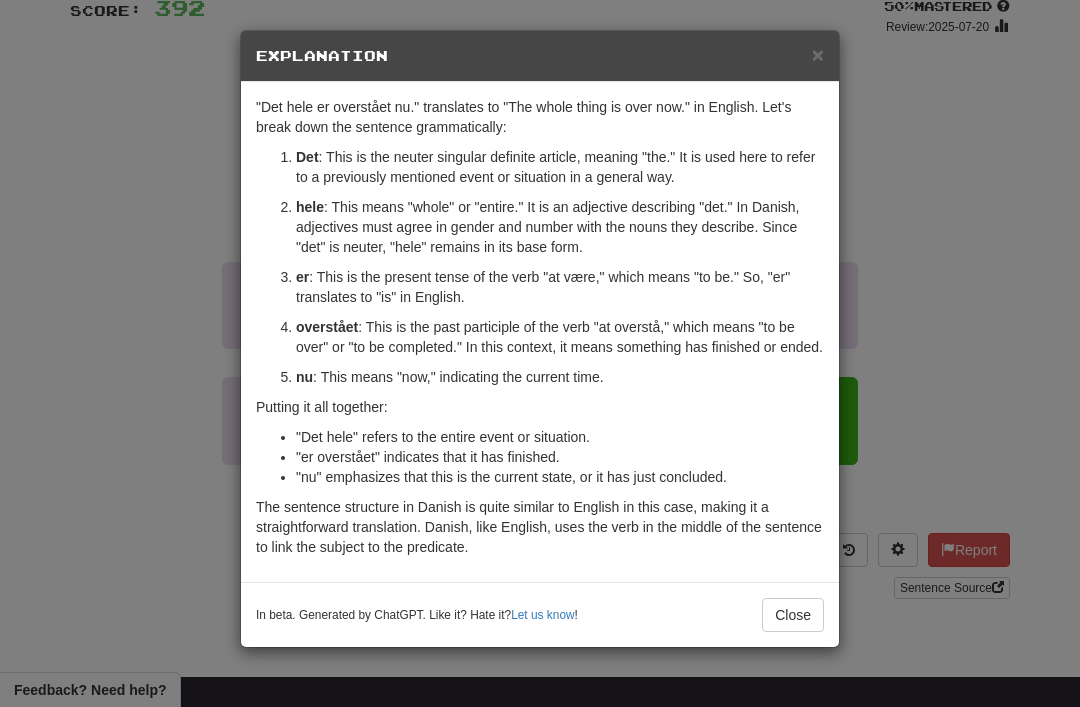 click on "×" at bounding box center [818, 54] 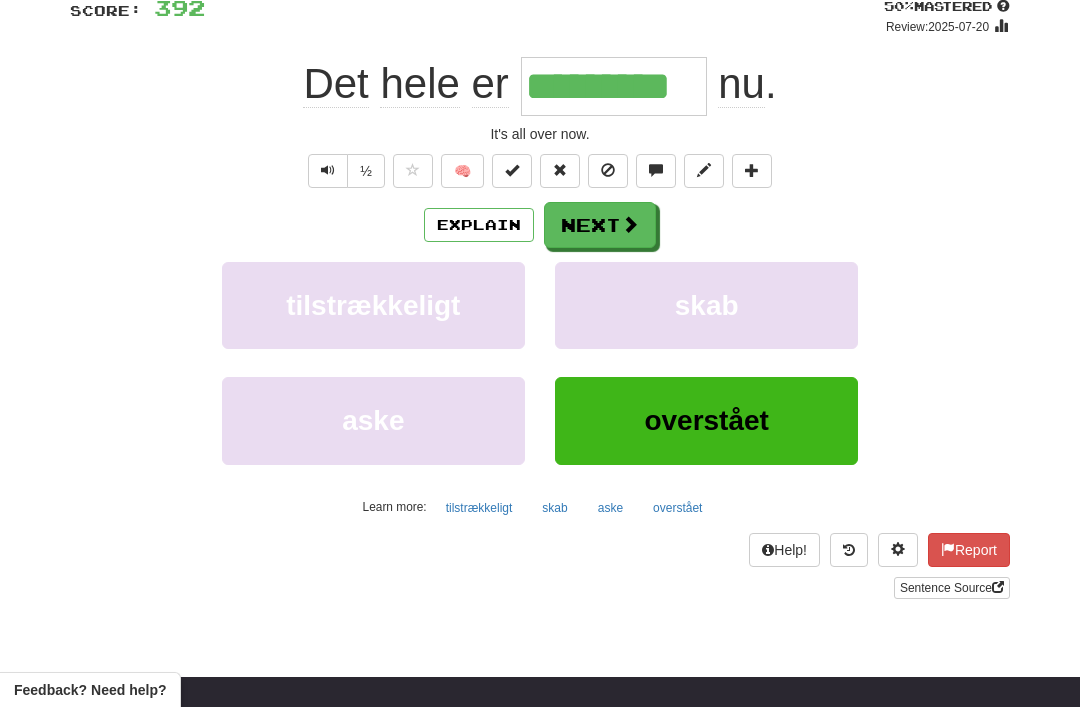 click at bounding box center (413, 170) 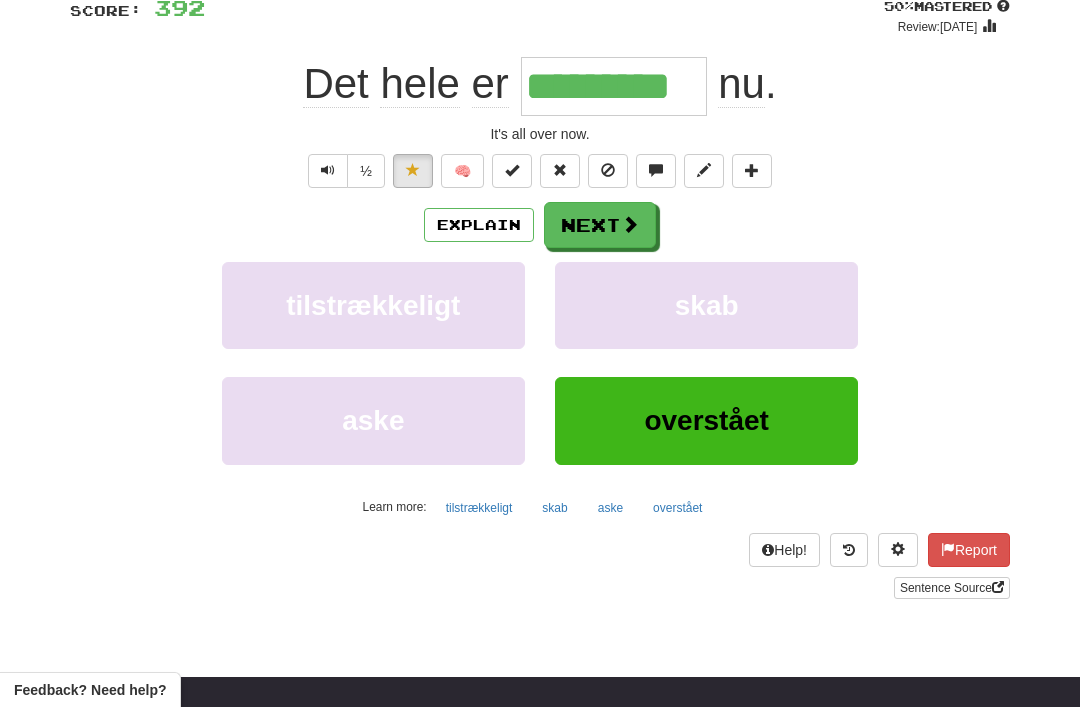 click on "Next" at bounding box center [600, 225] 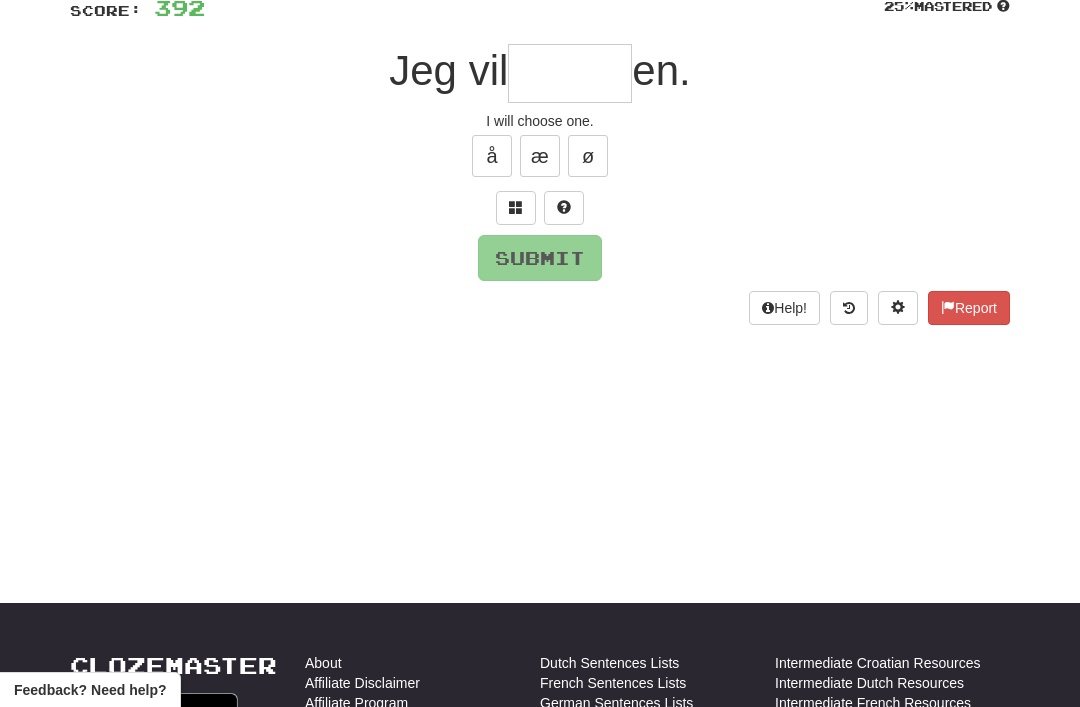scroll, scrollTop: 153, scrollLeft: 0, axis: vertical 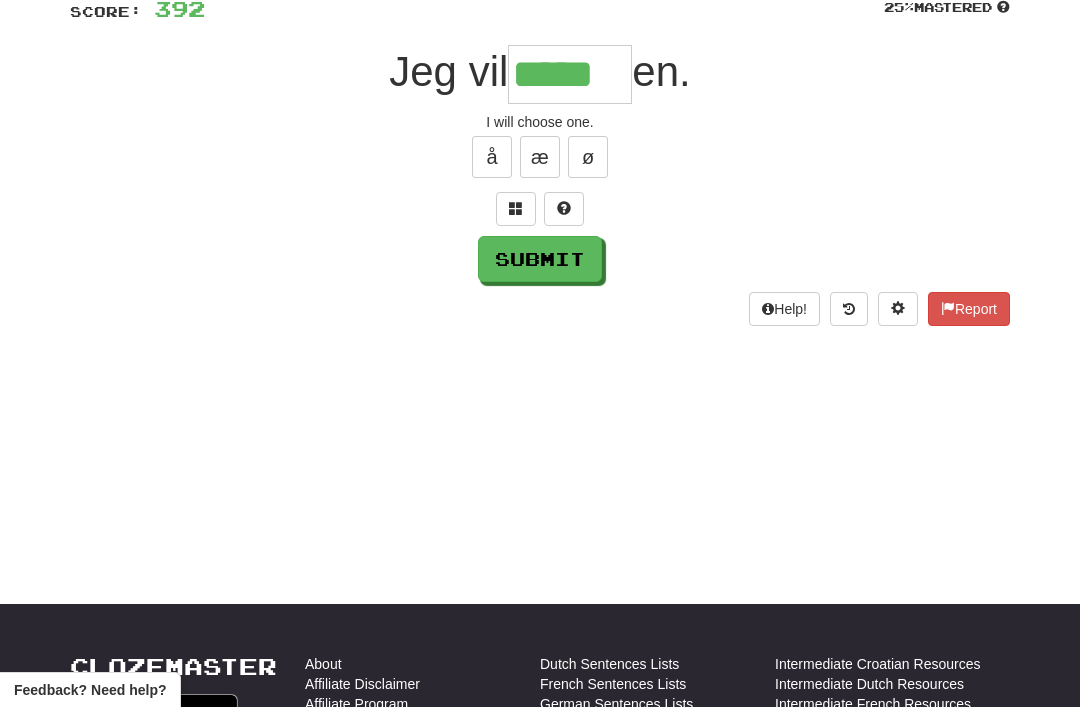 type on "*****" 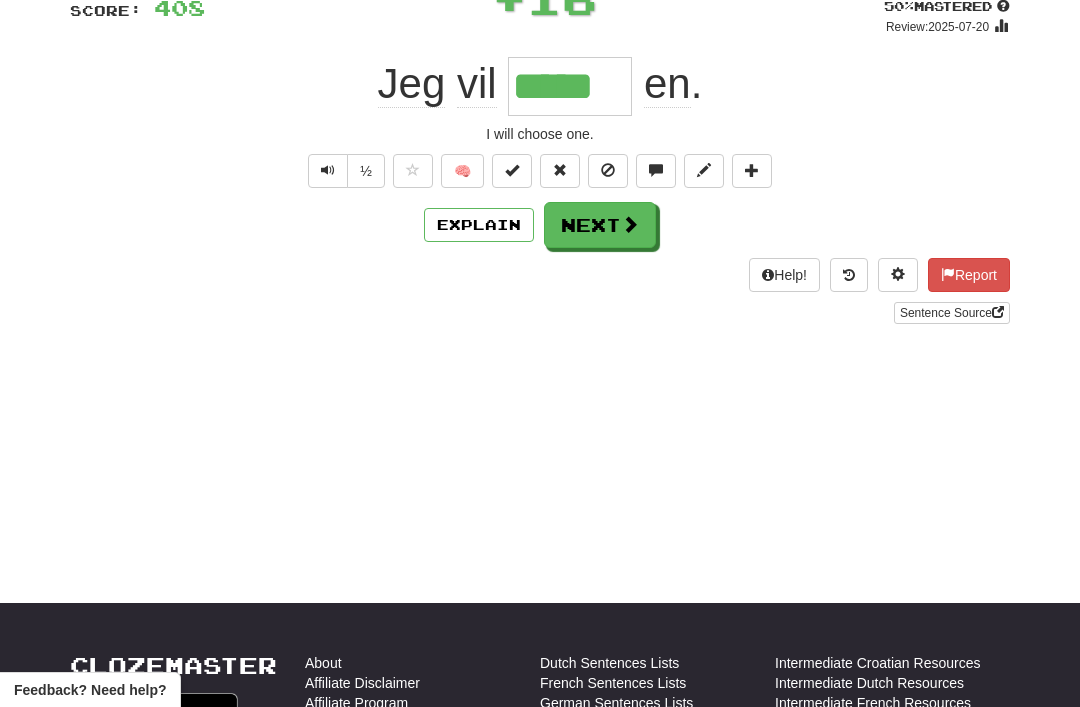 click at bounding box center (630, 224) 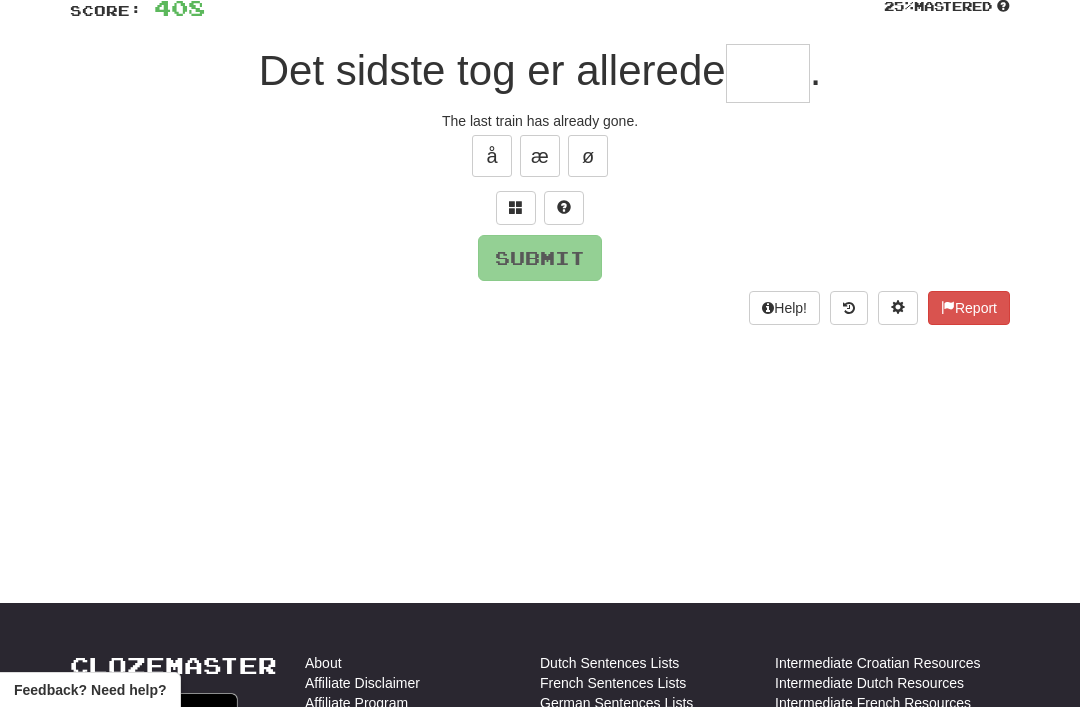 scroll, scrollTop: 153, scrollLeft: 0, axis: vertical 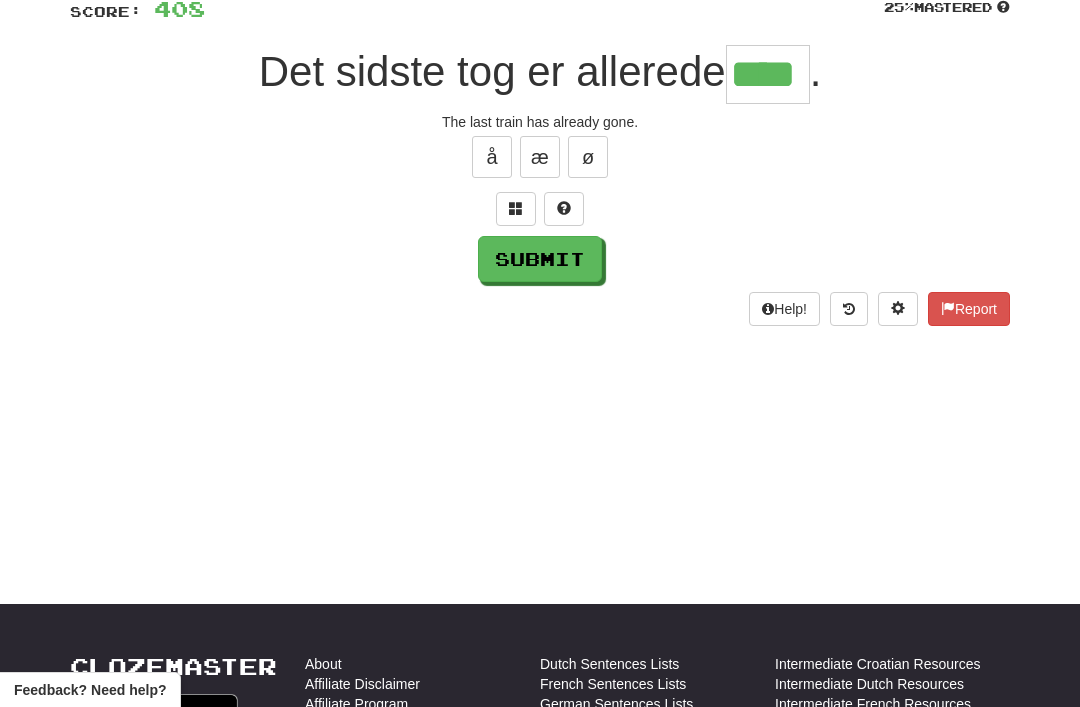 type on "****" 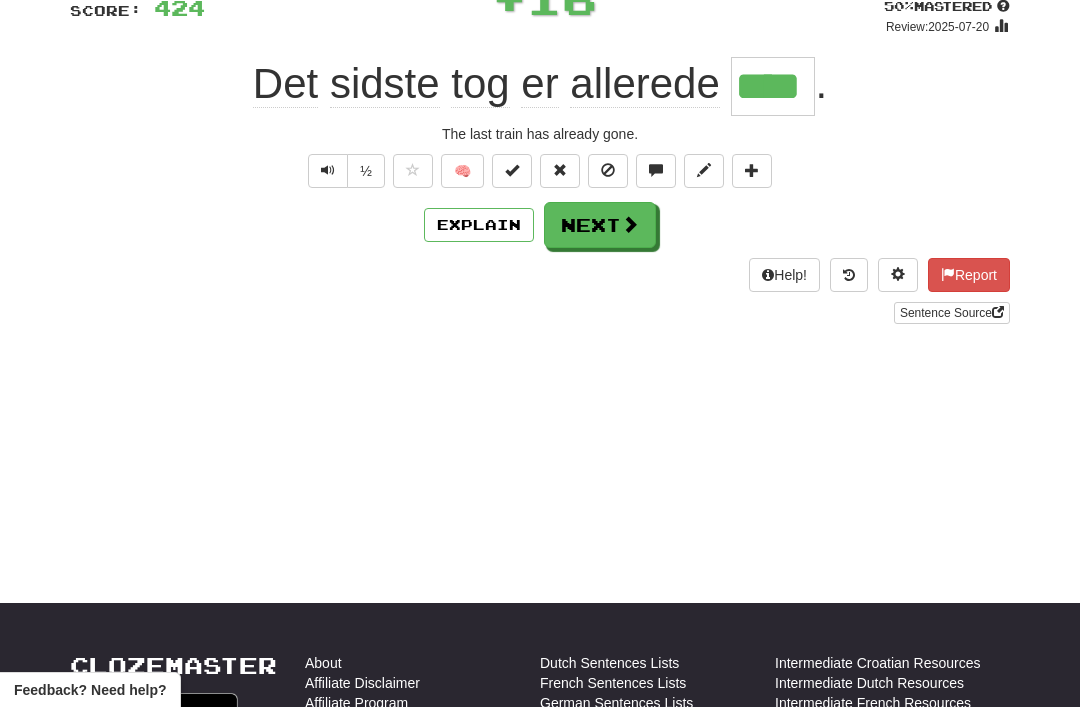 click on "Next" at bounding box center (600, 225) 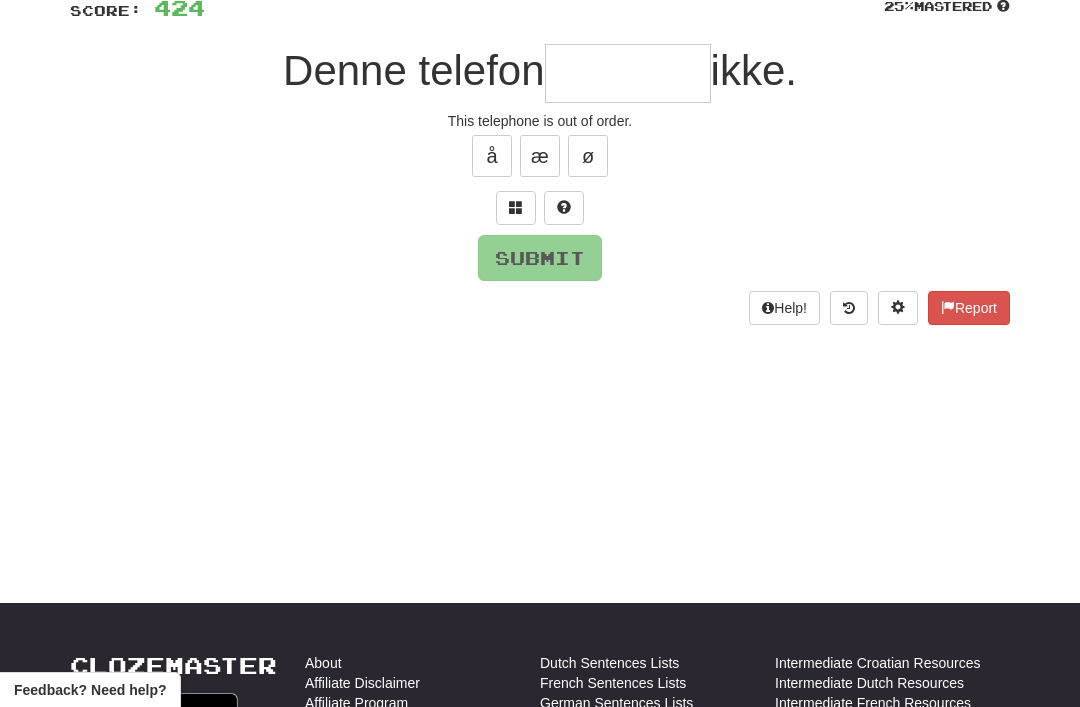 scroll, scrollTop: 153, scrollLeft: 0, axis: vertical 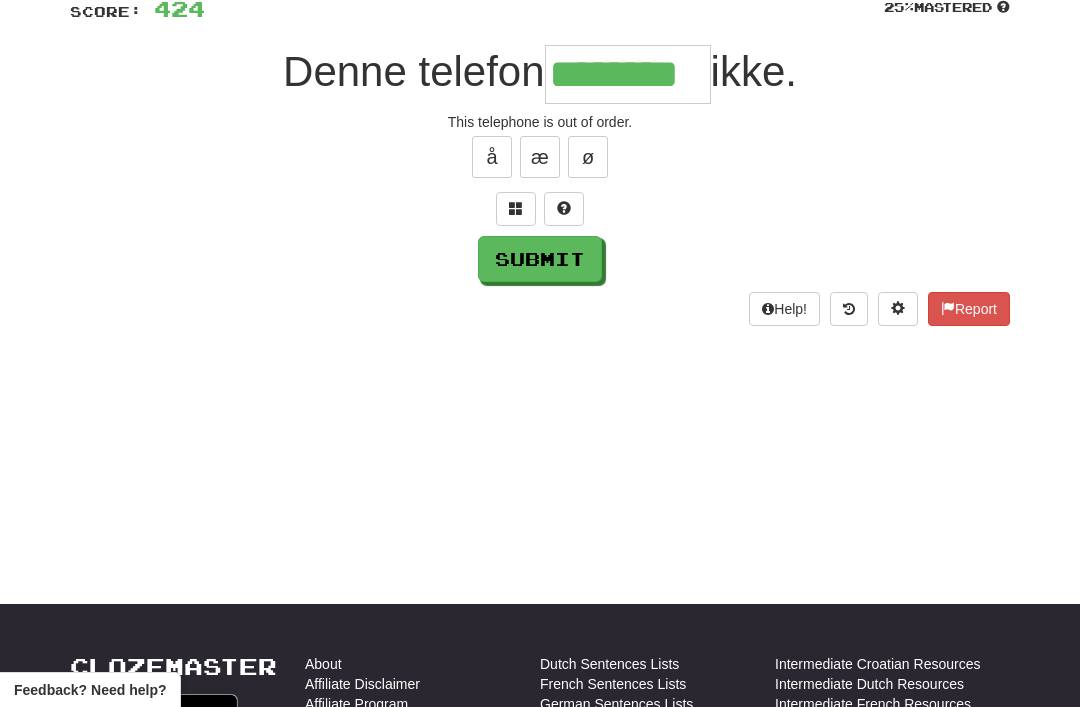 type on "********" 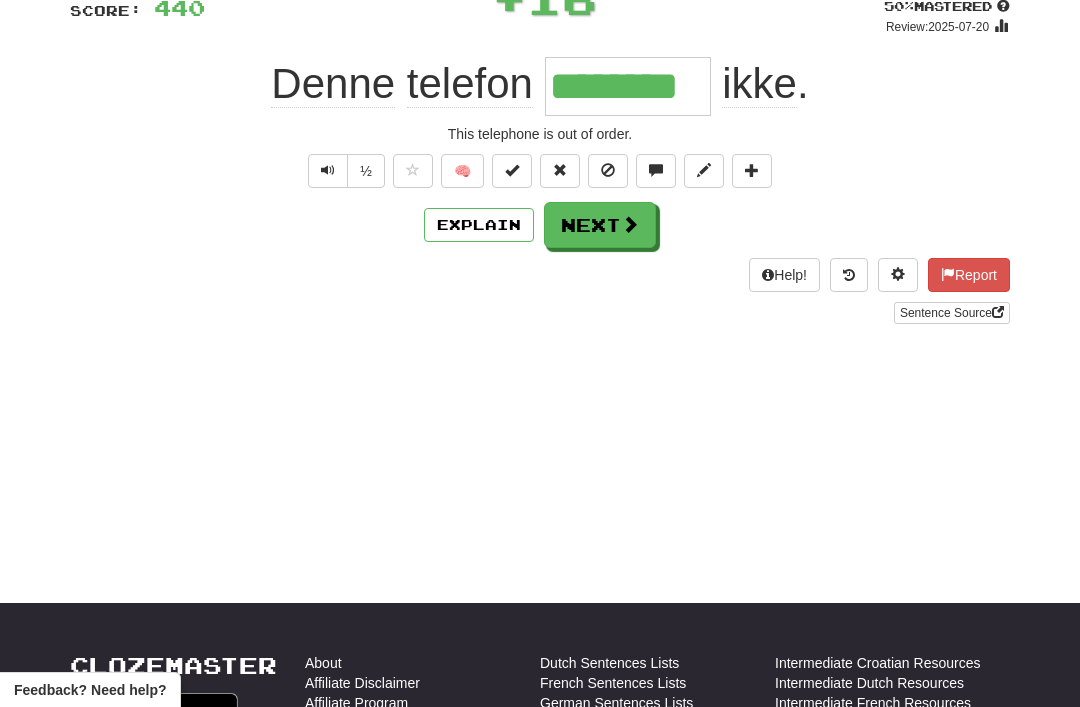 click on "Next" at bounding box center [600, 225] 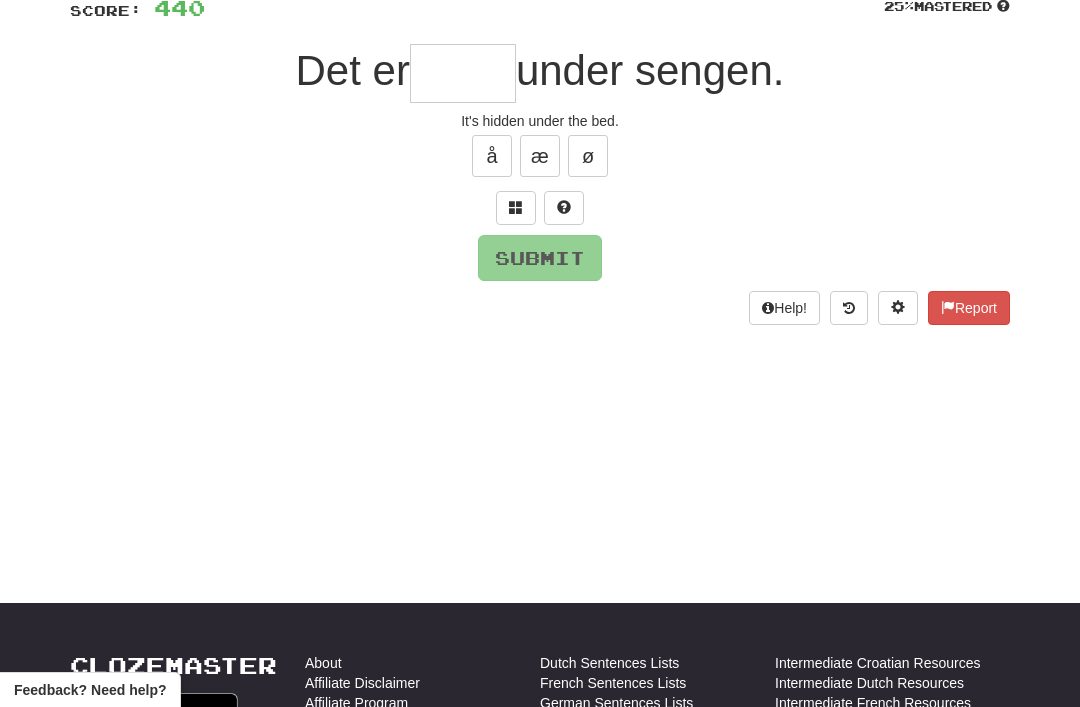 scroll, scrollTop: 153, scrollLeft: 0, axis: vertical 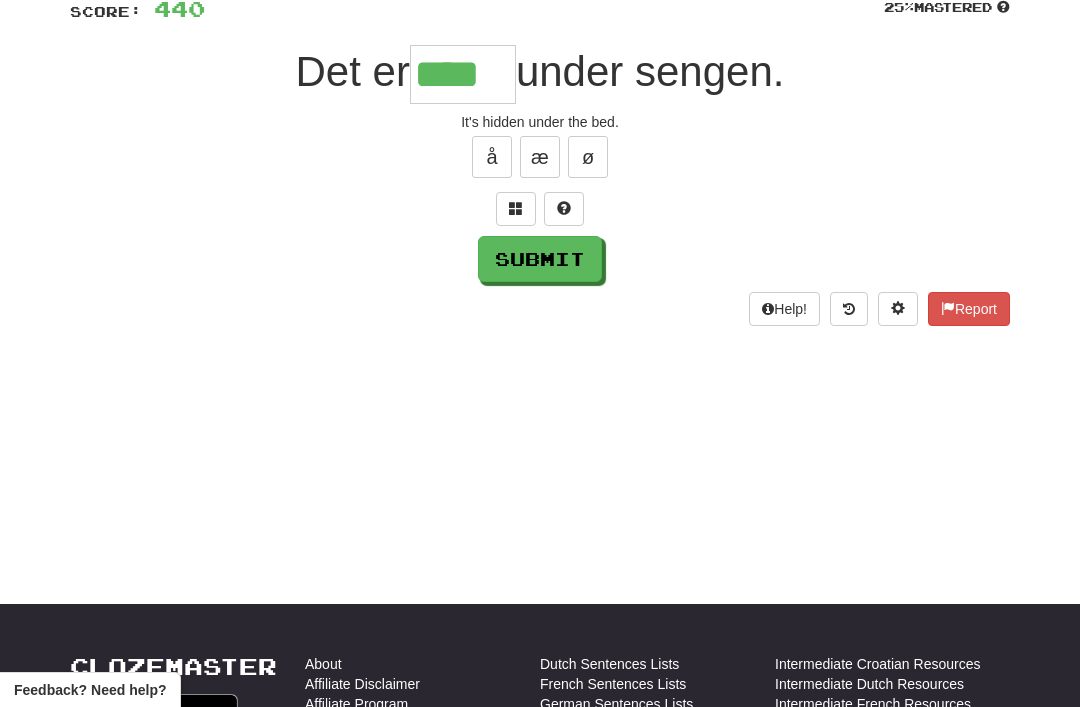 type on "****" 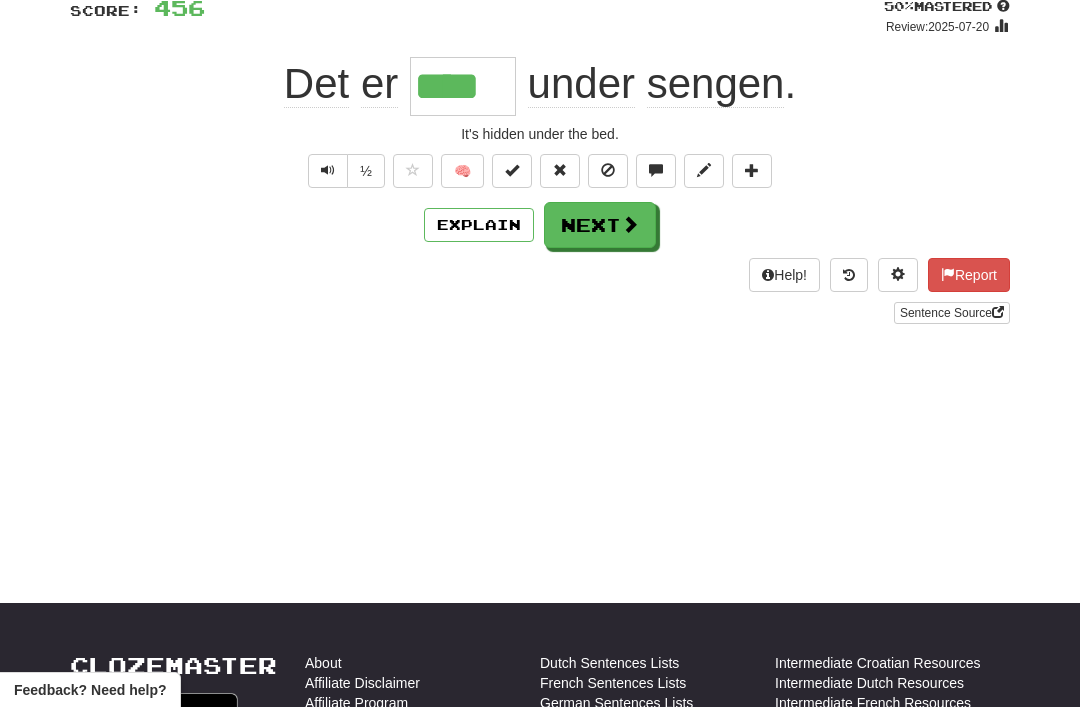 click on "Next" at bounding box center (600, 225) 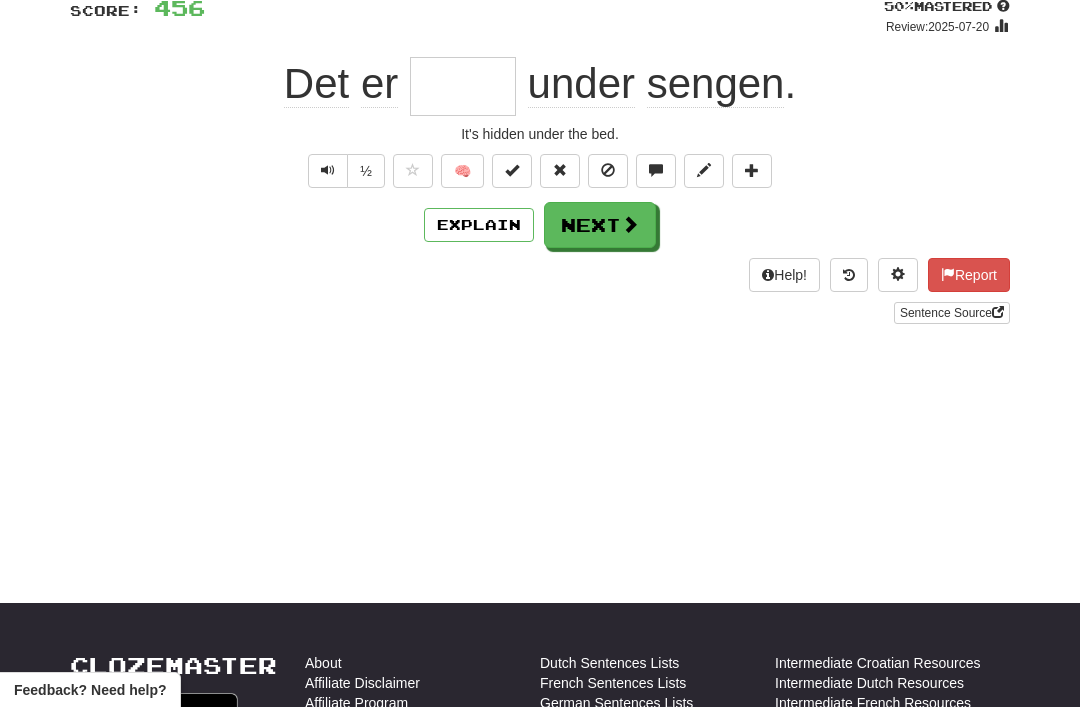 scroll, scrollTop: 153, scrollLeft: 0, axis: vertical 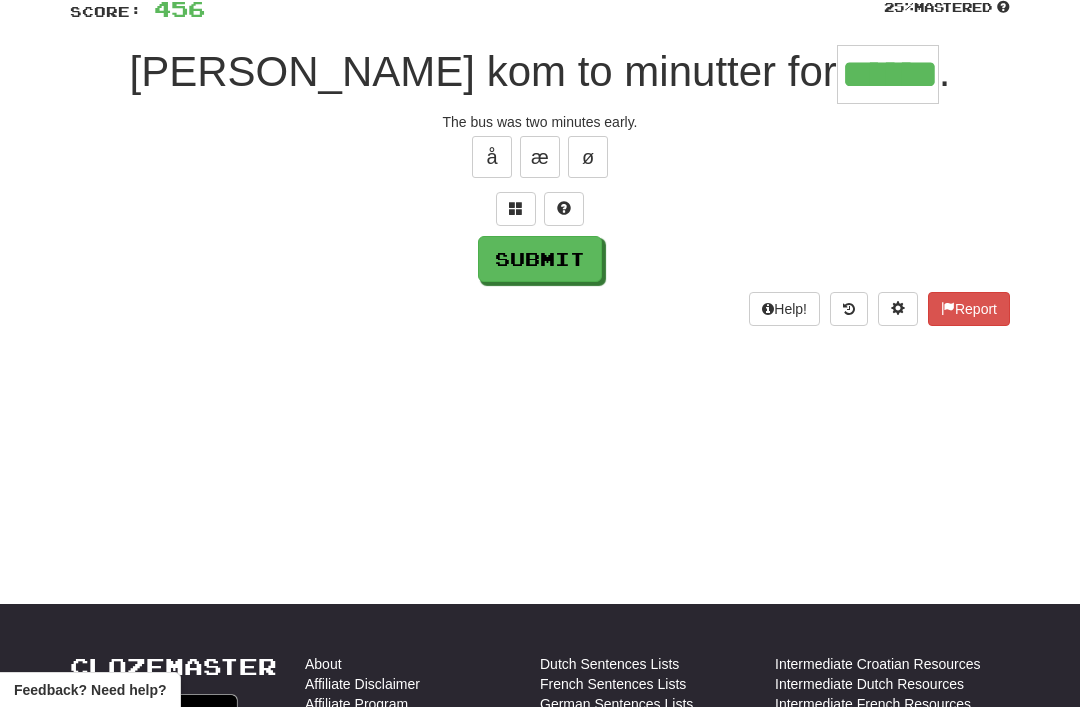 type on "******" 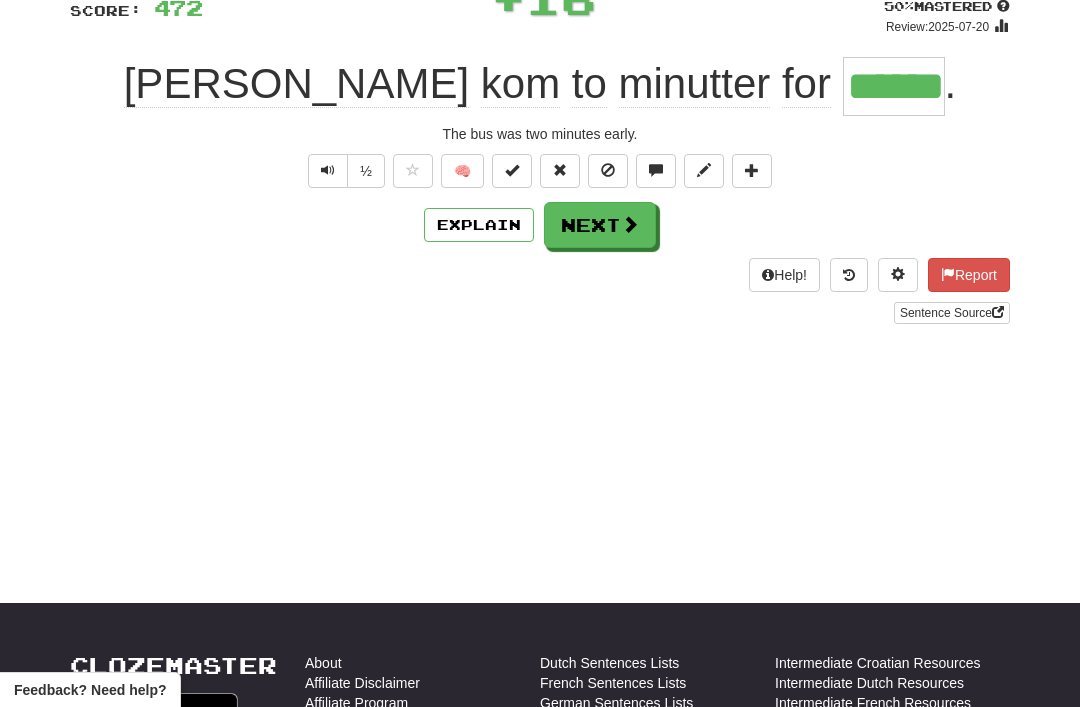 click at bounding box center (630, 224) 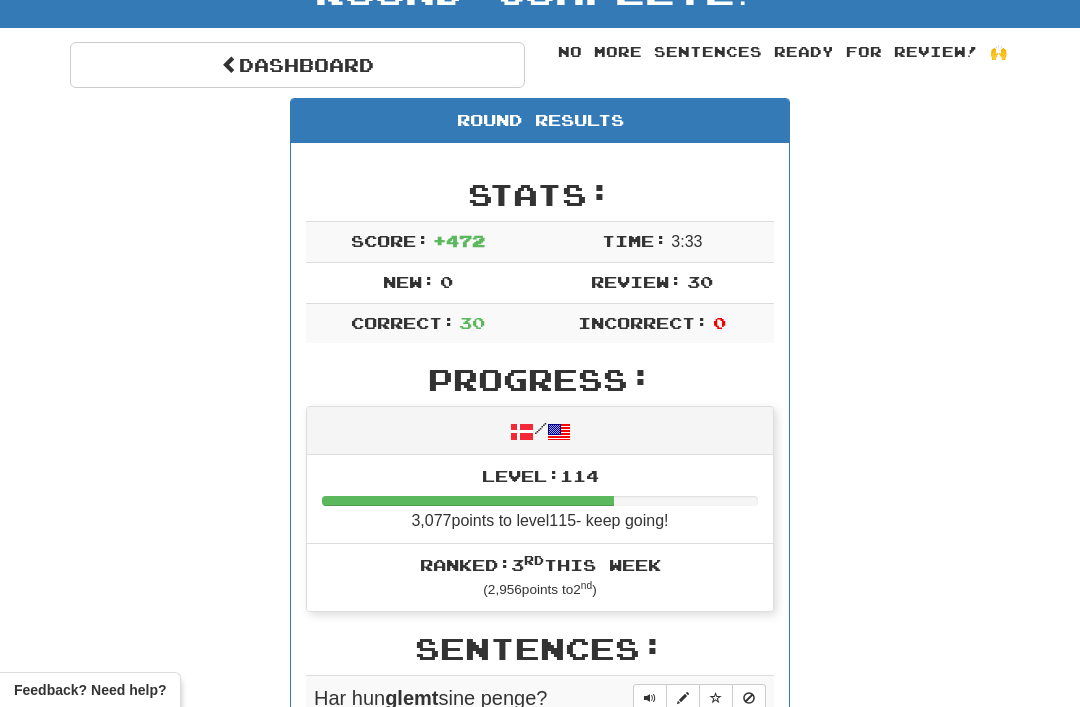 click on "Dashboard" at bounding box center [297, 65] 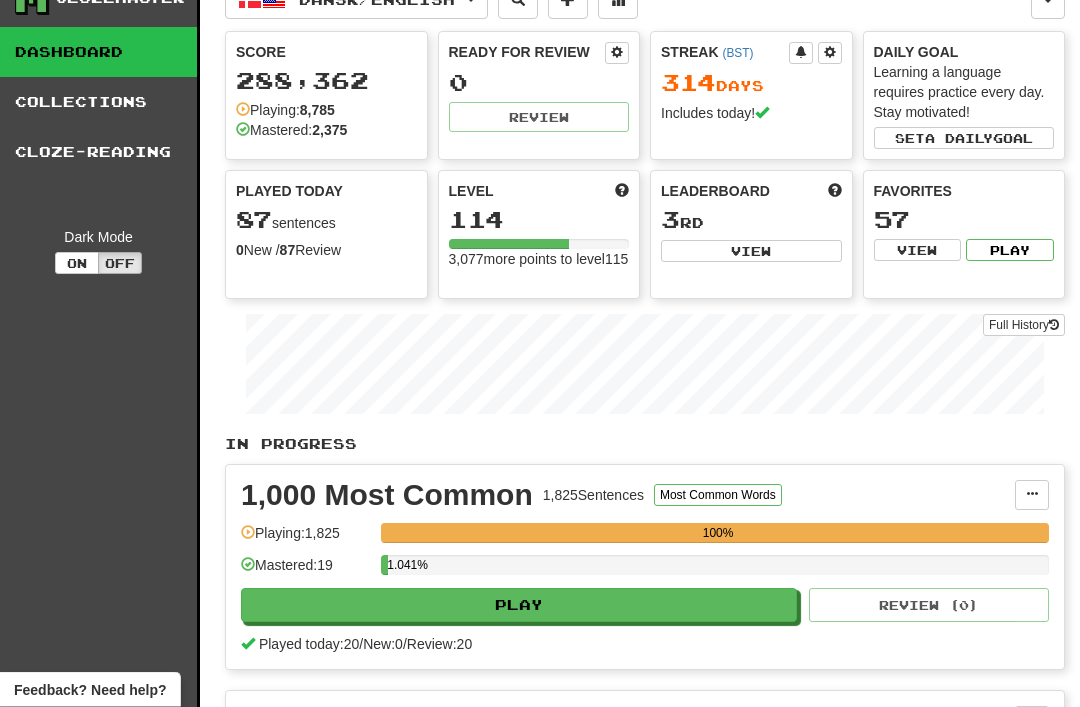 scroll, scrollTop: 0, scrollLeft: 0, axis: both 